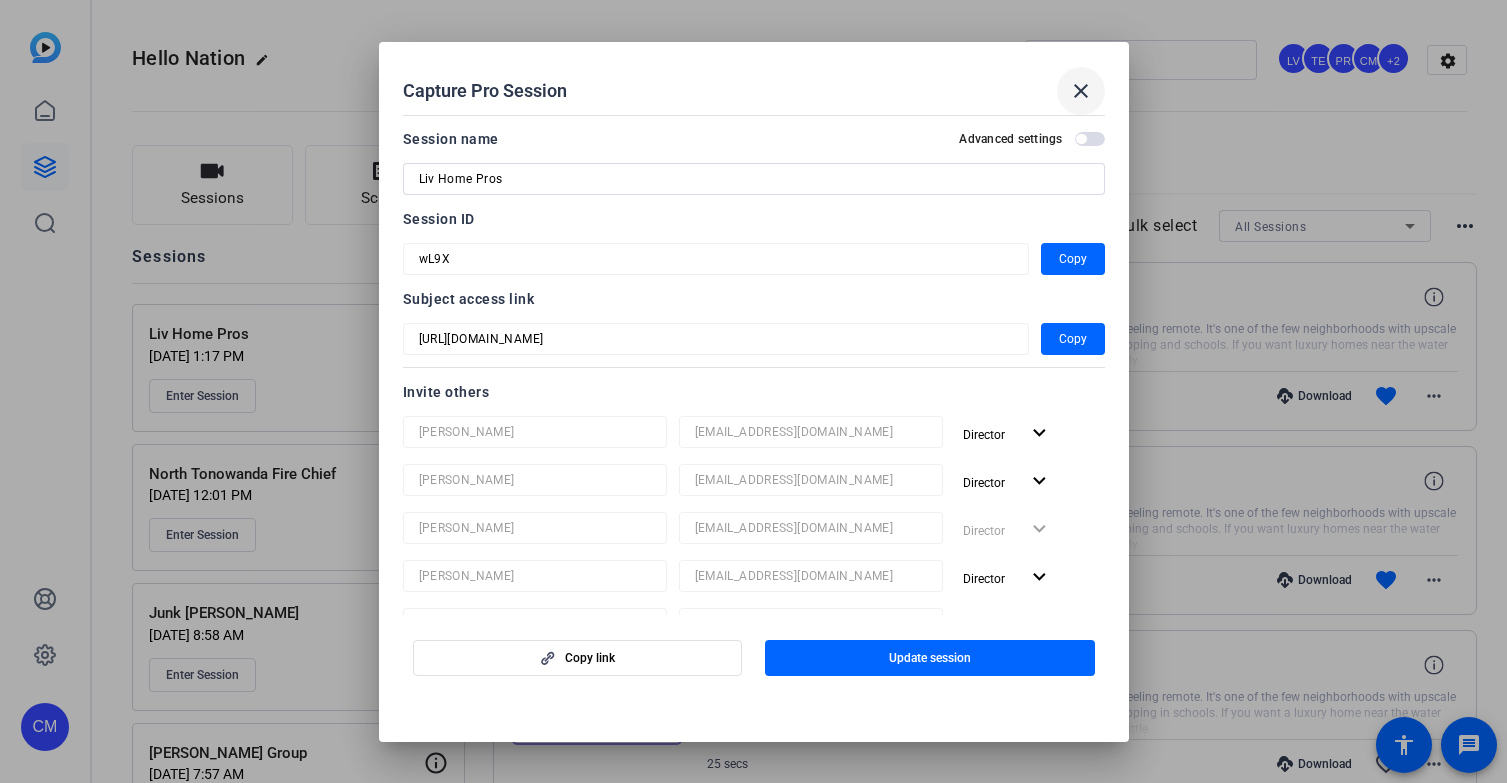 scroll, scrollTop: 0, scrollLeft: 0, axis: both 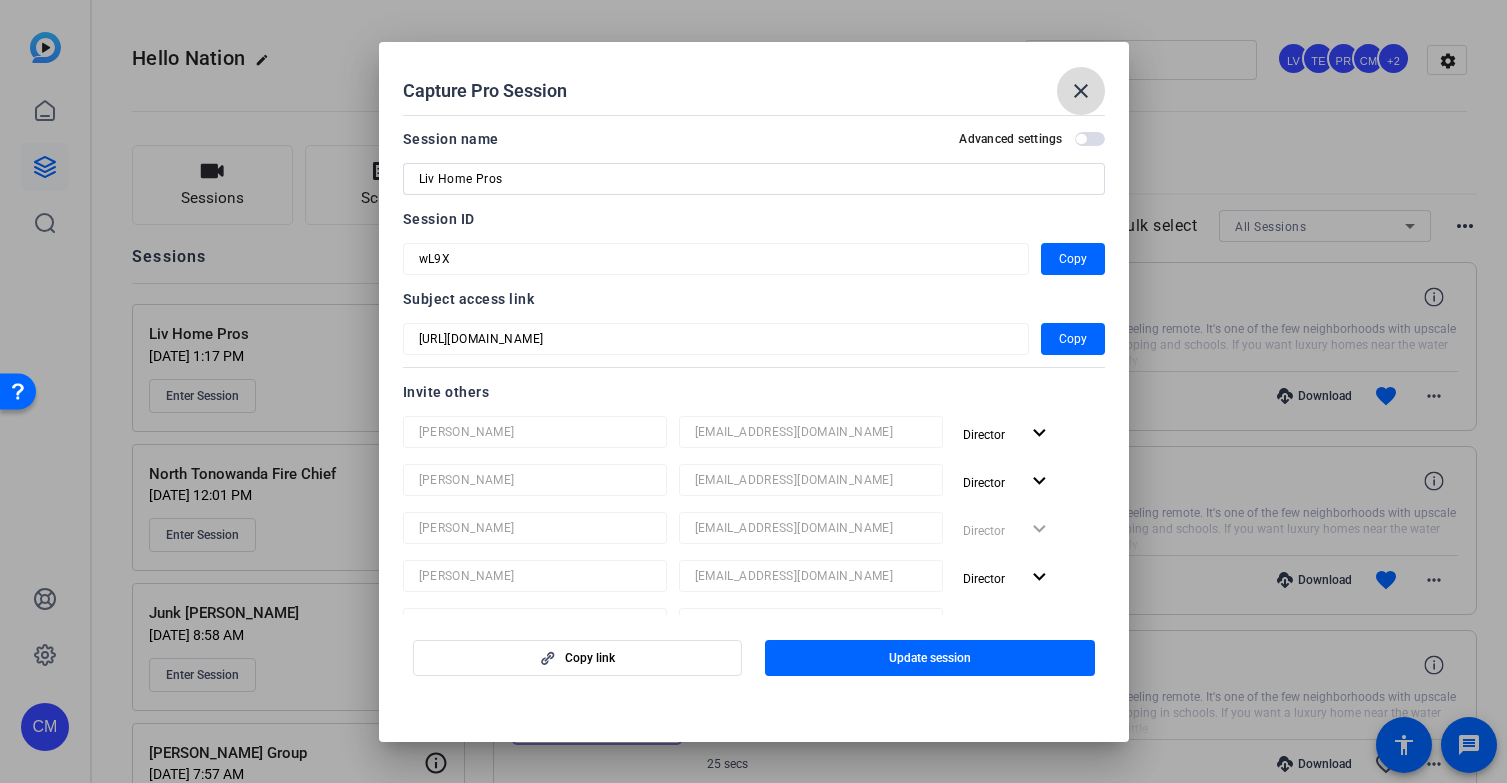 click on "close" at bounding box center [1081, 91] 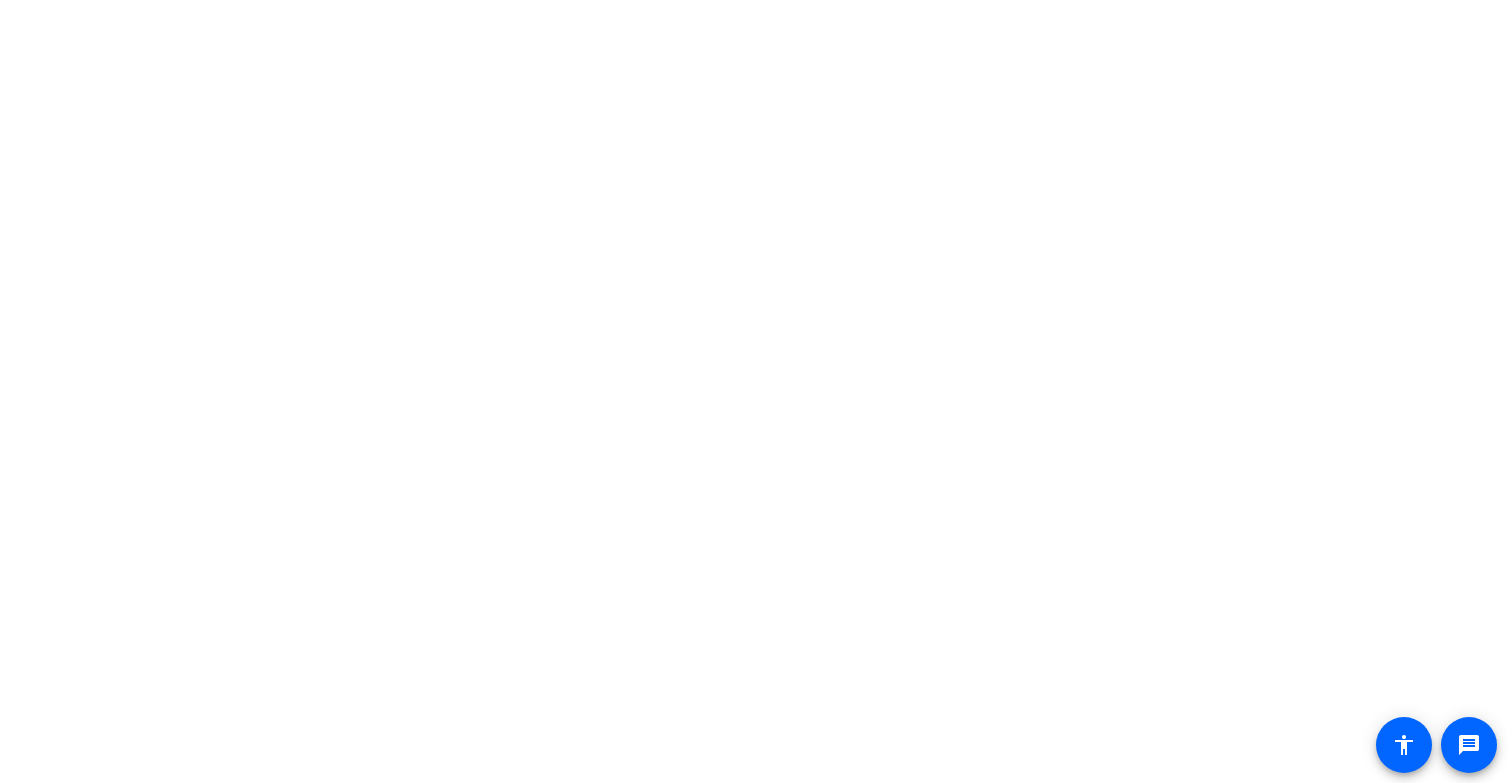 scroll, scrollTop: 0, scrollLeft: 0, axis: both 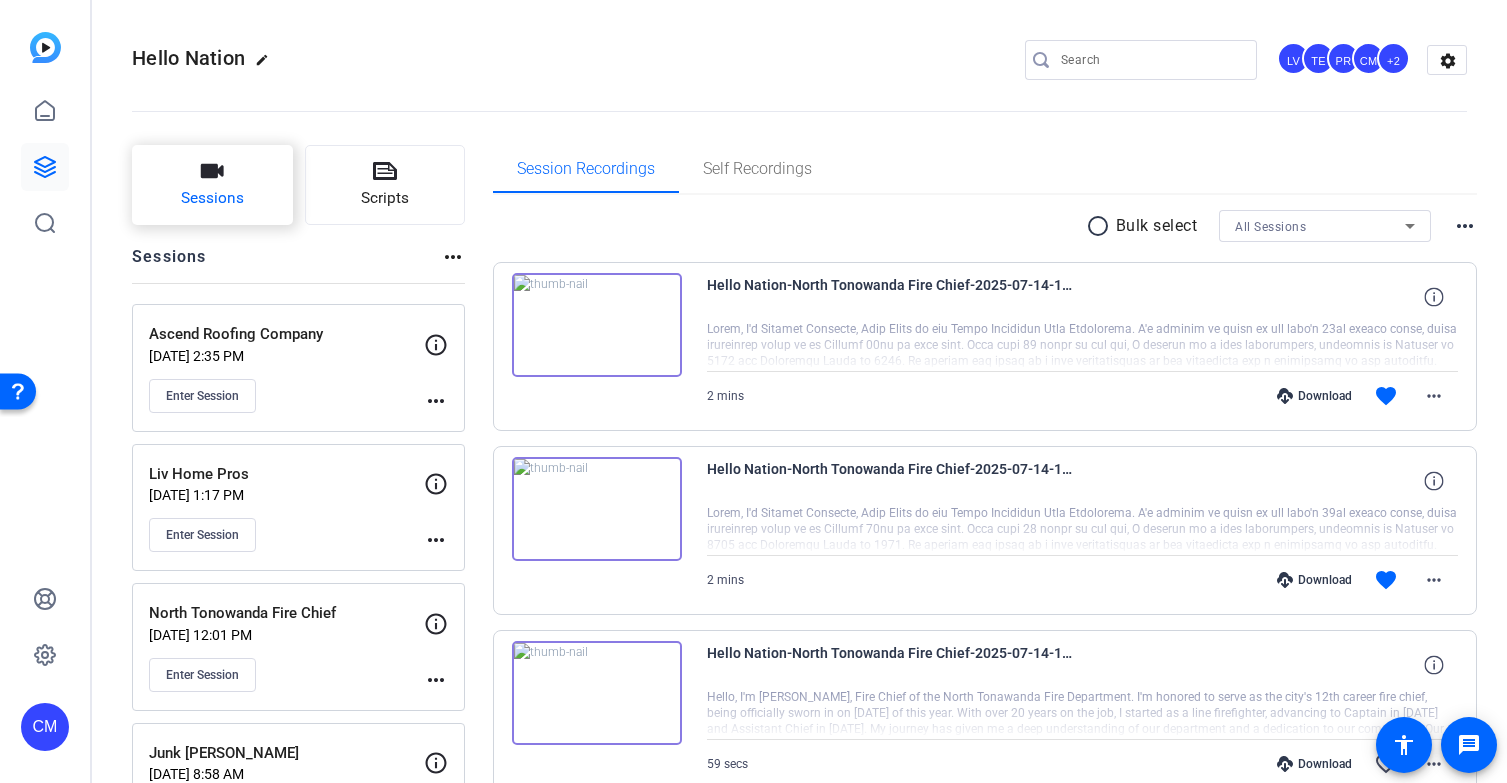 click on "Sessions" 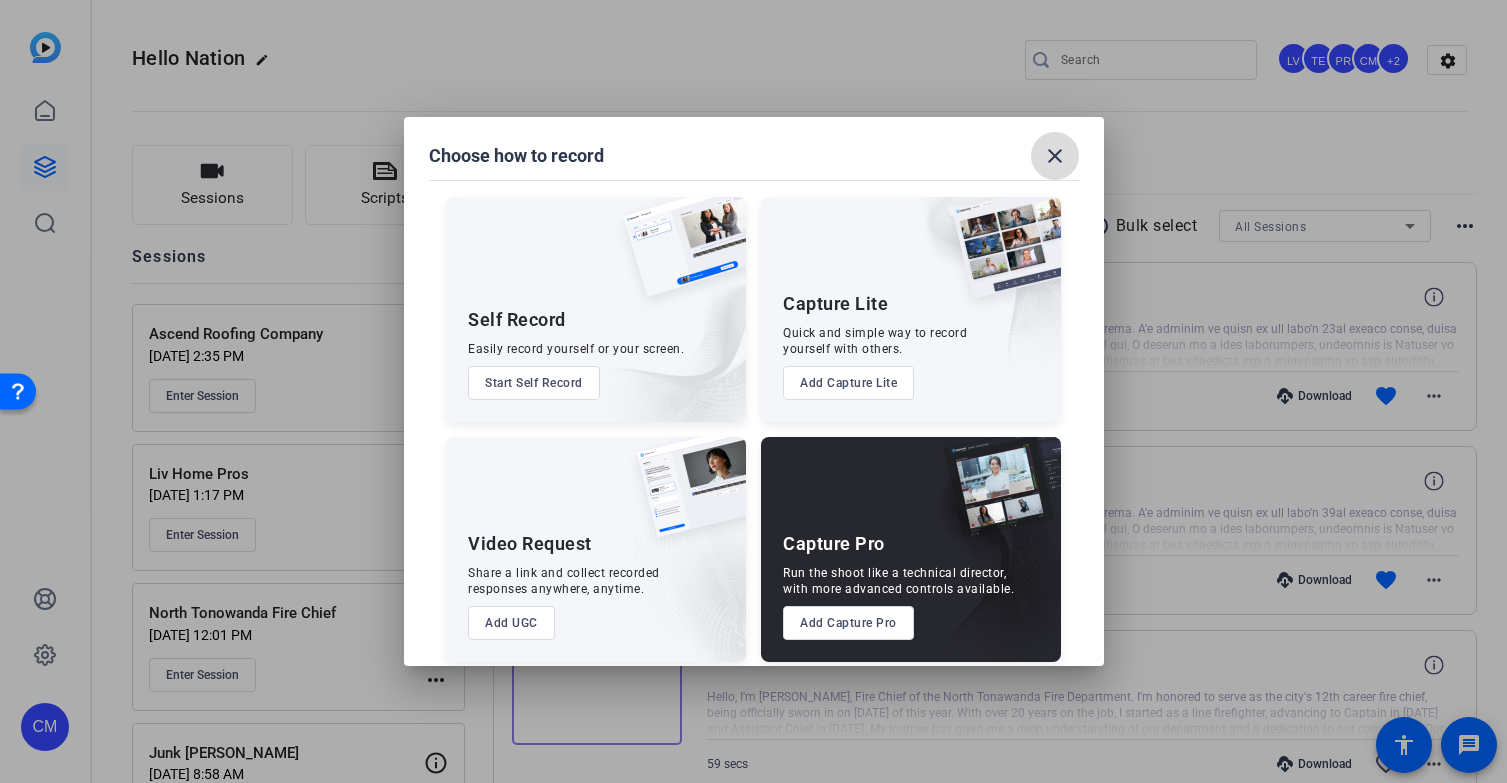 click on "close" at bounding box center (1055, 156) 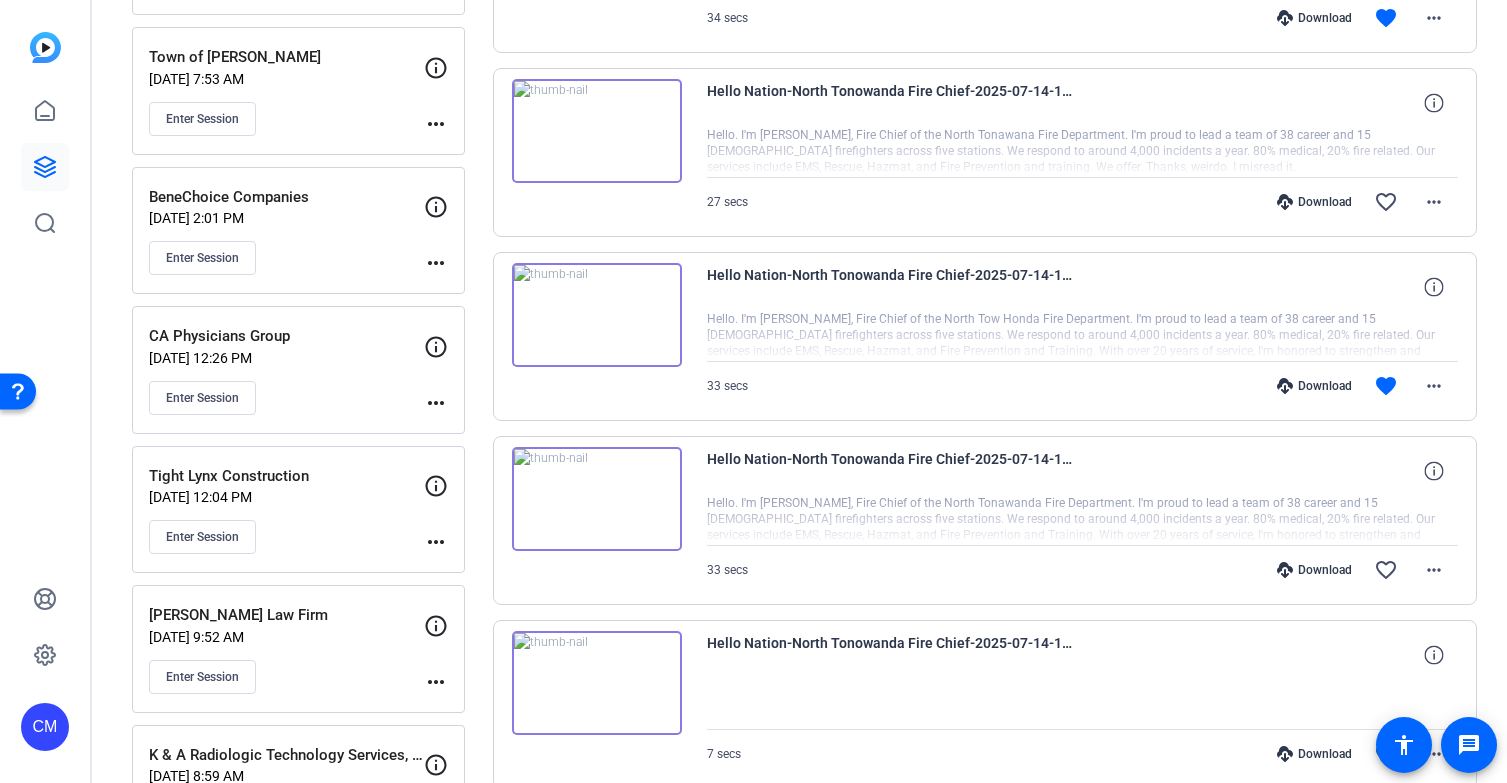 scroll, scrollTop: 1122, scrollLeft: 0, axis: vertical 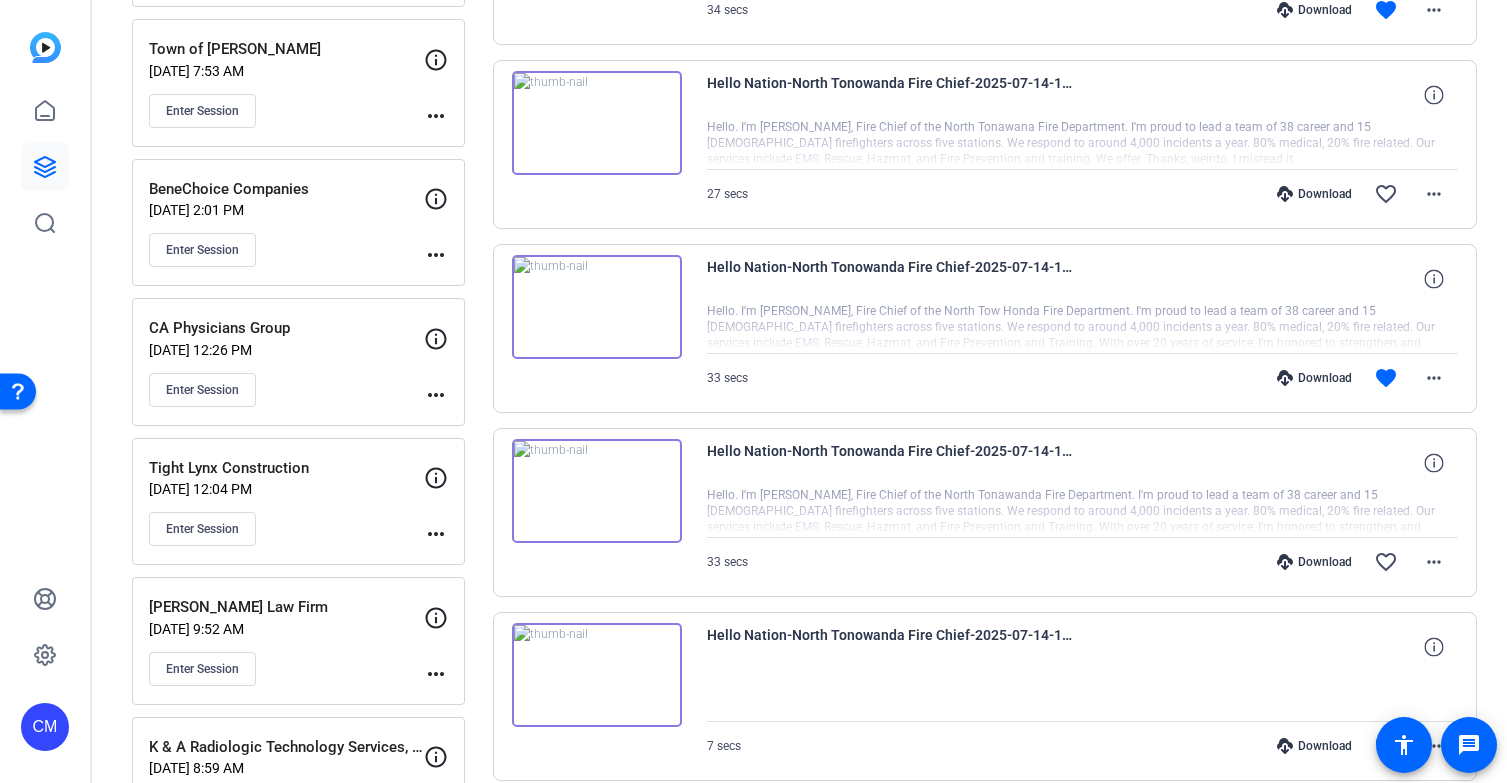 click on "Tight Lynx Construction   [DATE] 12:04 PM  Enter Session" 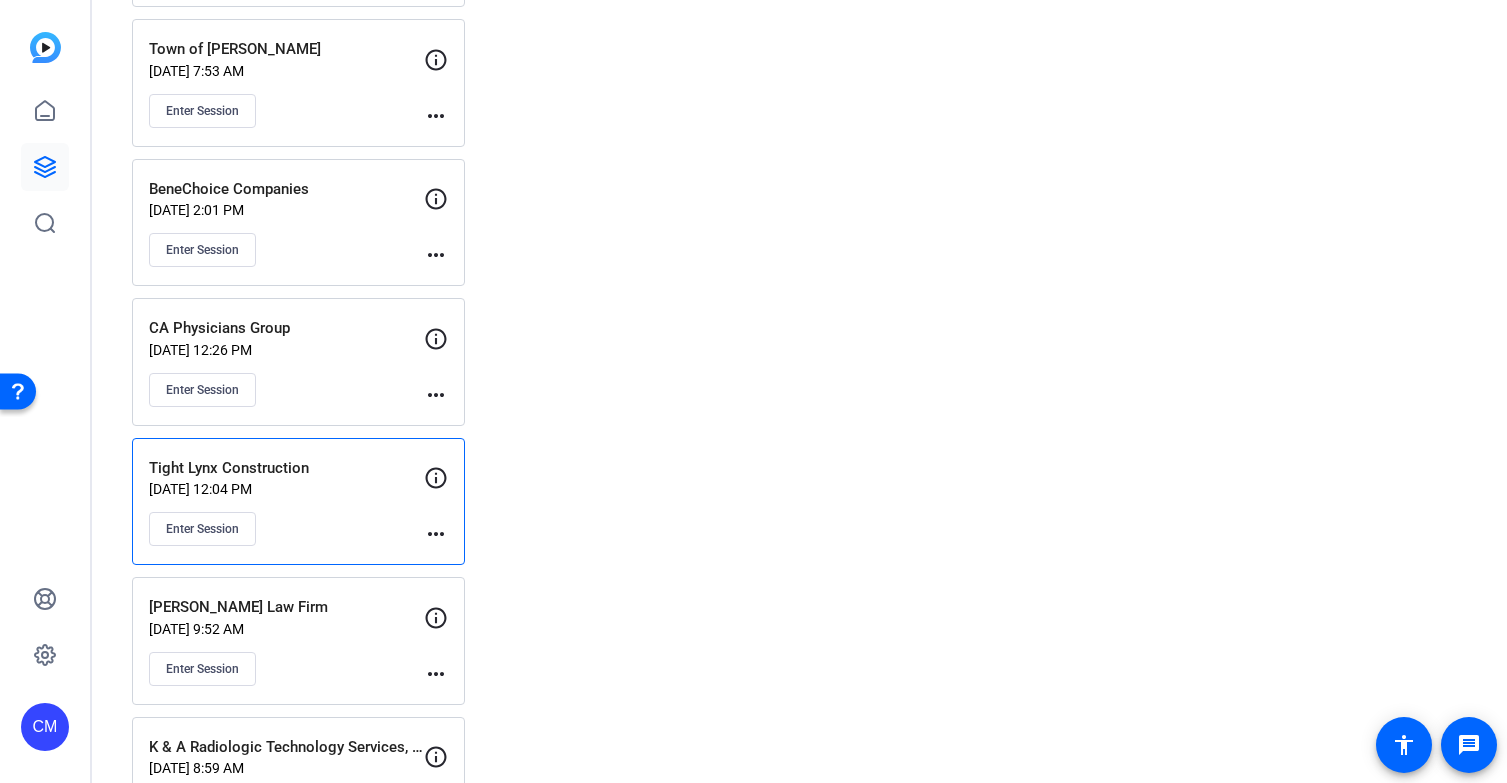 scroll, scrollTop: 0, scrollLeft: 0, axis: both 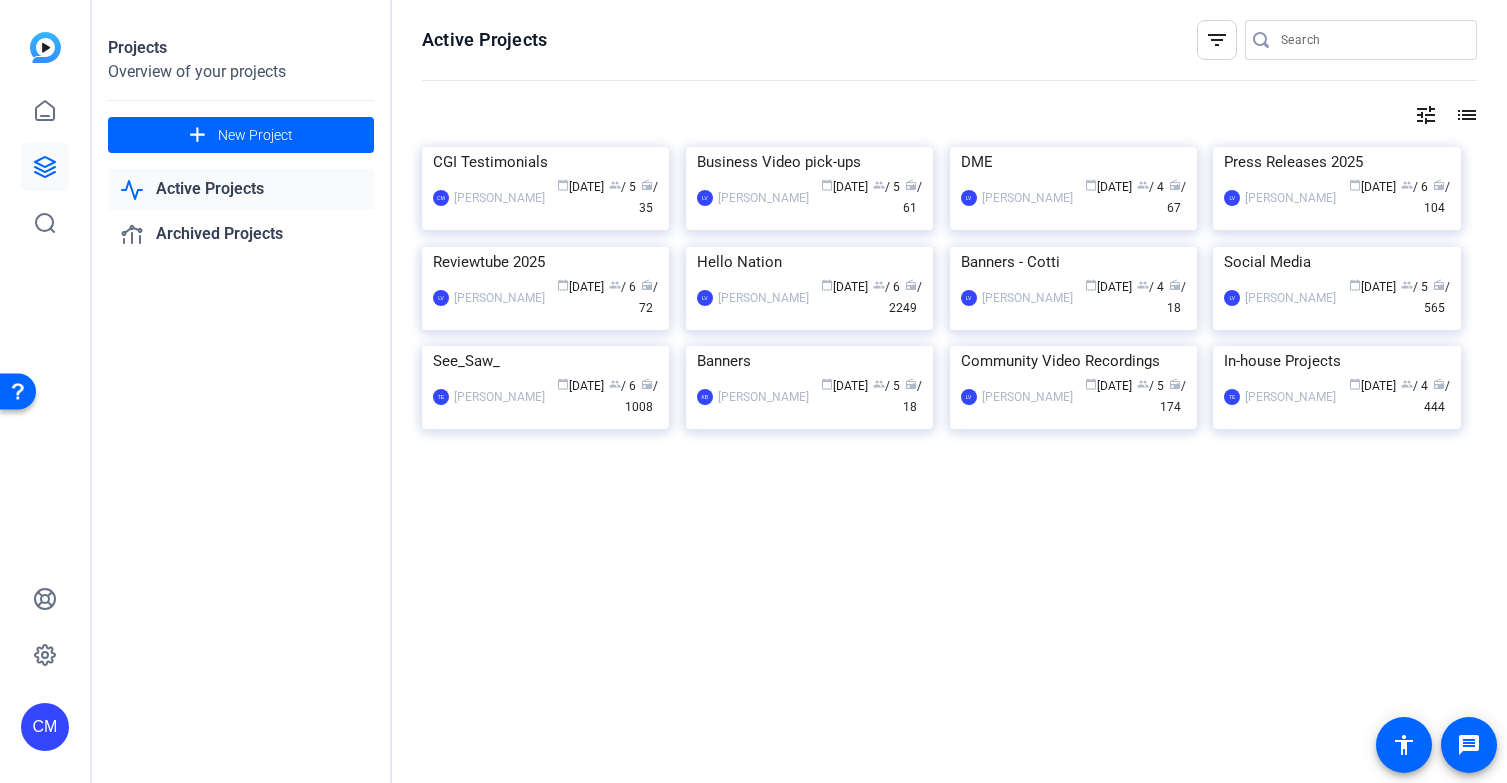 click on "In-house Projects" 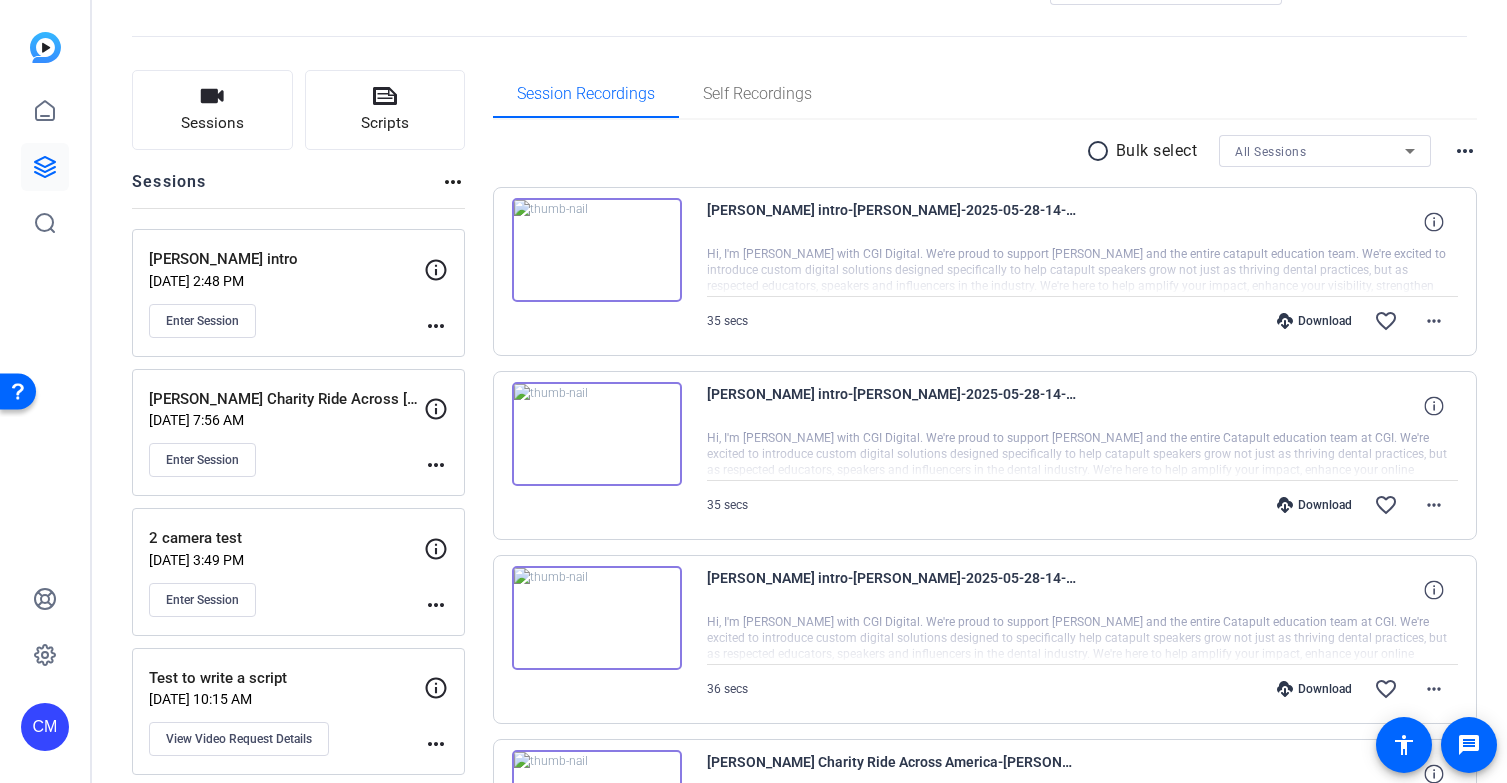 scroll, scrollTop: 72, scrollLeft: 0, axis: vertical 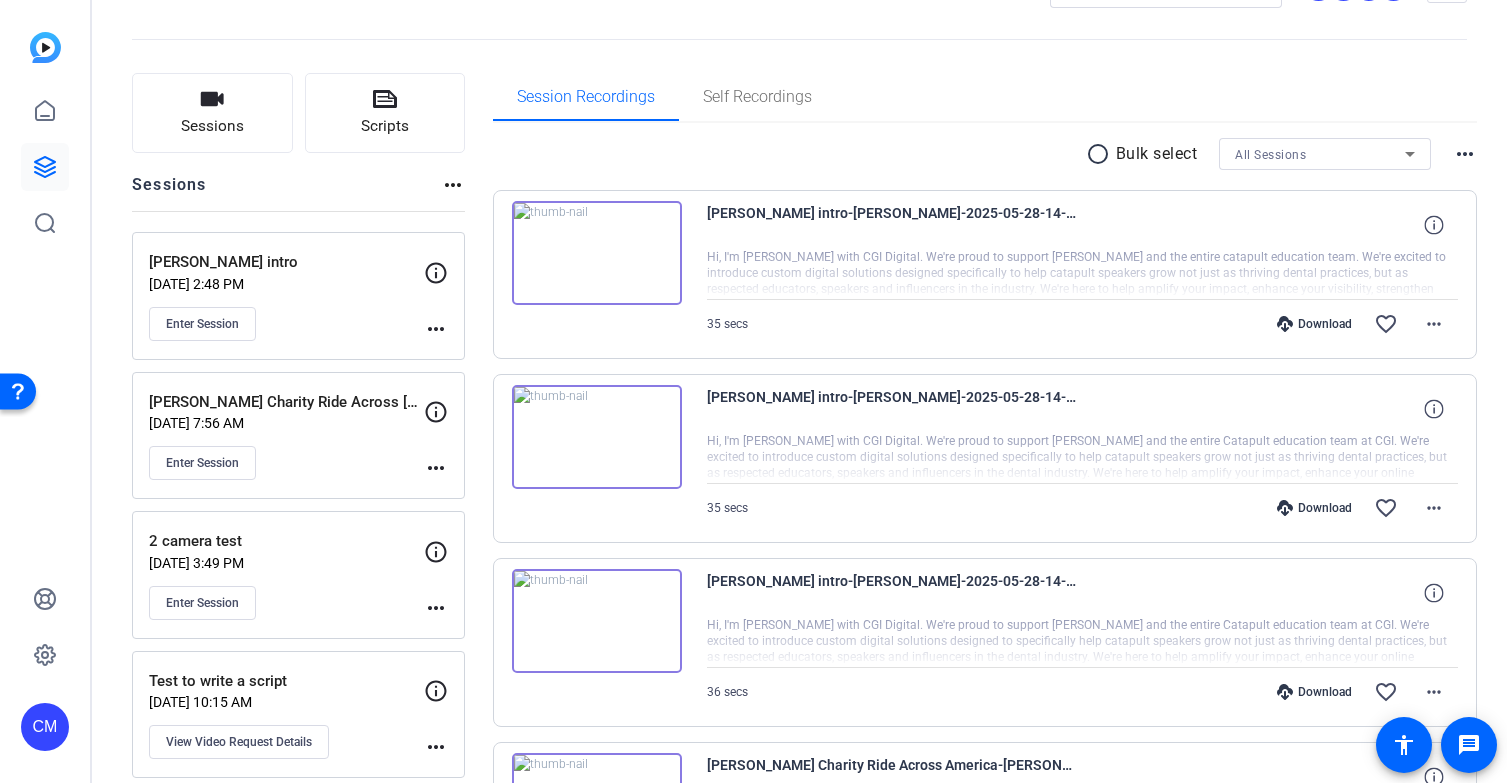 click at bounding box center [597, 437] 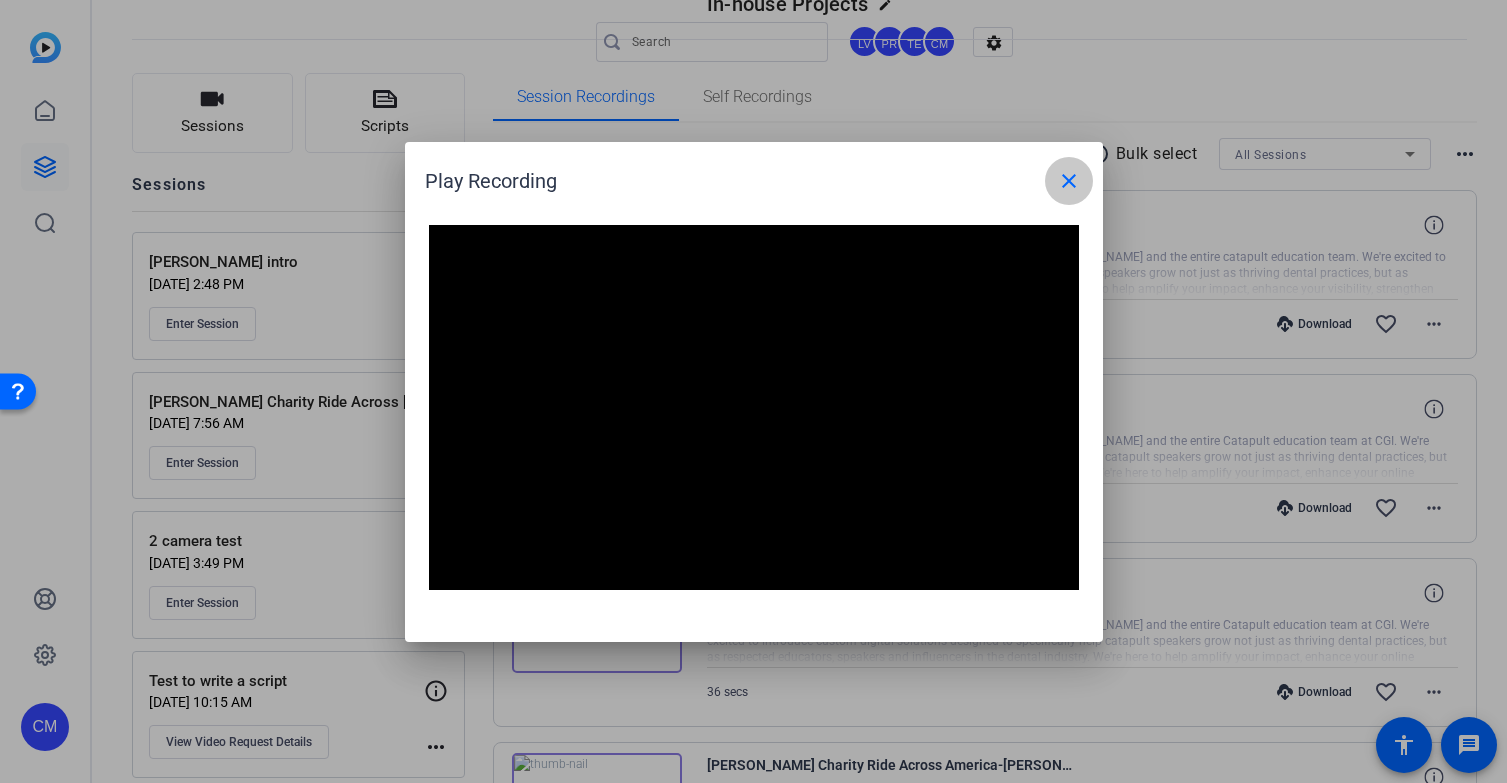 click on "close" at bounding box center [1069, 181] 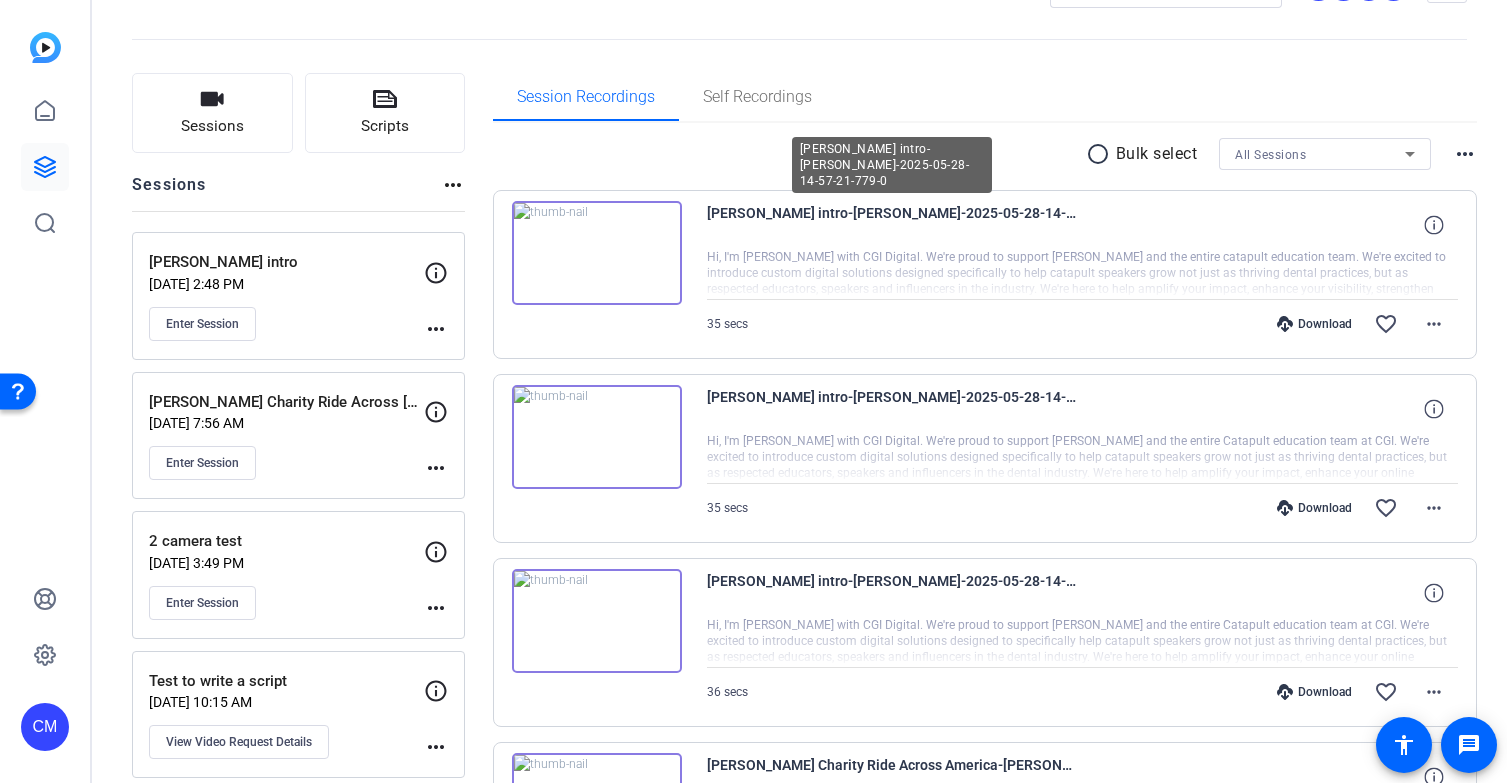 click on "[PERSON_NAME] intro-[PERSON_NAME]-2025-05-28-14-57-21-779-0" at bounding box center [892, 225] 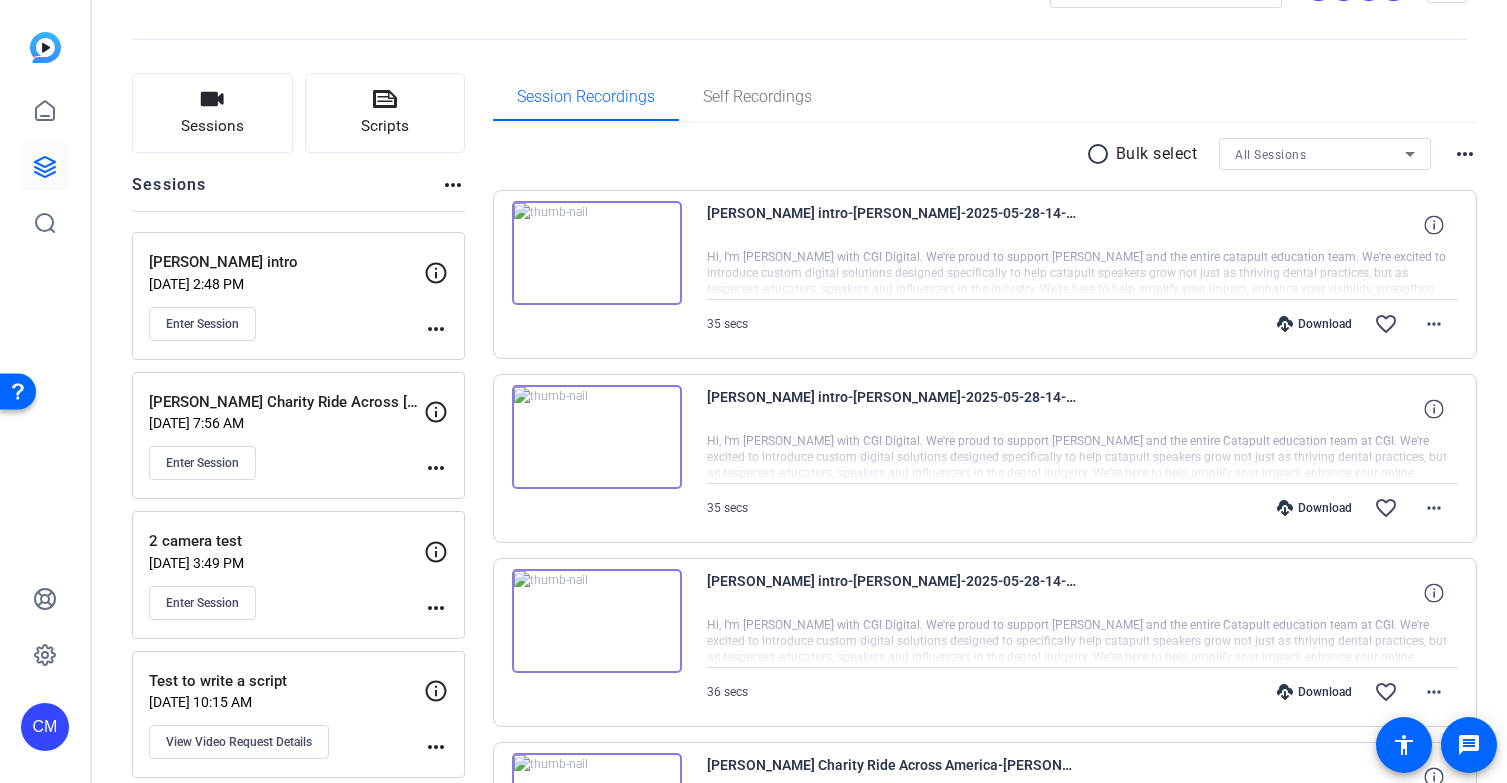 click at bounding box center (597, 253) 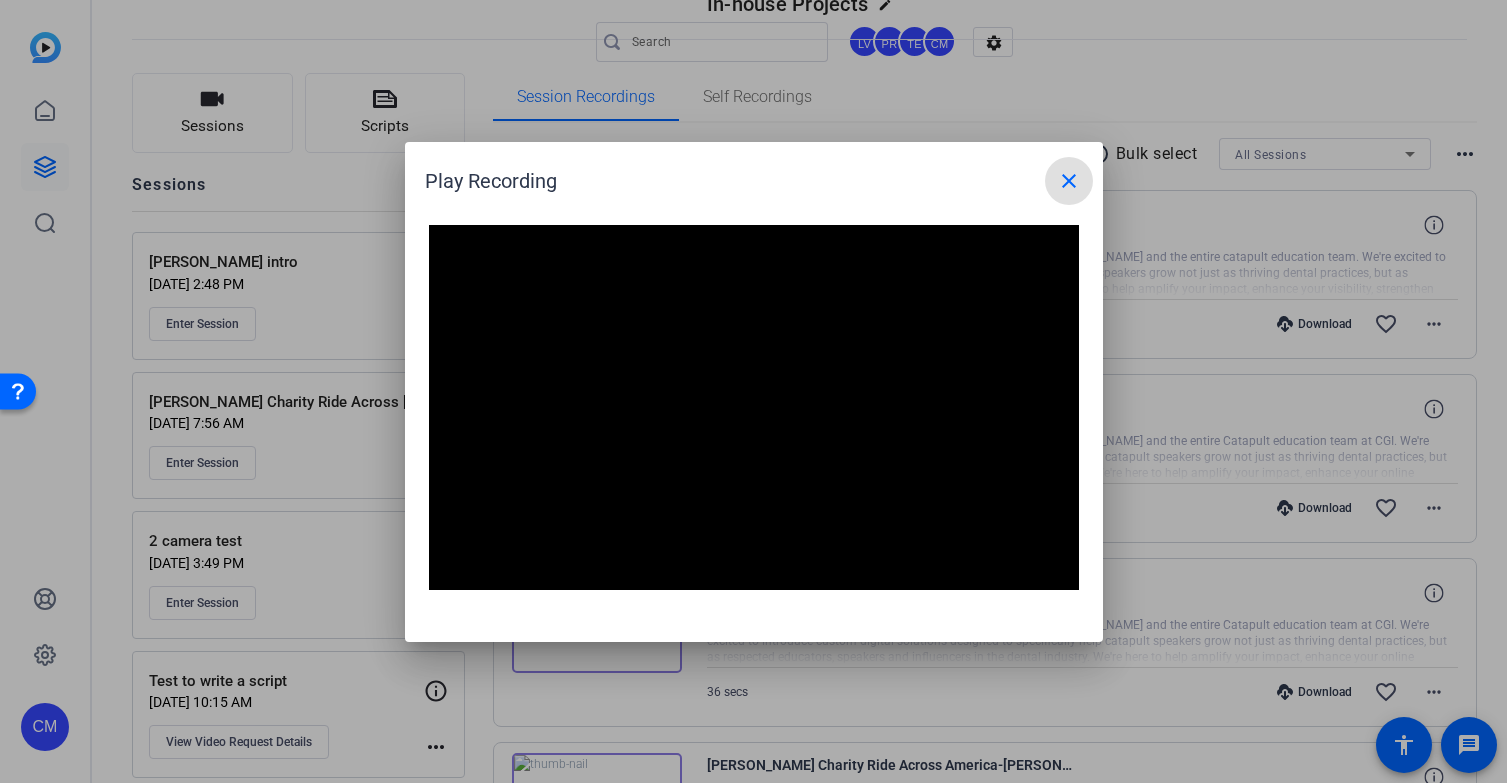 click on "close" at bounding box center [1069, 181] 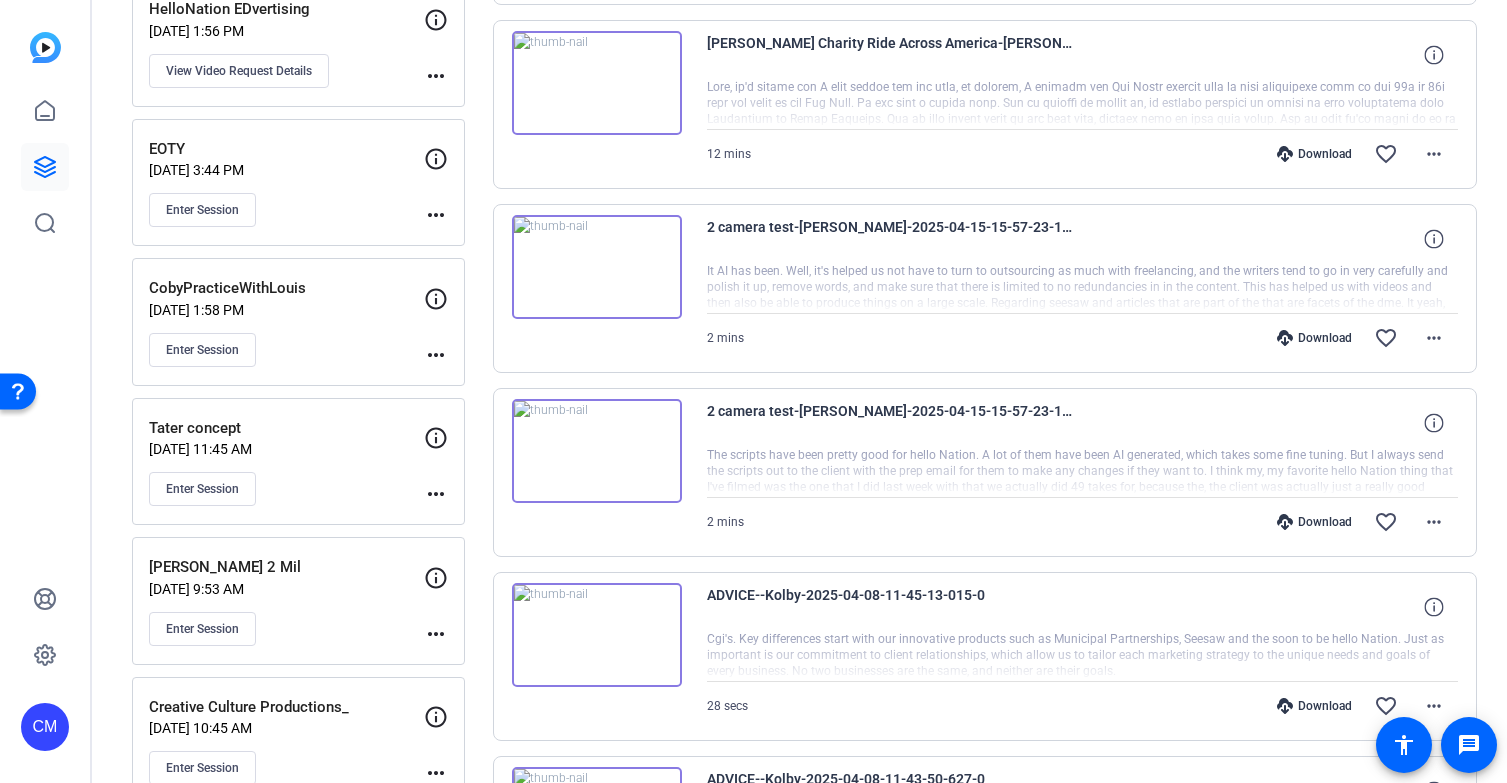 scroll, scrollTop: 1155, scrollLeft: 0, axis: vertical 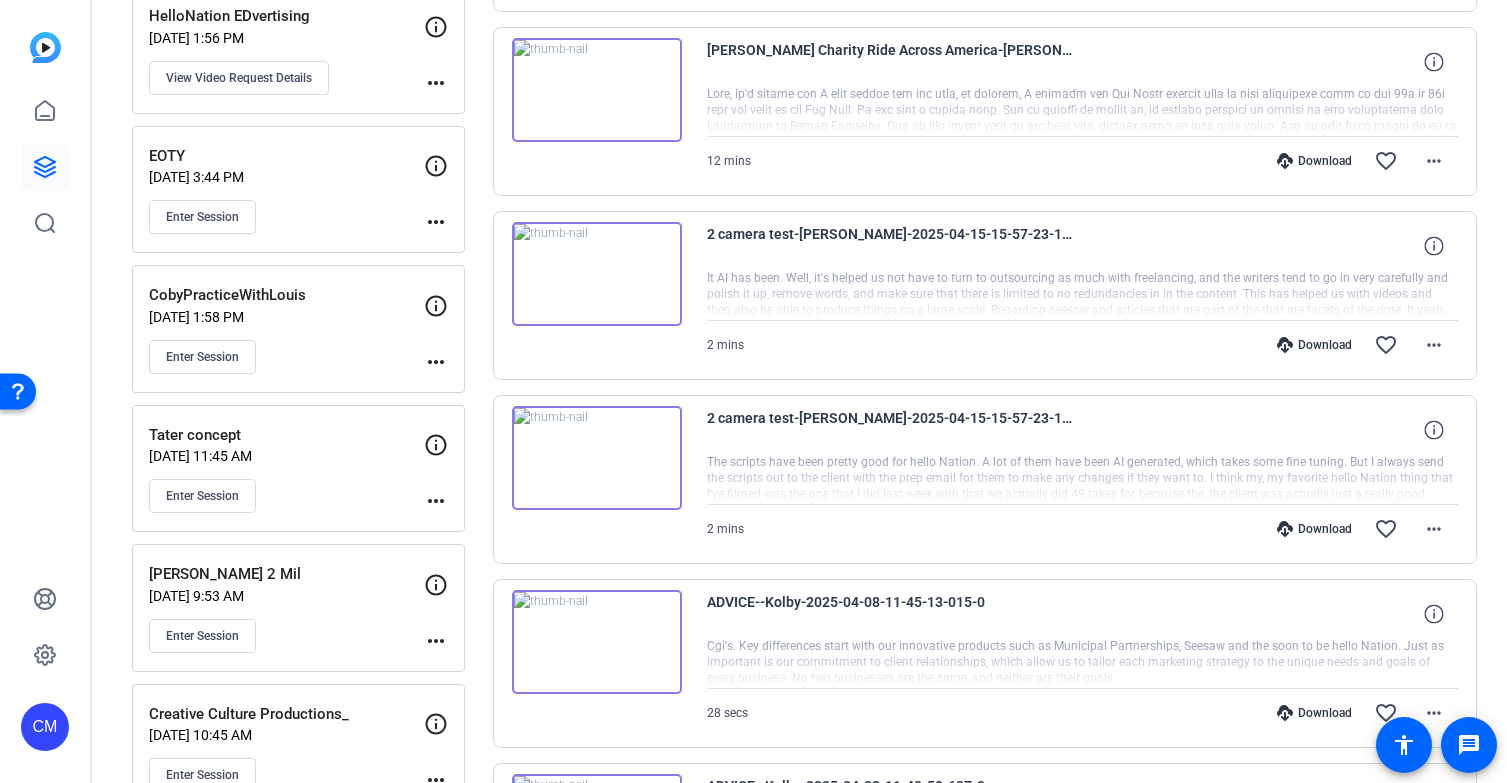click at bounding box center (597, 458) 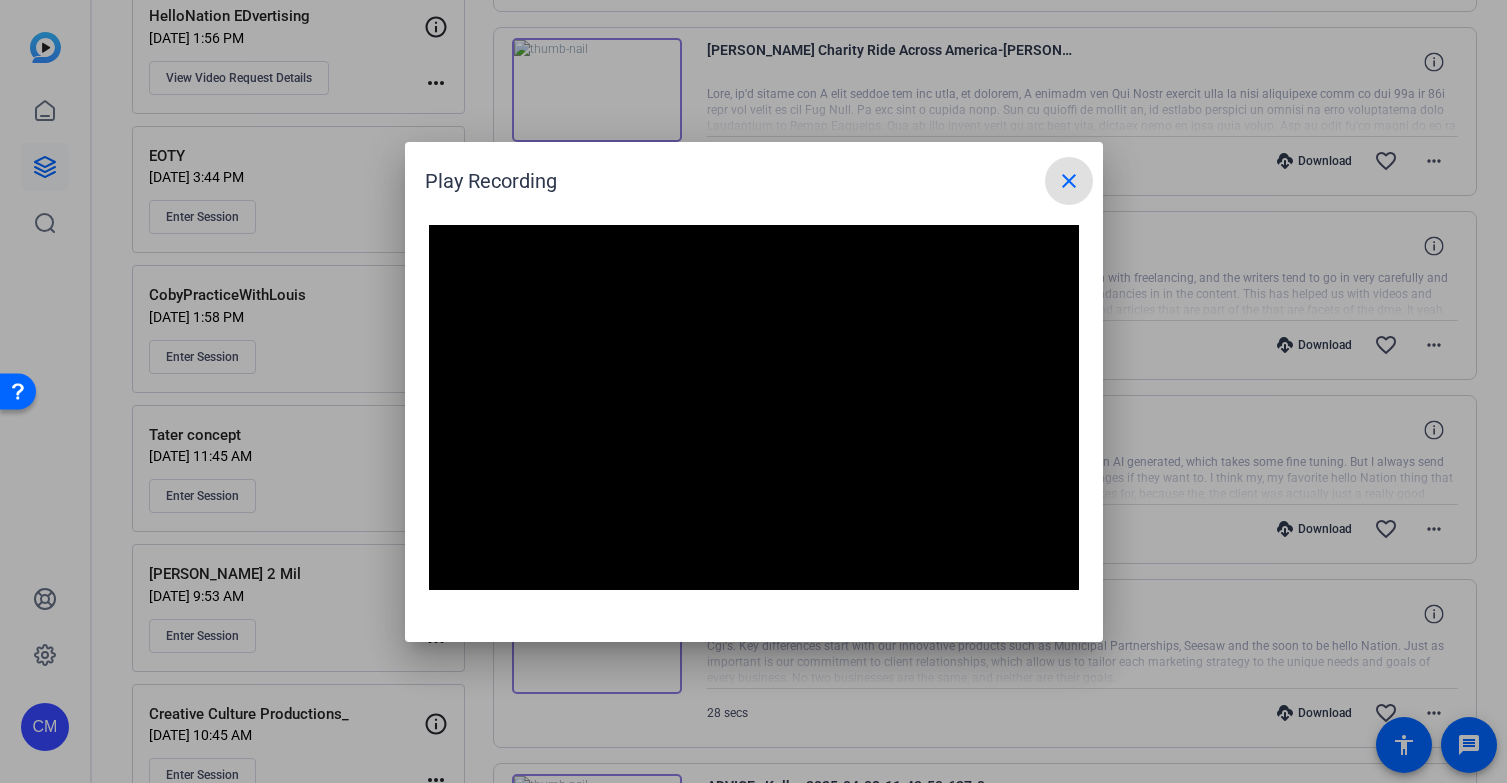 click on "close" at bounding box center (1069, 181) 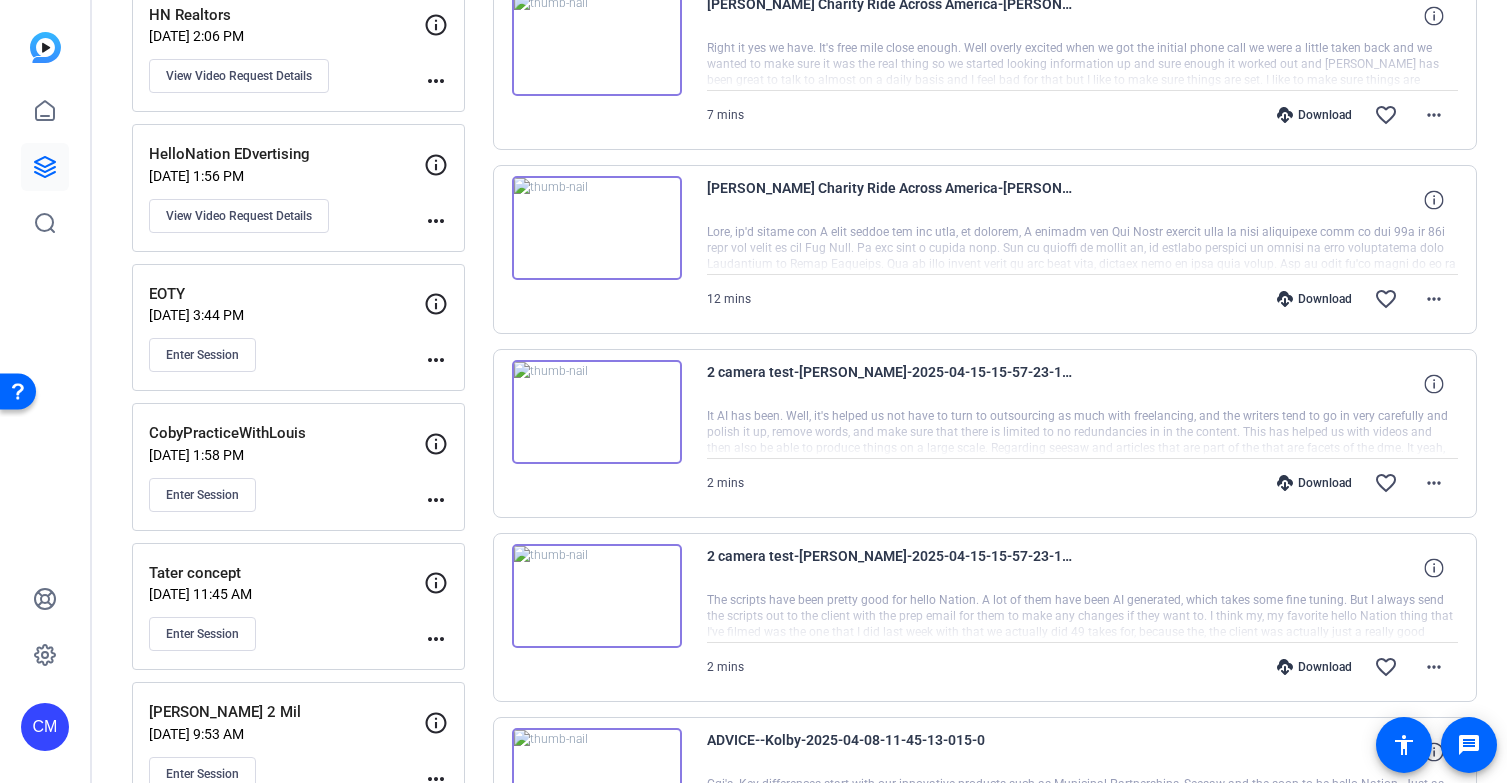 scroll, scrollTop: 992, scrollLeft: 0, axis: vertical 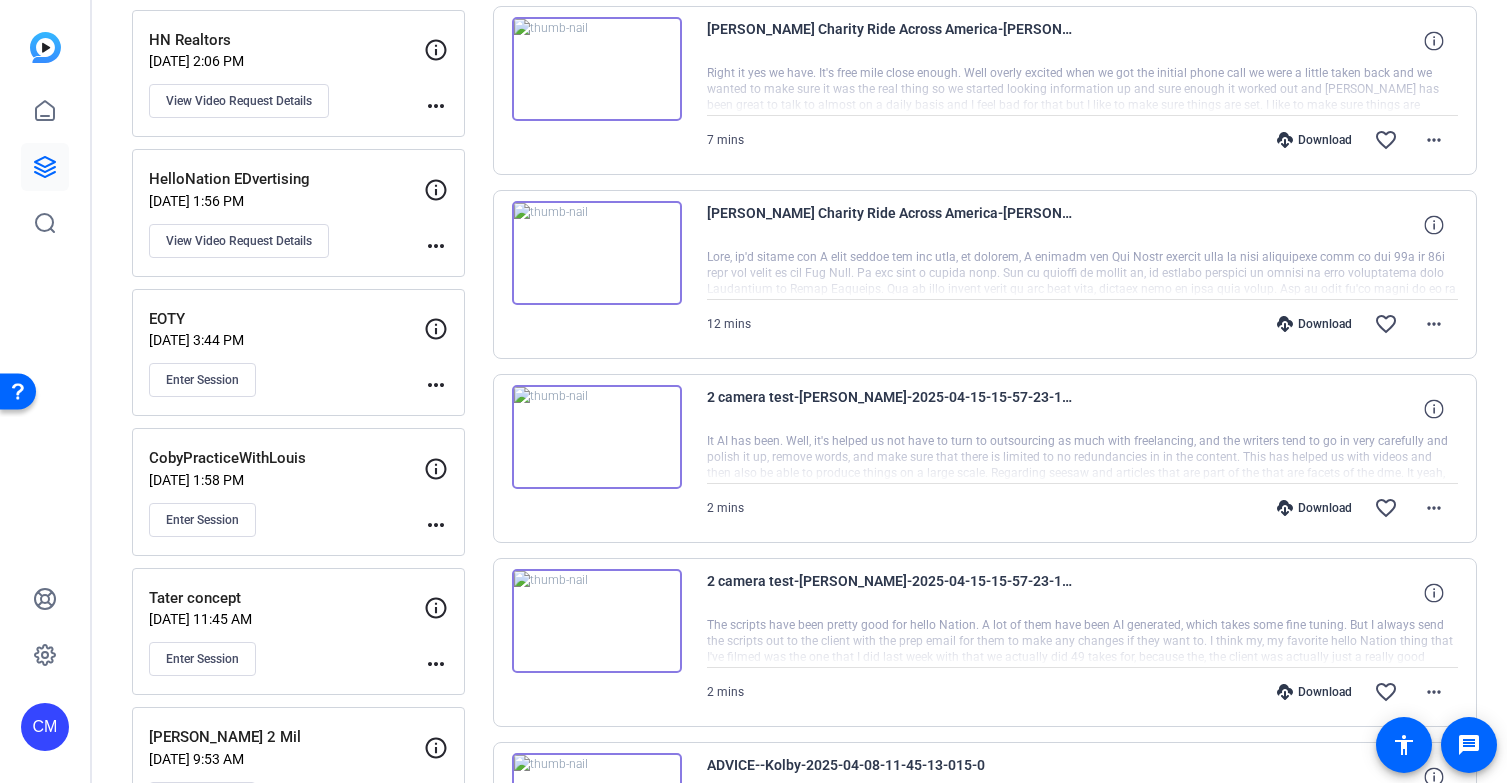 click at bounding box center (597, 437) 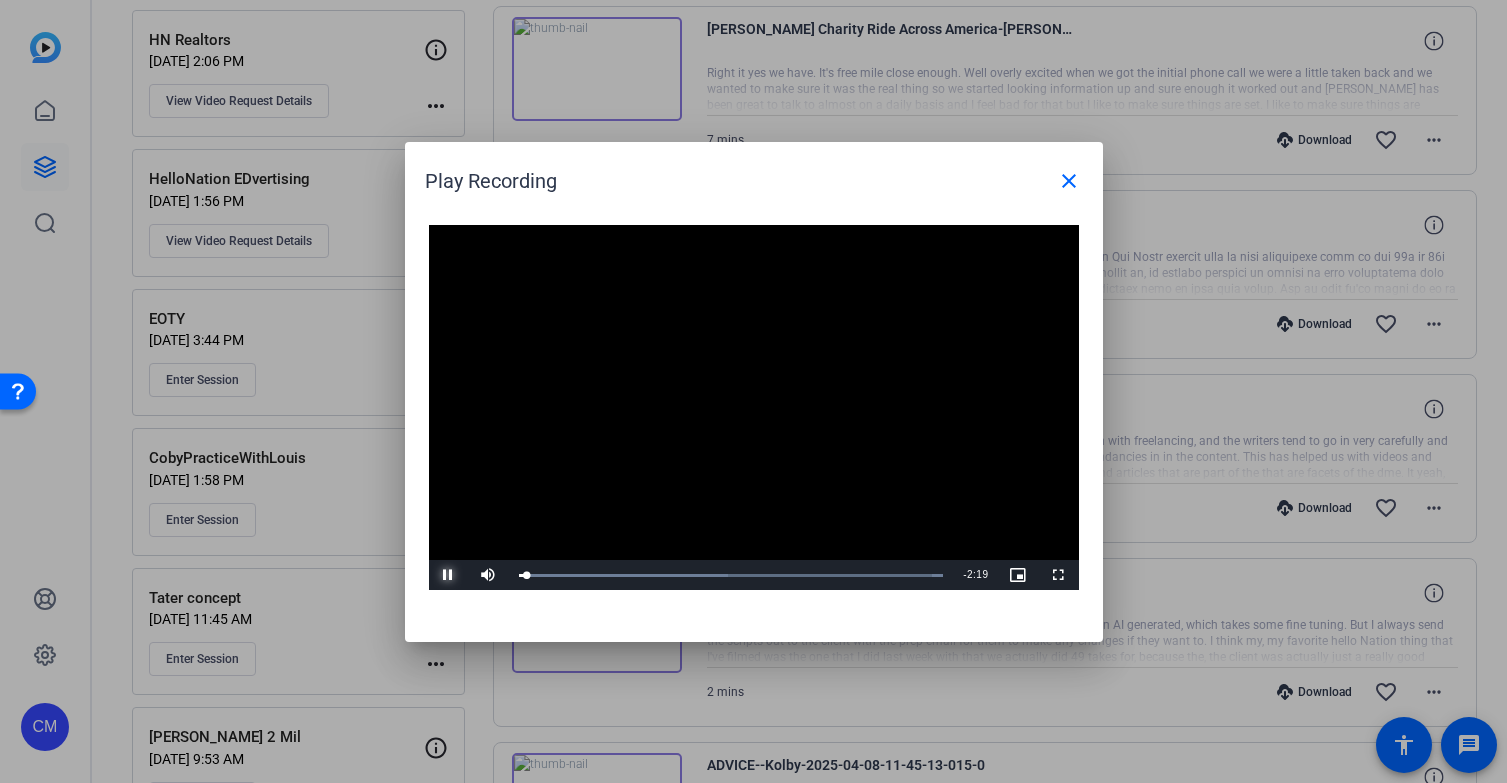 click at bounding box center (449, 575) 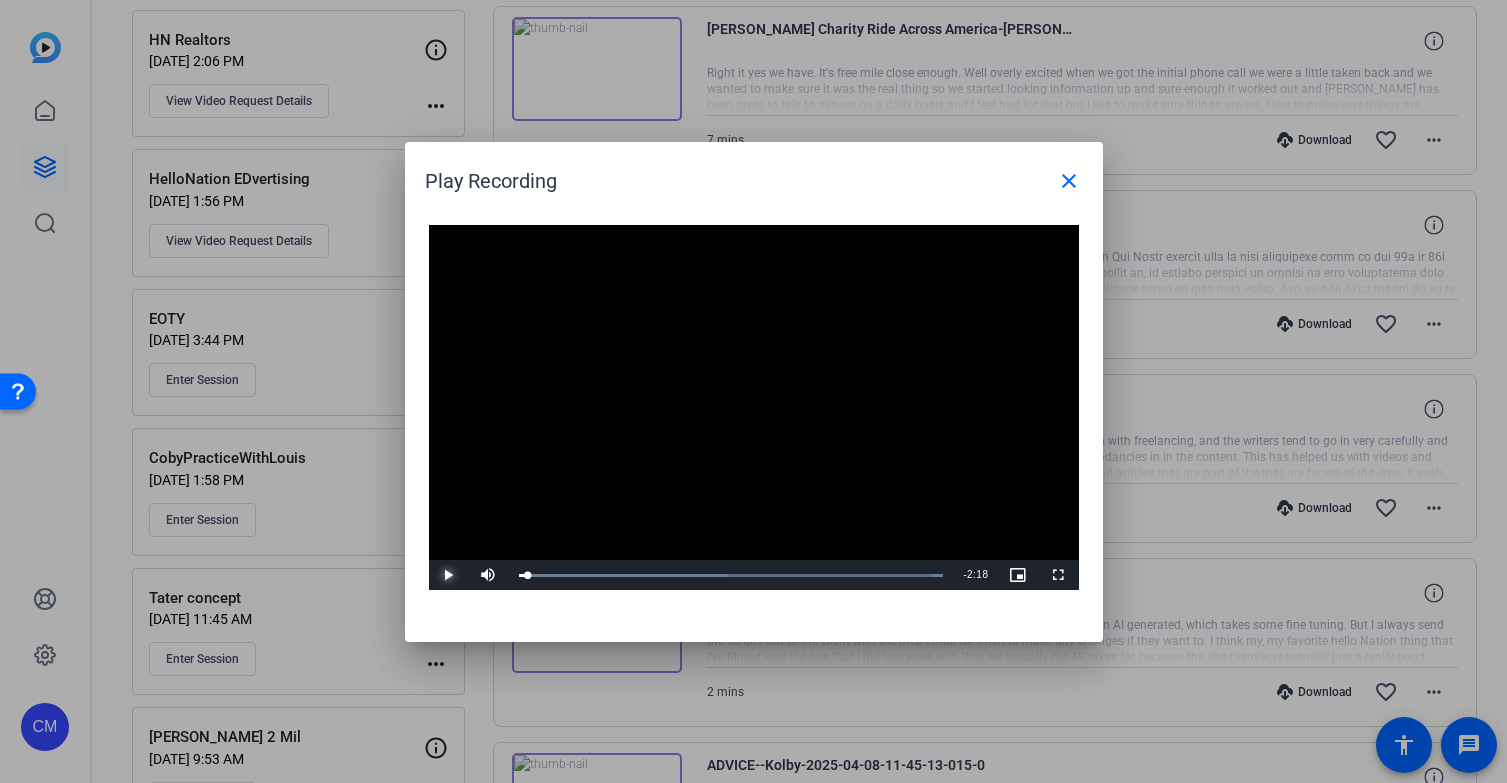 click at bounding box center (449, 575) 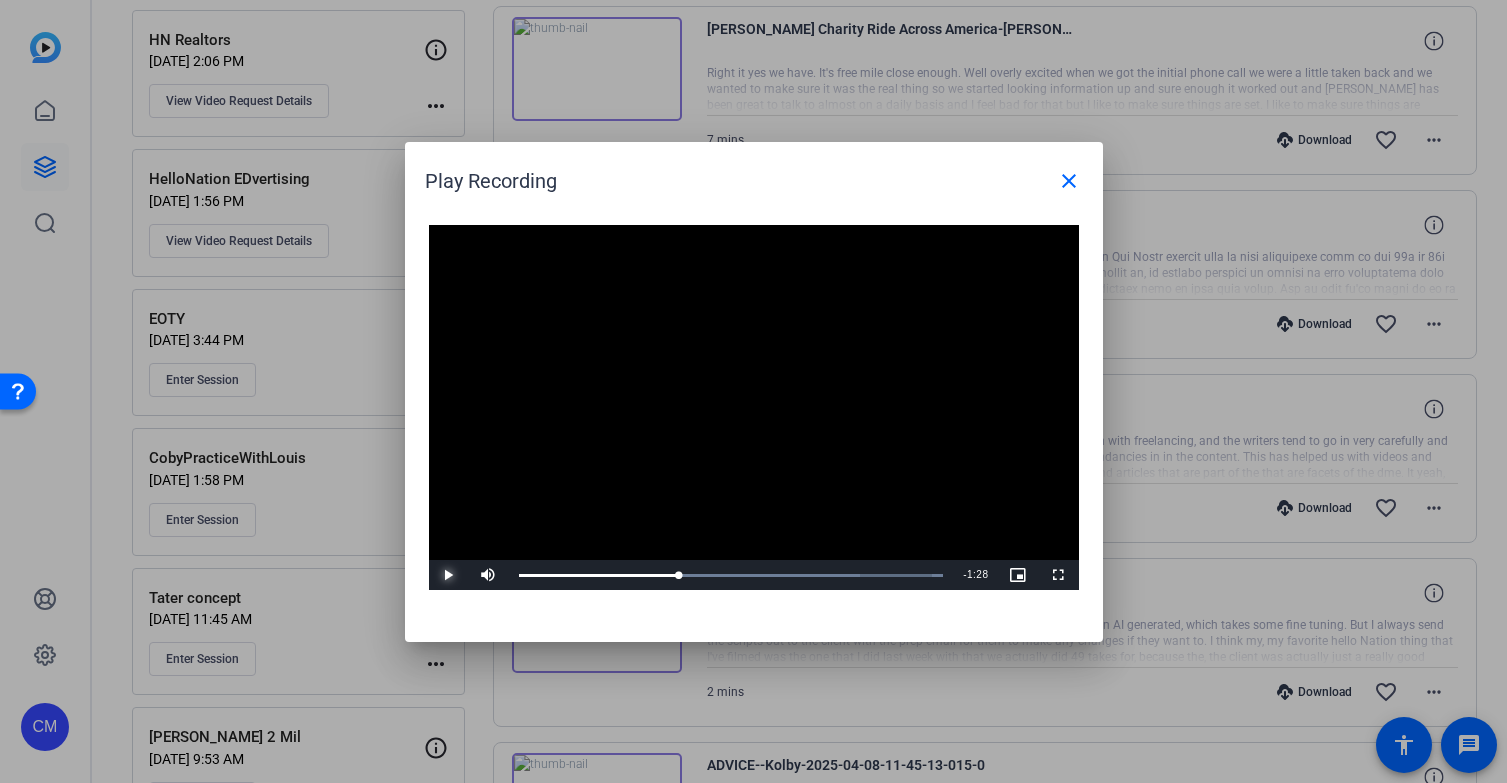 drag, startPoint x: 556, startPoint y: 572, endPoint x: 680, endPoint y: 606, distance: 128.57683 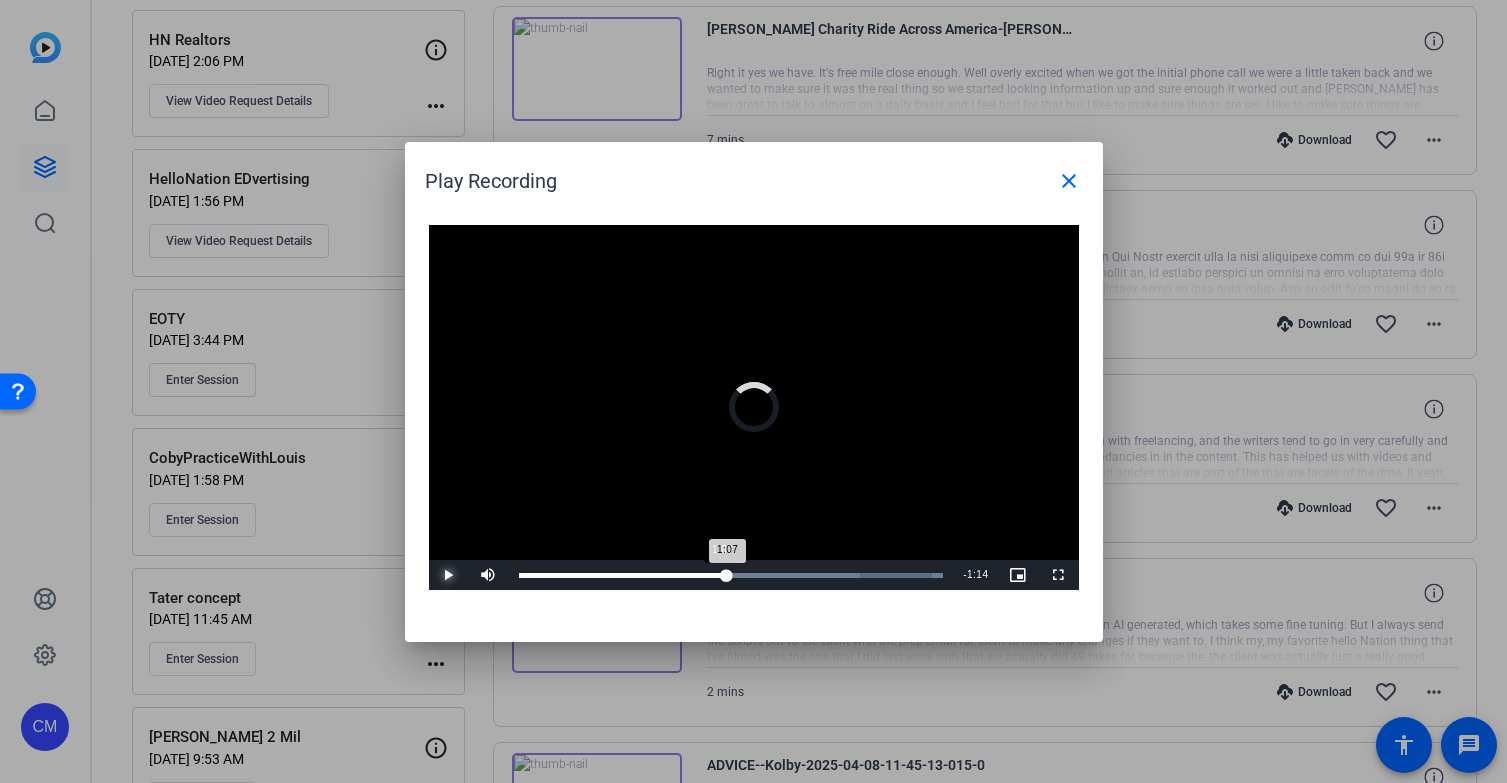 drag, startPoint x: 692, startPoint y: 566, endPoint x: 720, endPoint y: 574, distance: 29.12044 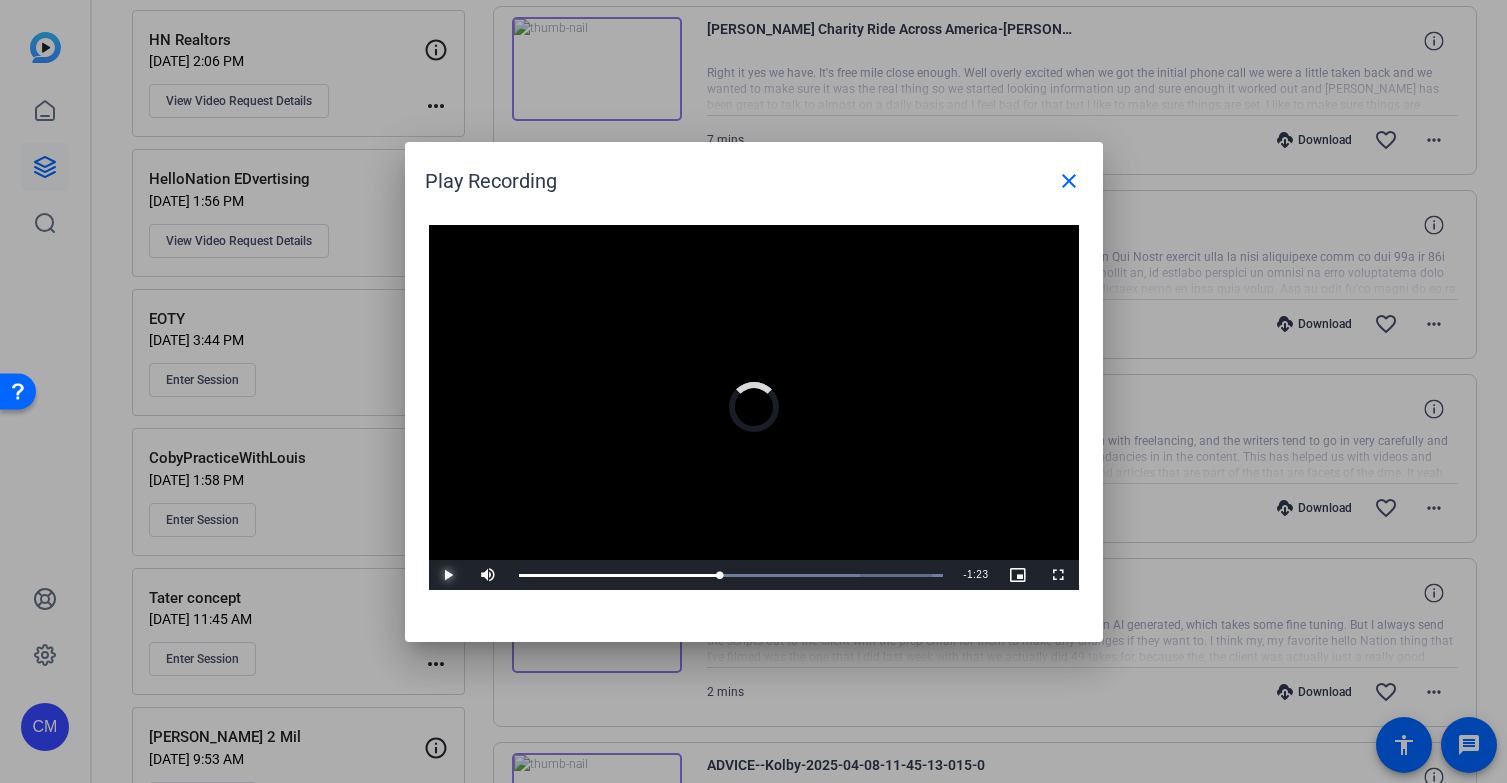 drag, startPoint x: 761, startPoint y: 573, endPoint x: 680, endPoint y: 599, distance: 85.07056 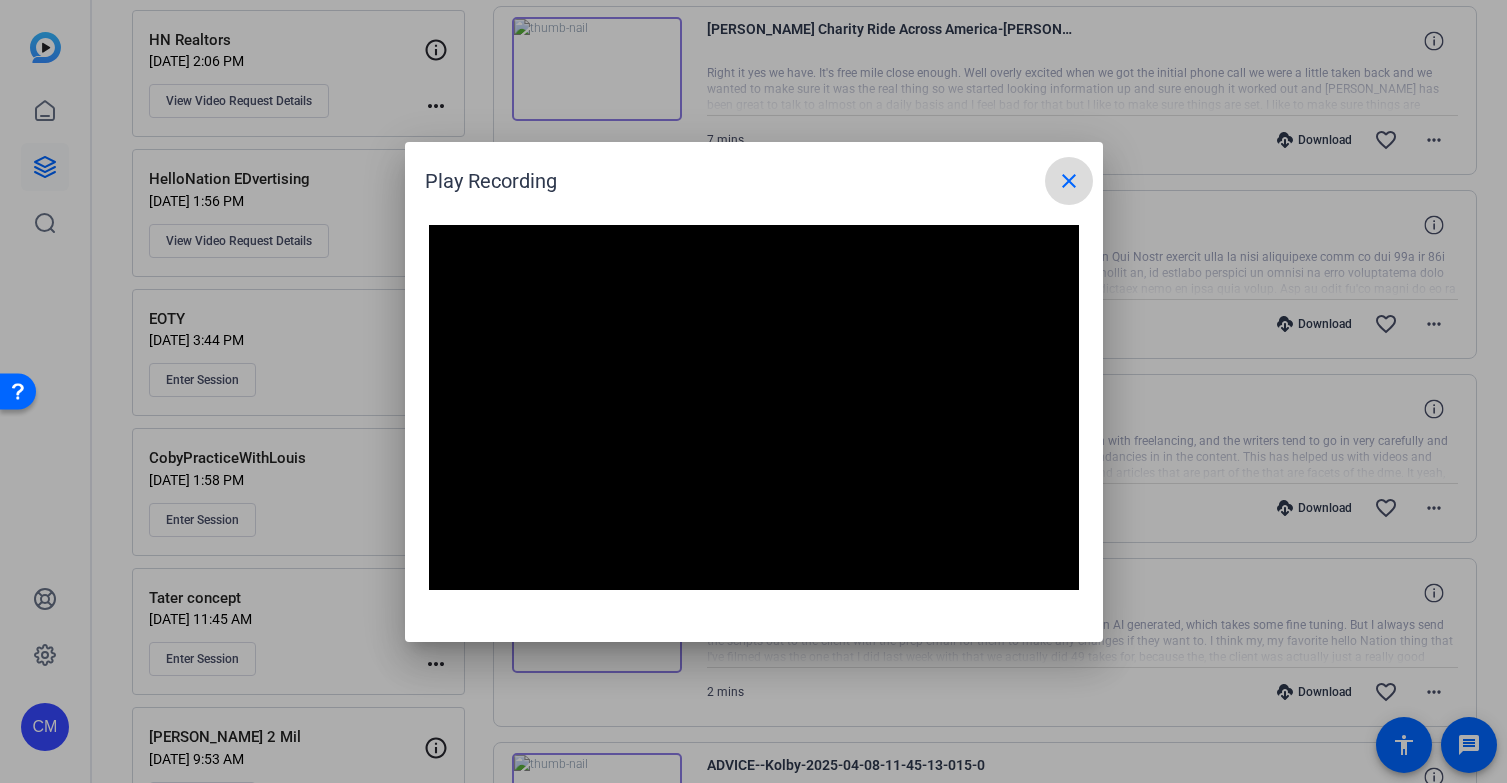 click on "close" at bounding box center [1069, 181] 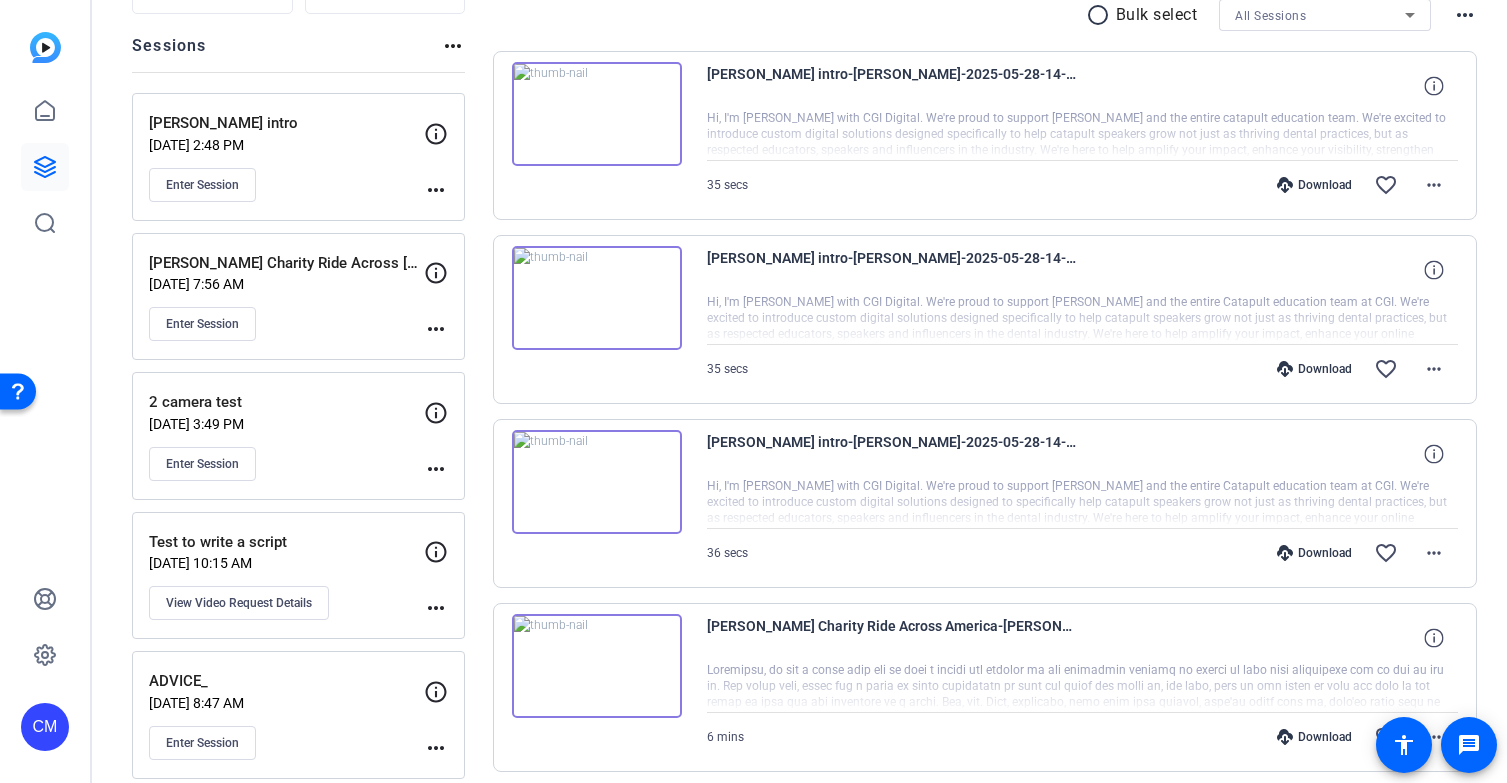scroll, scrollTop: 0, scrollLeft: 0, axis: both 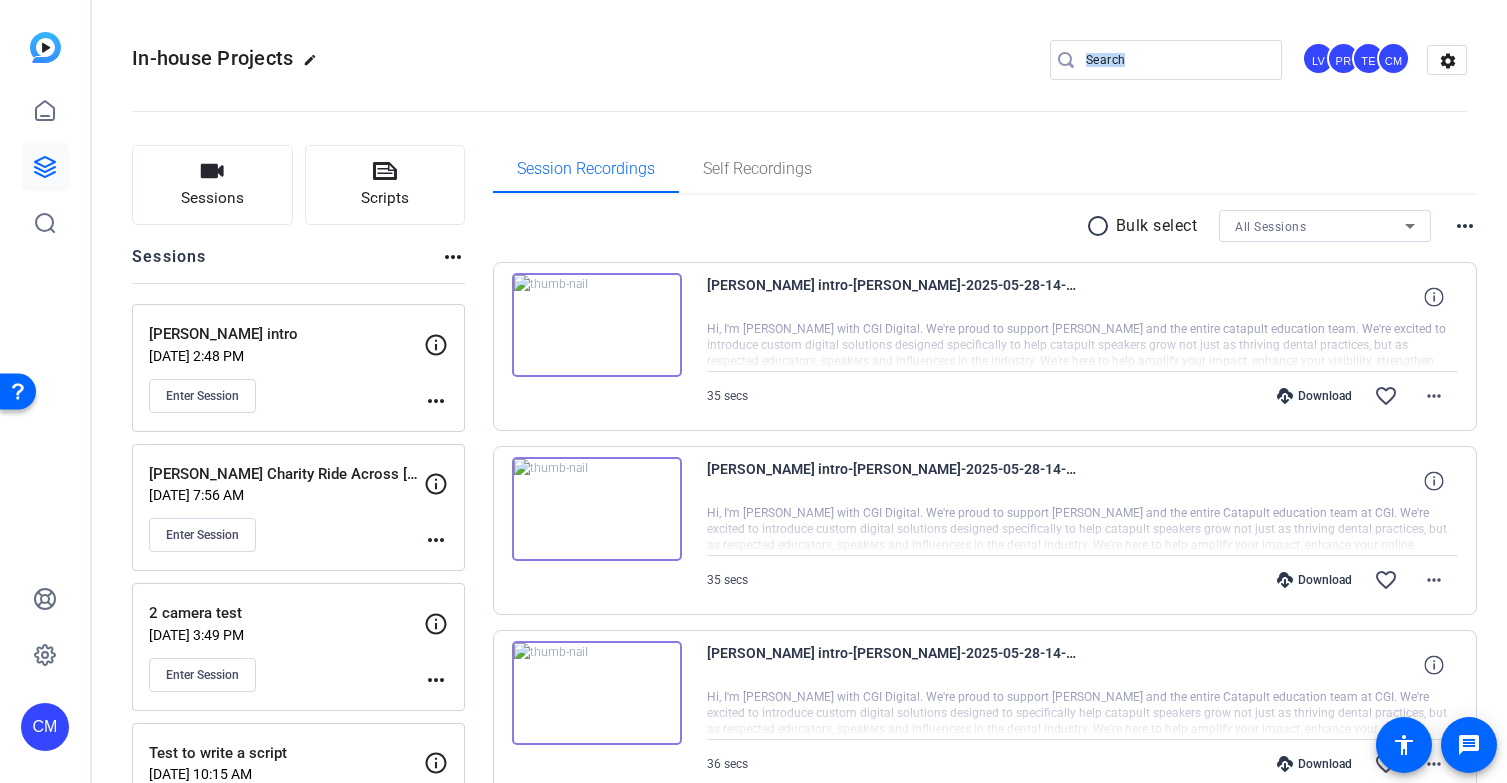 drag, startPoint x: 1187, startPoint y: 87, endPoint x: 1171, endPoint y: 73, distance: 21.260292 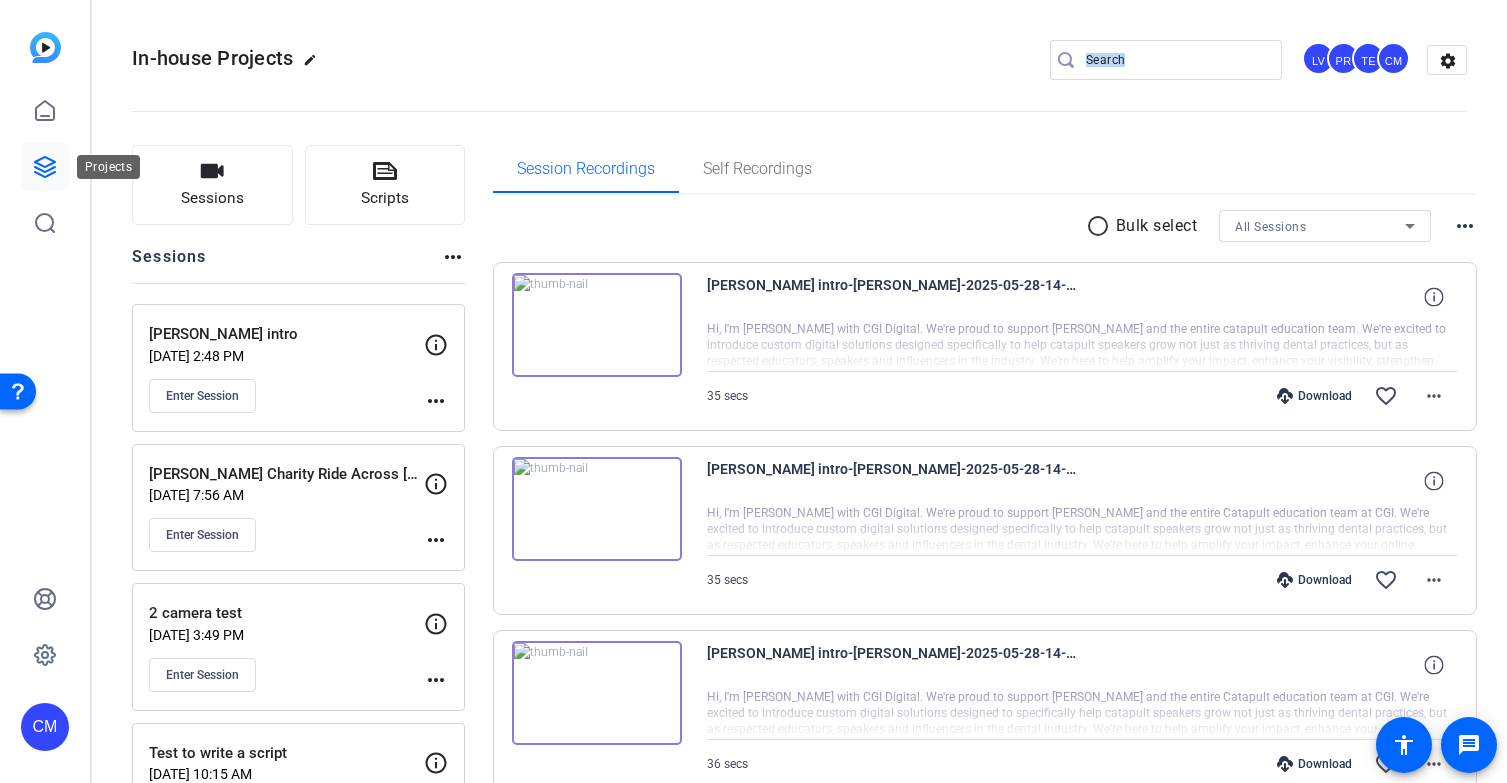 click 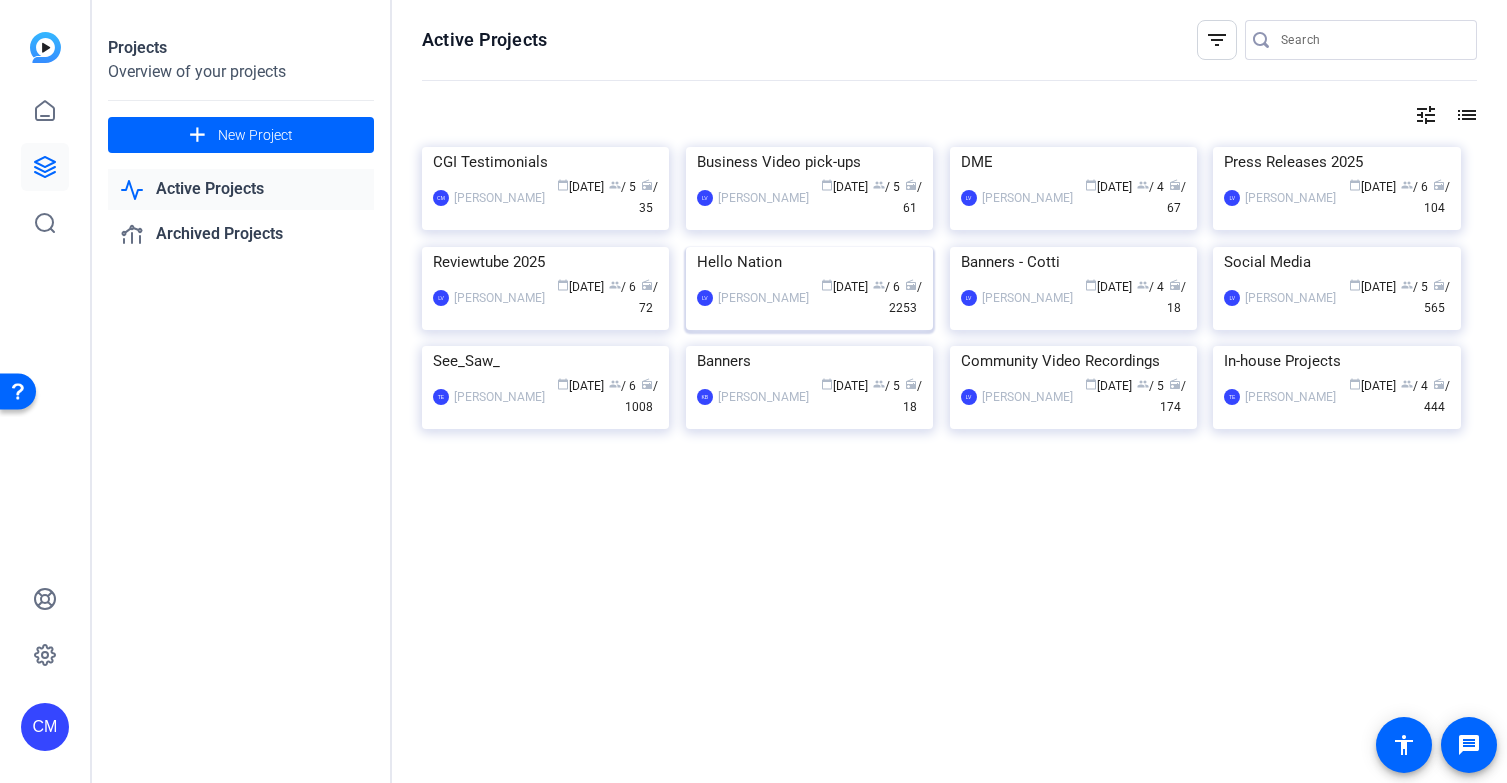 click on "Hello Nation" 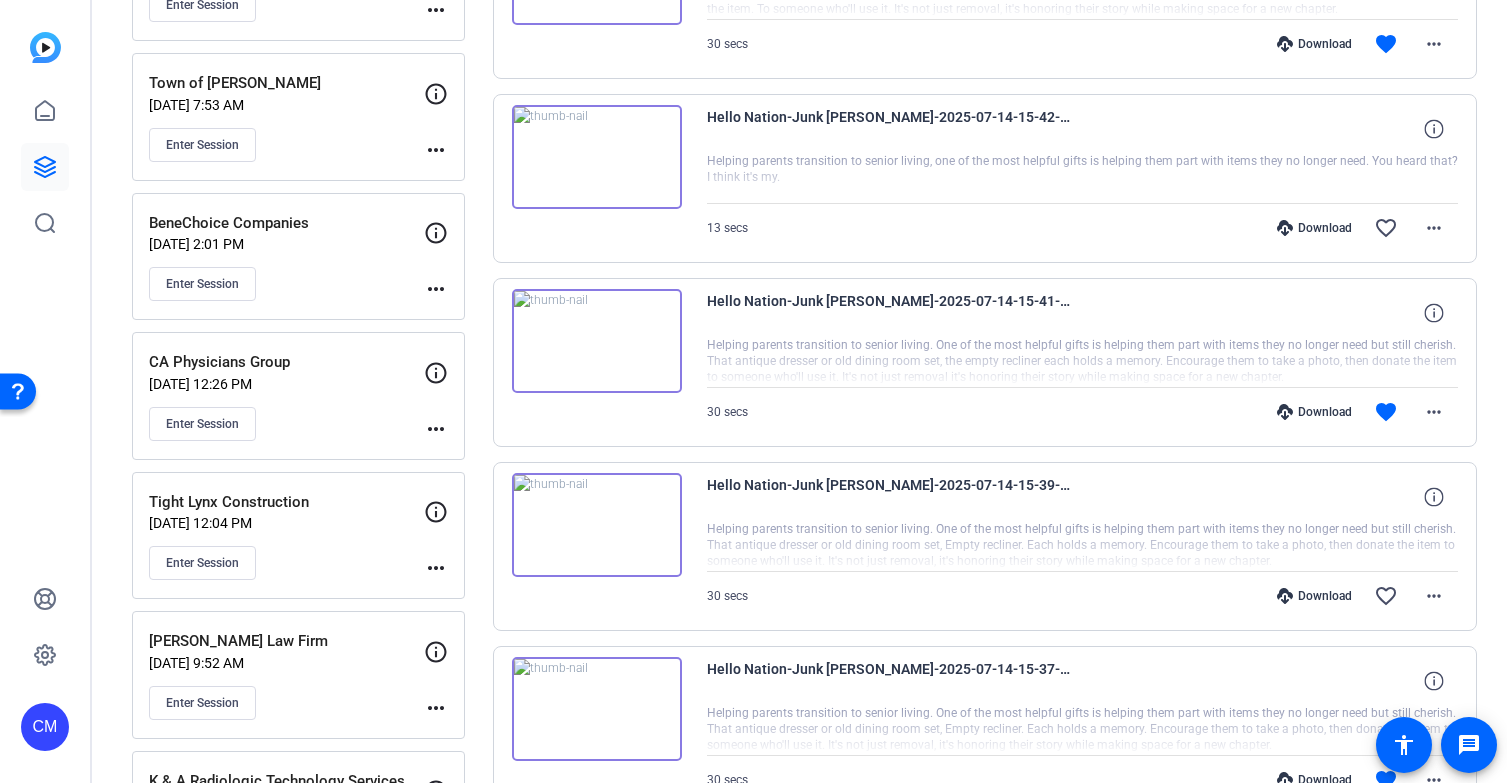 scroll, scrollTop: 1129, scrollLeft: 0, axis: vertical 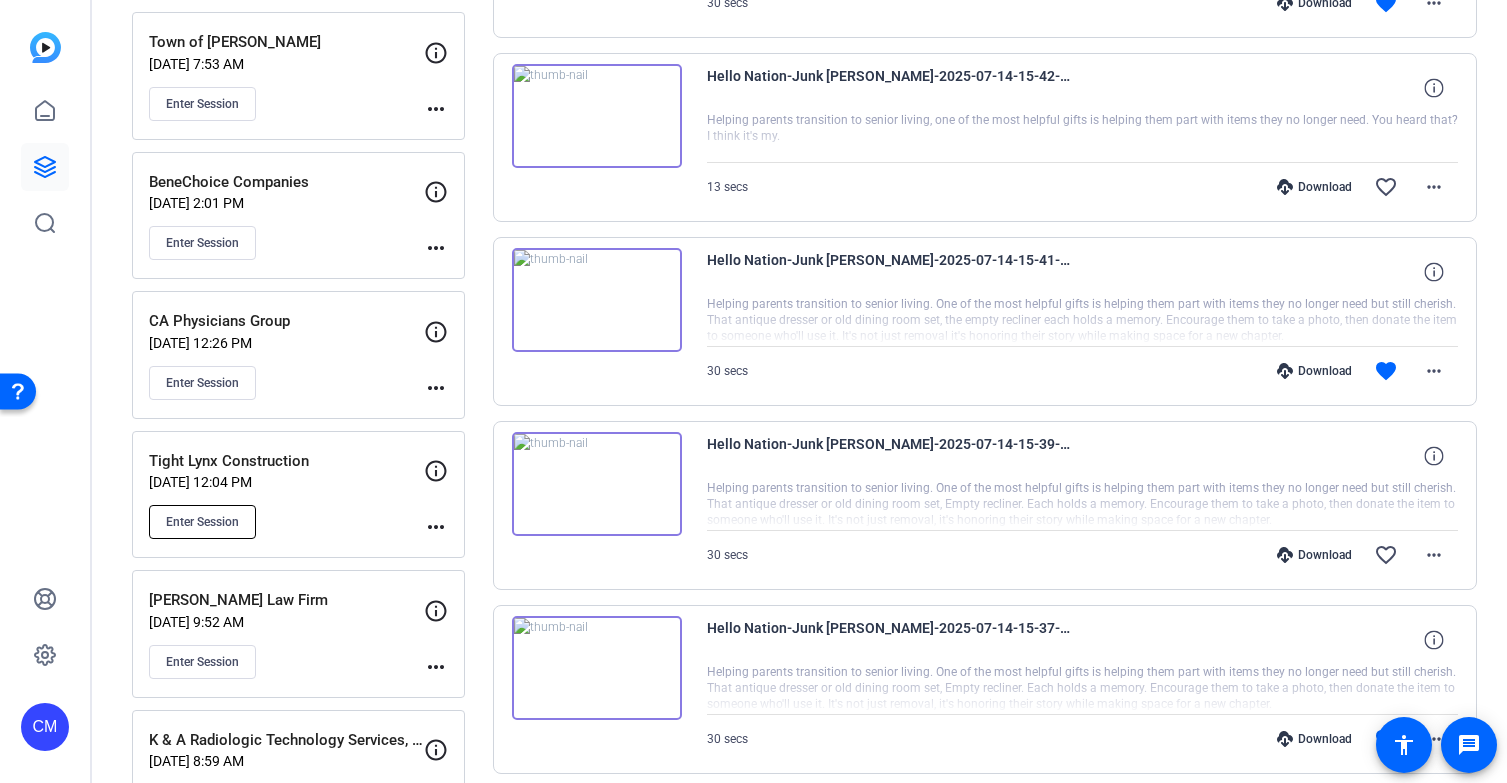 click on "Enter Session" 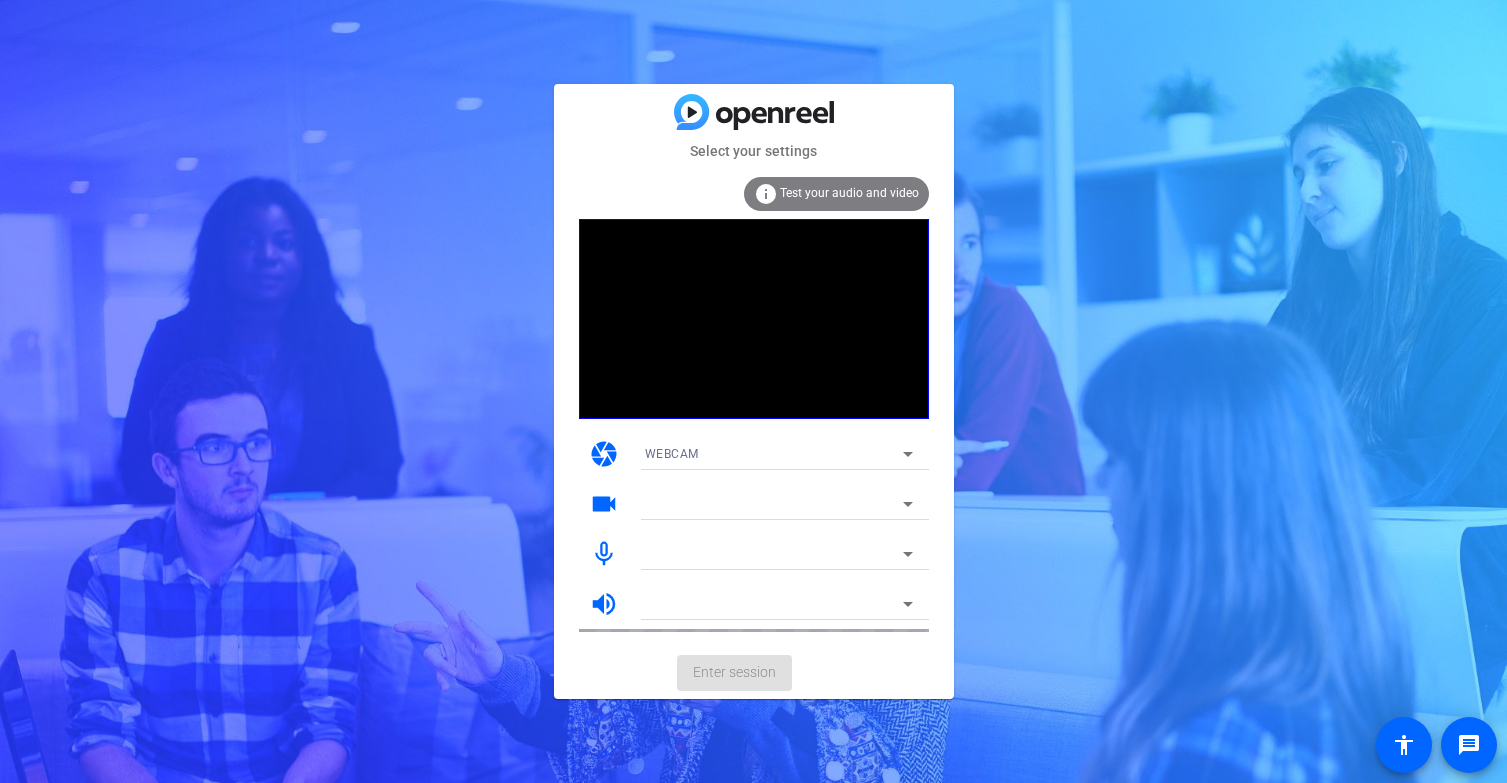 scroll, scrollTop: 0, scrollLeft: 0, axis: both 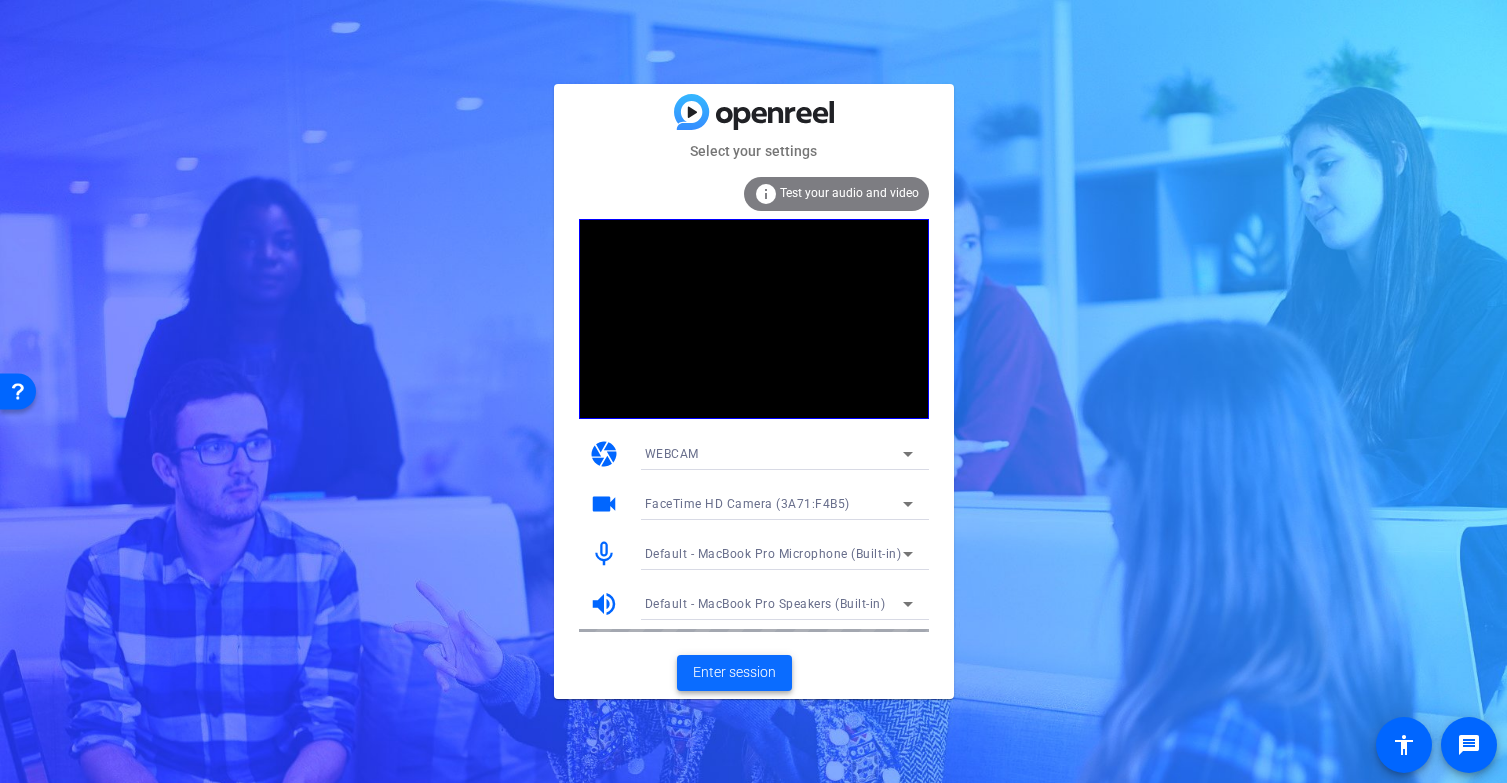 click on "Enter session" 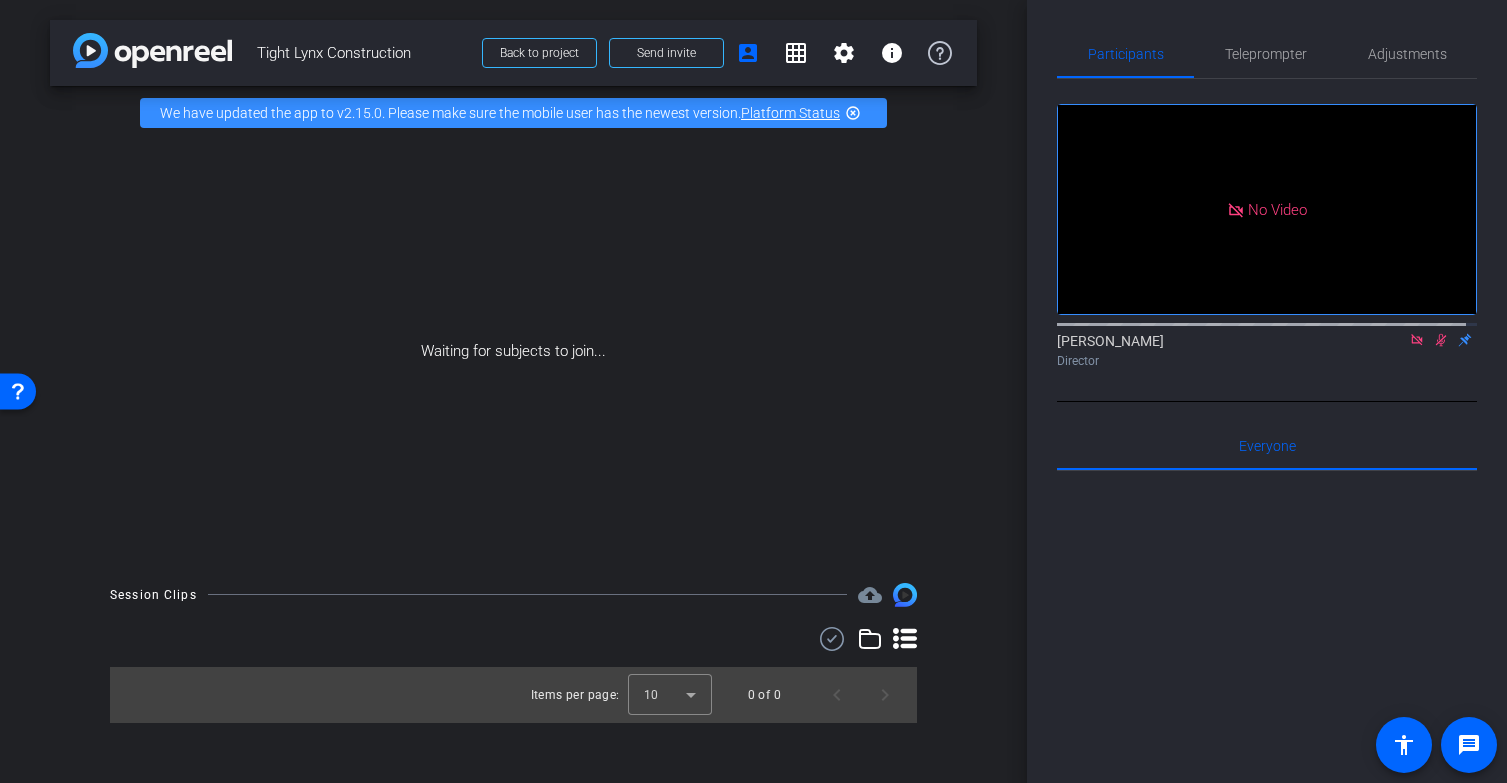 click 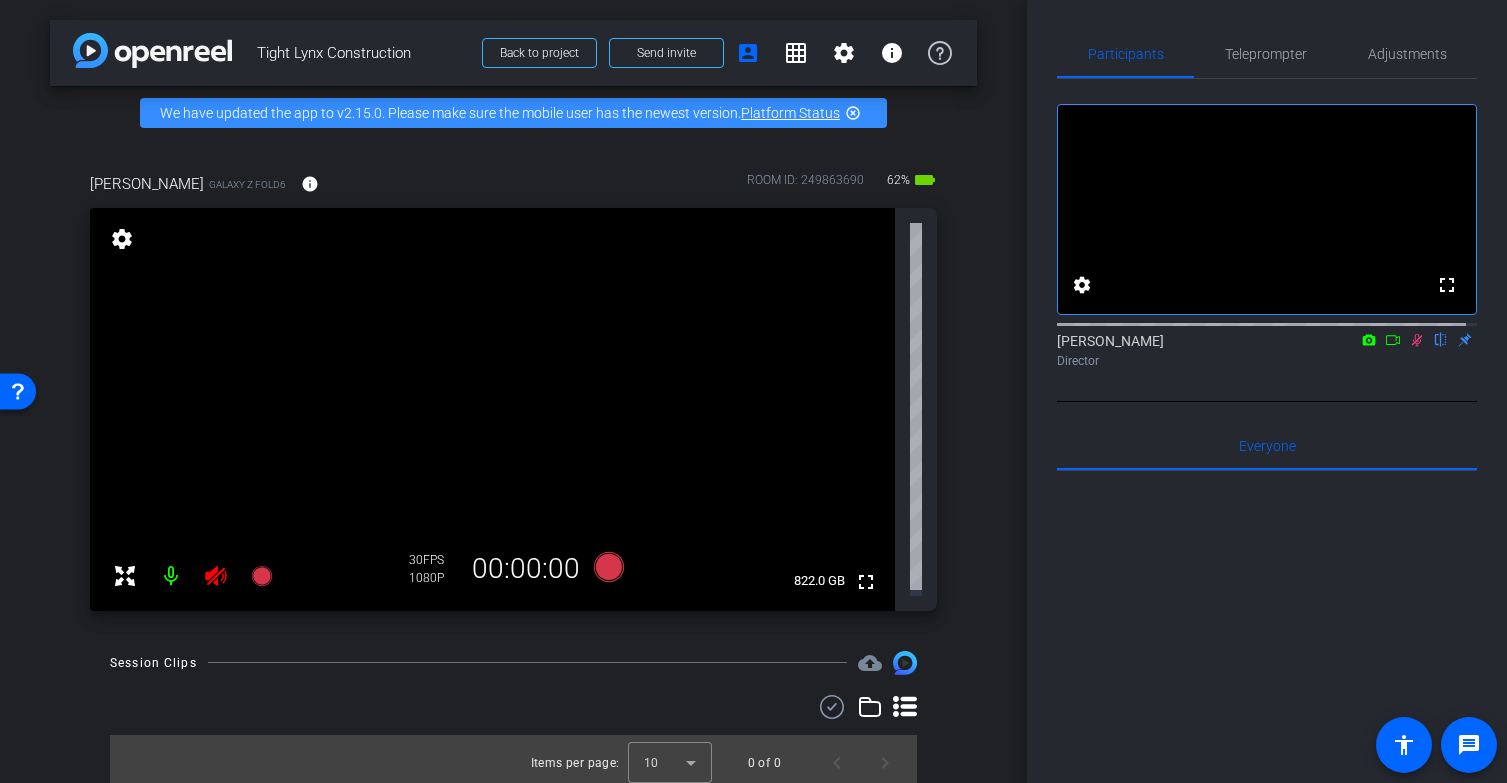 click 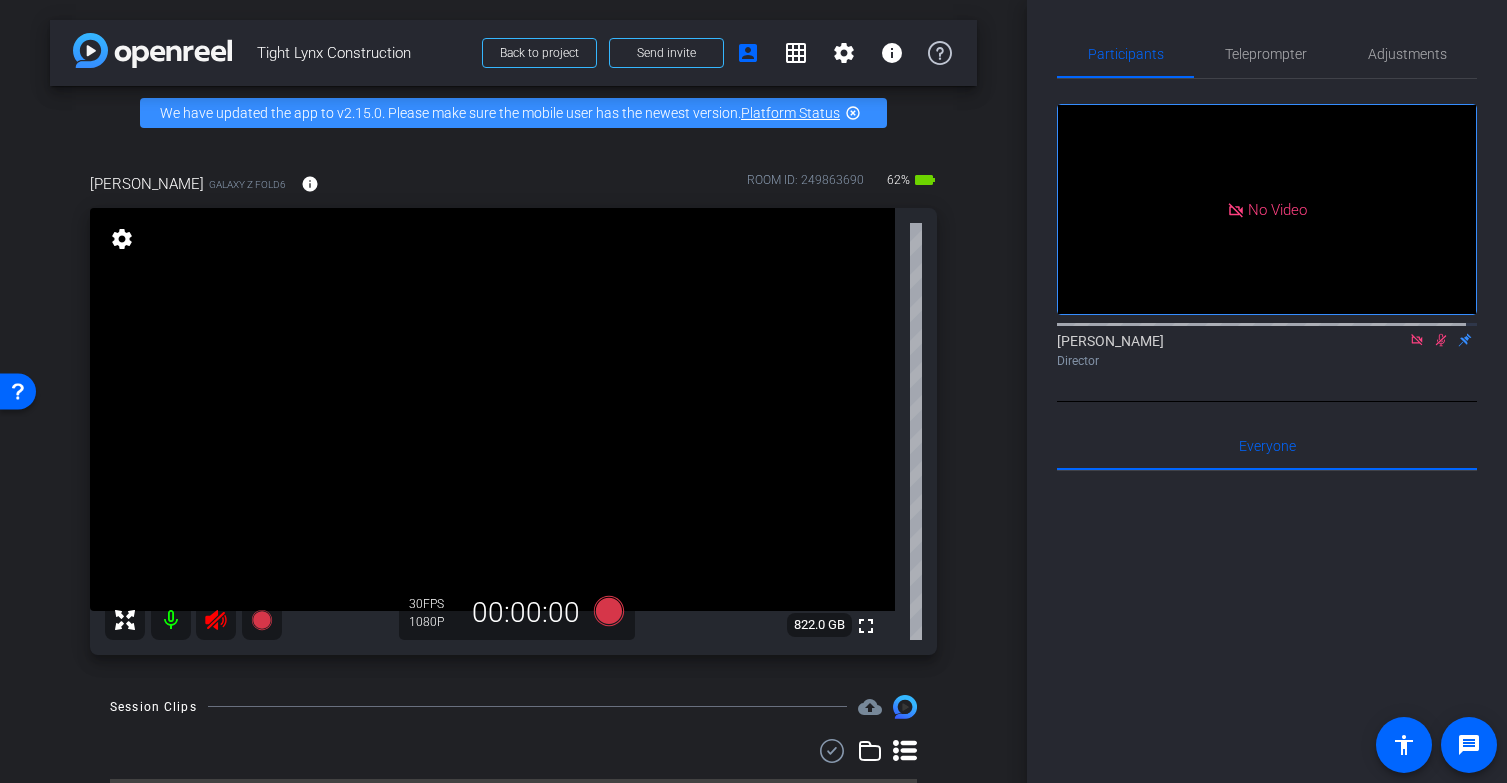 click 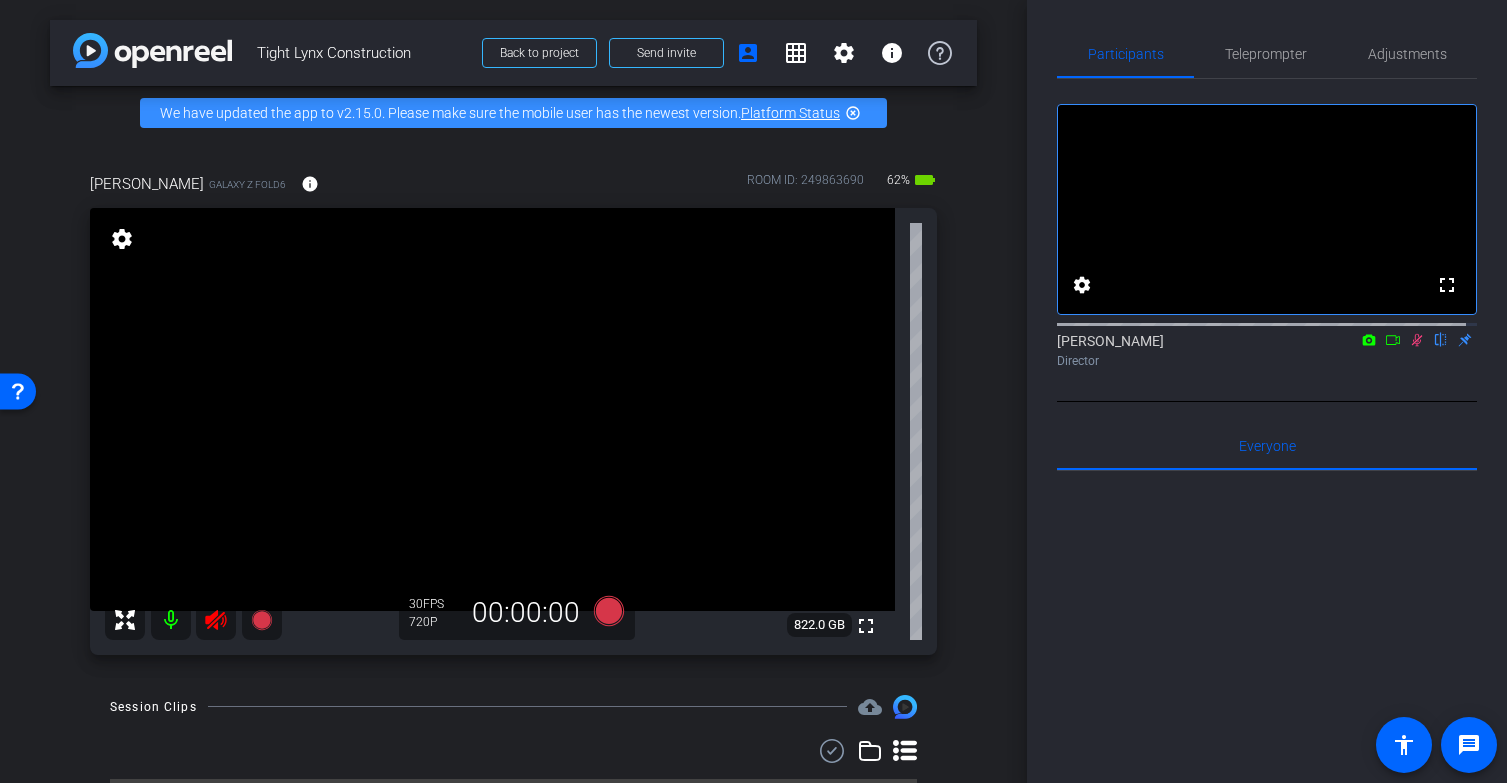 click 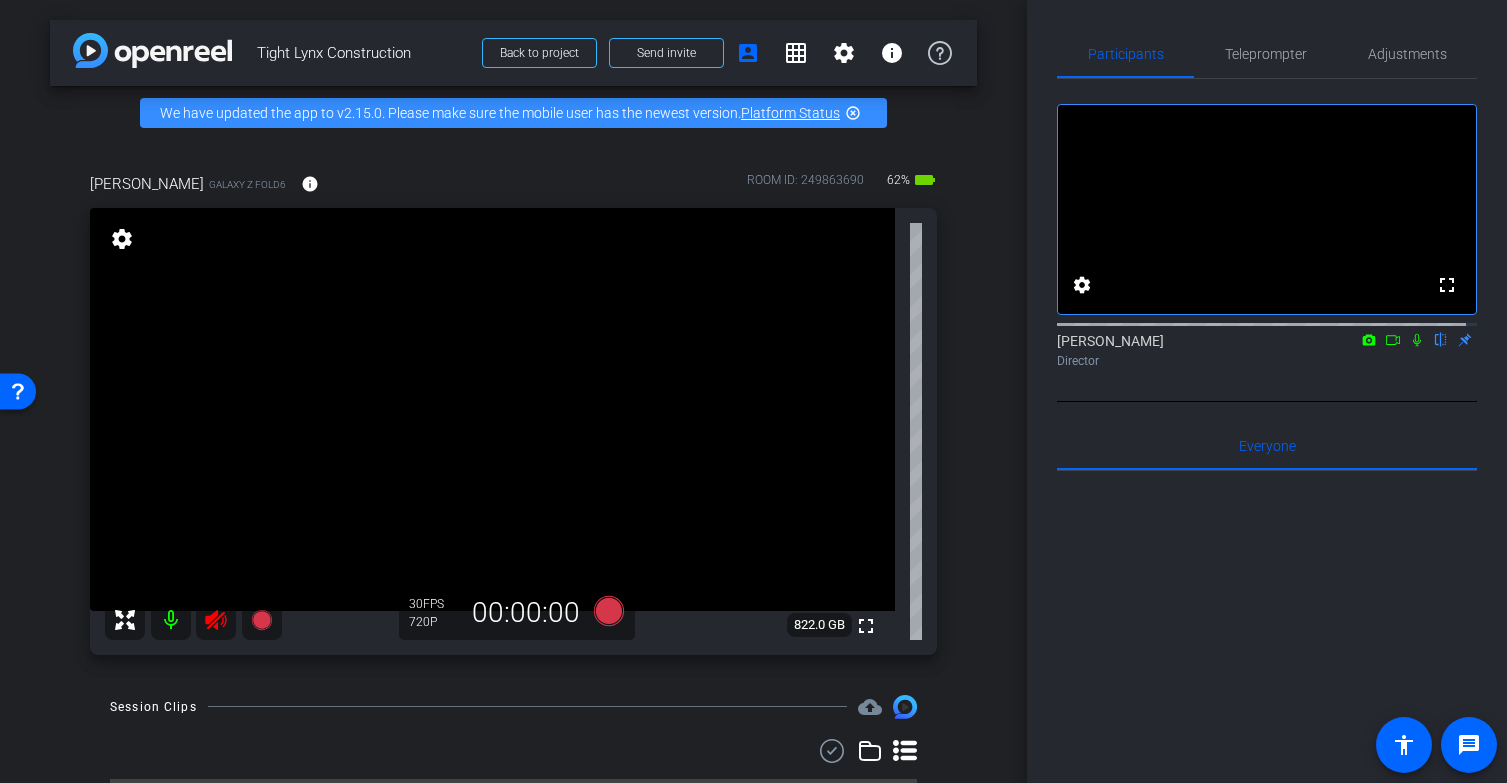 click 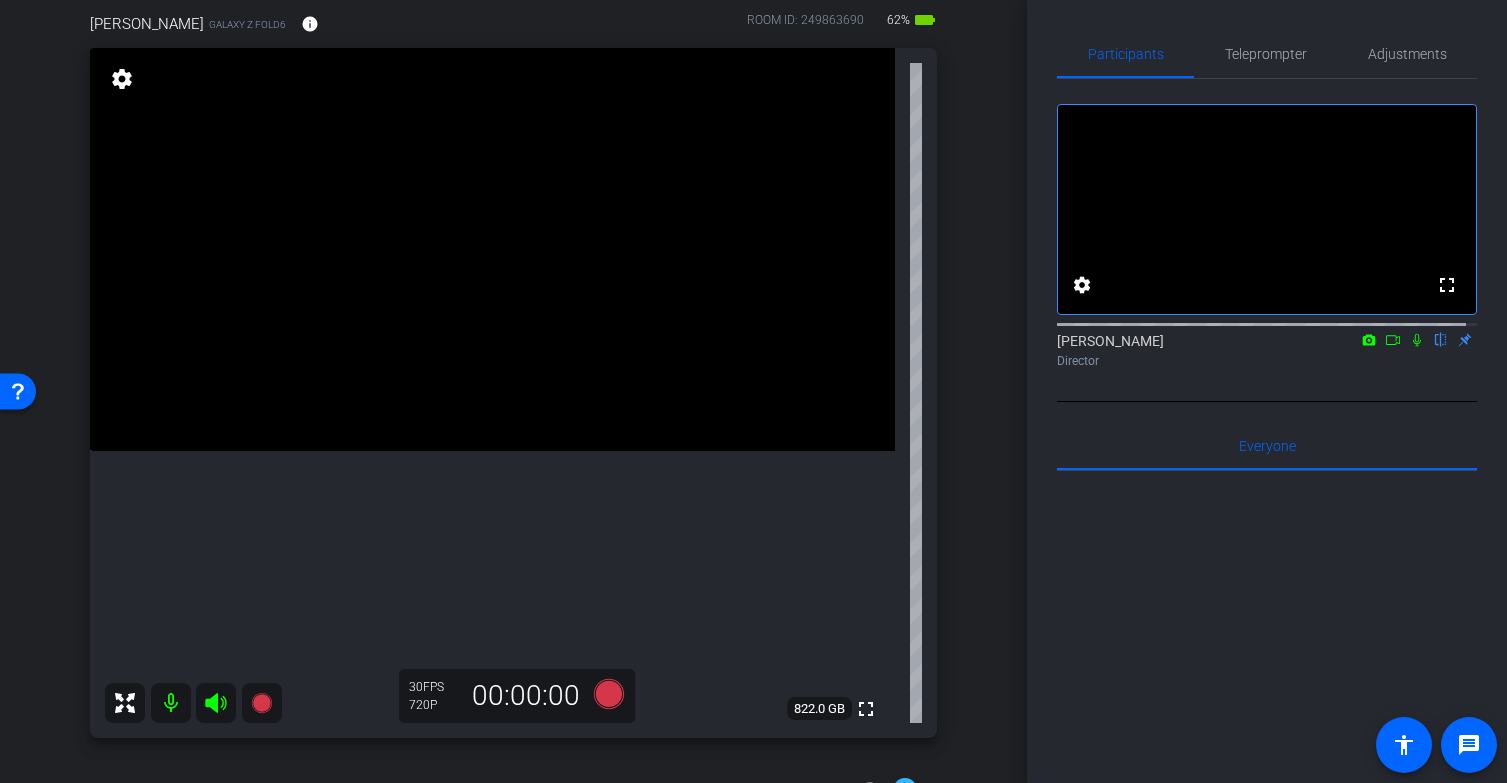 scroll, scrollTop: 125, scrollLeft: 0, axis: vertical 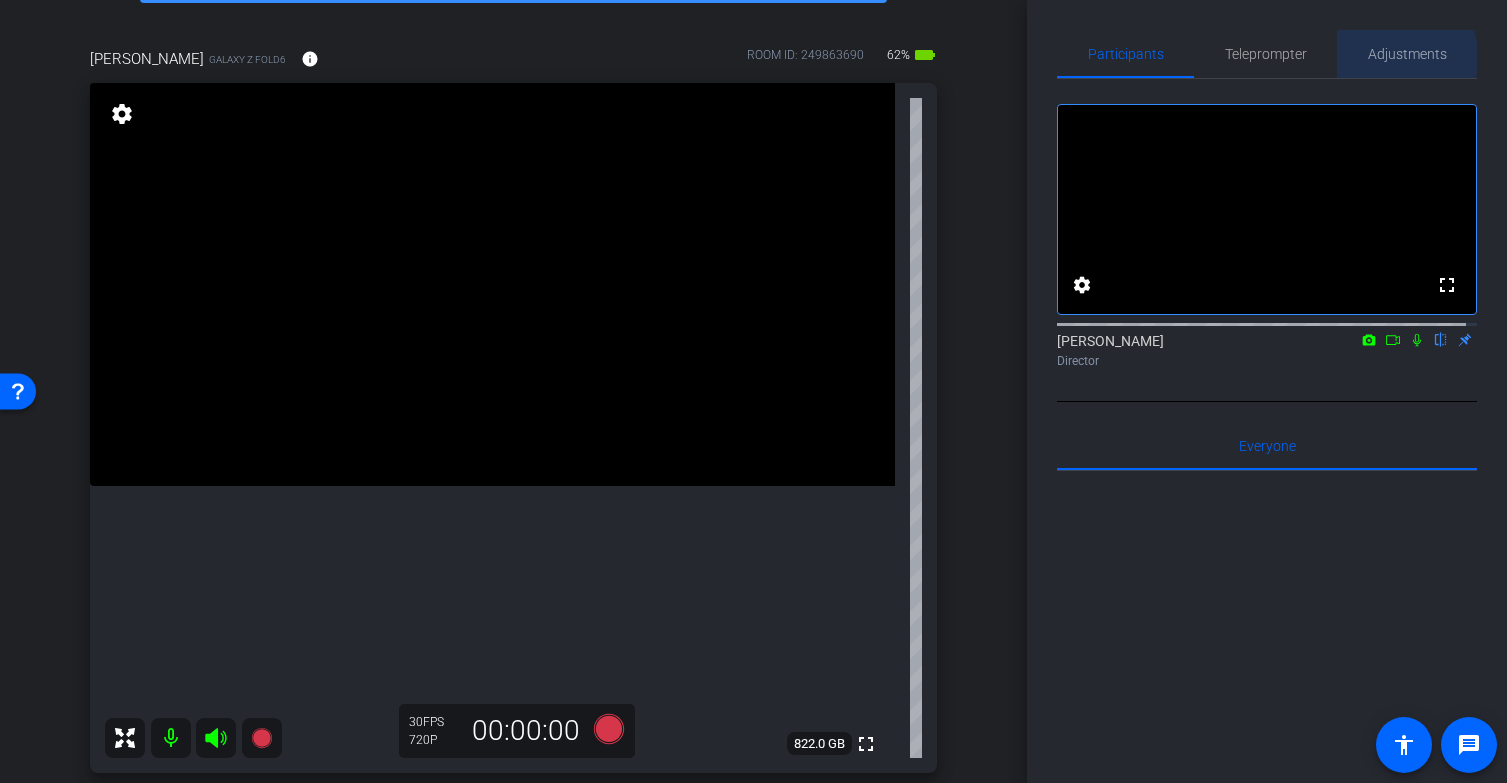 click on "Adjustments" at bounding box center [1407, 54] 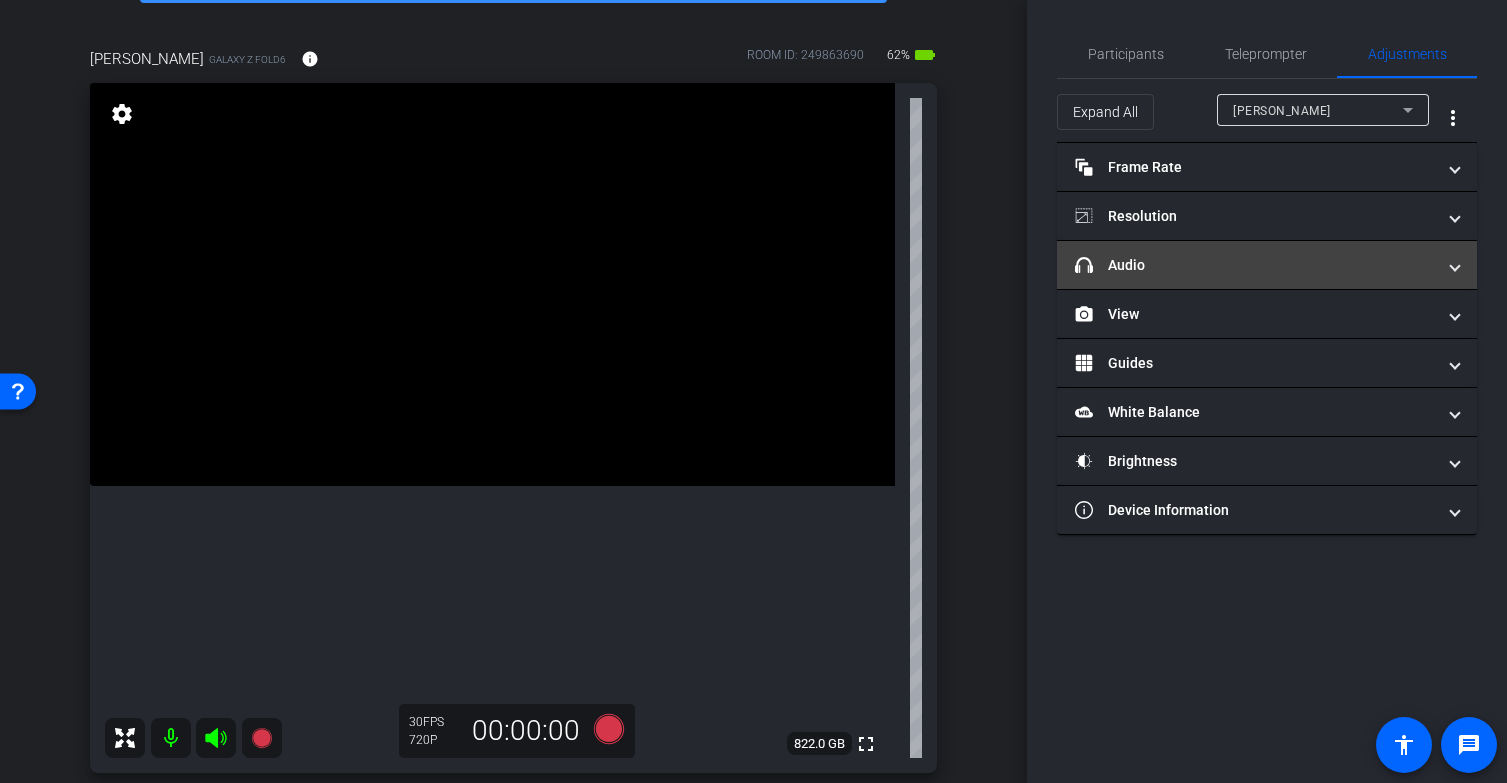 scroll, scrollTop: 68, scrollLeft: 0, axis: vertical 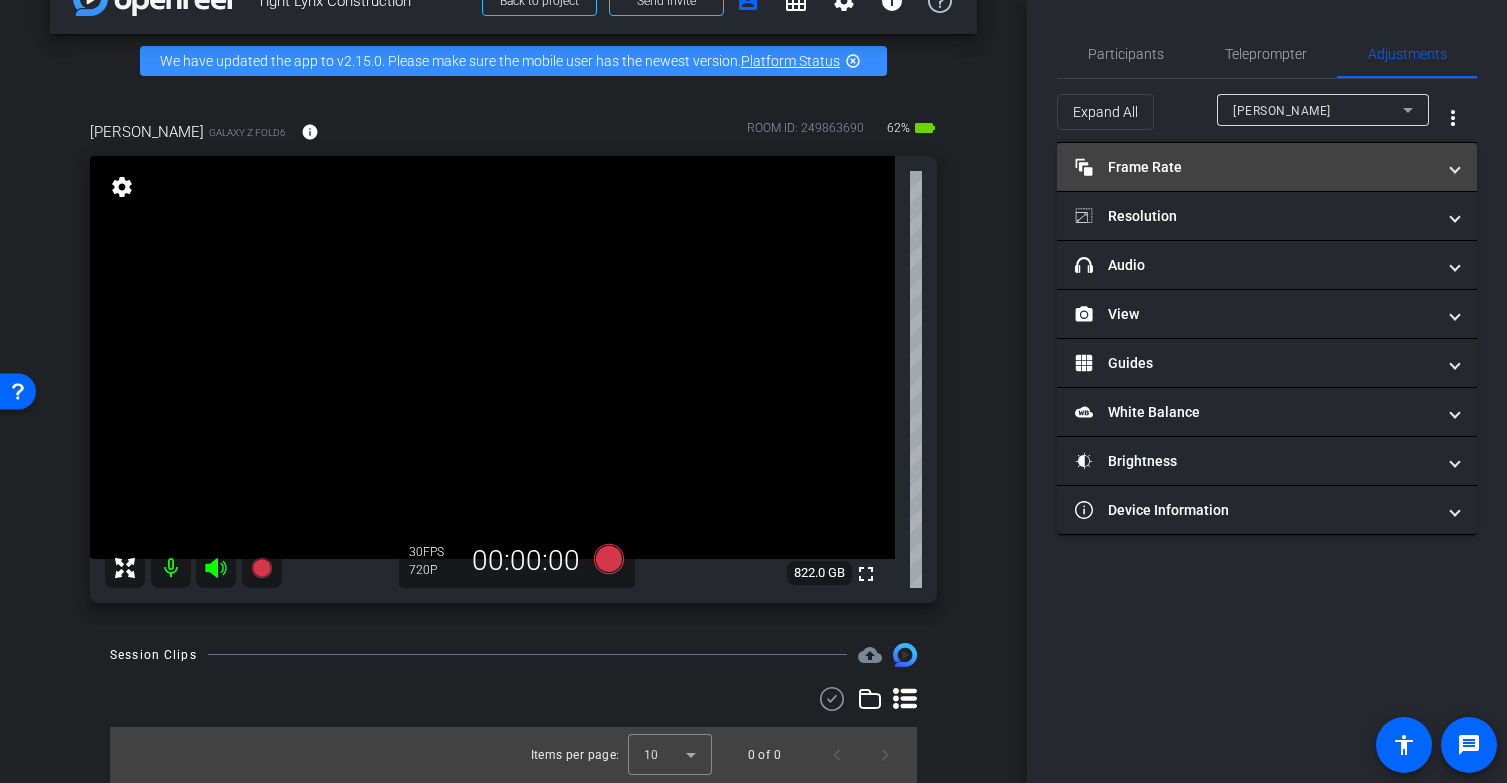 click on "Frame Rate
Frame Rate" at bounding box center [1255, 167] 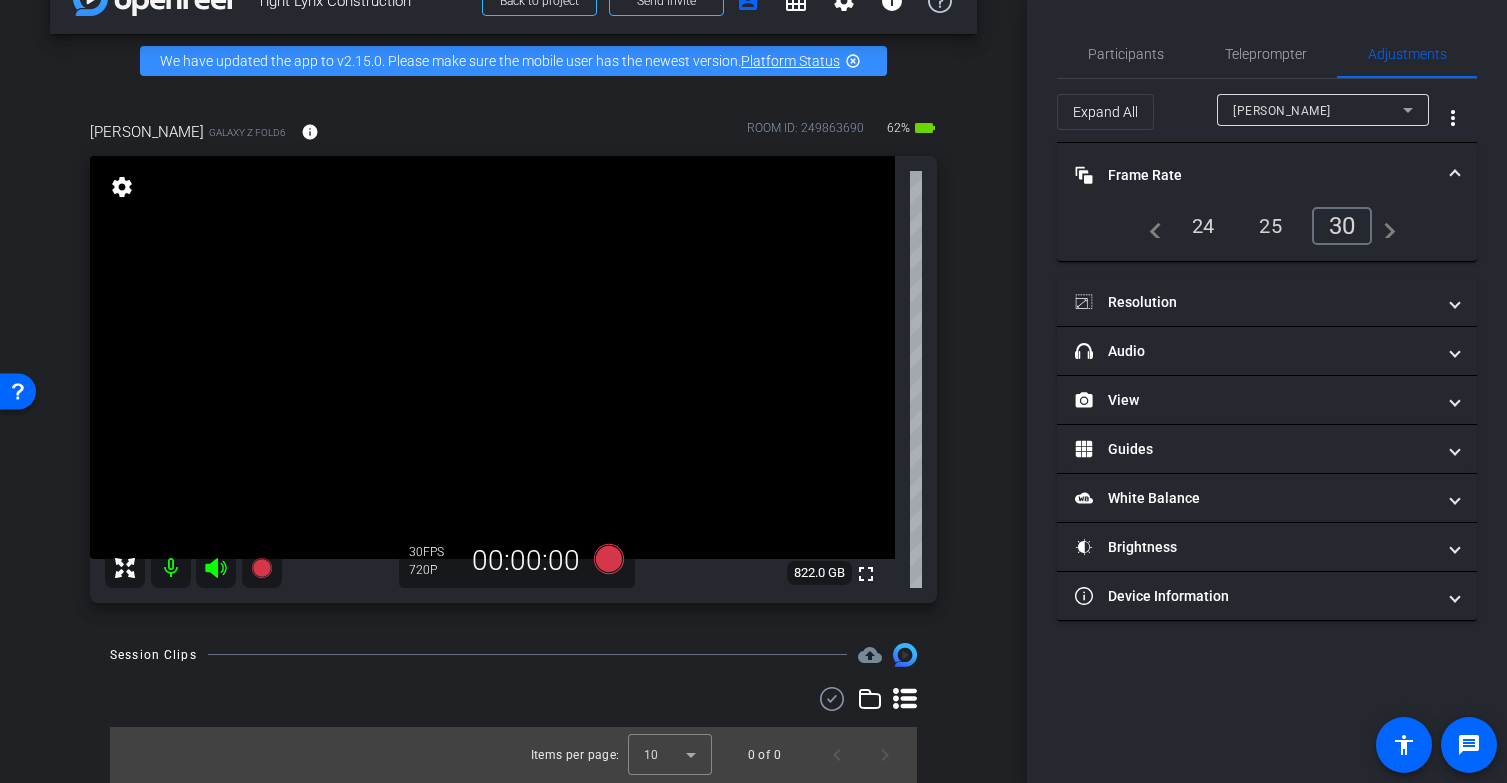 click on "Frame Rate
Frame Rate" at bounding box center [1255, 175] 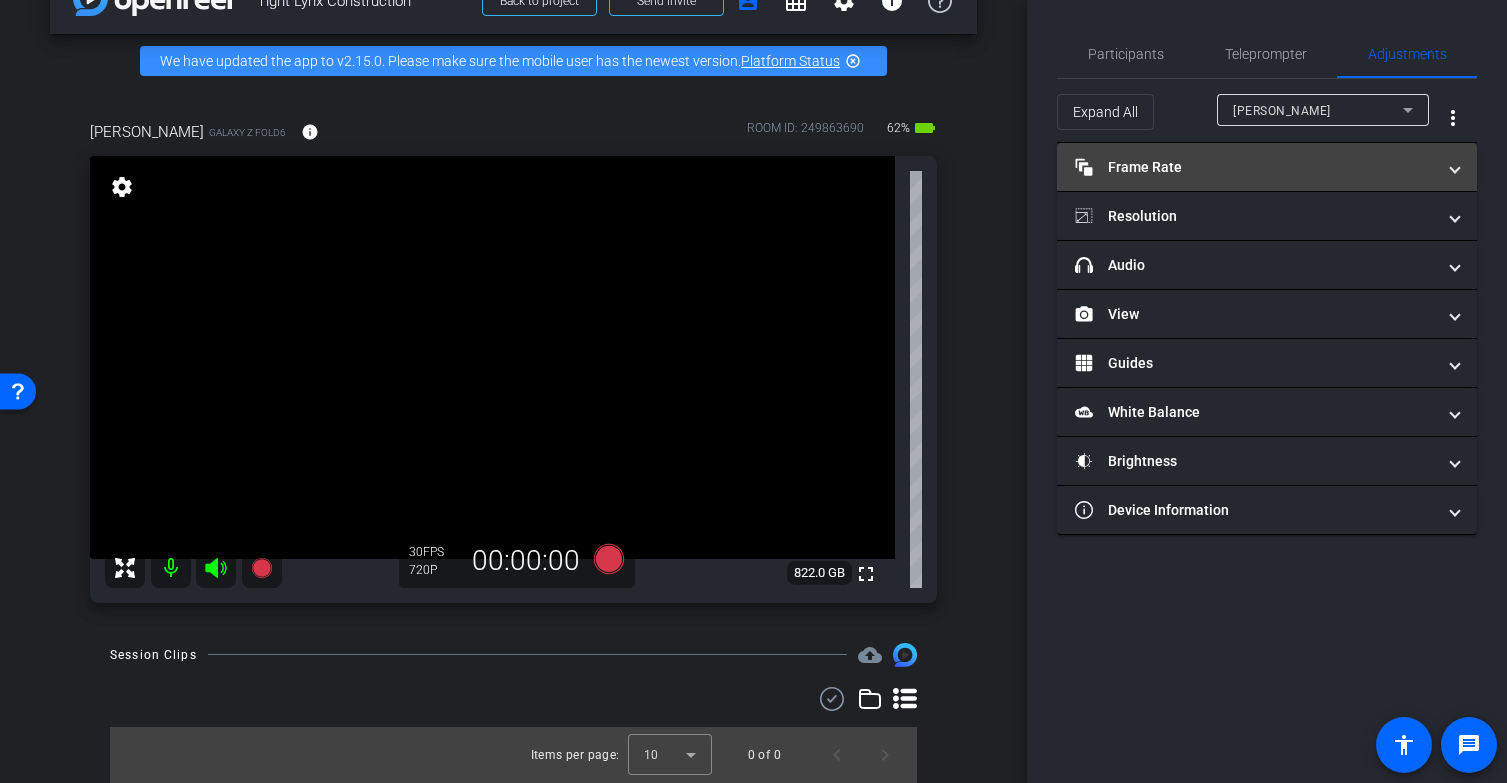 click on "Frame Rate
Frame Rate" at bounding box center [1255, 167] 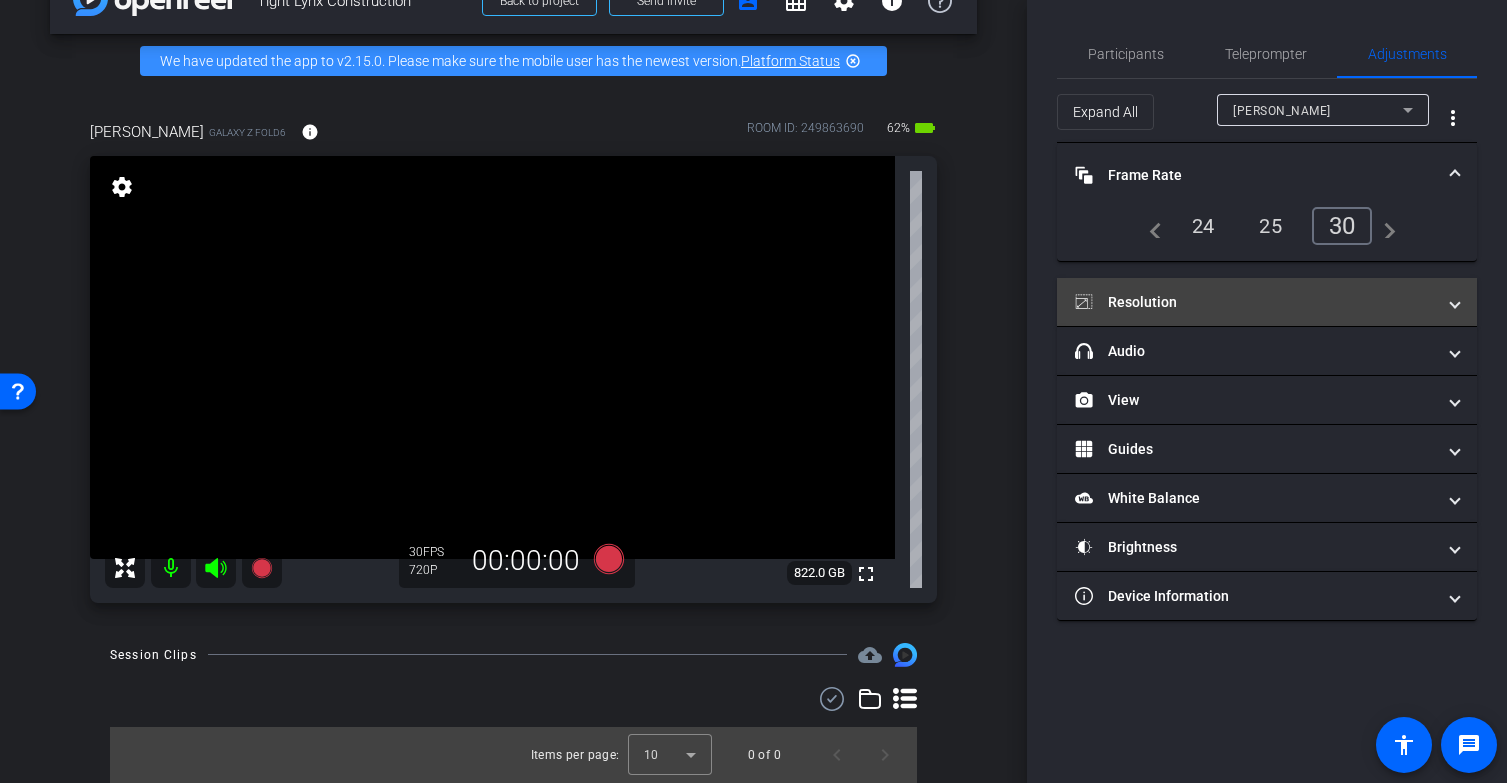 click on "Resolution" at bounding box center (1255, 302) 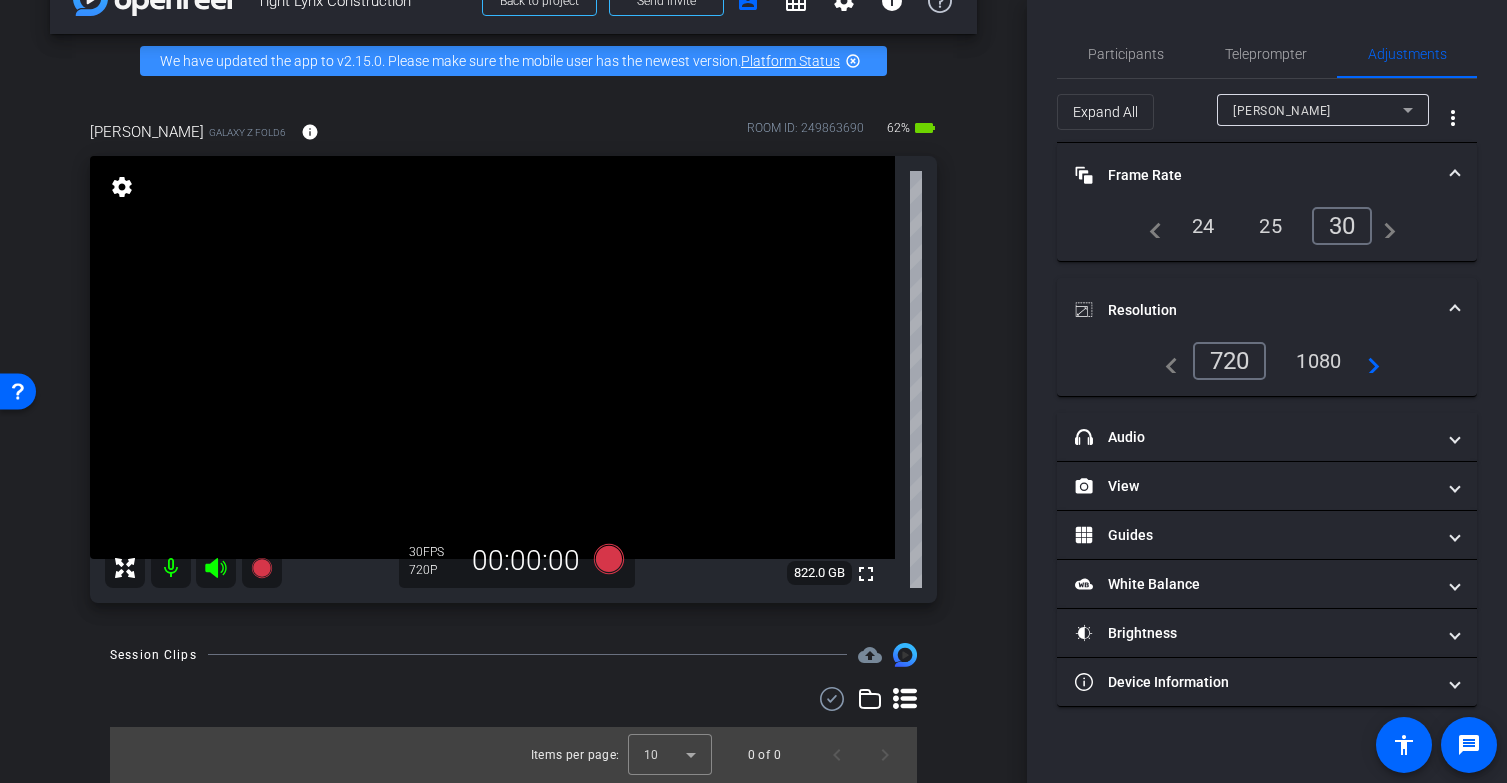 click on "1080" at bounding box center [1318, 361] 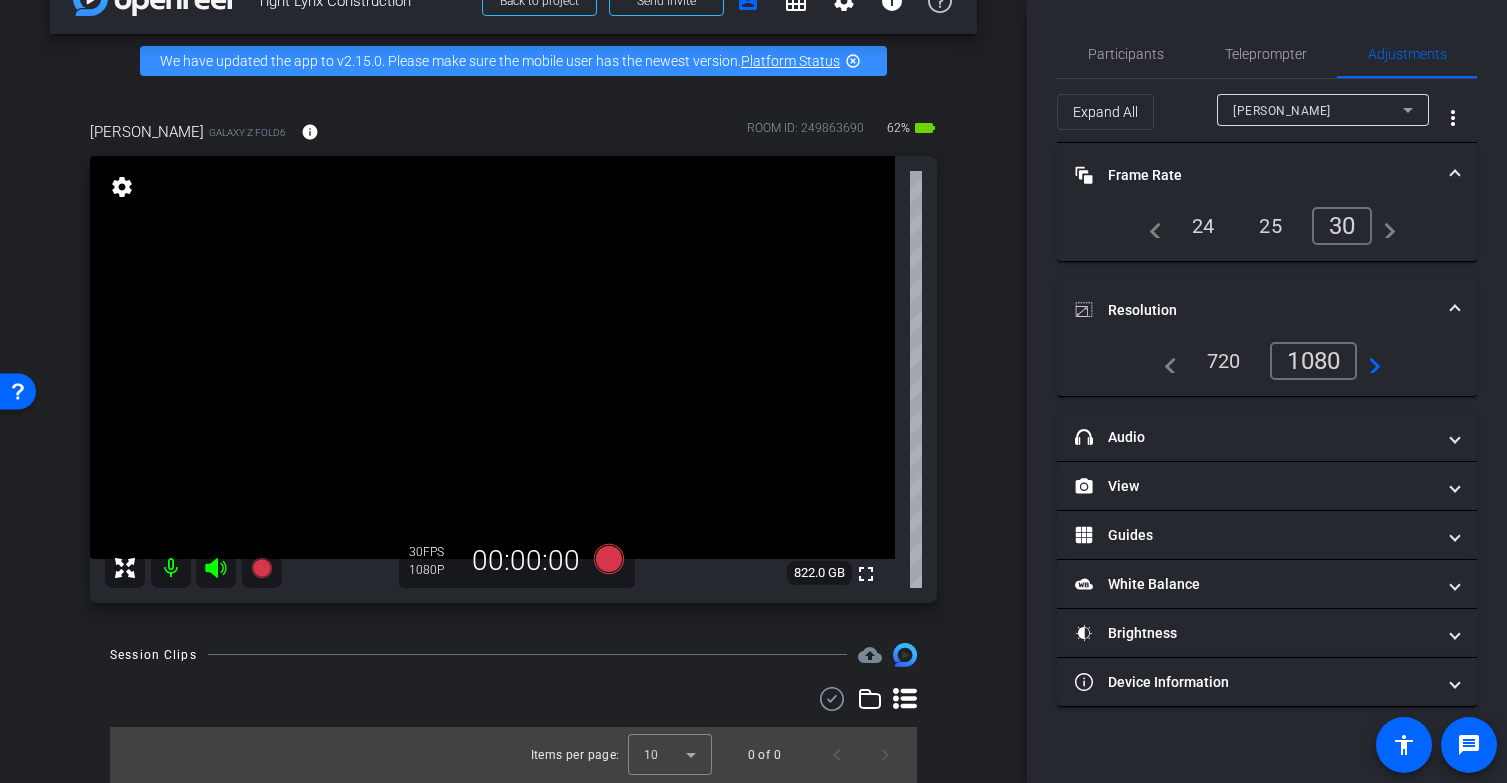 click on "navigate_next" at bounding box center [1369, 361] 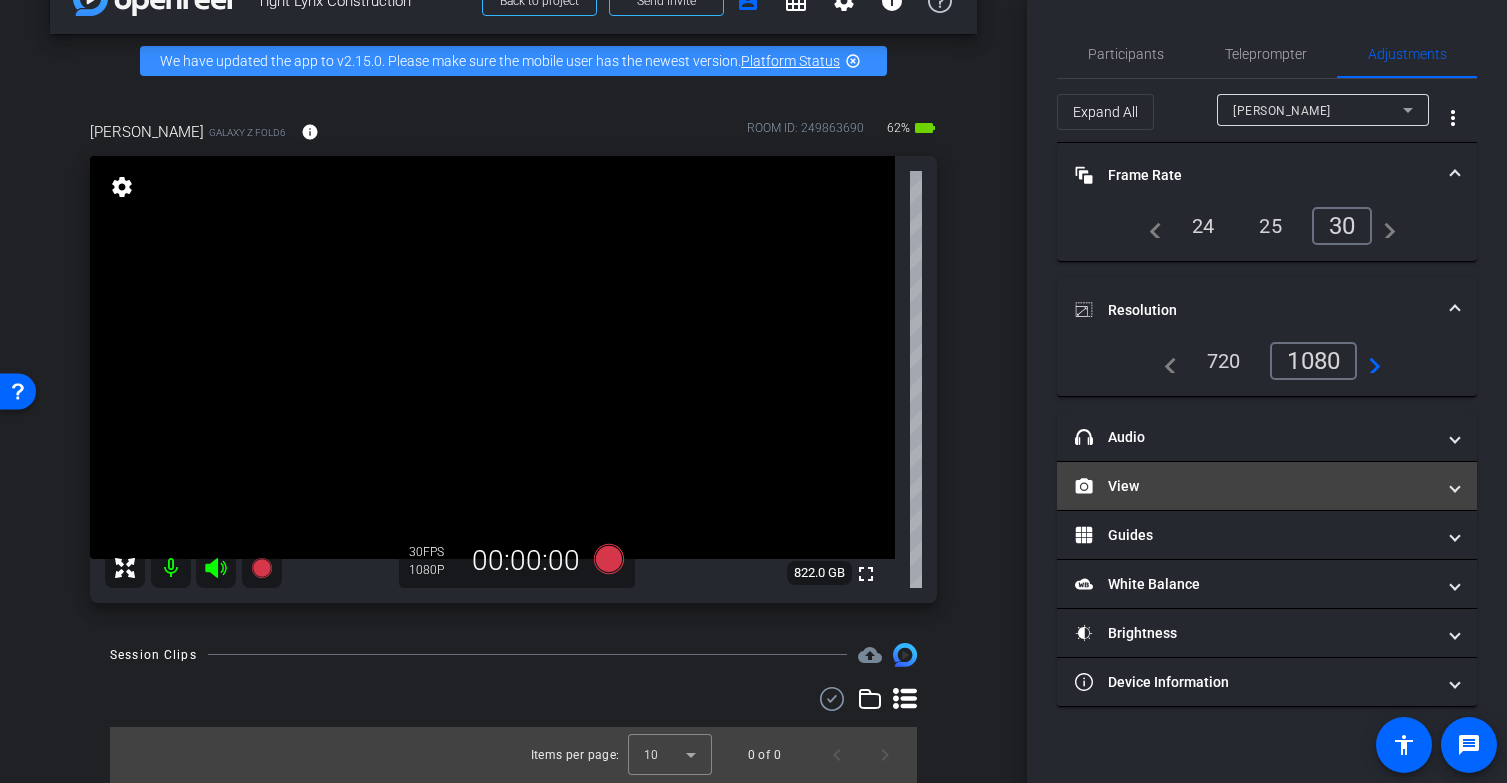 click on "View" at bounding box center [1255, 486] 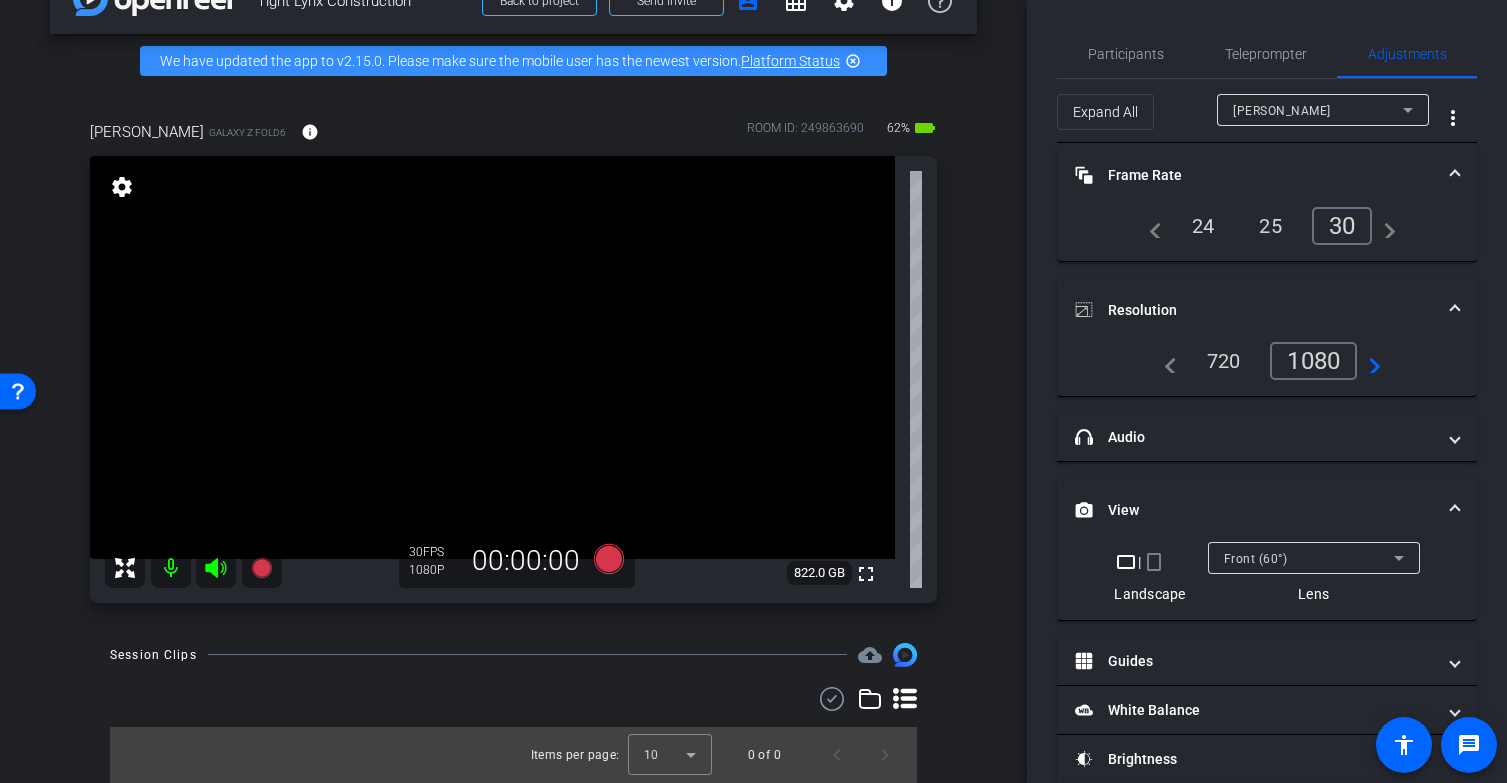 click on "crop_portrait" at bounding box center [1154, 562] 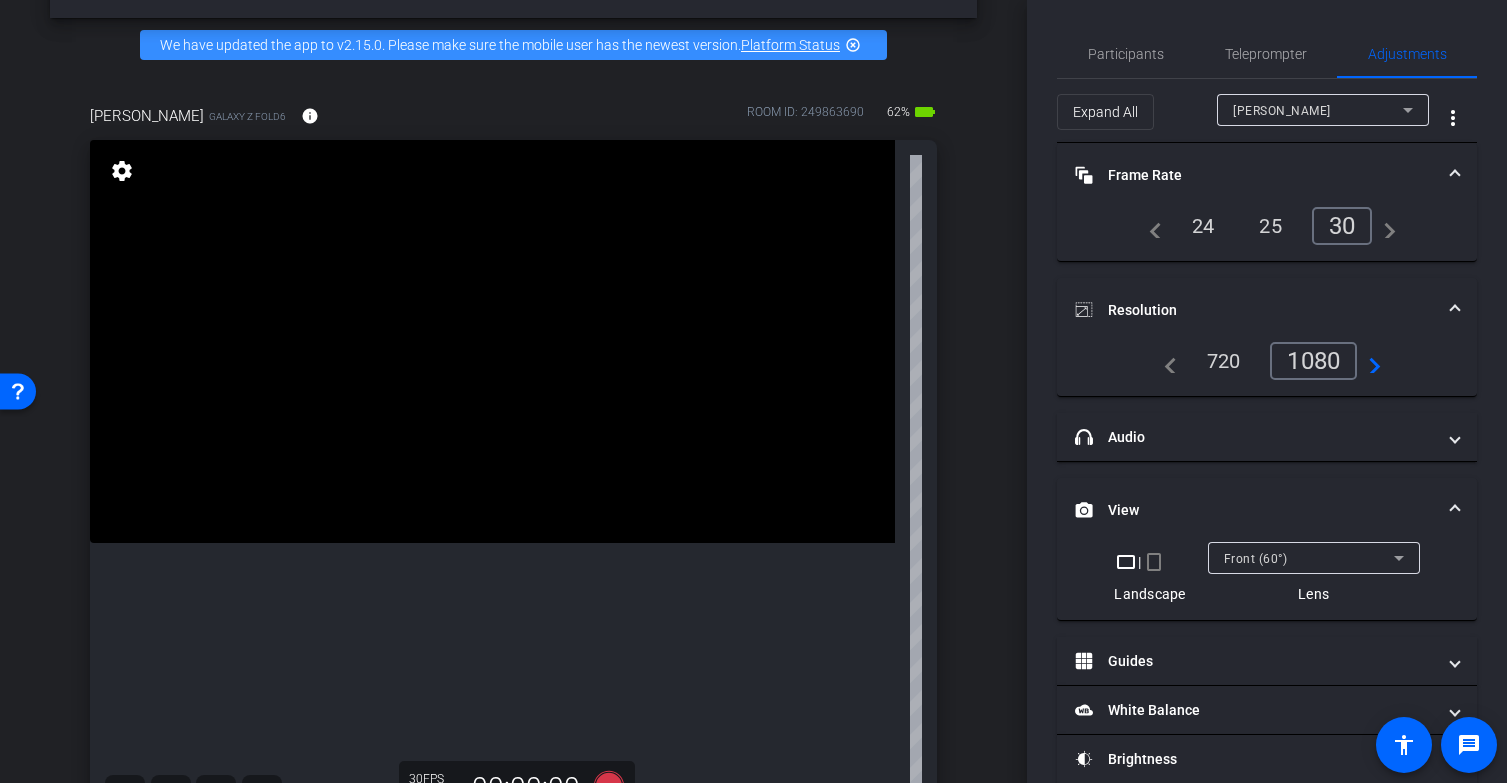 scroll, scrollTop: 125, scrollLeft: 0, axis: vertical 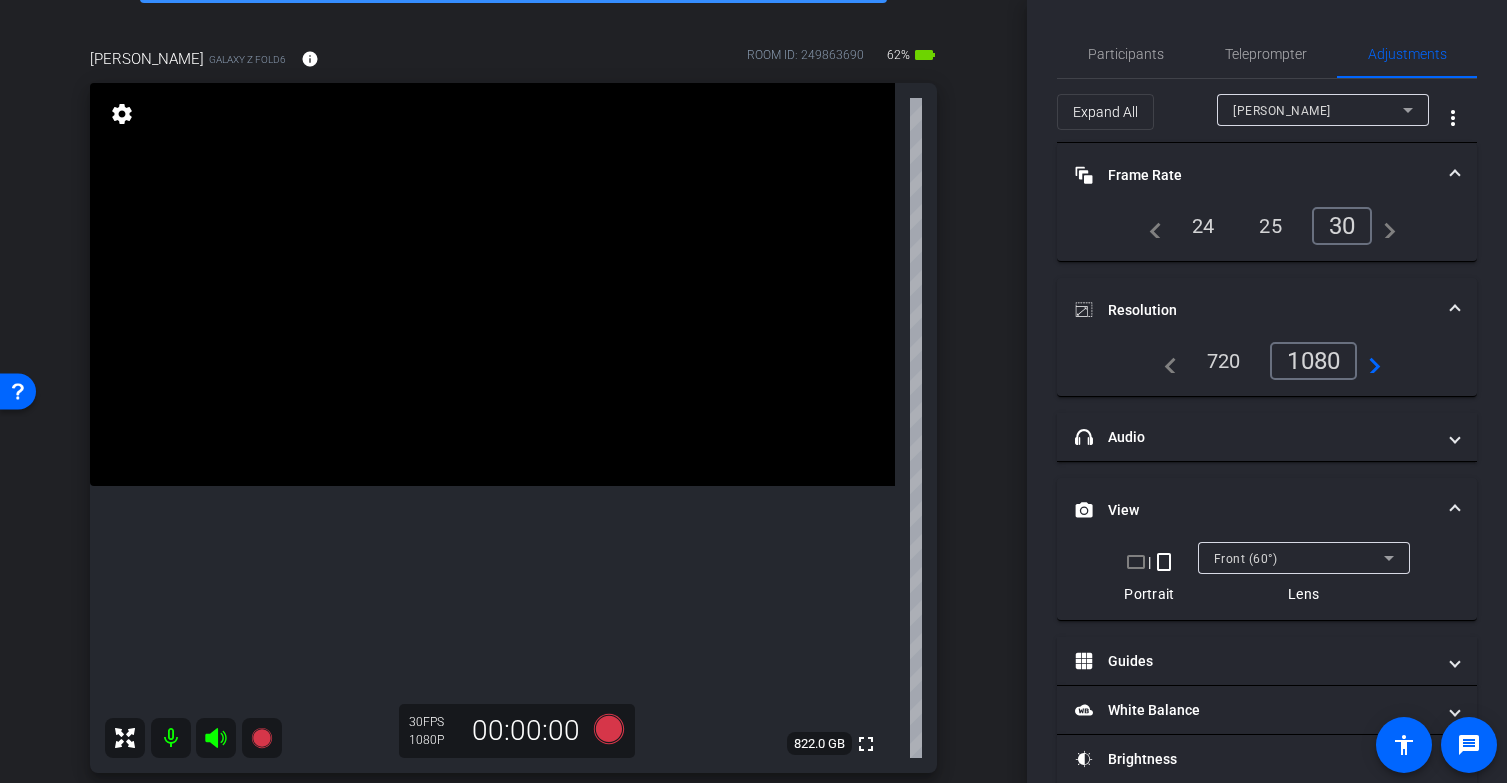 click on "crop_landscape" at bounding box center [1136, 562] 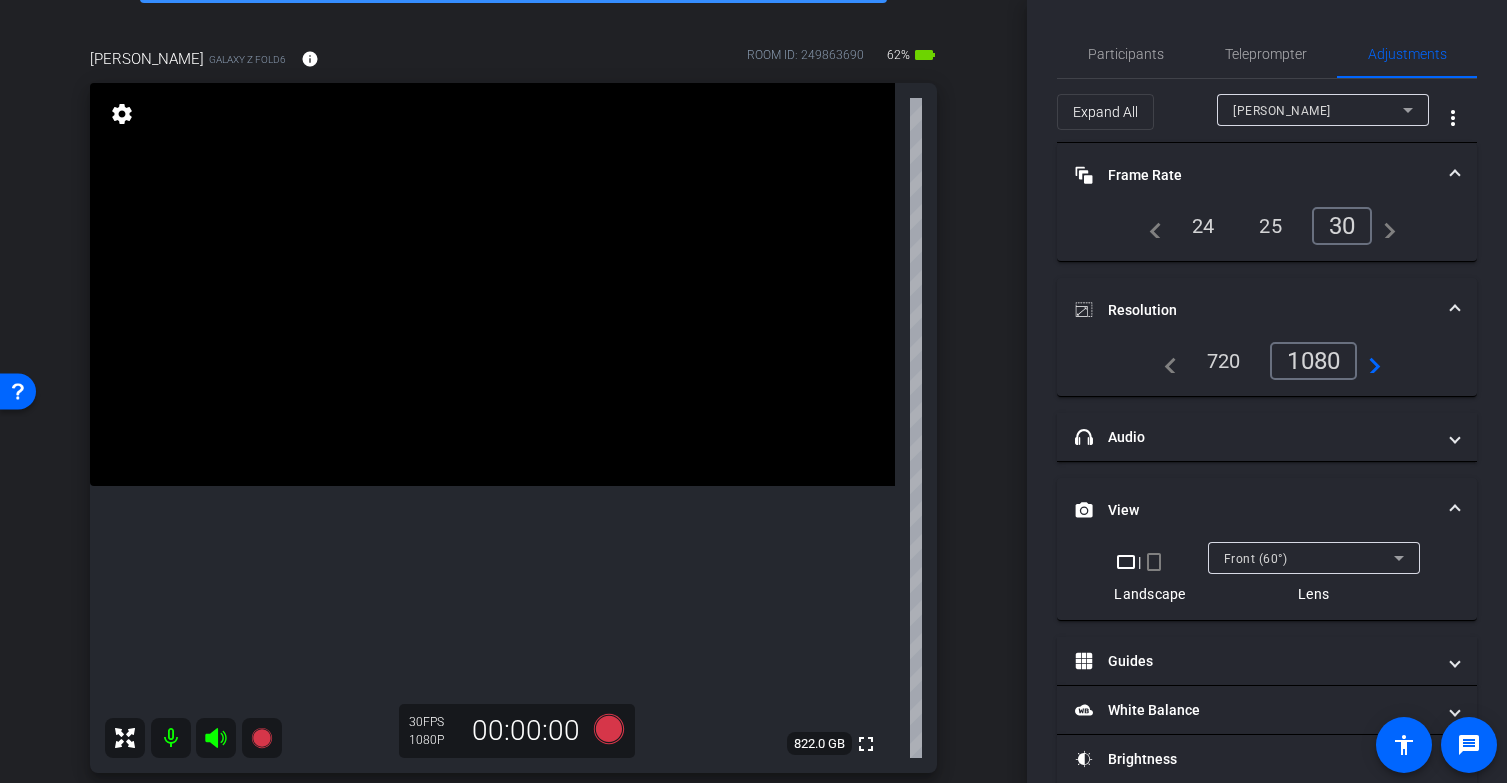 scroll, scrollTop: 68, scrollLeft: 0, axis: vertical 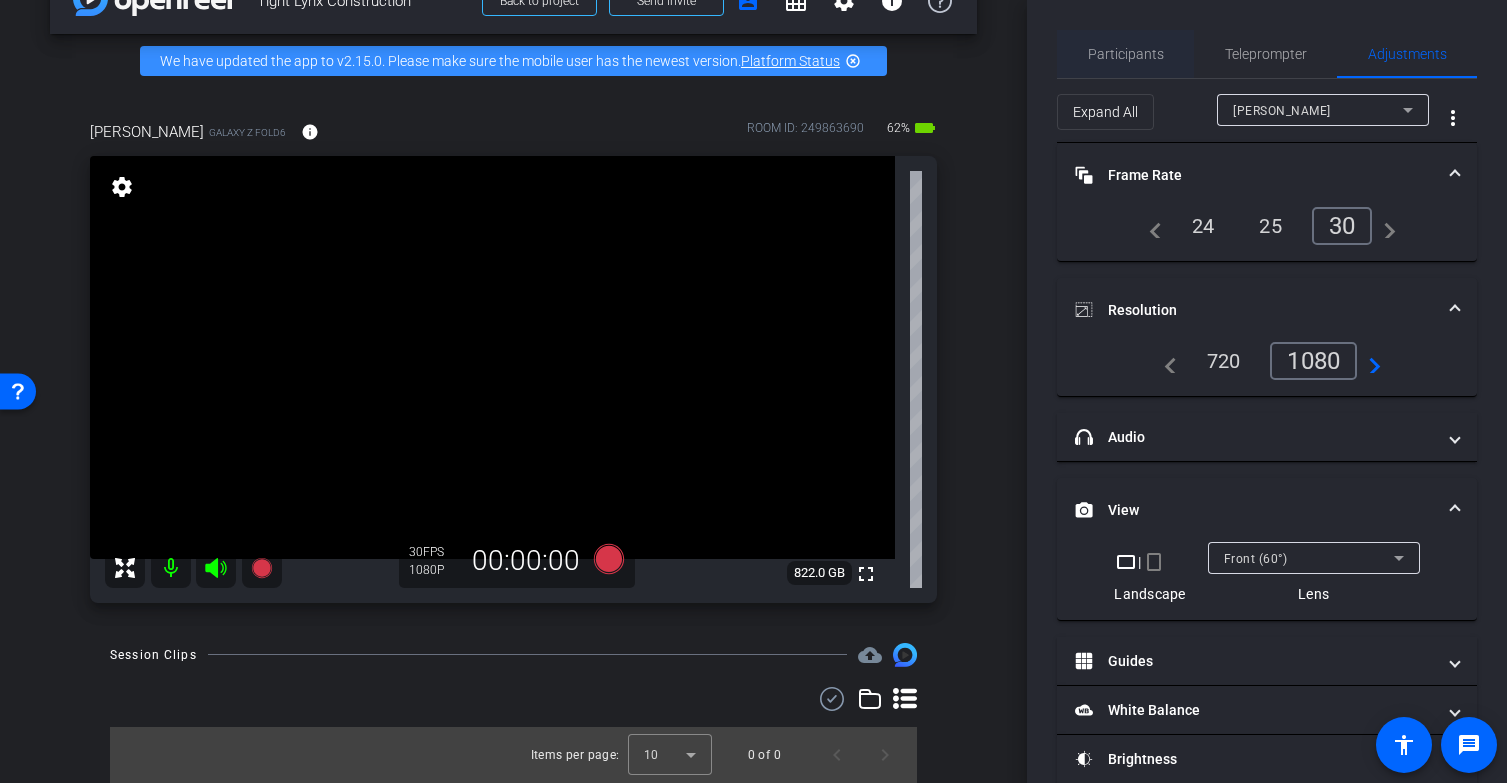 click on "Participants" at bounding box center [1126, 54] 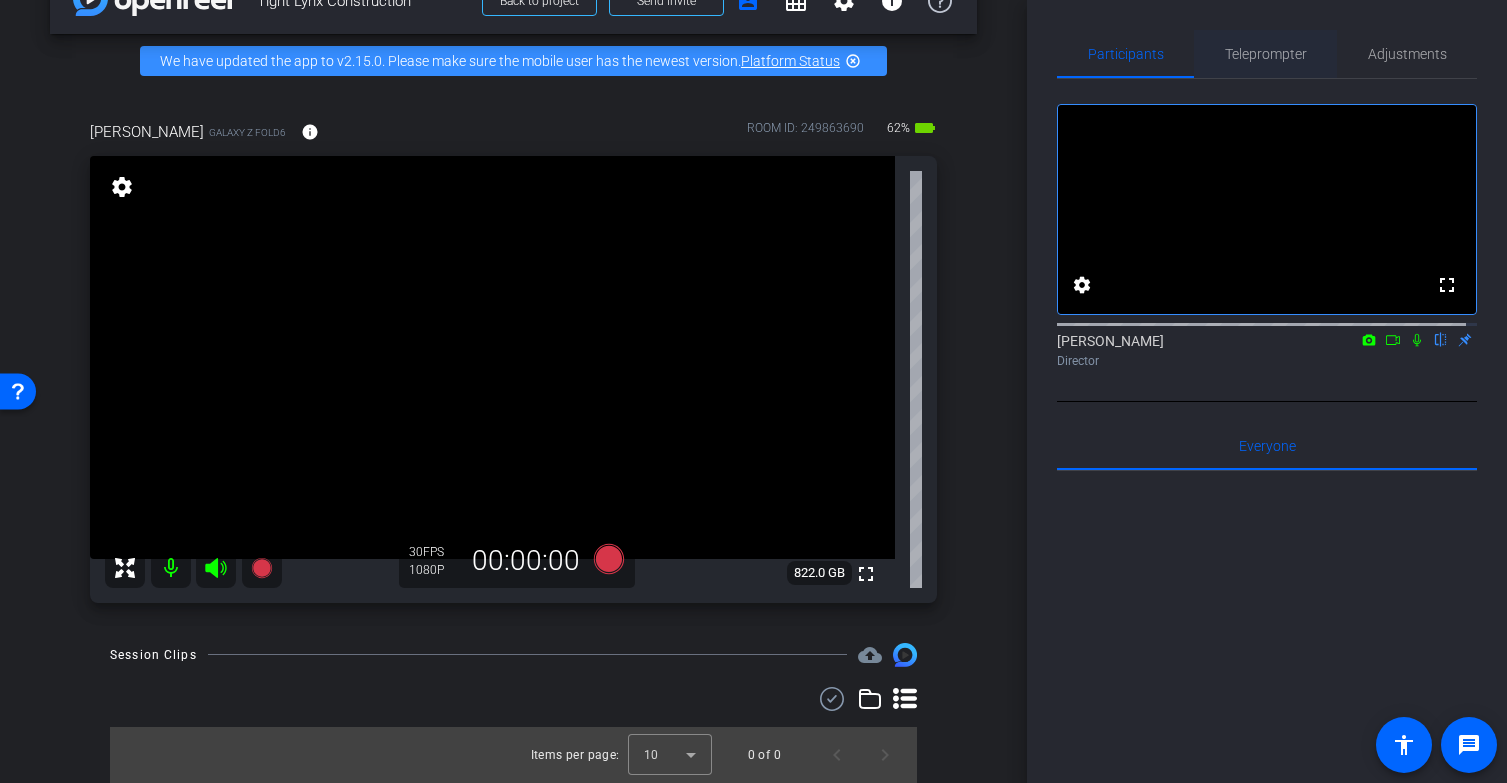 click on "Teleprompter" at bounding box center (1266, 54) 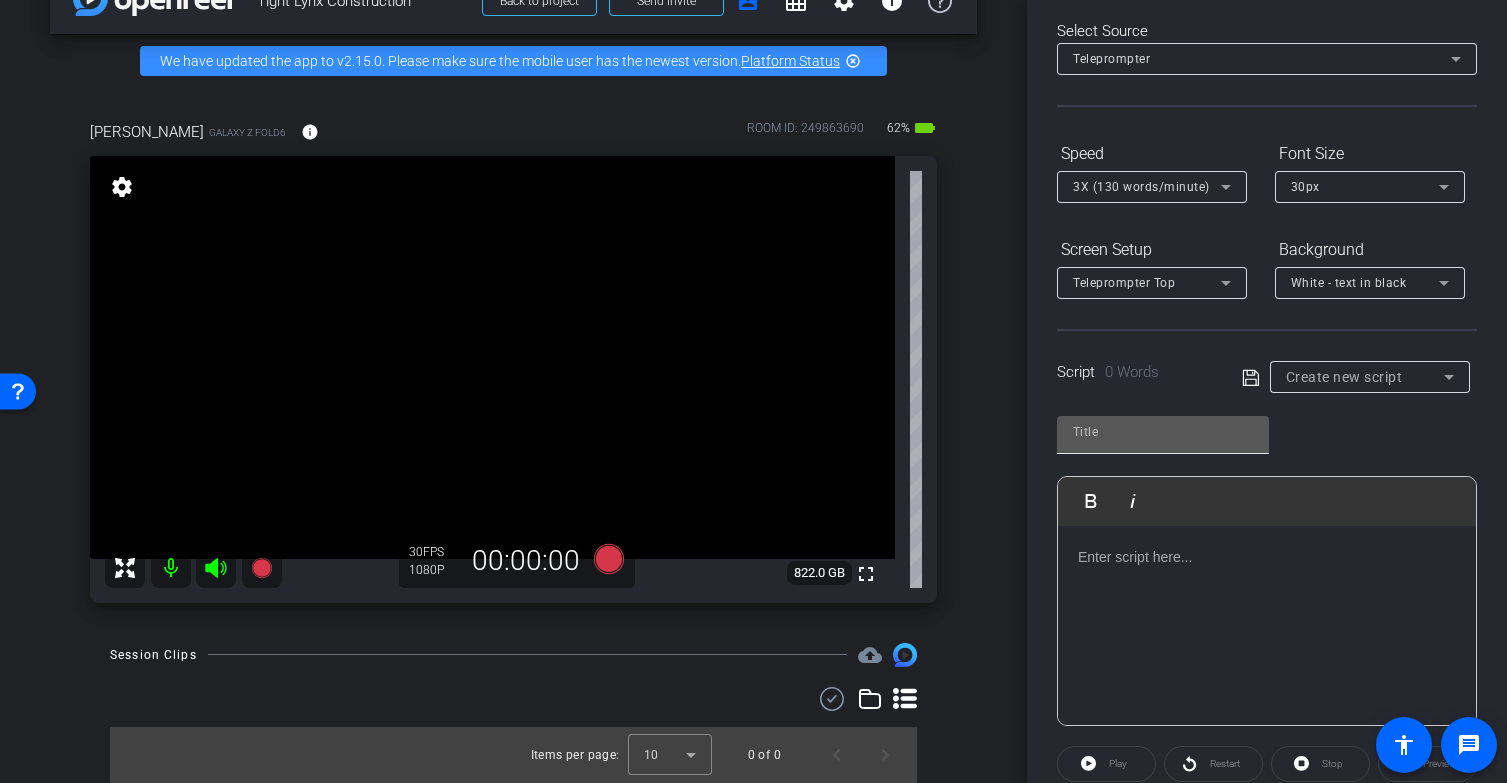 scroll, scrollTop: 48, scrollLeft: 0, axis: vertical 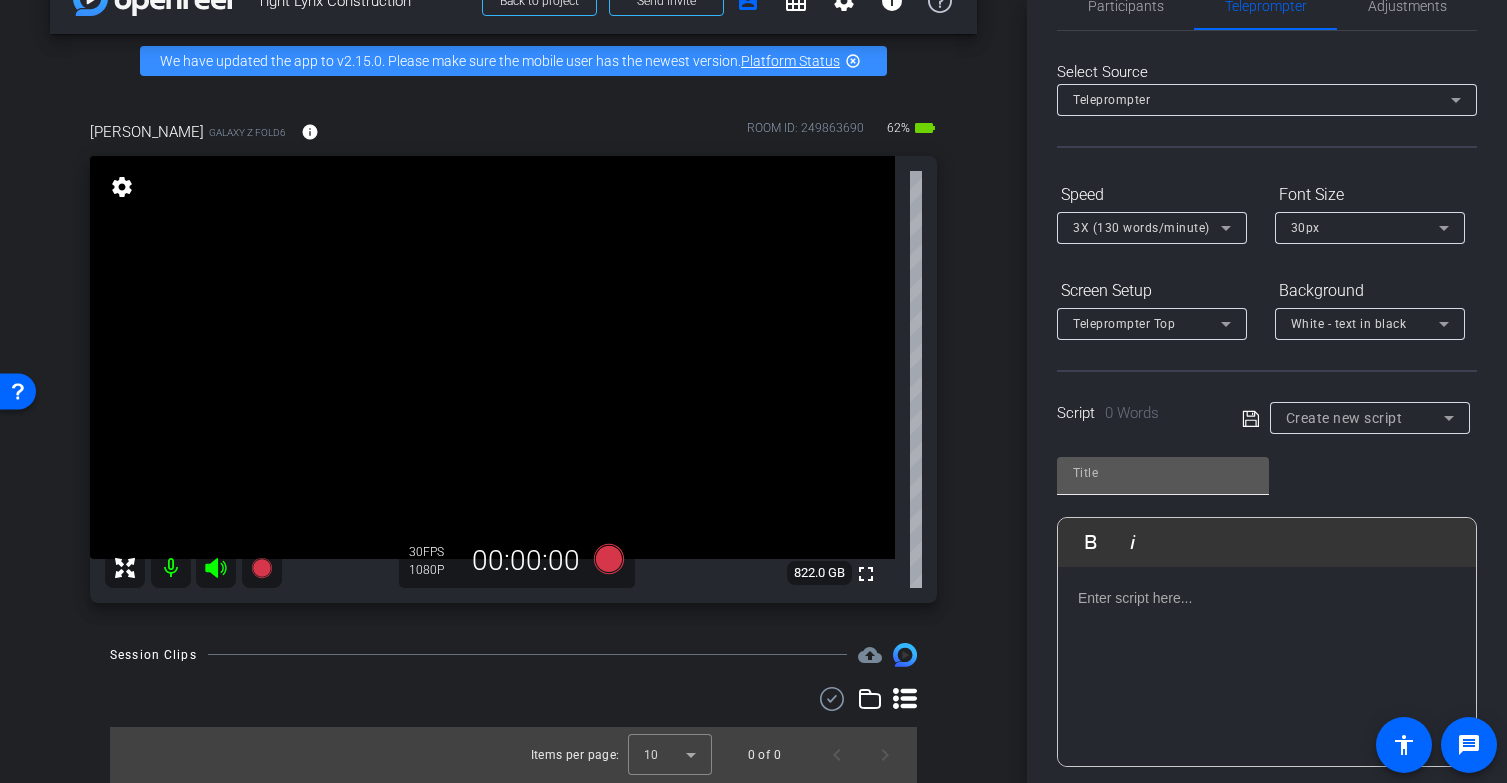 click at bounding box center (1163, 473) 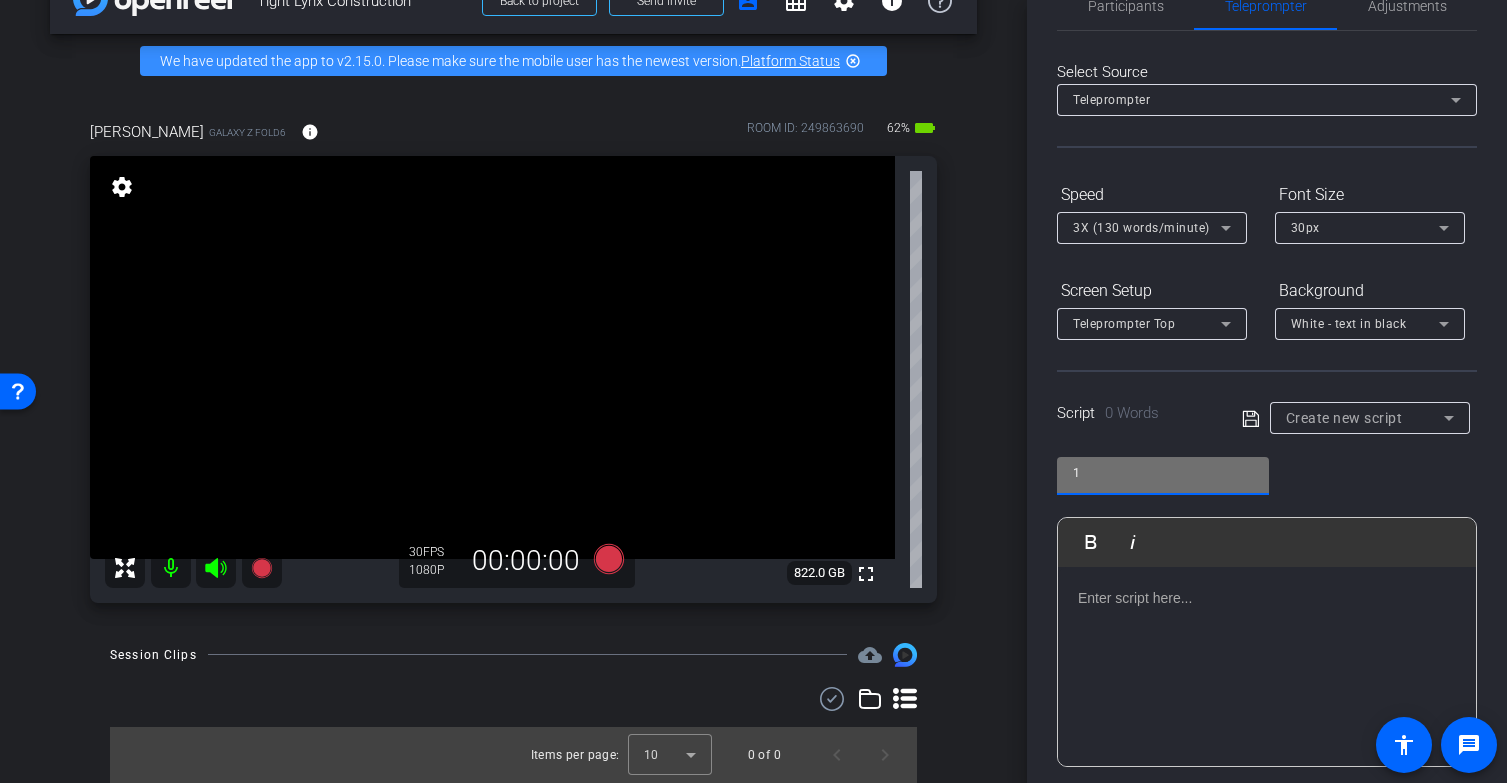 type on "1" 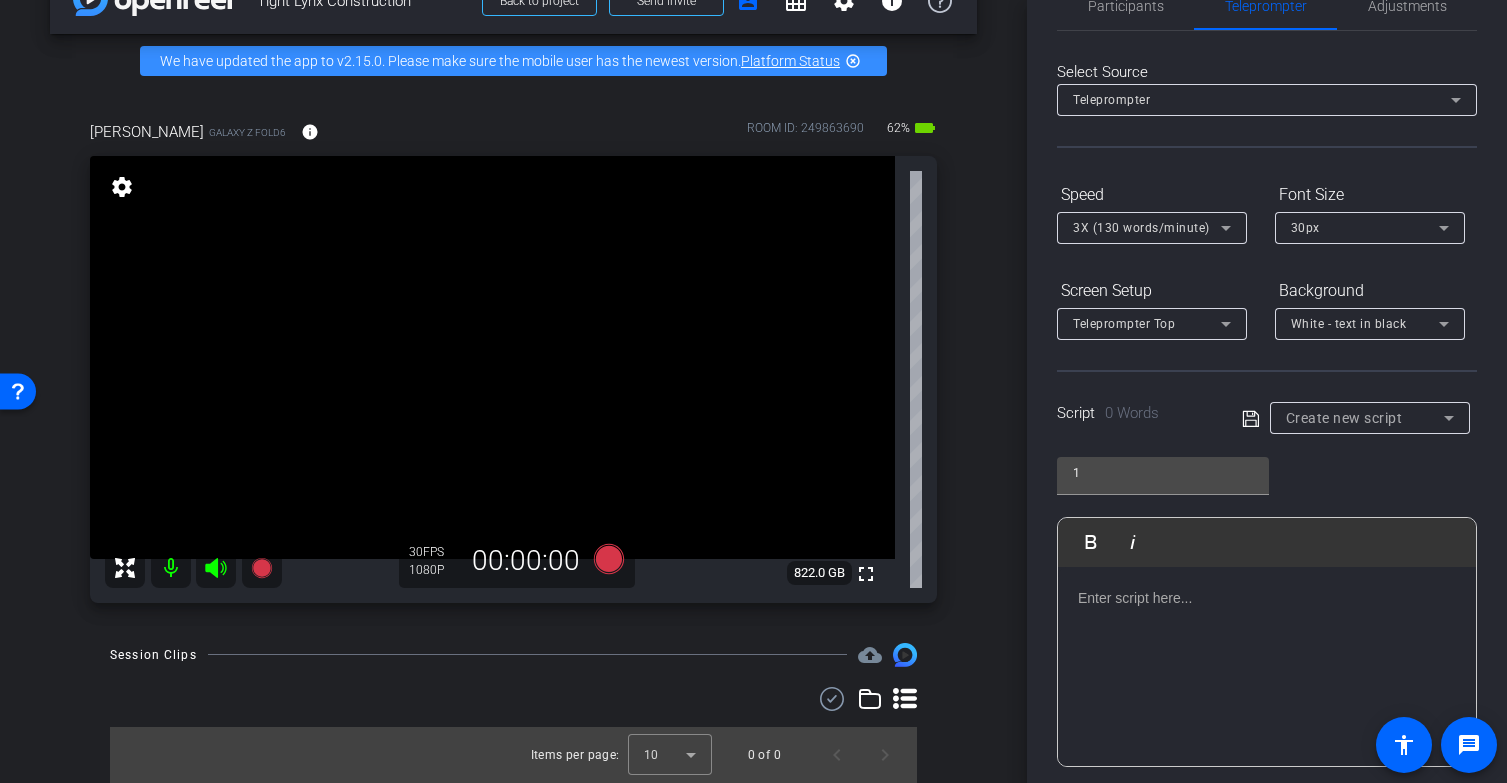 click 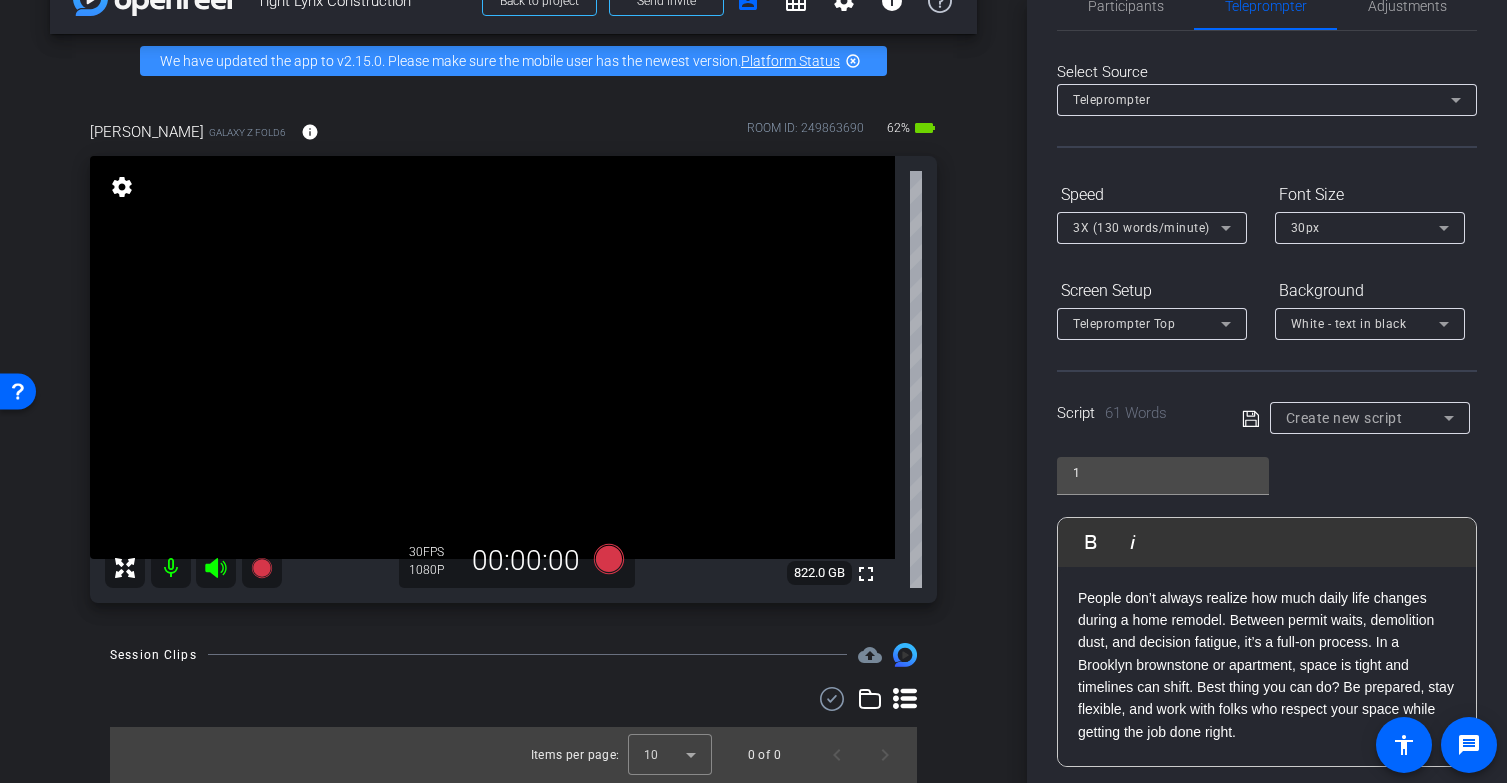 scroll, scrollTop: 87, scrollLeft: 0, axis: vertical 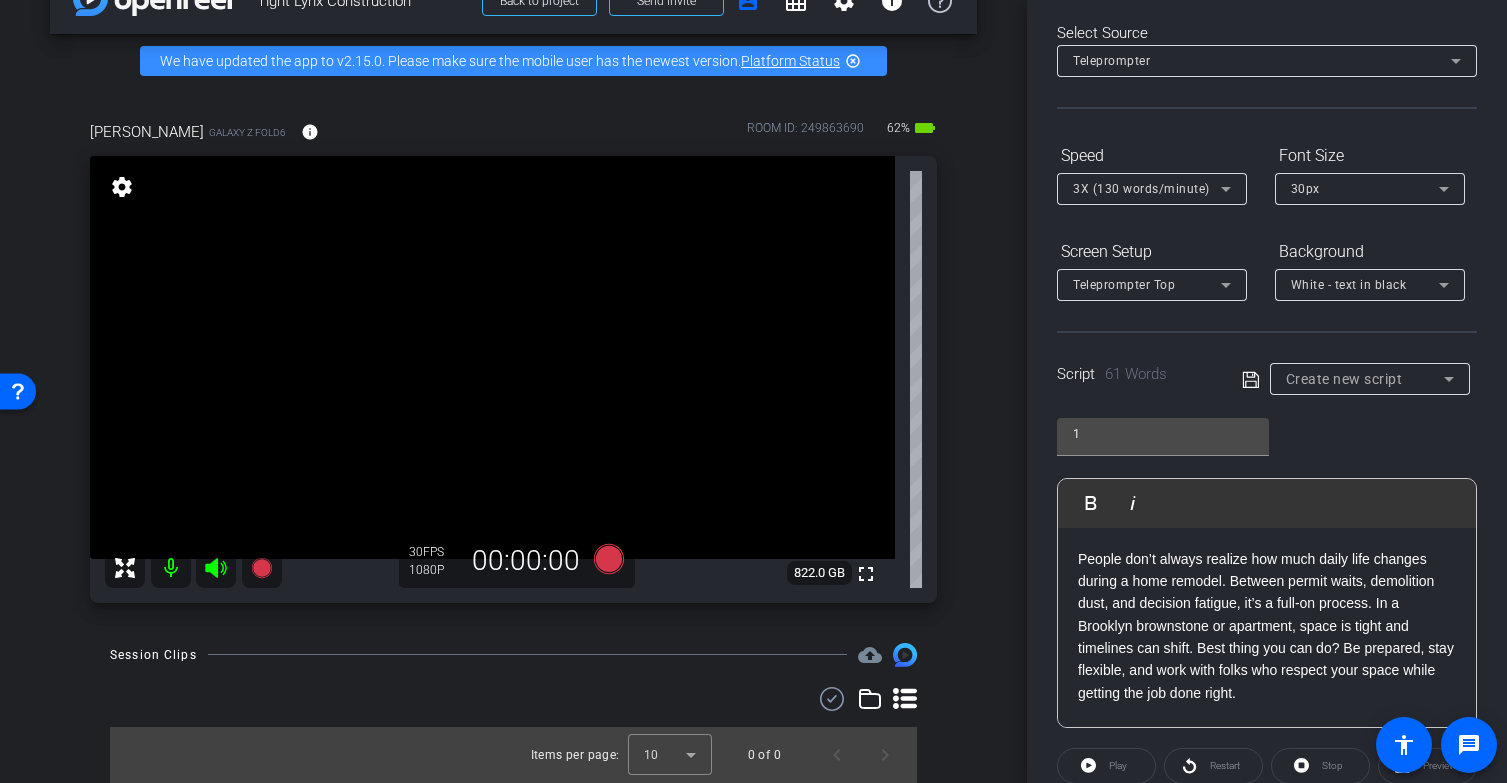 click 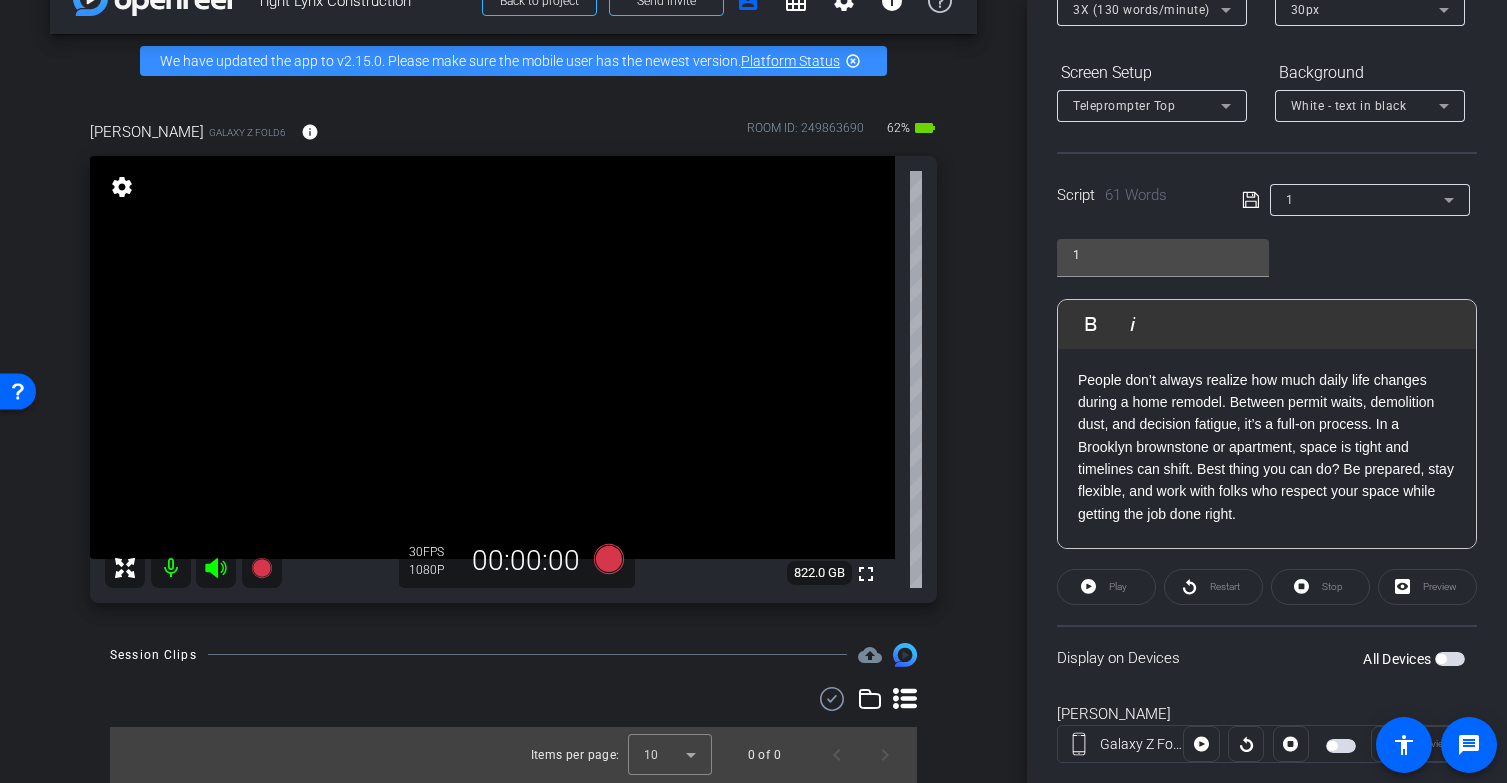 scroll, scrollTop: 310, scrollLeft: 0, axis: vertical 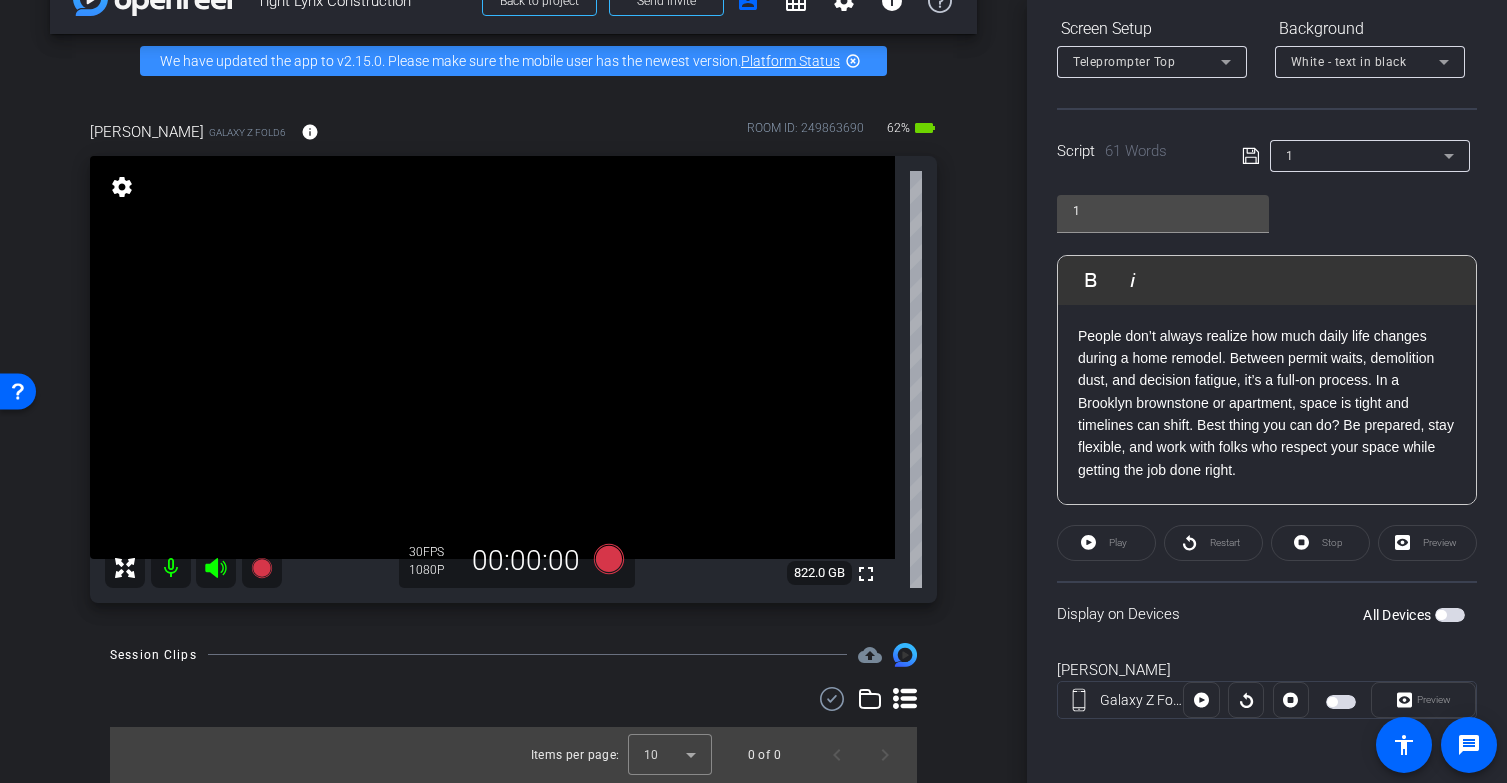 click at bounding box center (1450, 615) 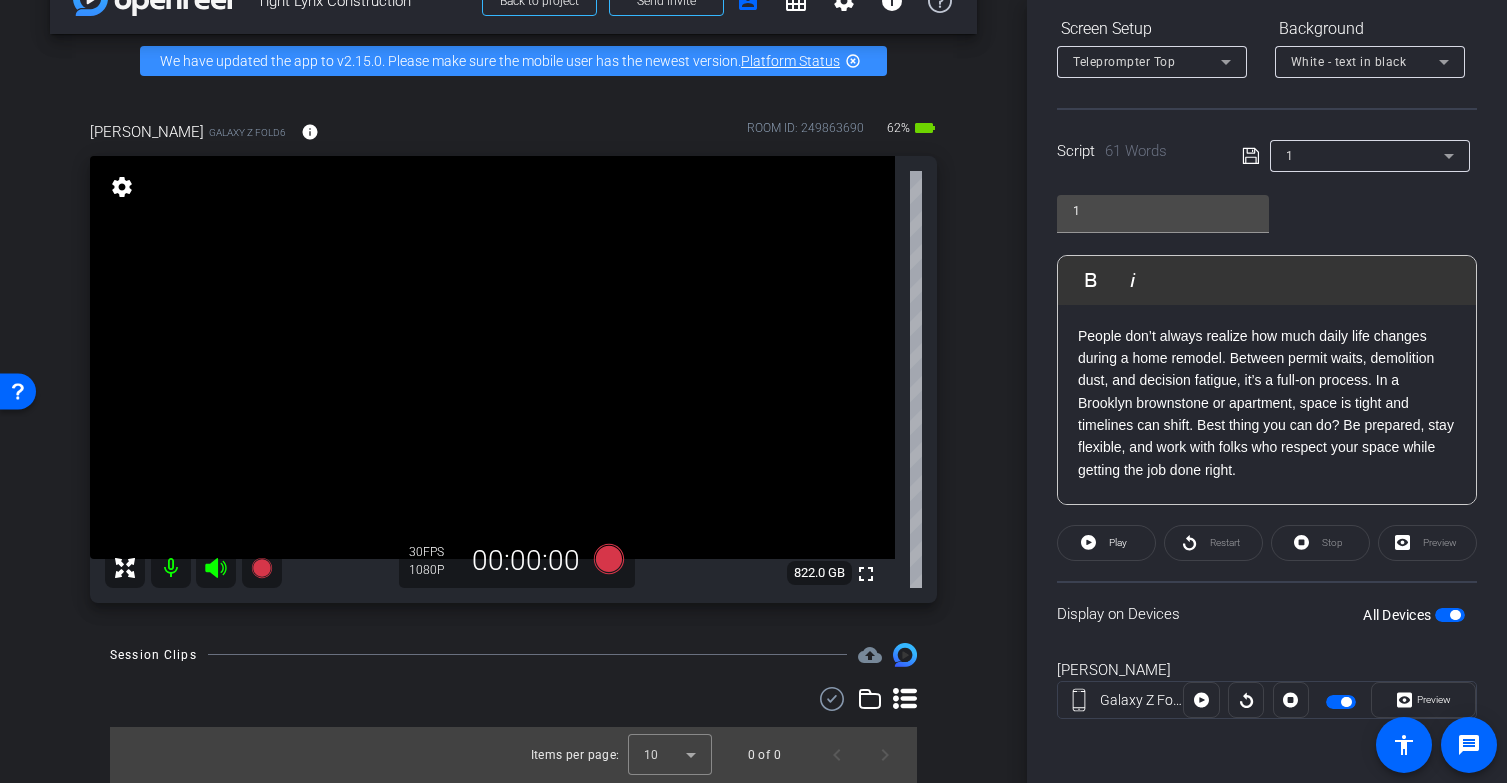 click at bounding box center (1455, 615) 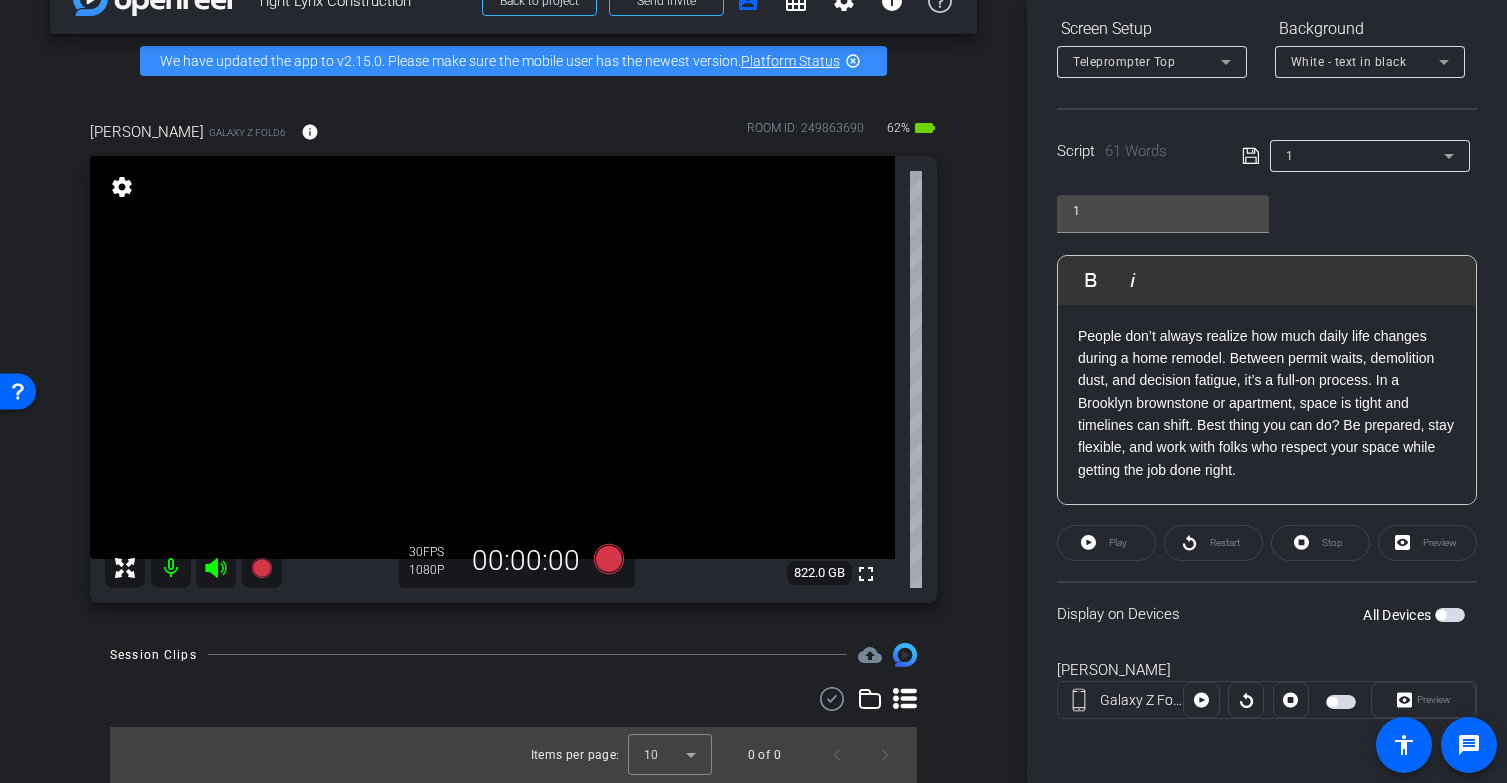 click at bounding box center (1450, 615) 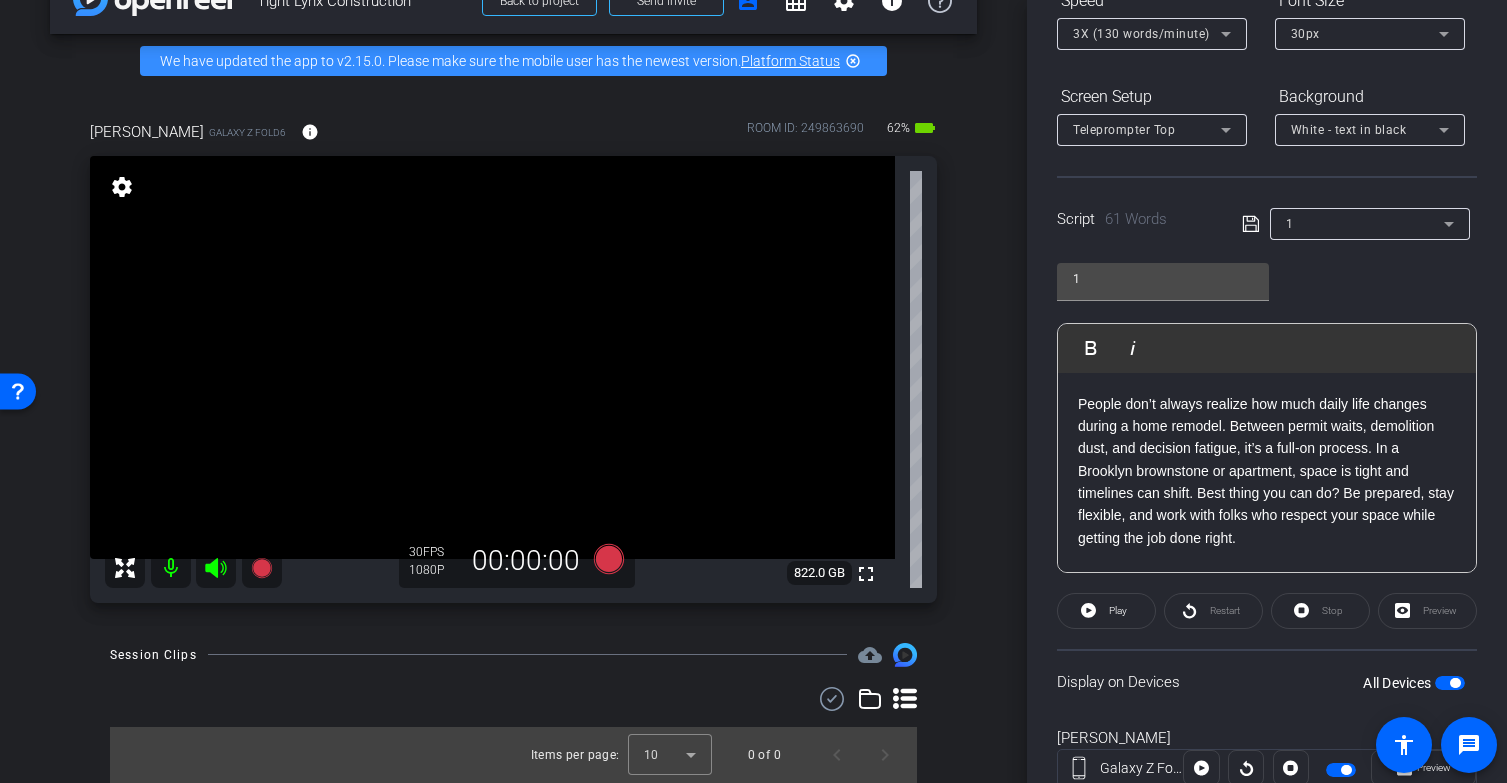 scroll, scrollTop: 310, scrollLeft: 0, axis: vertical 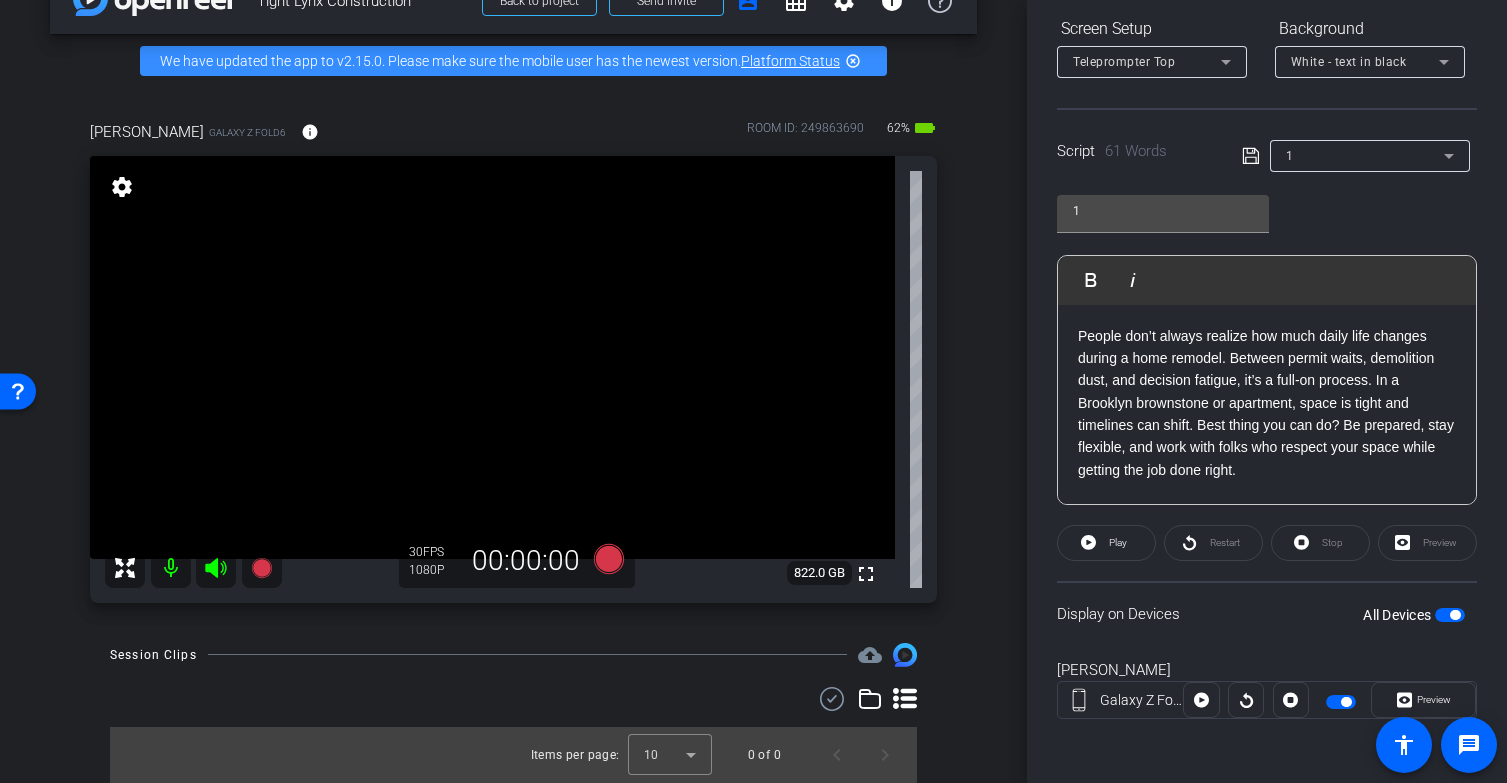 click at bounding box center (1455, 615) 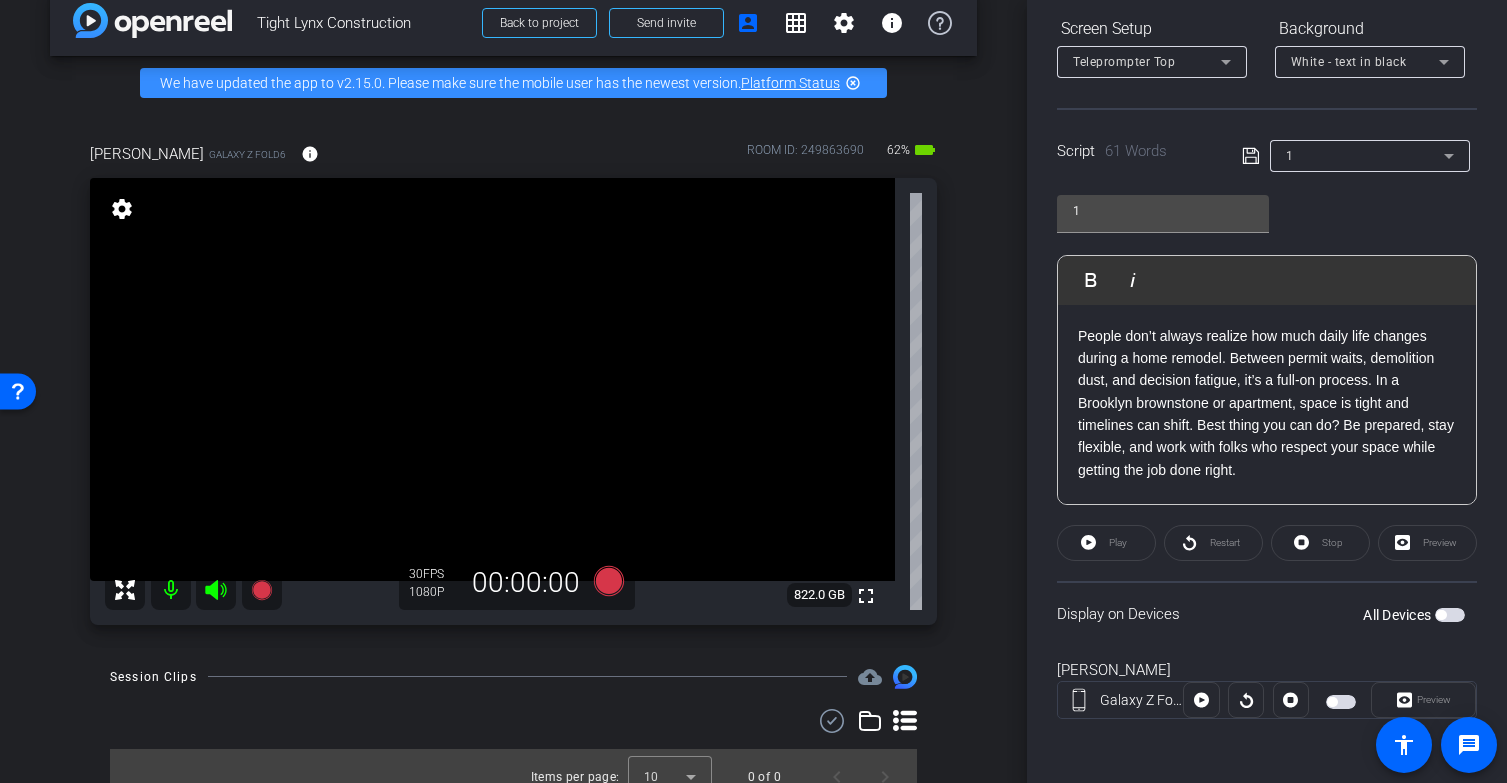 scroll, scrollTop: 68, scrollLeft: 0, axis: vertical 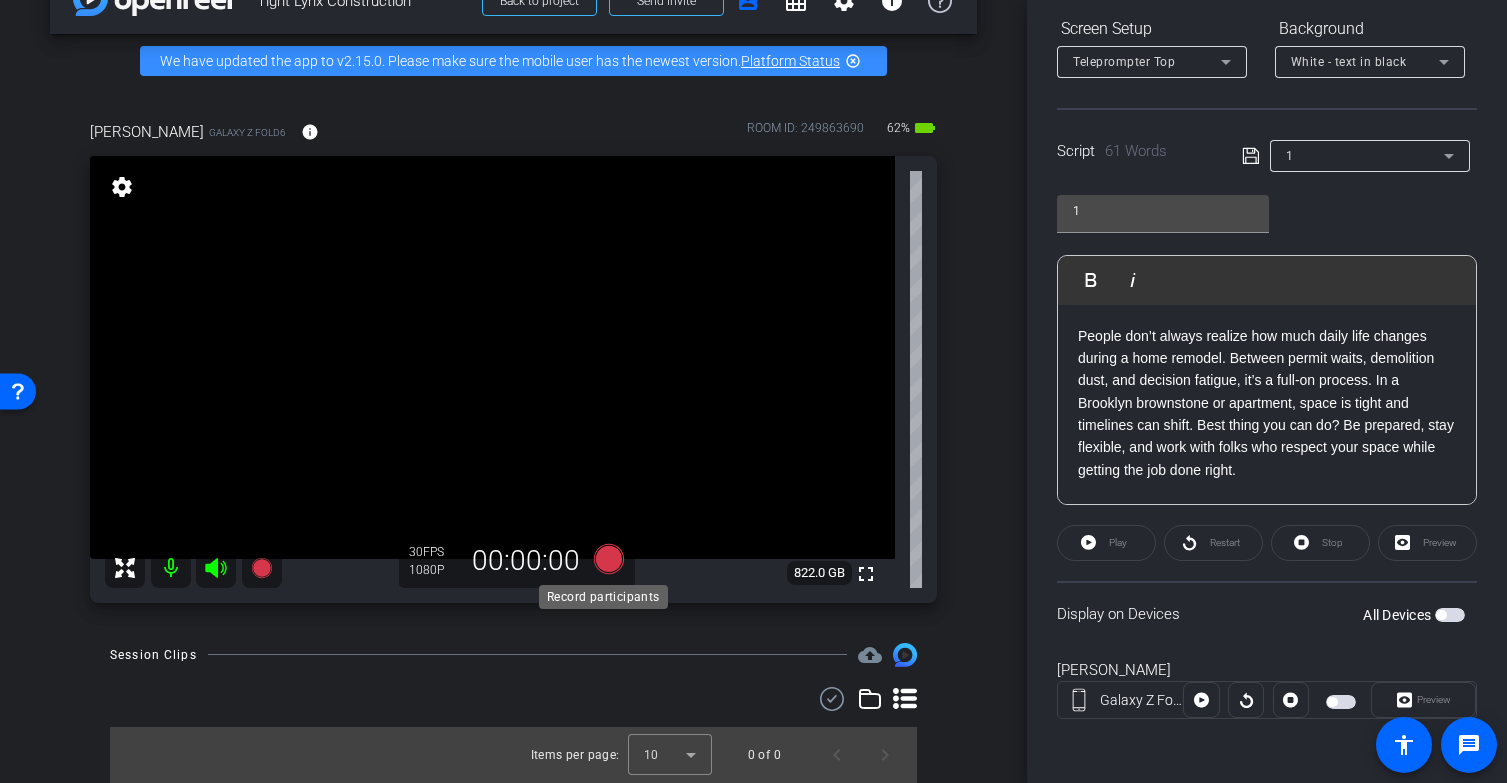 click 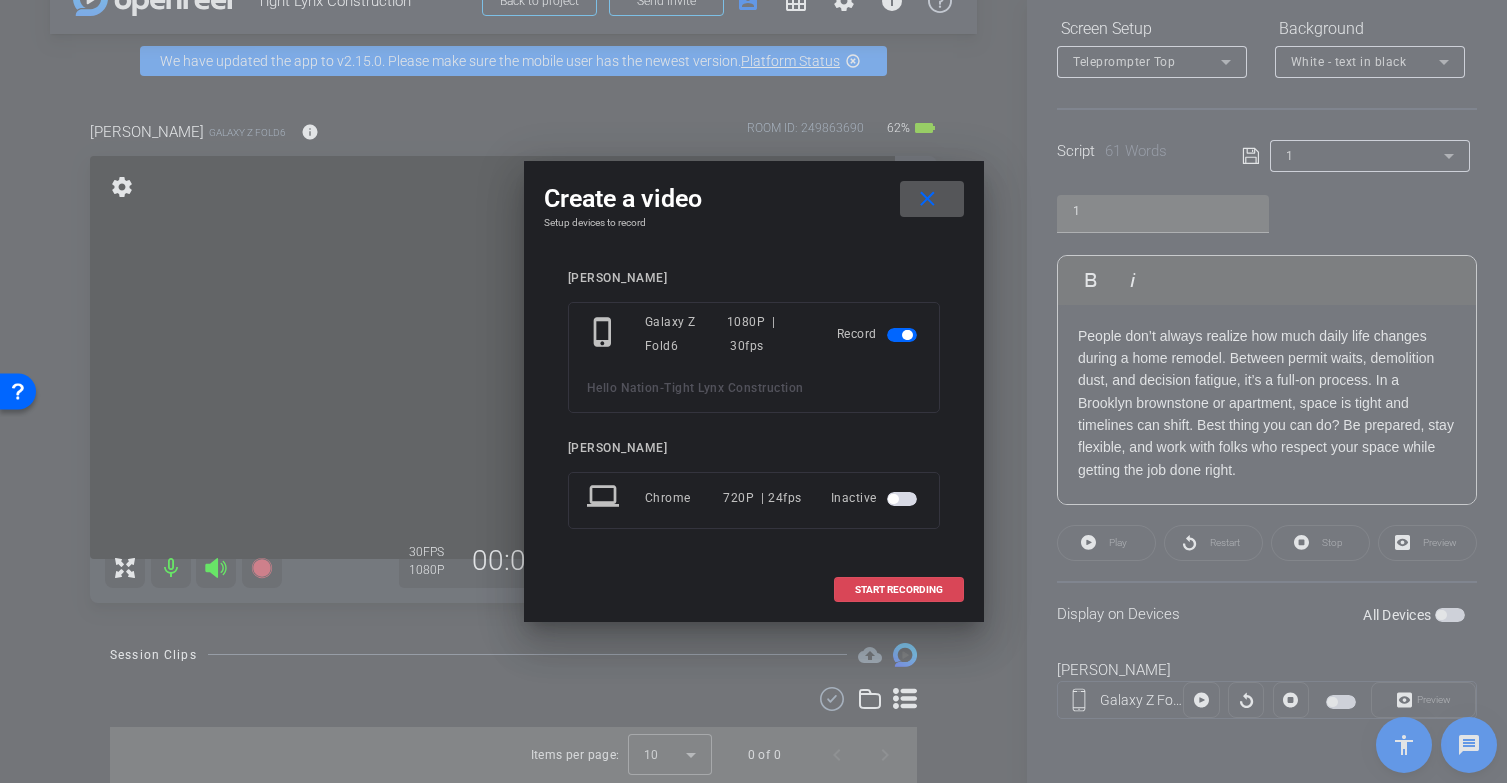 click on "START RECORDING" at bounding box center [899, 590] 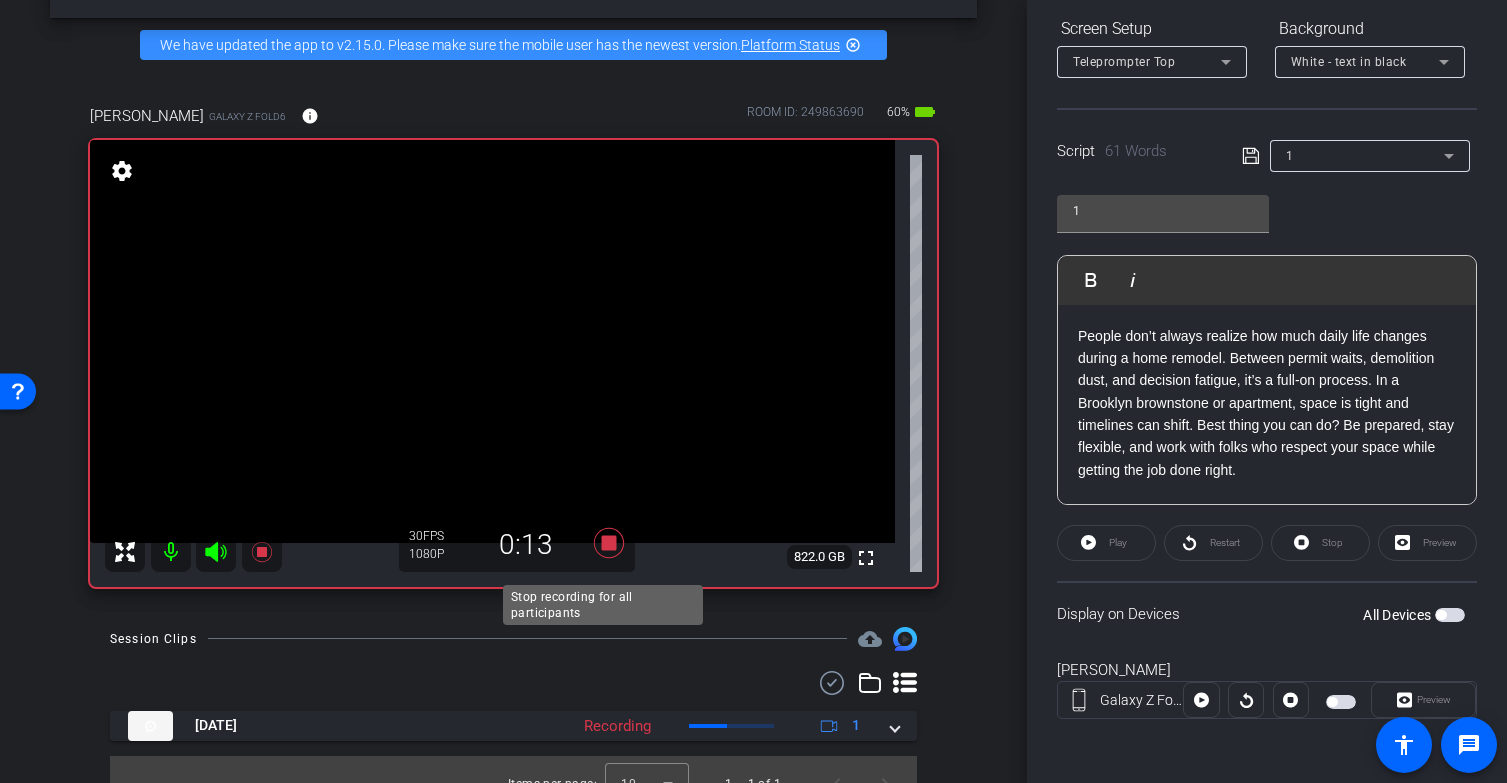 click 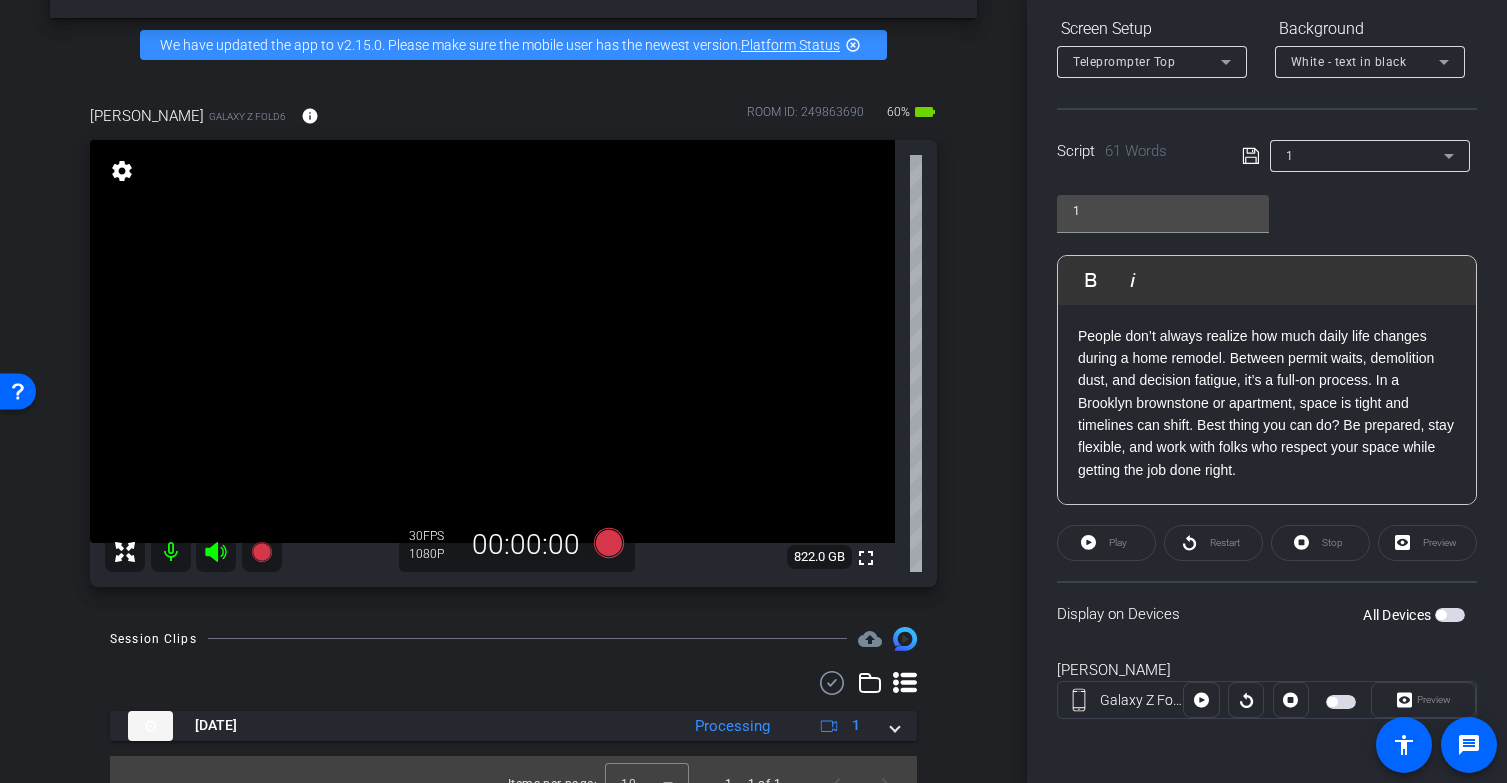 scroll, scrollTop: 1, scrollLeft: 0, axis: vertical 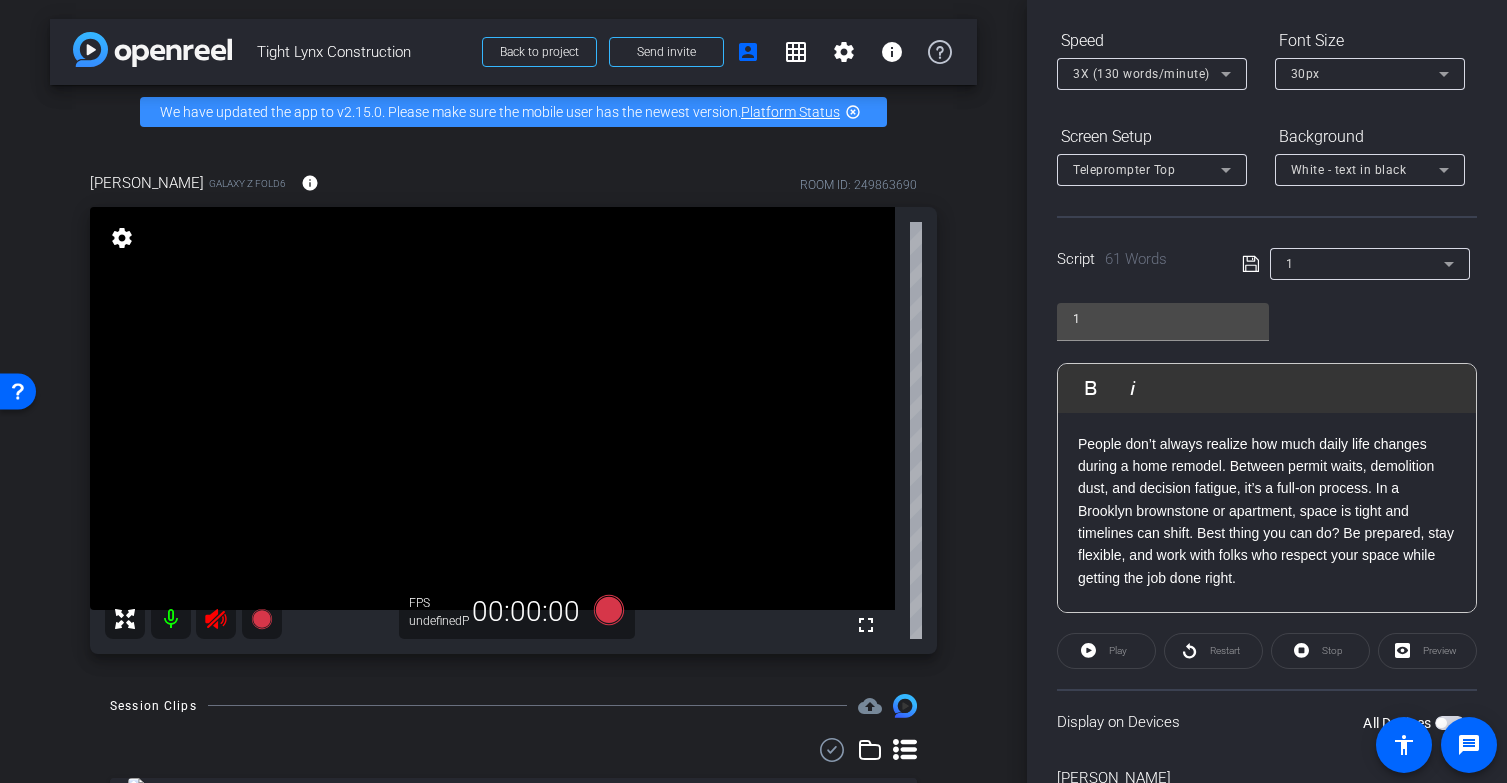click 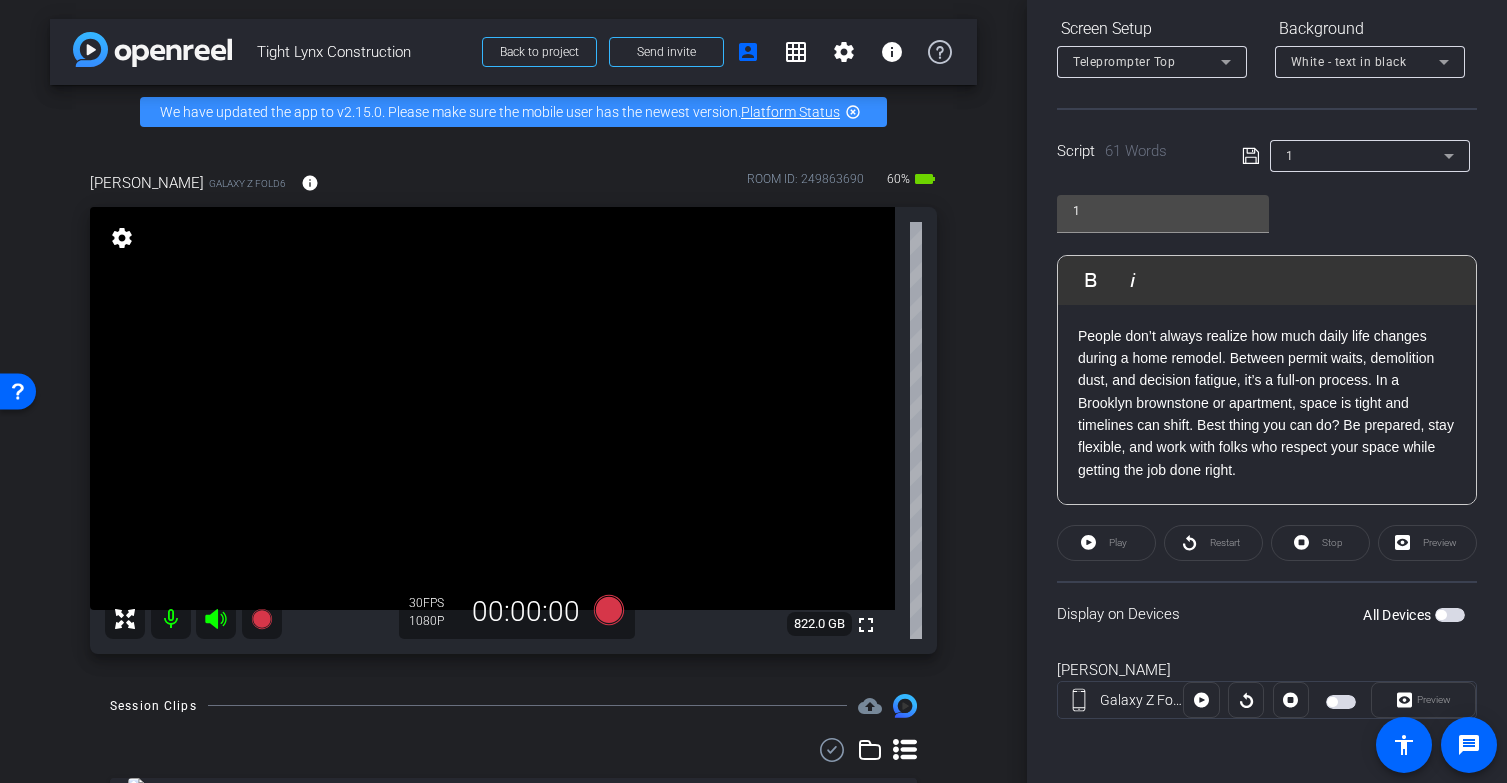 scroll, scrollTop: 271, scrollLeft: 0, axis: vertical 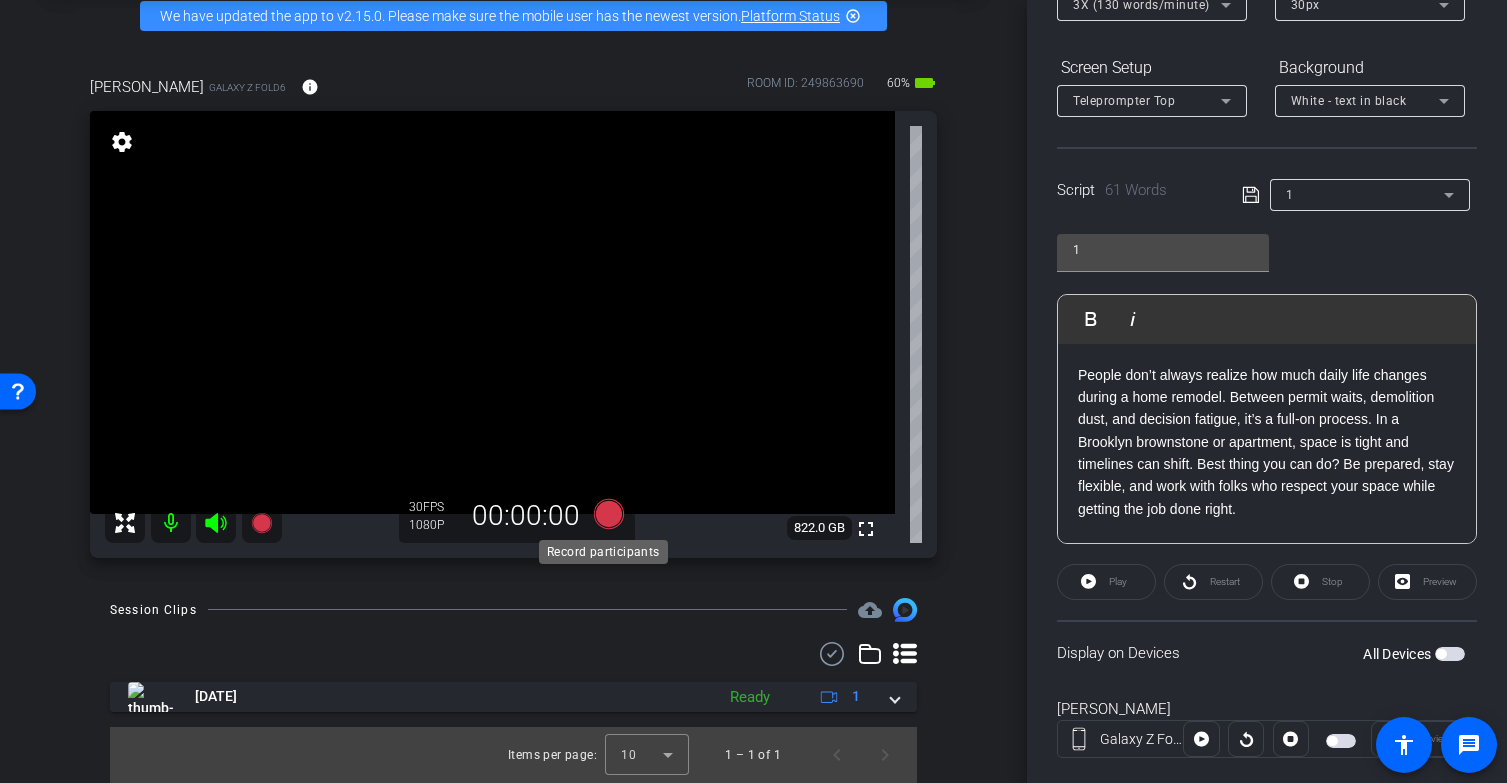 click 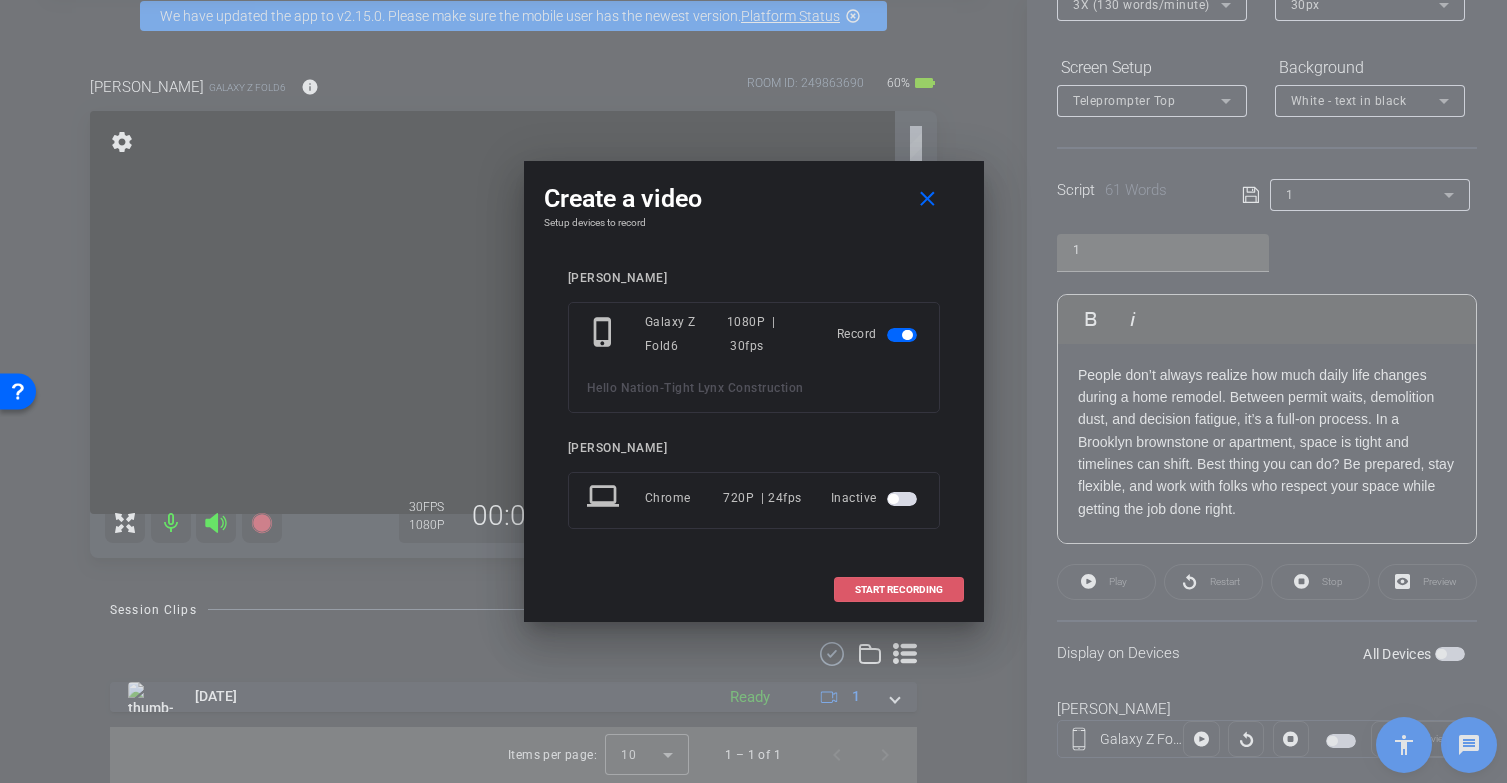 click on "START RECORDING" at bounding box center (899, 590) 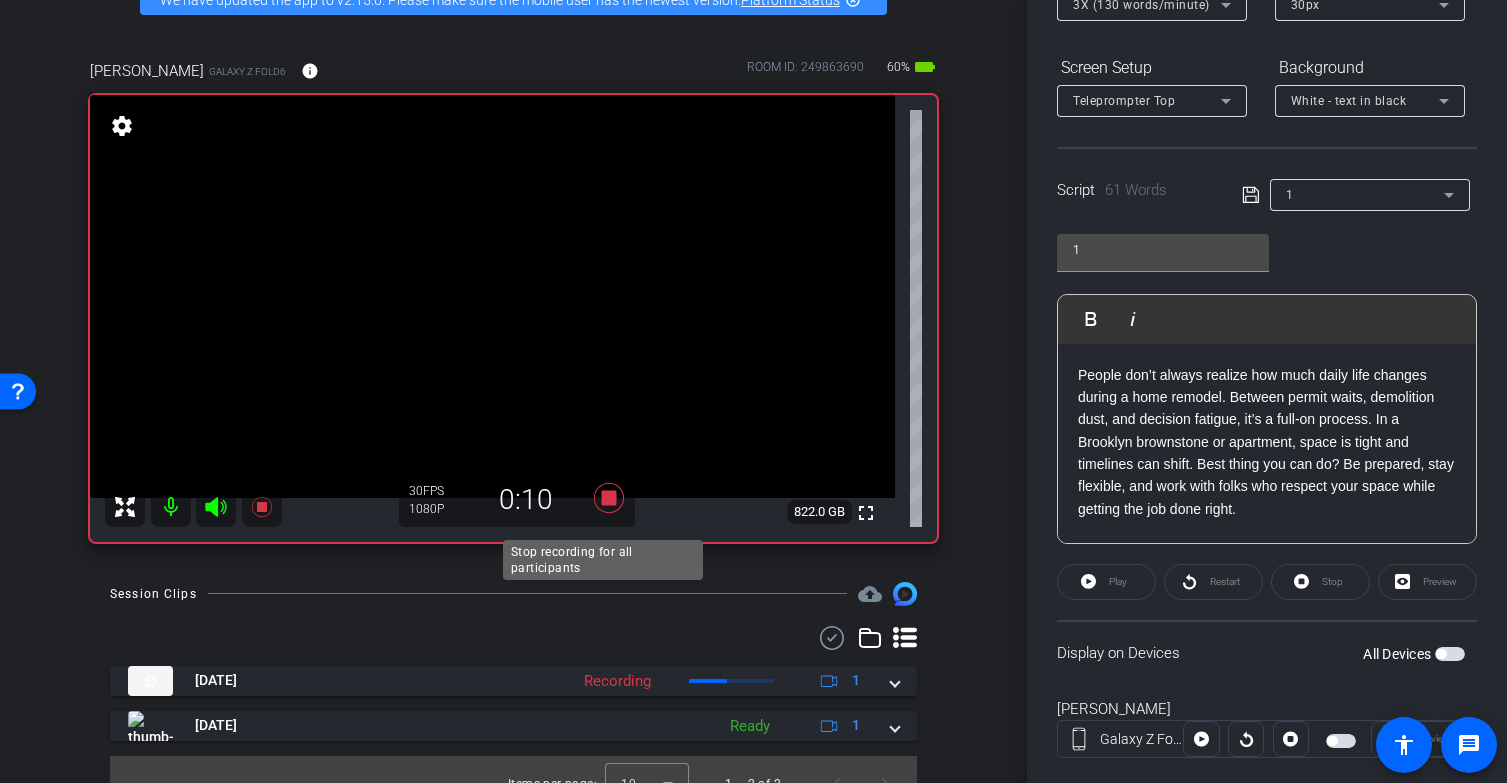 click 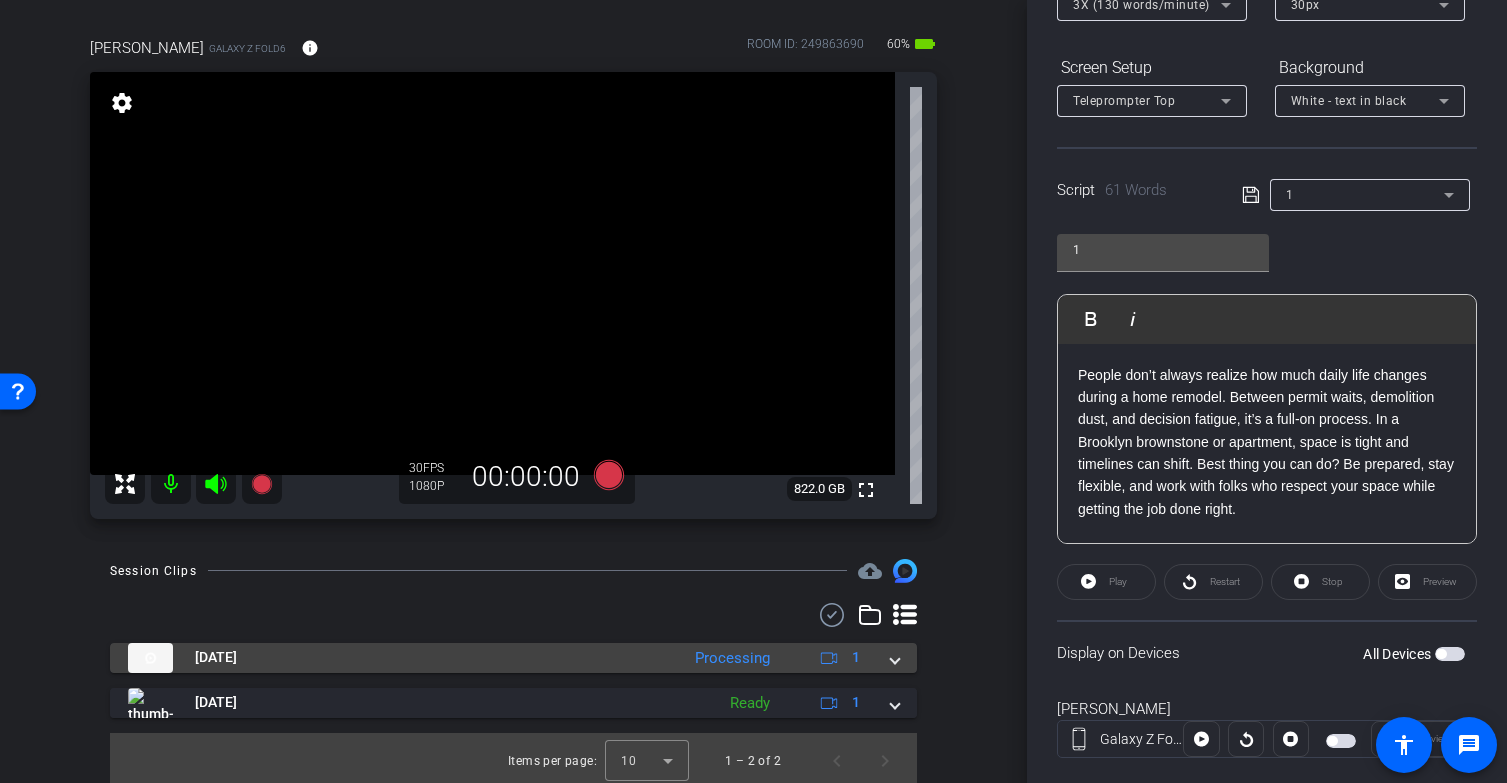 scroll, scrollTop: 158, scrollLeft: 0, axis: vertical 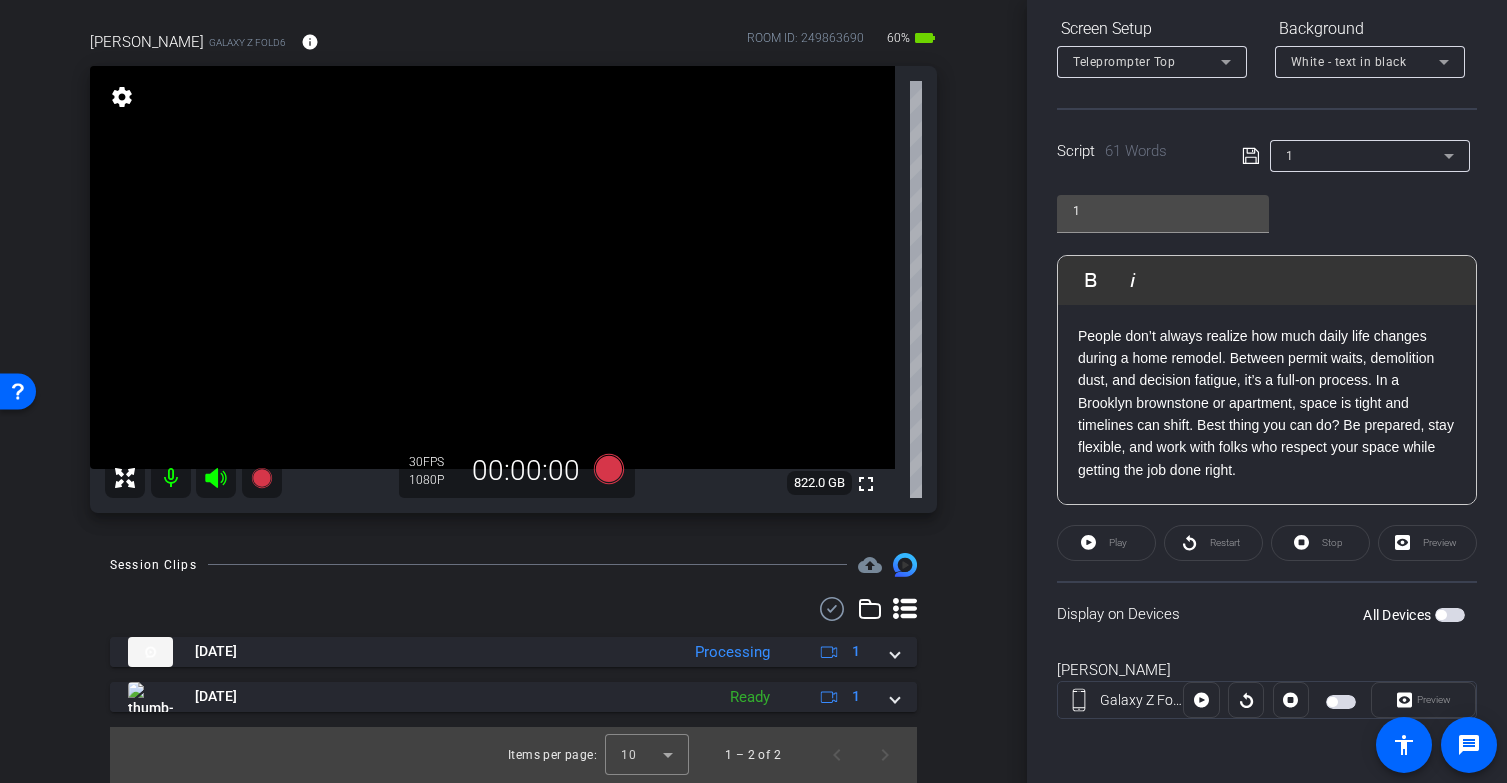 click at bounding box center (1450, 615) 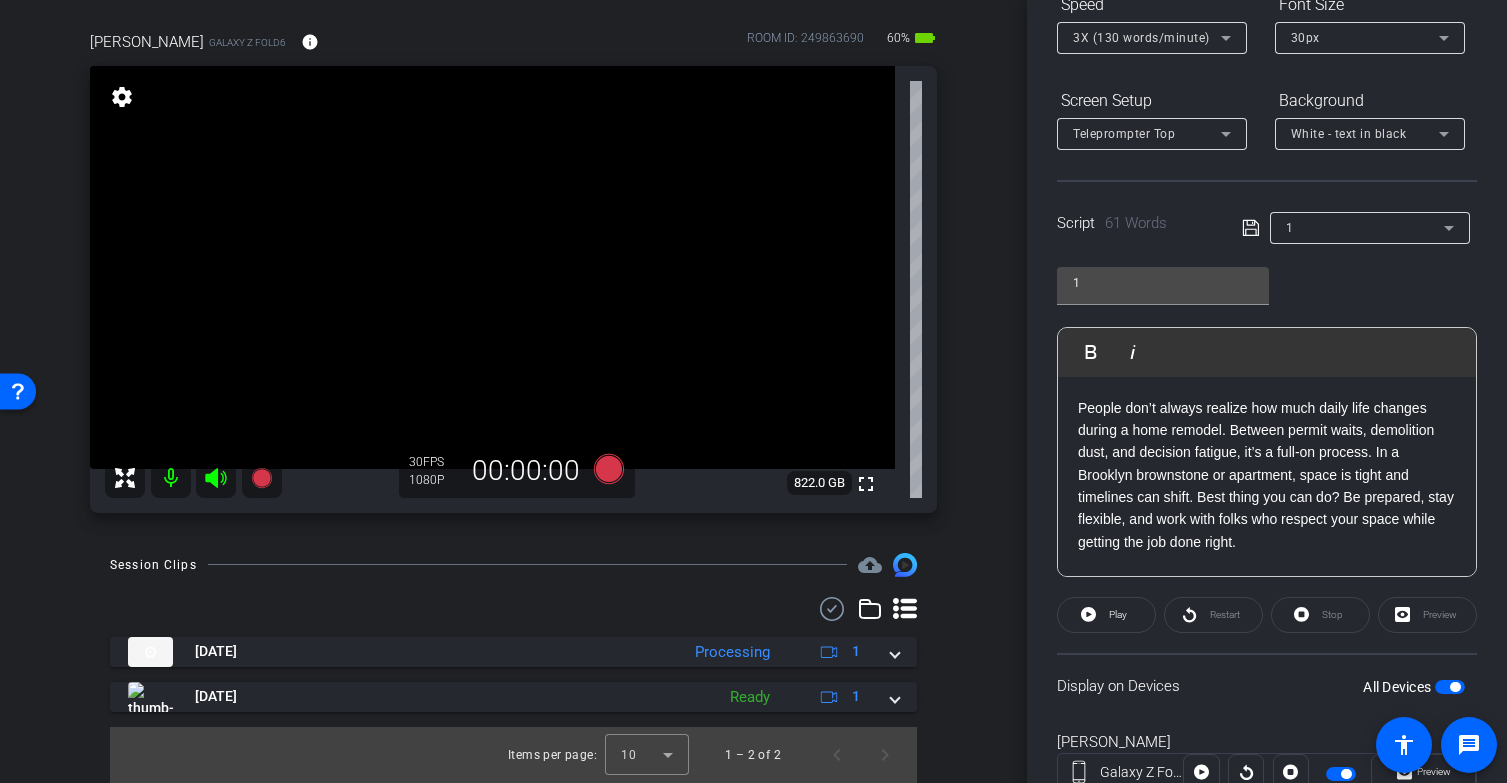 scroll, scrollTop: 237, scrollLeft: 0, axis: vertical 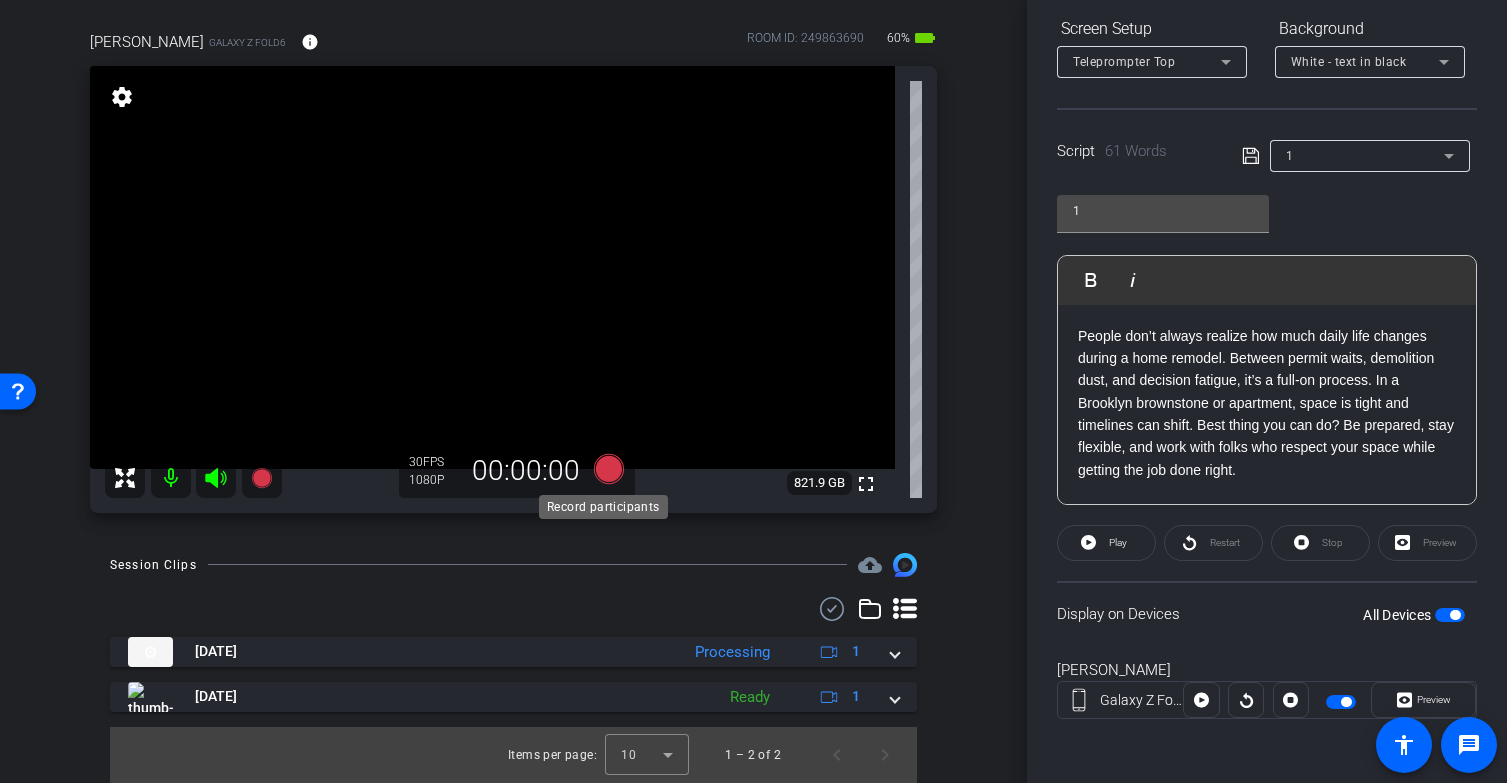 click 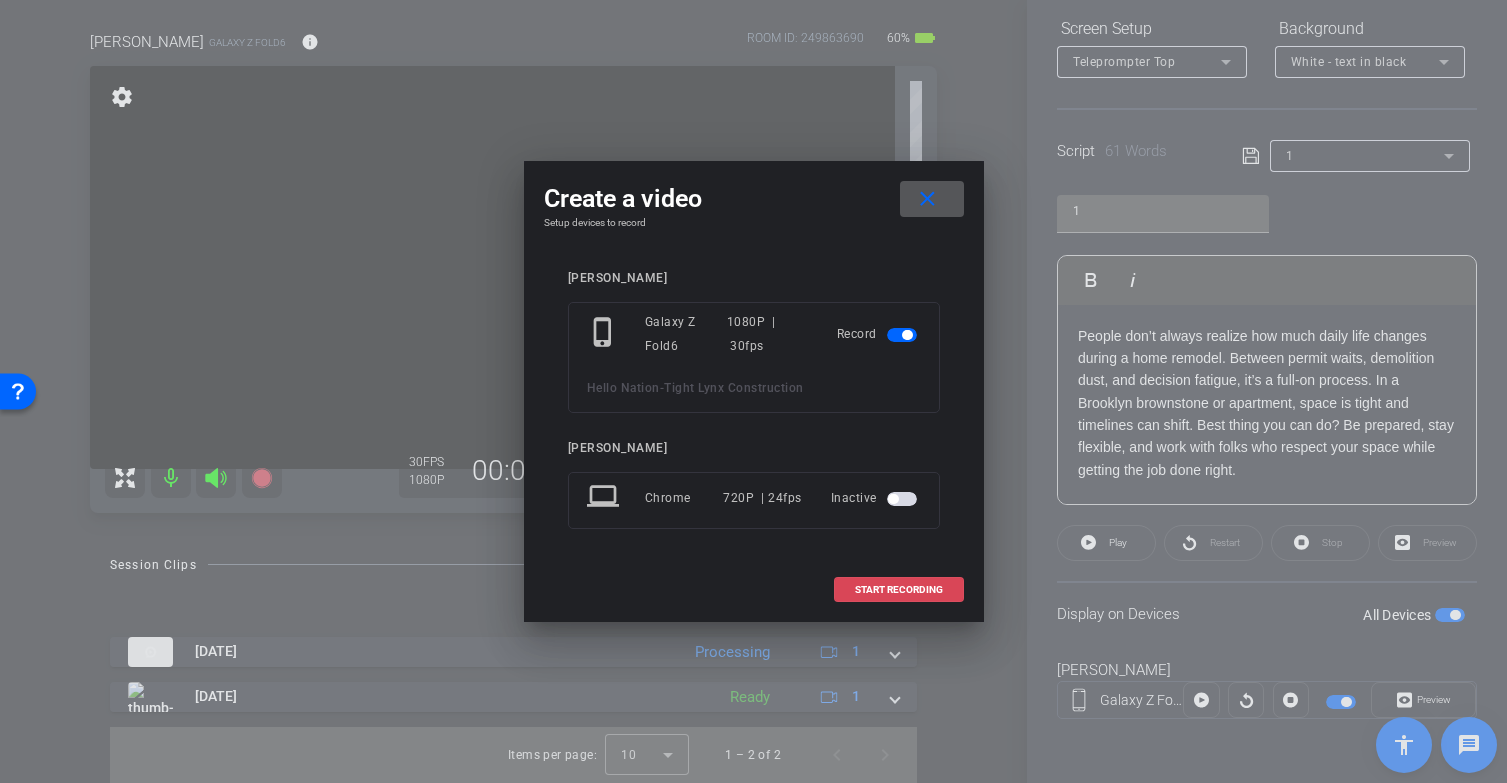 click on "START RECORDING" at bounding box center (899, 590) 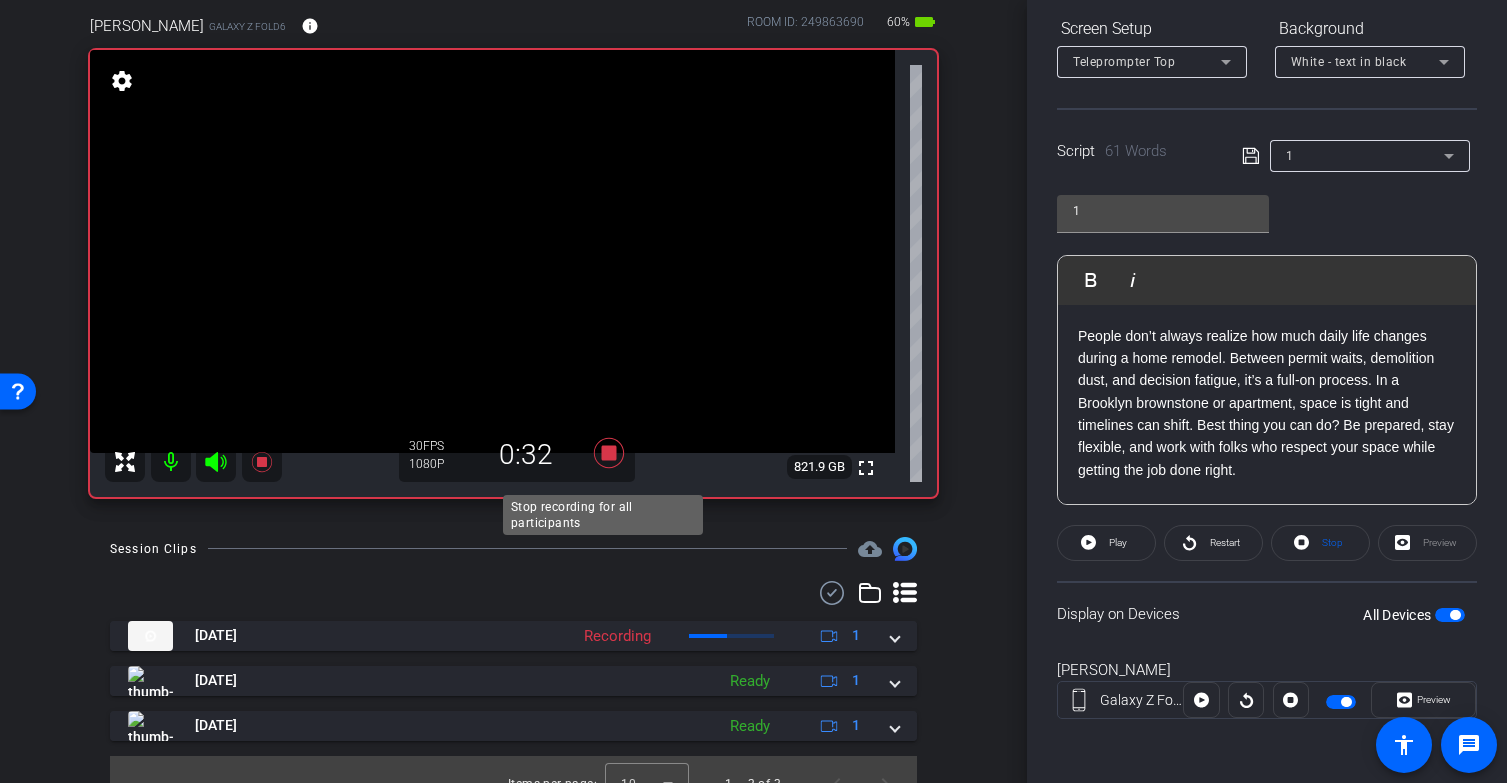 click 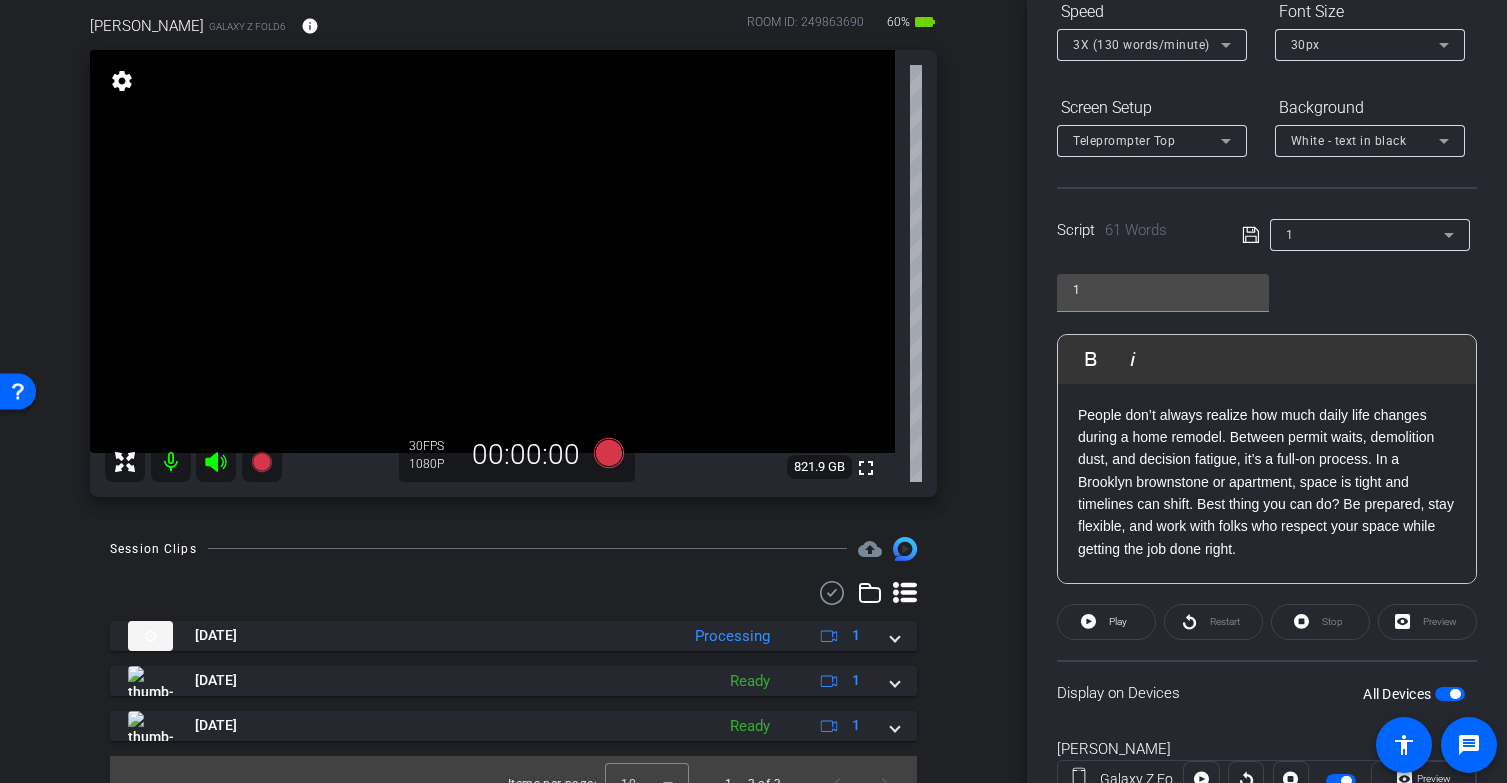 scroll, scrollTop: 259, scrollLeft: 0, axis: vertical 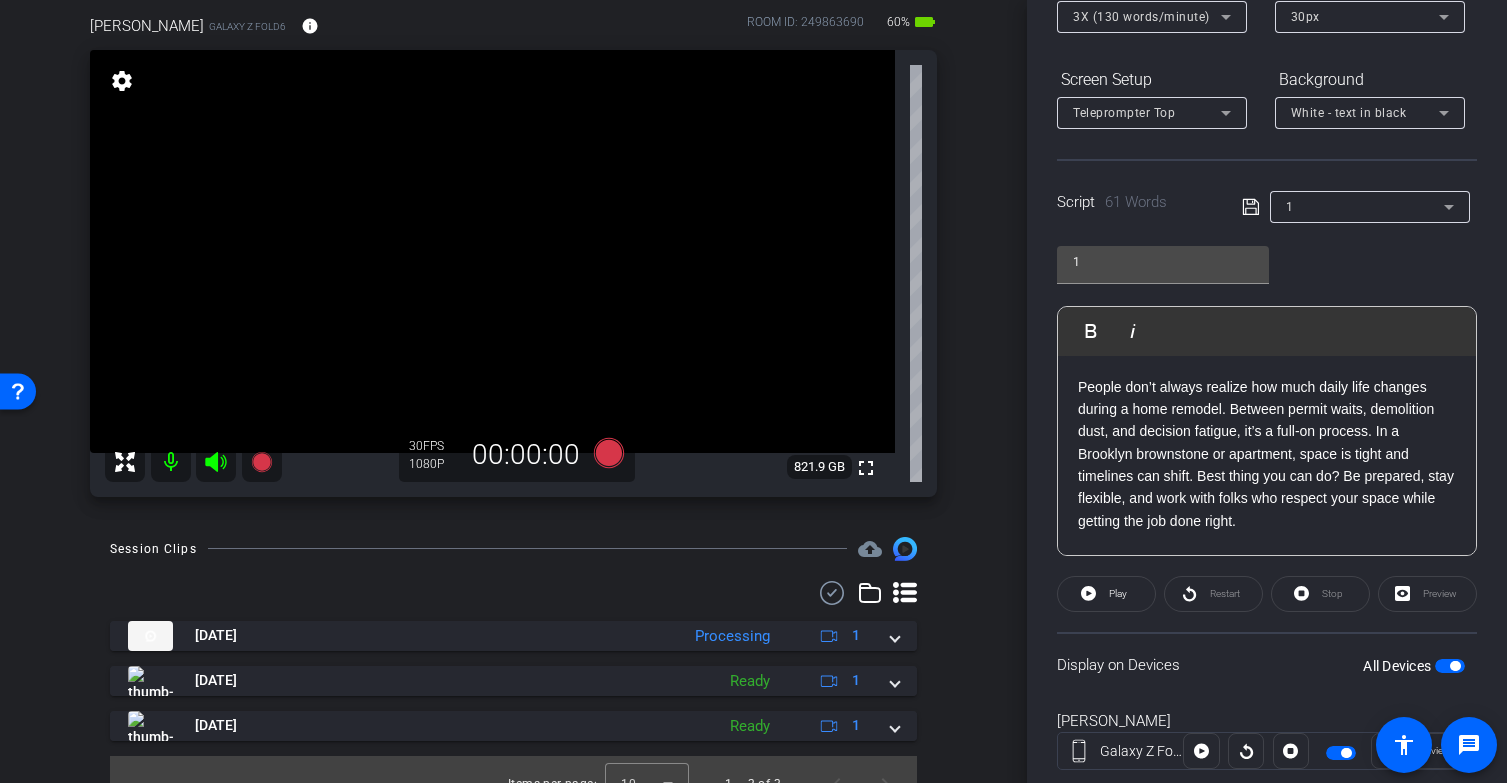 drag, startPoint x: 605, startPoint y: 471, endPoint x: 650, endPoint y: 608, distance: 144.20125 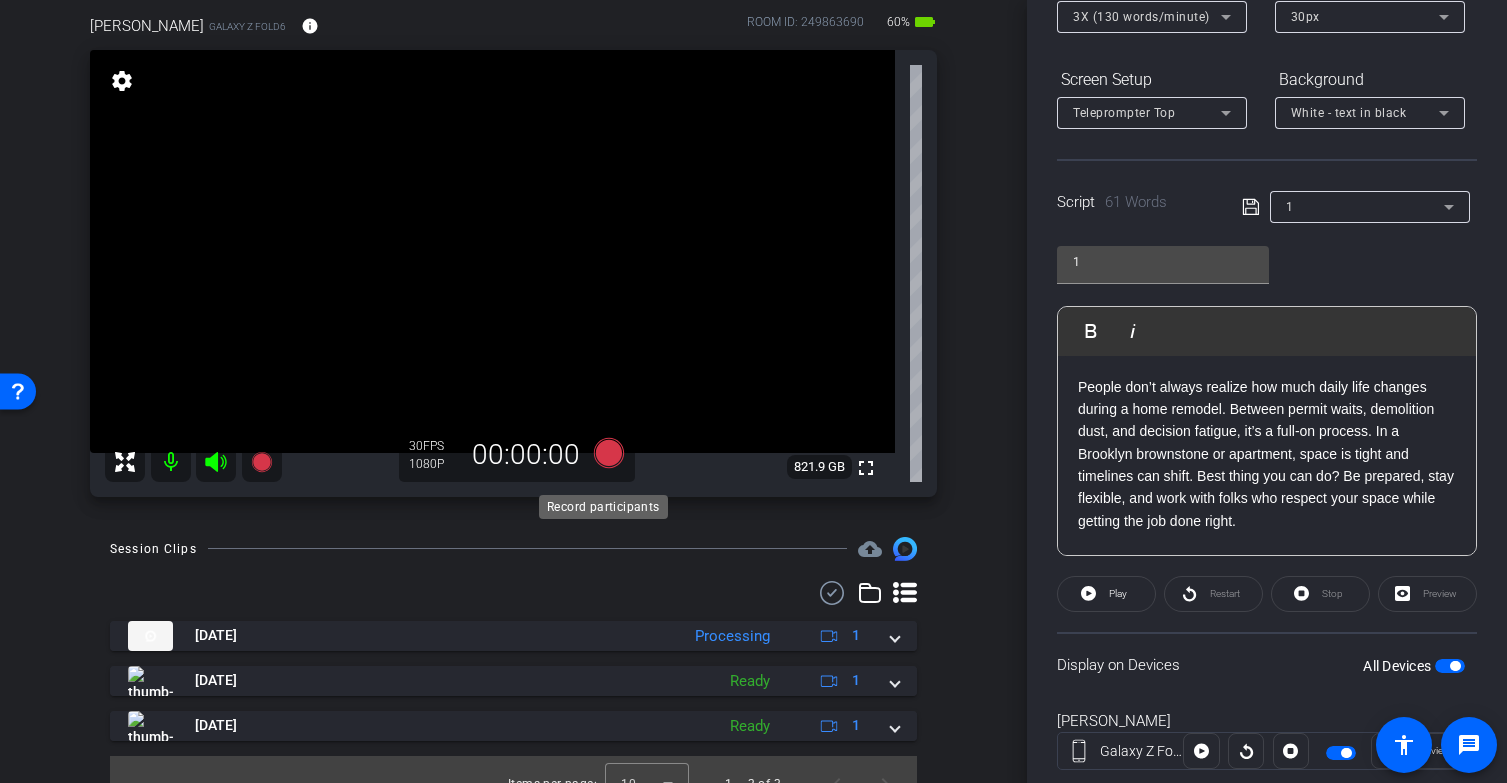 click 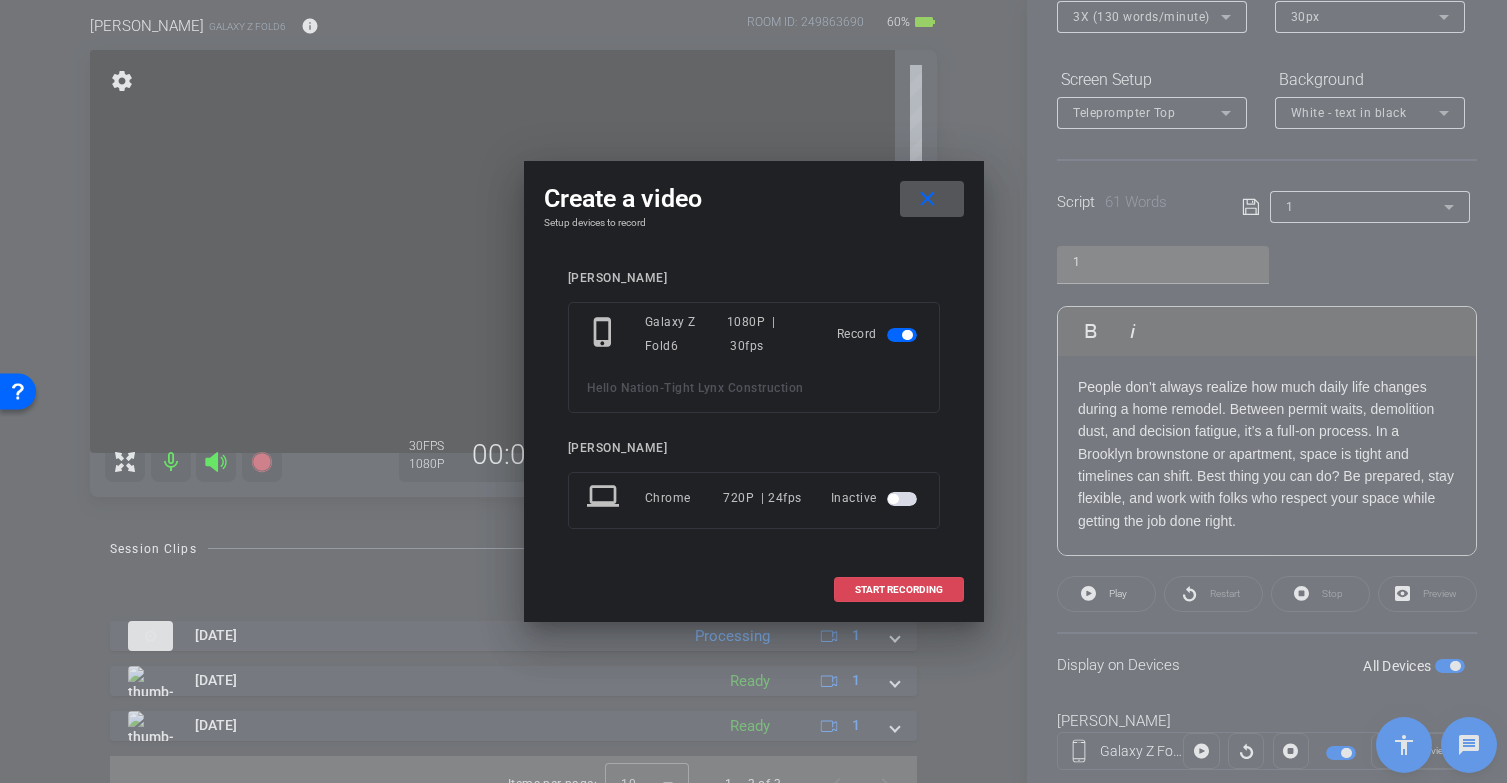 click on "START RECORDING" at bounding box center (899, 590) 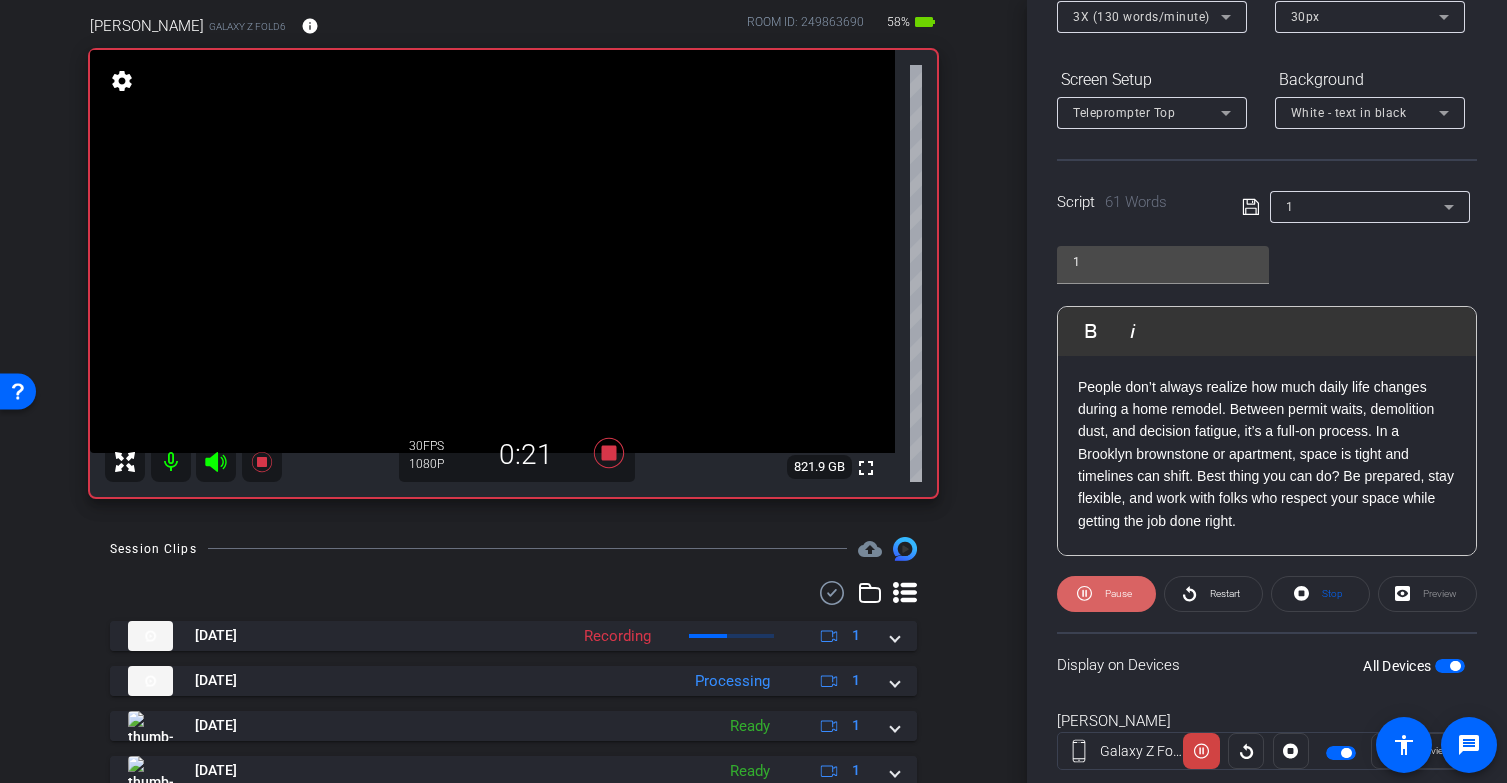 click on "Pause" 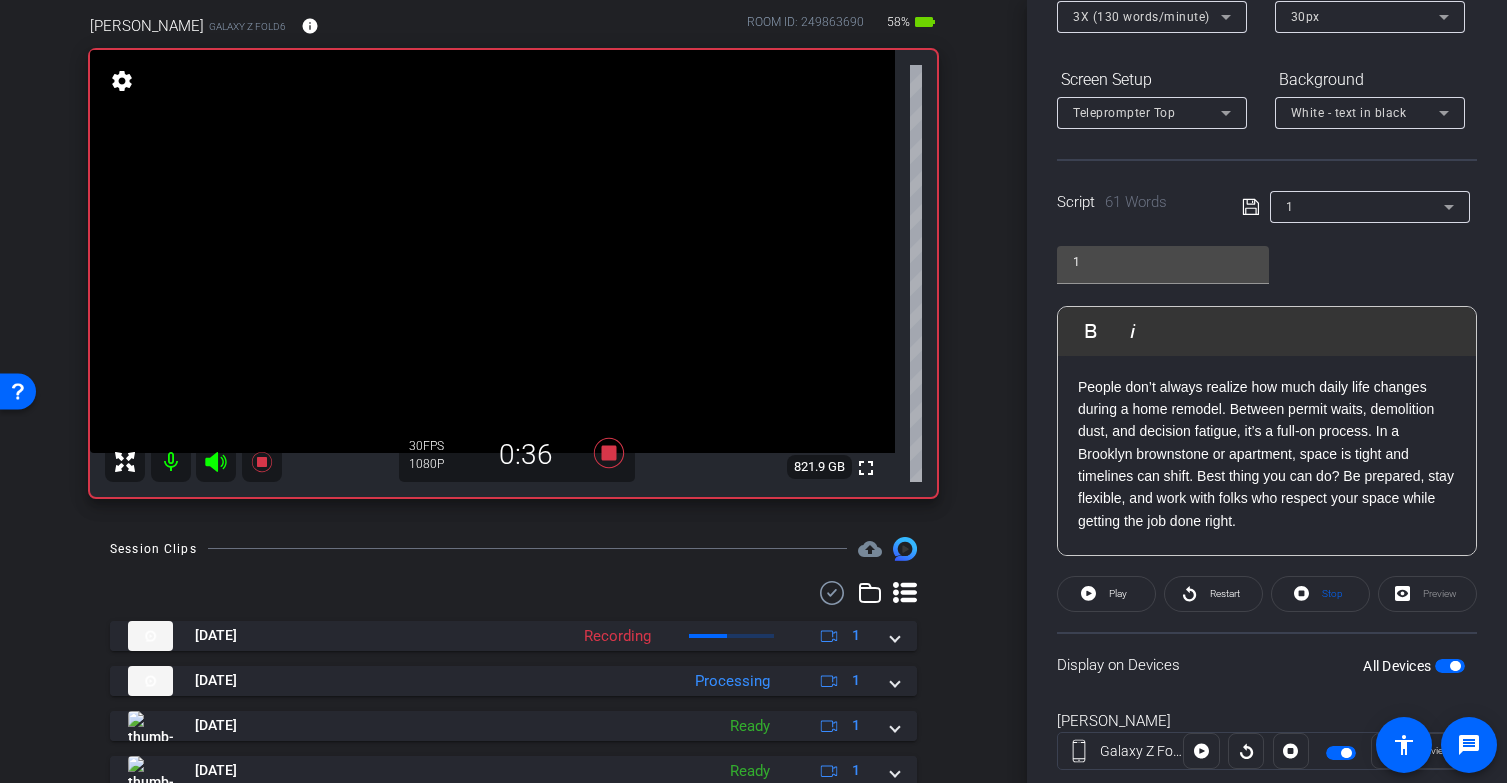 click on "People don’t always realize how much daily life changes during a home remodel. Between permit waits, demolition dust, and decision fatigue, it’s a full-on process. In a Brooklyn brownstone or apartment, space is tight and timelines can shift. Best thing you can do? Be prepared, stay flexible, and work with folks who respect your space while getting the job done right." 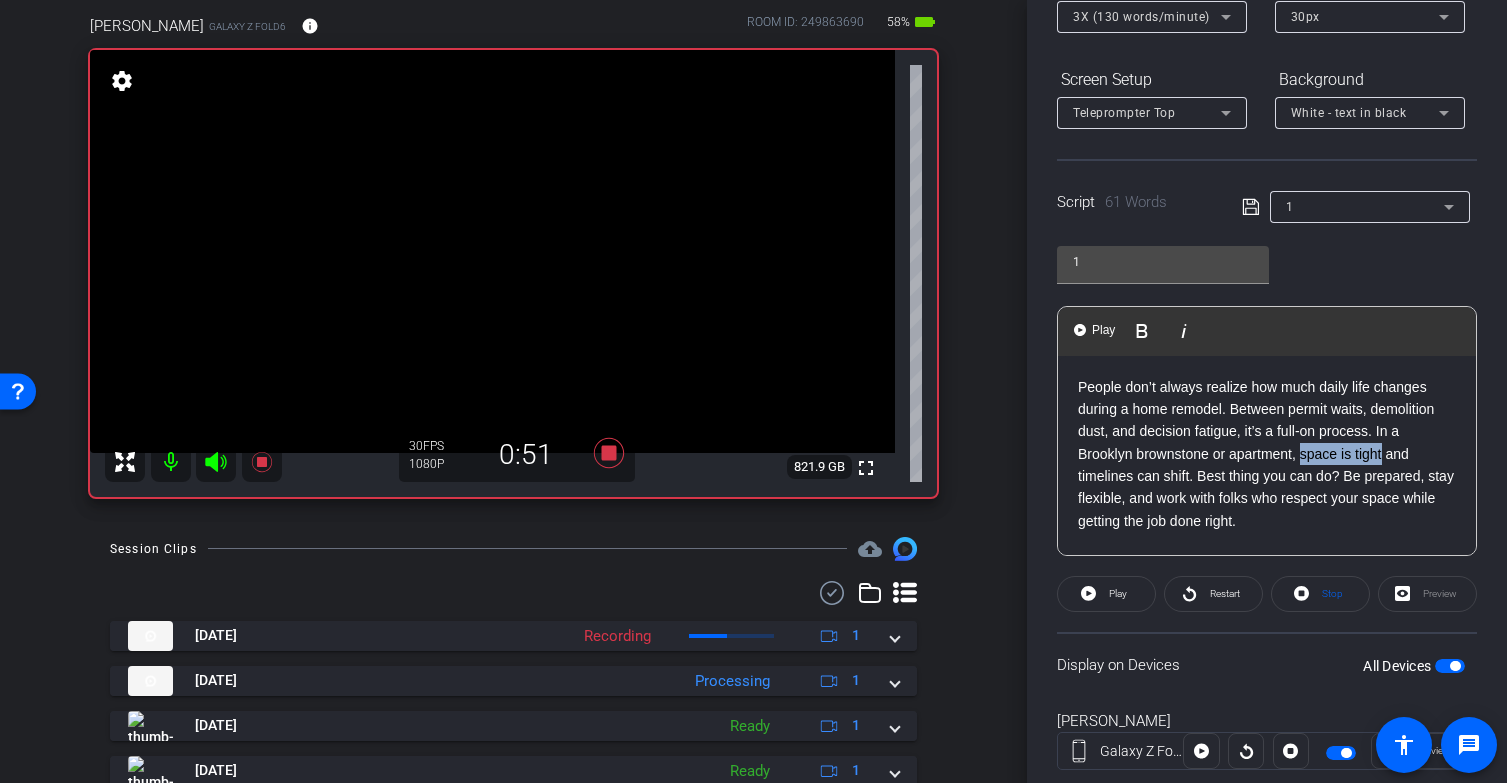 drag, startPoint x: 1386, startPoint y: 455, endPoint x: 1303, endPoint y: 460, distance: 83.15047 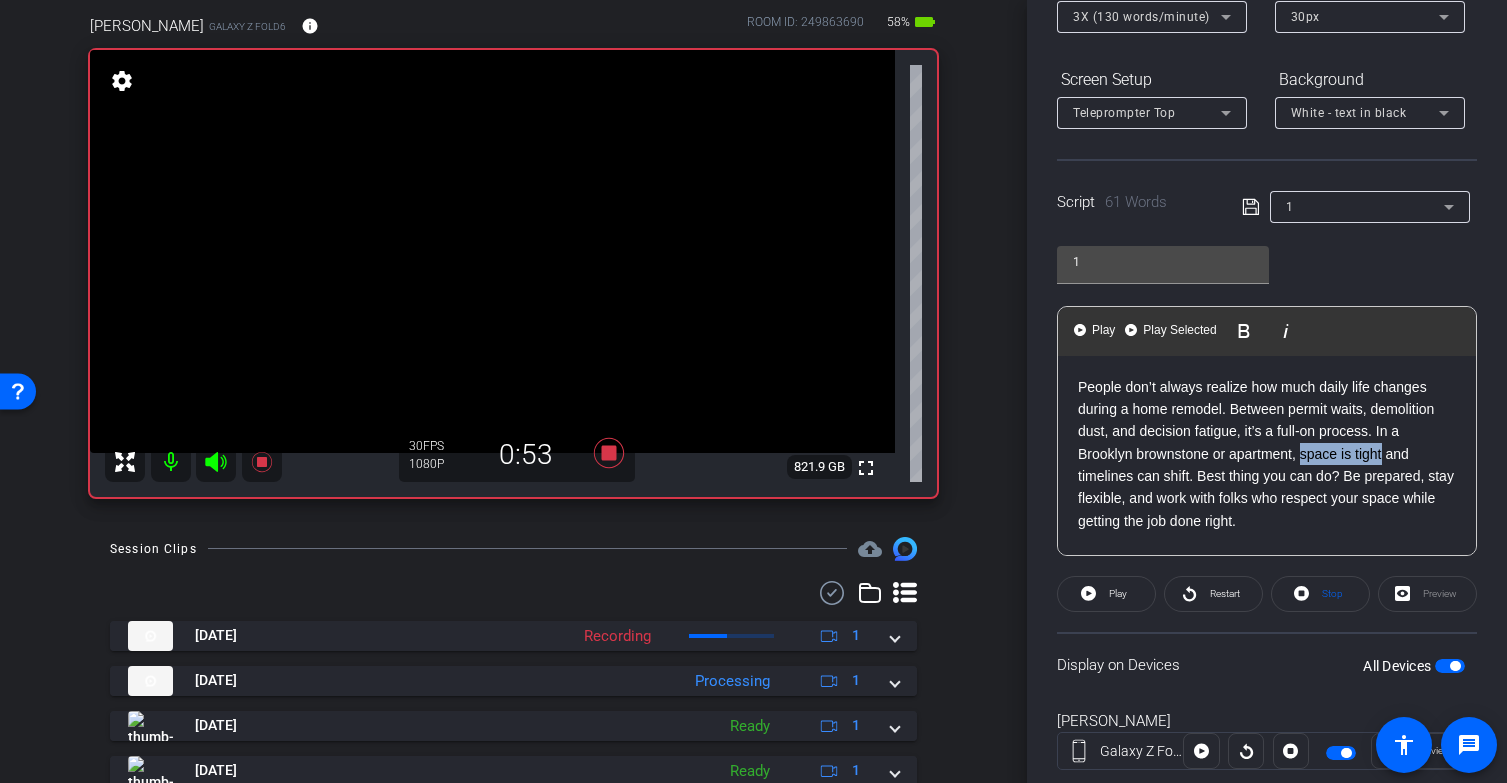 copy on "space is tight" 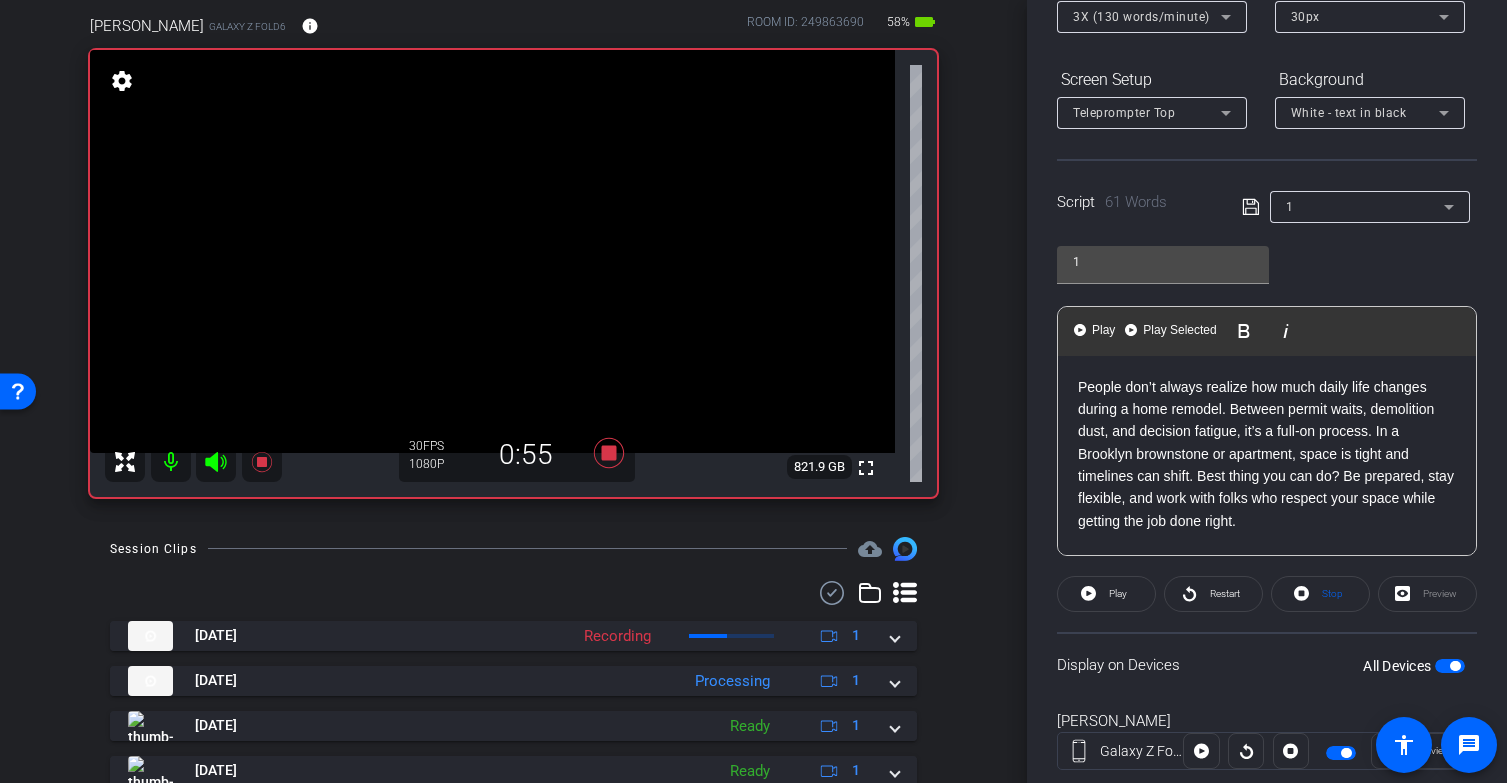 click on "People don’t always realize how much daily life changes during a home remodel. Between permit waits, demolition dust, and decision fatigue, it’s a full-on process. In a Brooklyn brownstone or apartment, space is tight and timelines can shift. Best thing you can do? Be prepared, stay flexible, and work with folks who respect your space while getting the job done right." 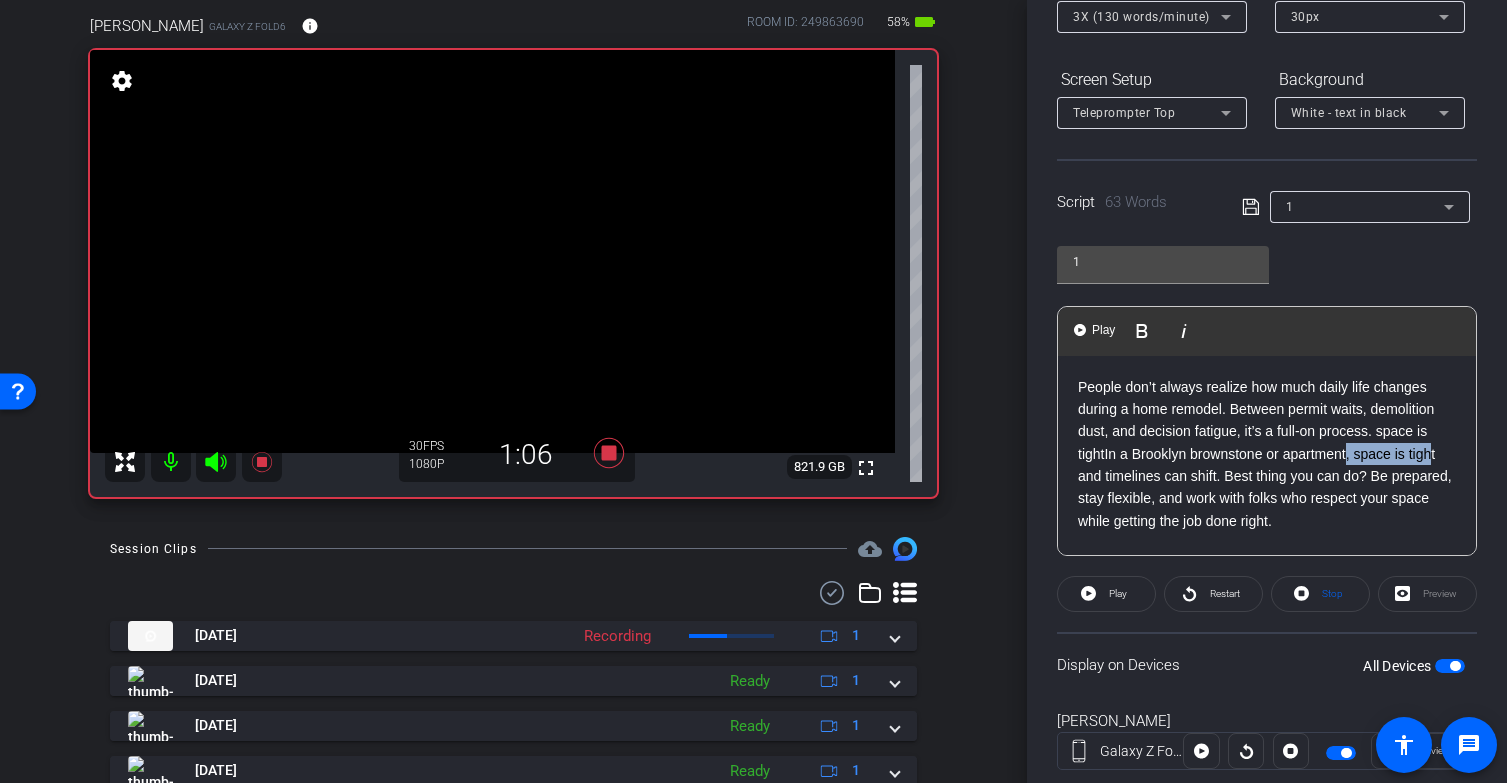 drag, startPoint x: 1436, startPoint y: 448, endPoint x: 1346, endPoint y: 452, distance: 90.088844 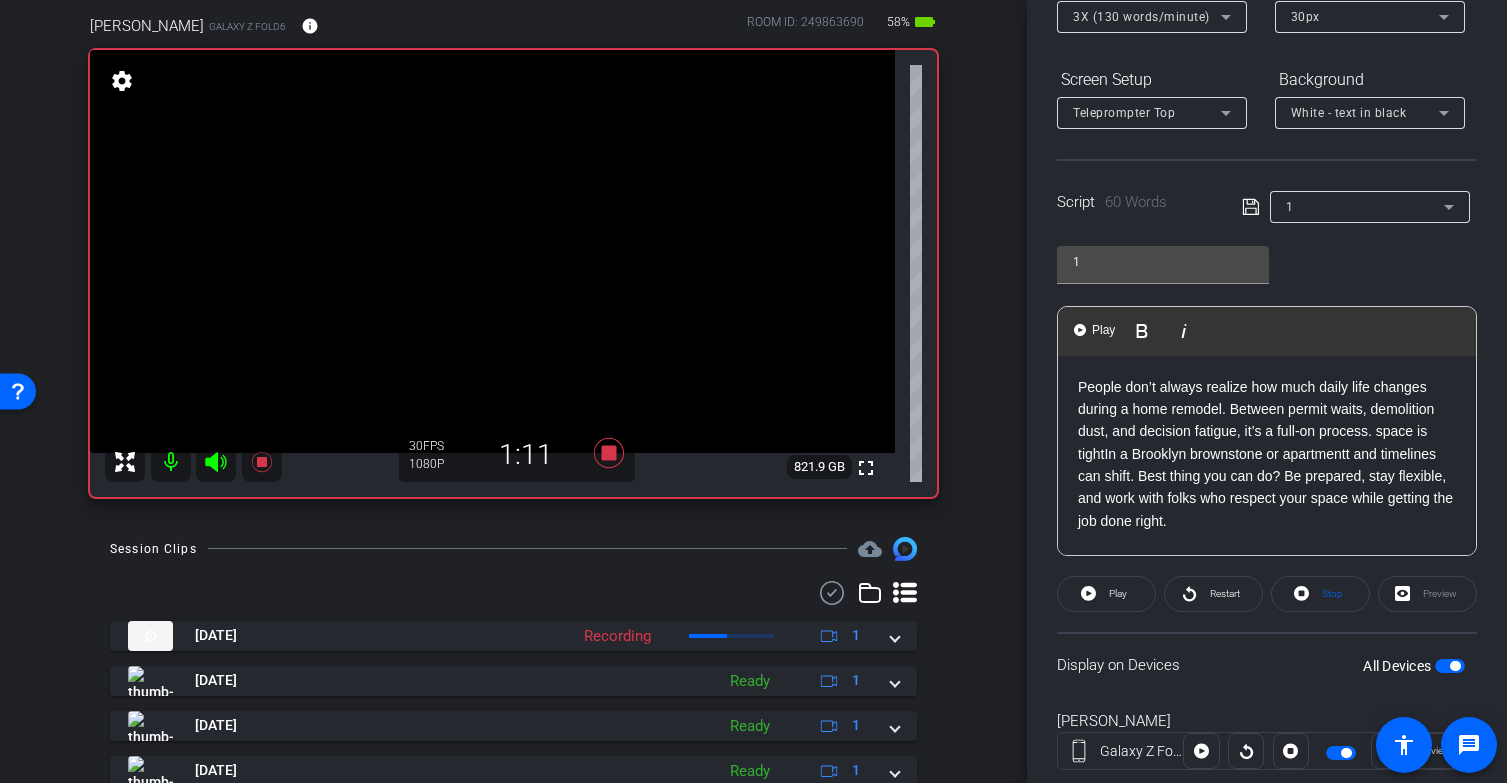 type 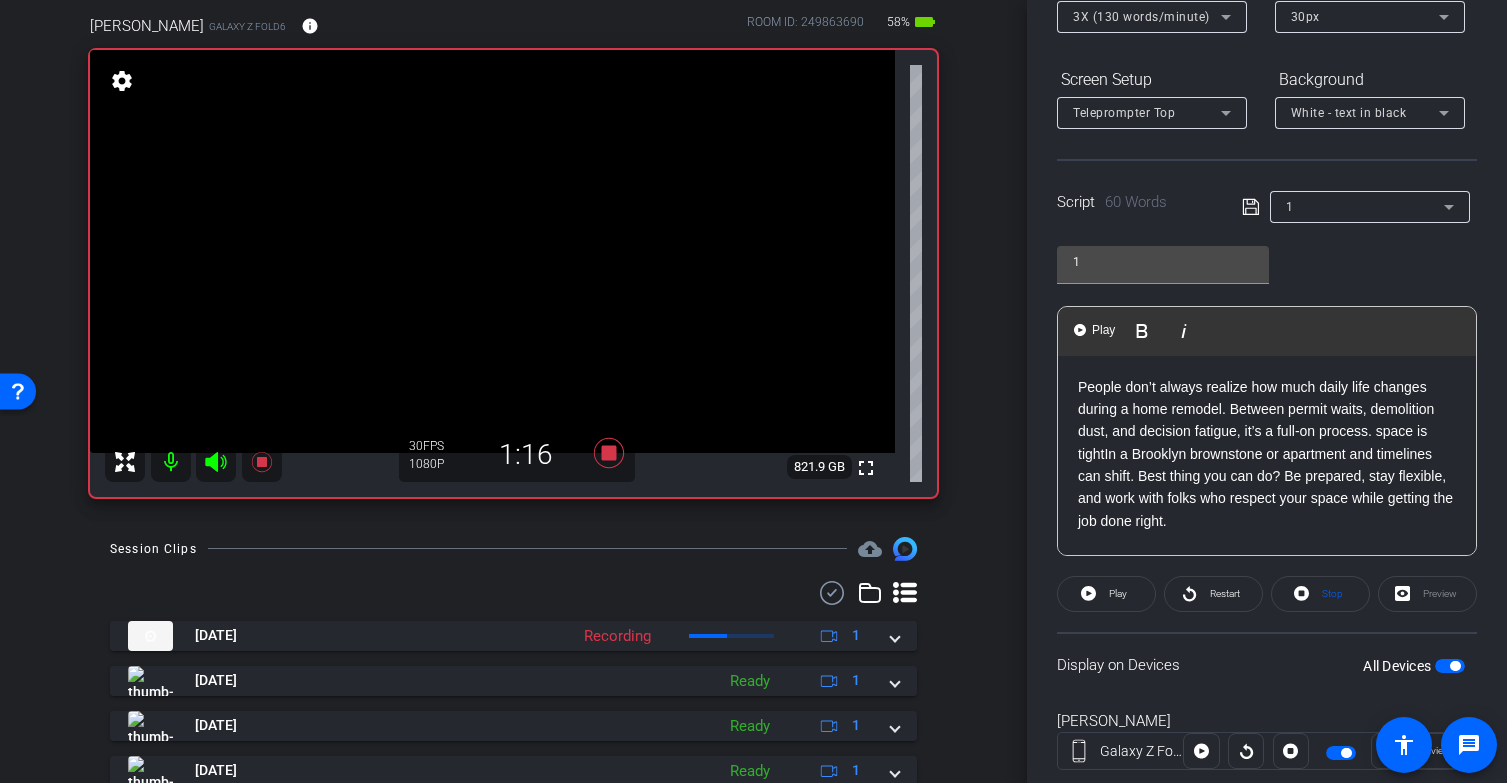click on "People don’t always realize how much daily life changes during a home remodel. Between permit waits, demolition dust, and decision fatigue, it’s a full-on process. space is tightIn a Brooklyn brownstone or apartment and timelines can shift. Best thing you can do? Be prepared, stay flexible, and work with folks who respect your space while getting the job done right." 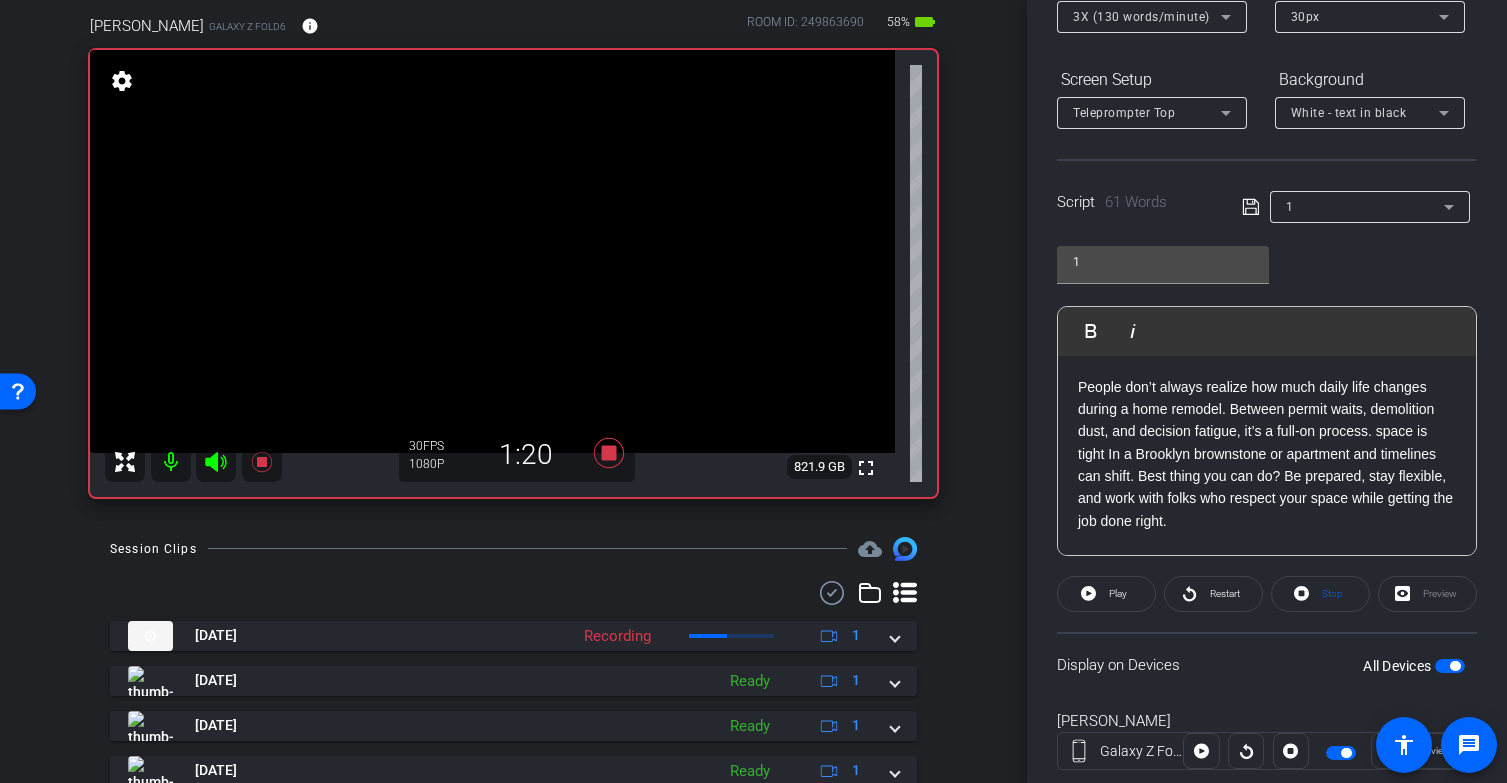 click 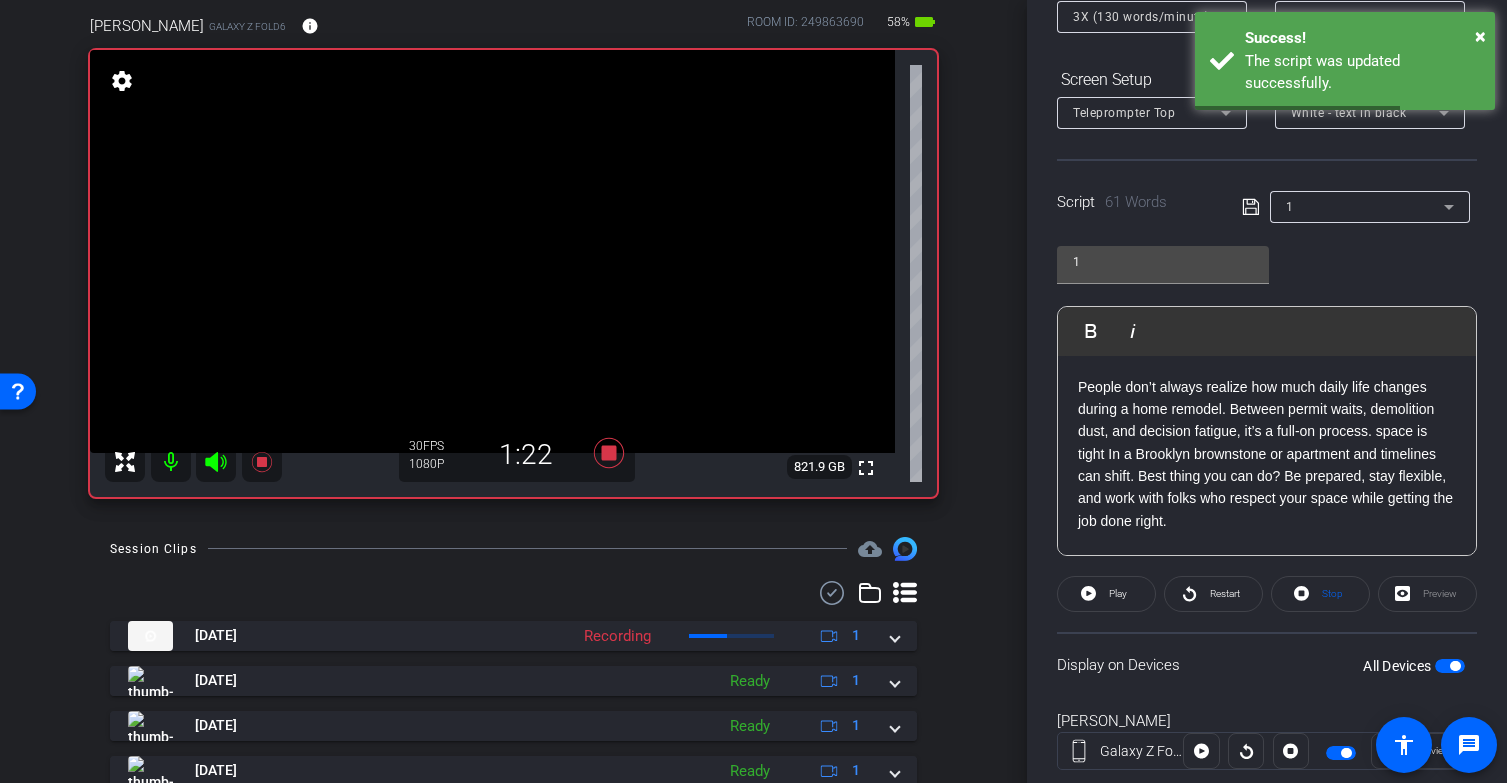 click at bounding box center [1450, 666] 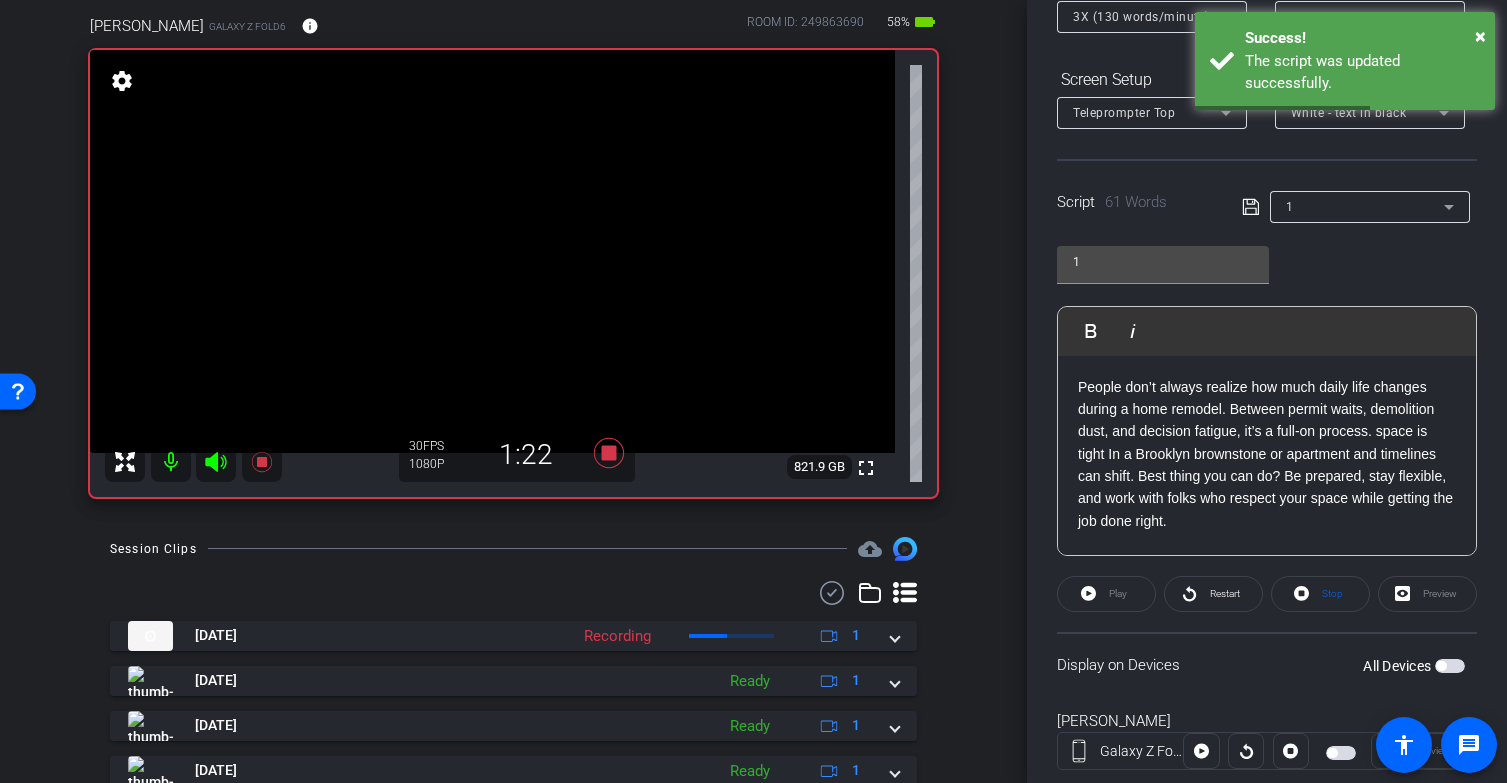 click at bounding box center (1450, 666) 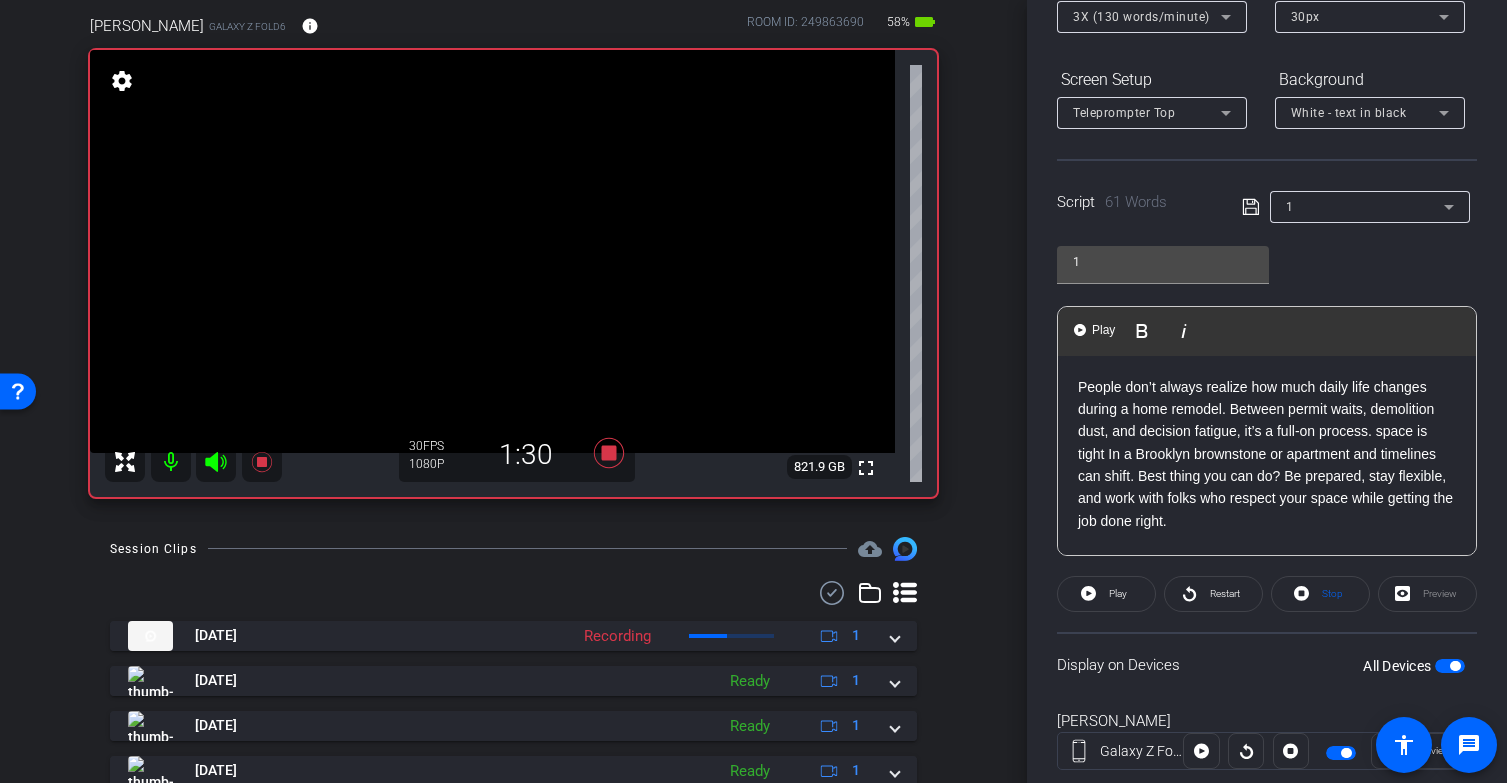 click on "People don’t always realize how much daily life changes during a home remodel. Between permit waits, demolition dust, and decision fatigue, it’s a full-on process. space is tight In a Brooklyn brownstone or apartment and timelines can shift. Best thing you can do? Be prepared, stay flexible, and work with folks who respect your space while getting the job done right." 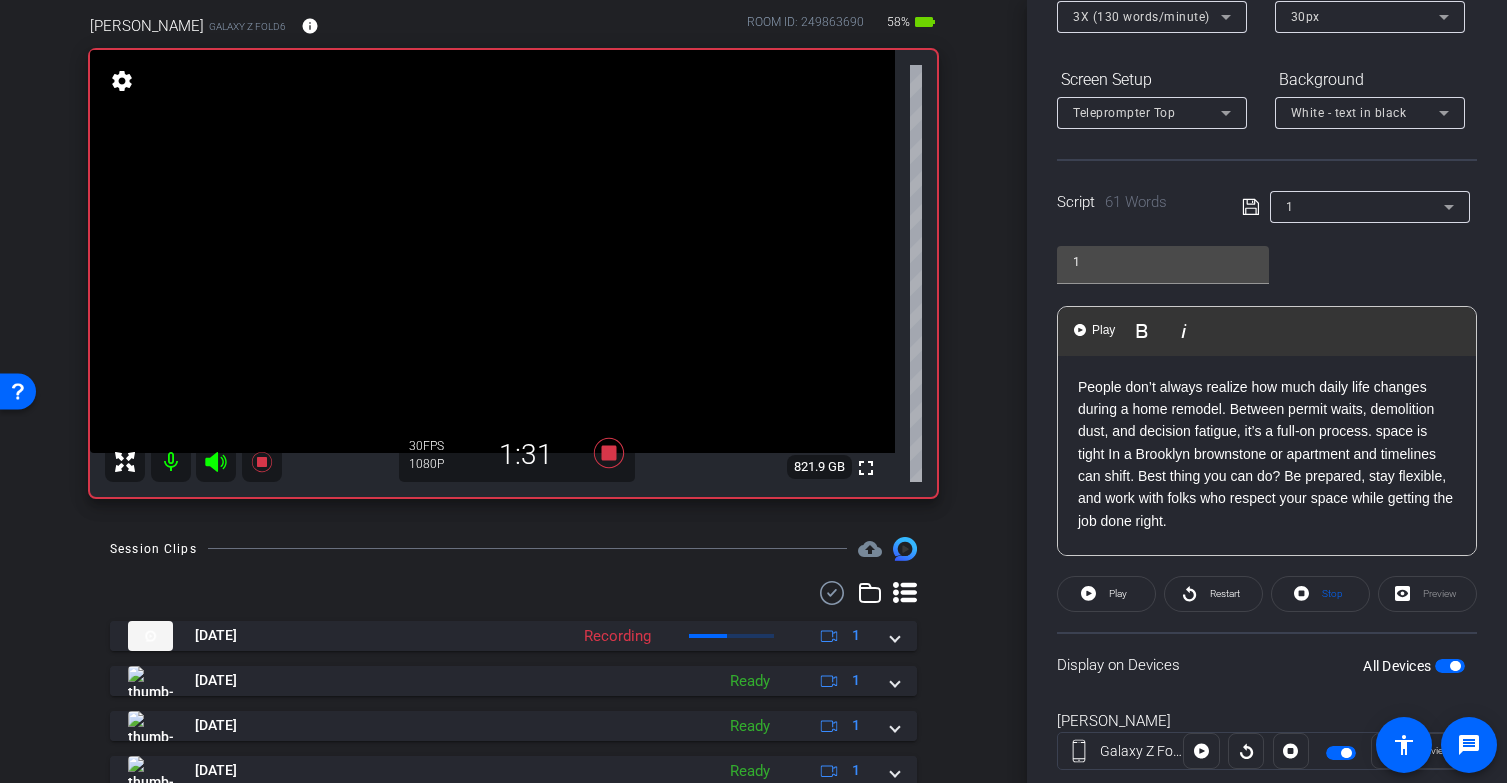 click on "People don’t always realize how much daily life changes during a home remodel. Between permit waits, demolition dust, and decision fatigue, it’s a full-on process. space is tight In a Brooklyn brownstone or apartment and timelines can shift. Best thing you can do? Be prepared, stay flexible, and work with folks who respect your space while getting the job done right." 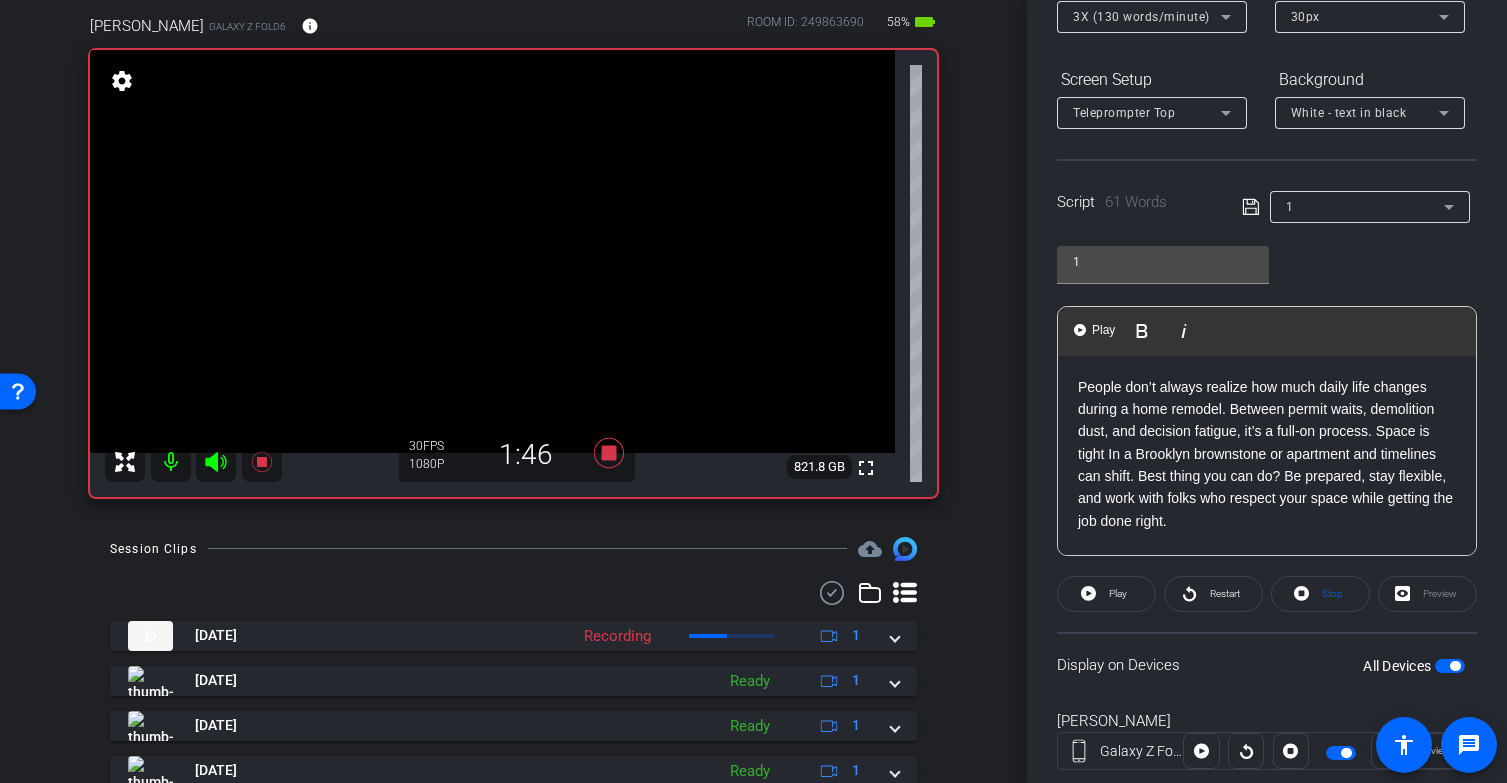 click on "People don’t always realize how much daily life changes during a home remodel. Between permit waits, demolition dust, and decision fatigue, it’s a full-on process. Space is tight In a Brooklyn brownstone or apartment and timelines can shift. Best thing you can do? Be prepared, stay flexible, and work with folks who respect your space while getting the job done right." 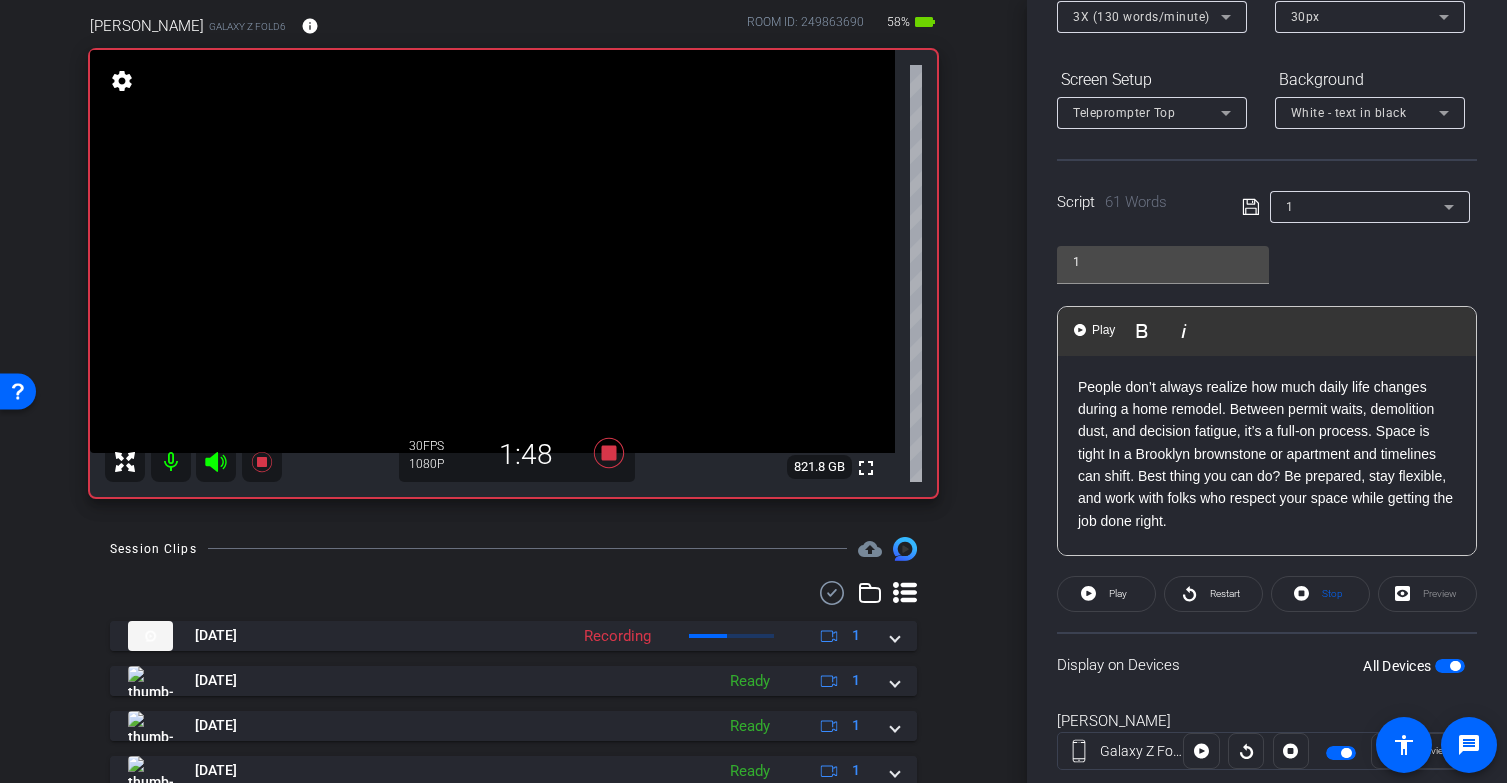 click 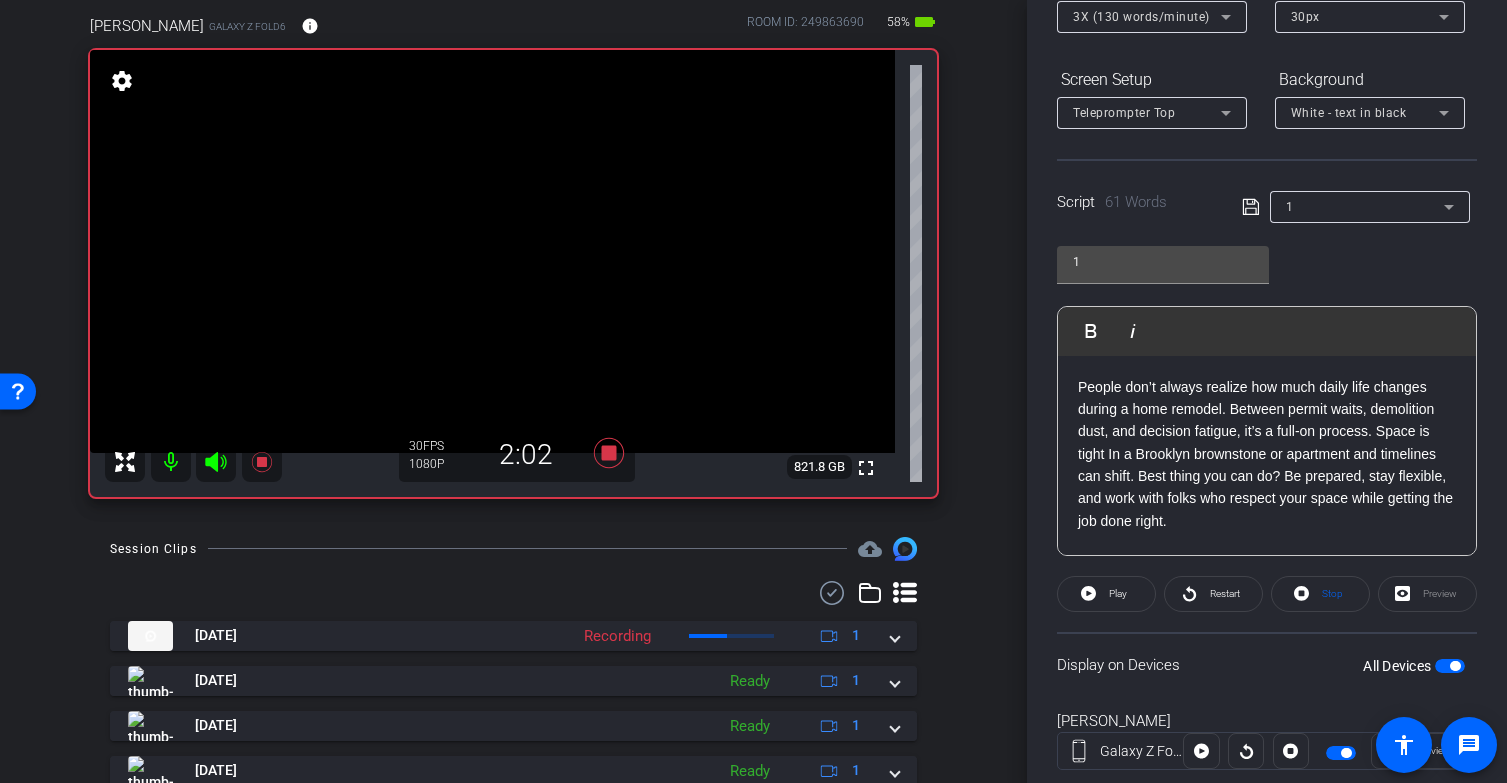click at bounding box center (1455, 666) 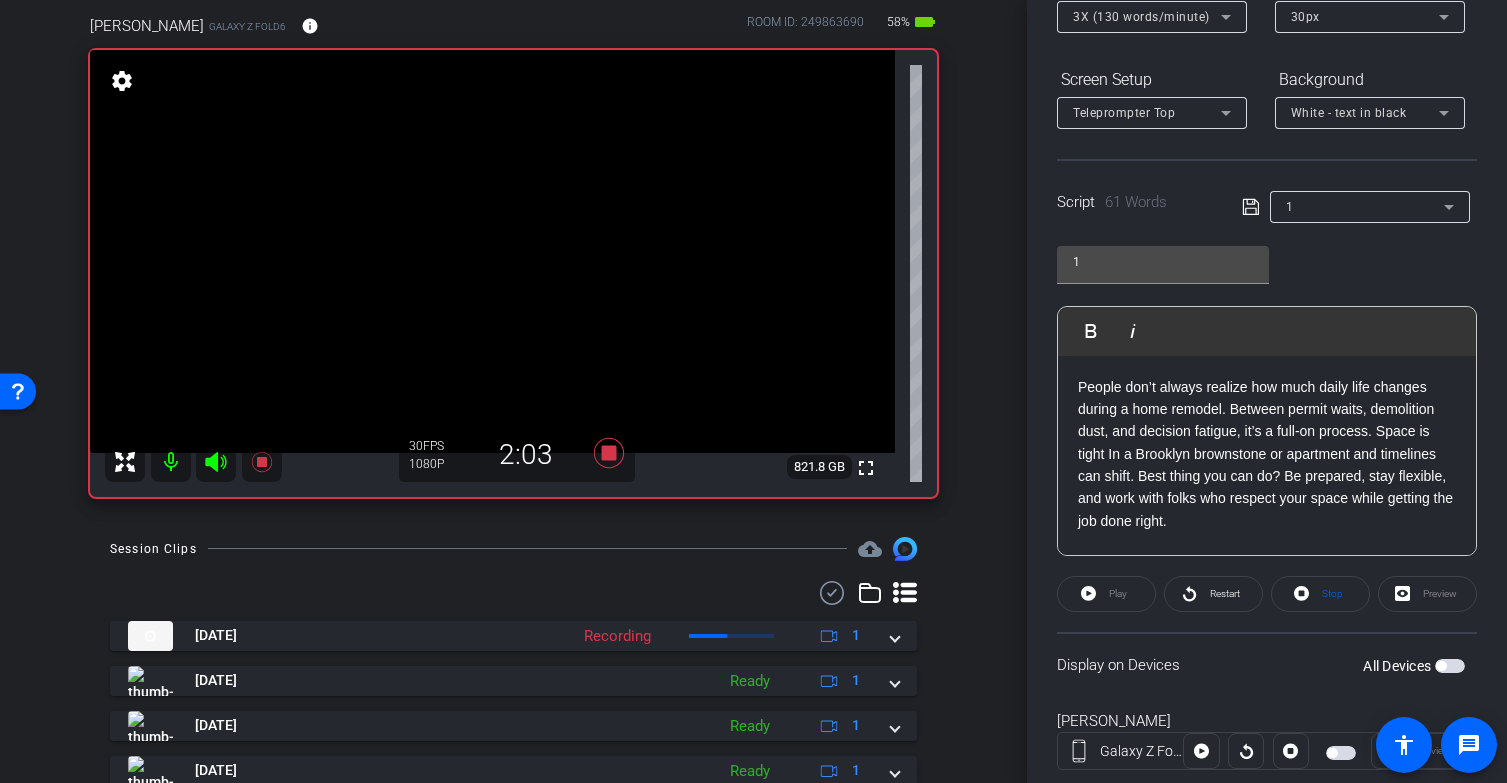click at bounding box center (1450, 666) 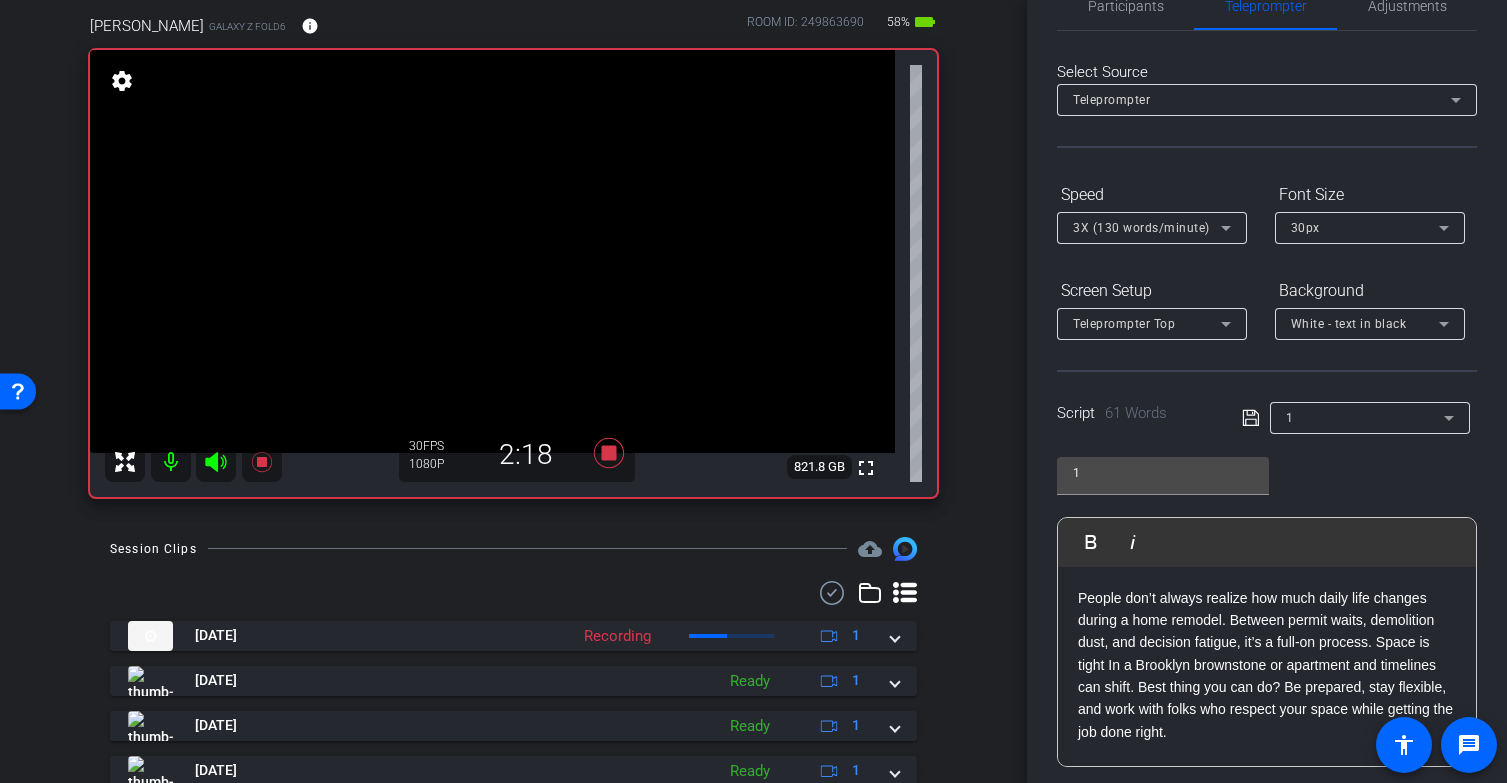 scroll, scrollTop: 0, scrollLeft: 0, axis: both 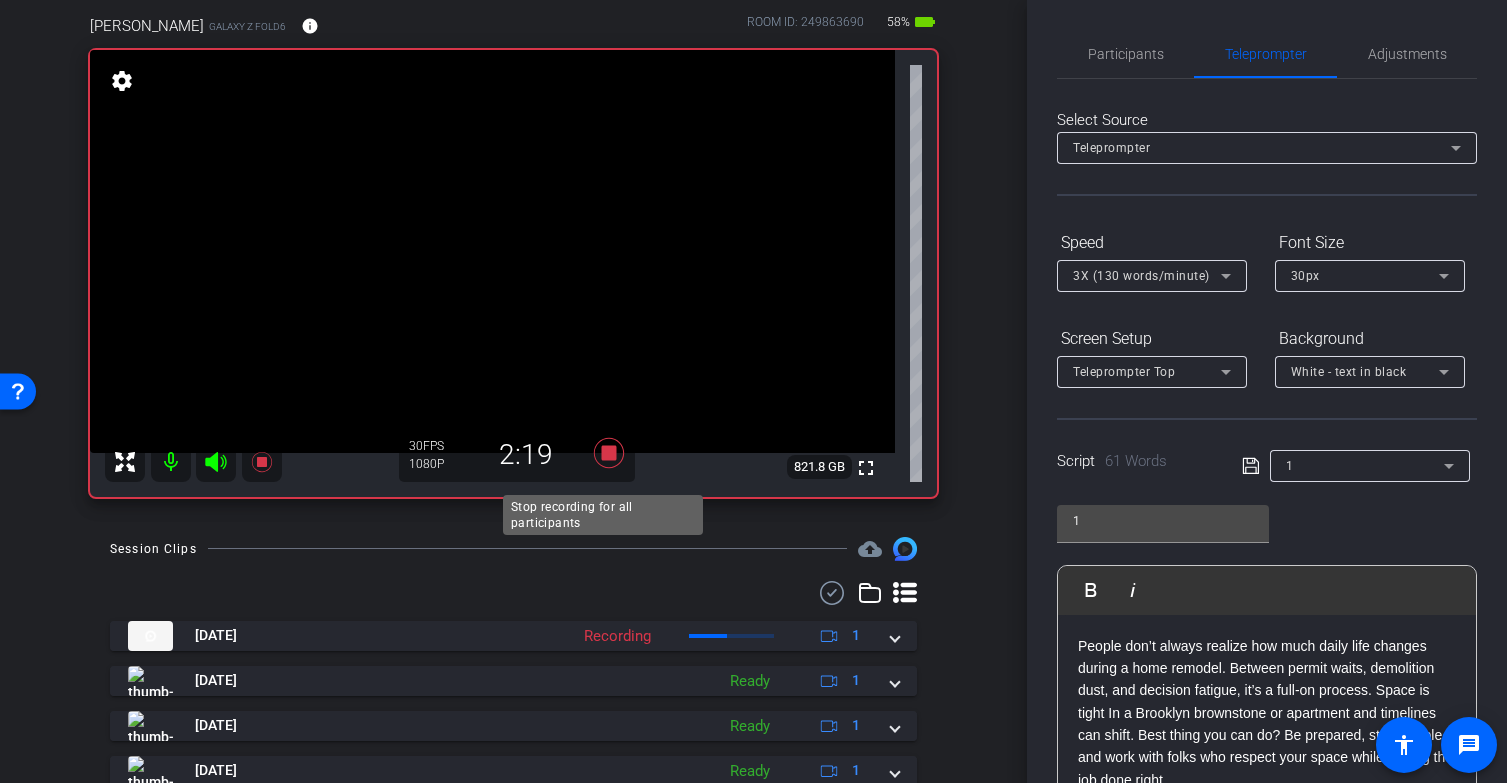 click 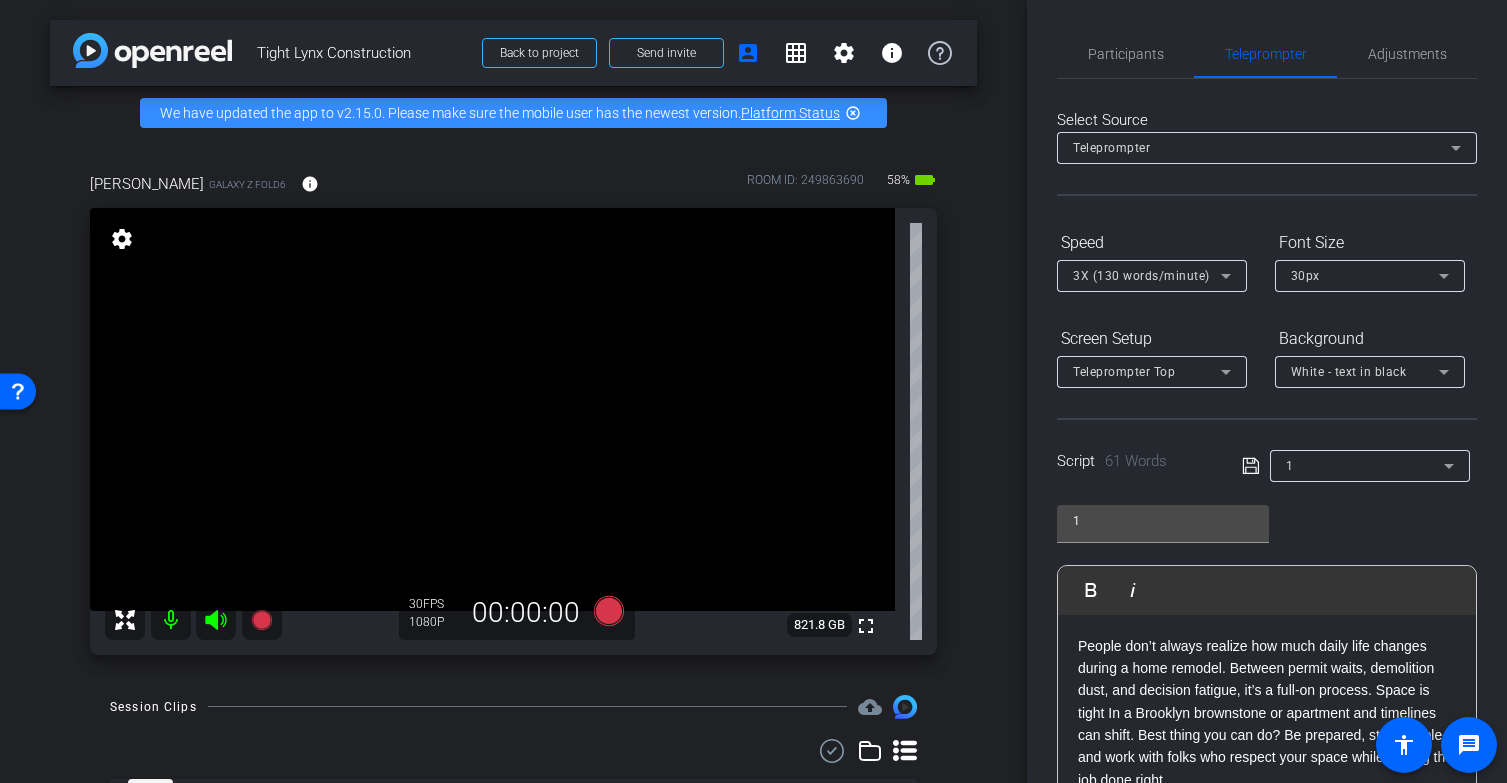 scroll, scrollTop: 44, scrollLeft: 0, axis: vertical 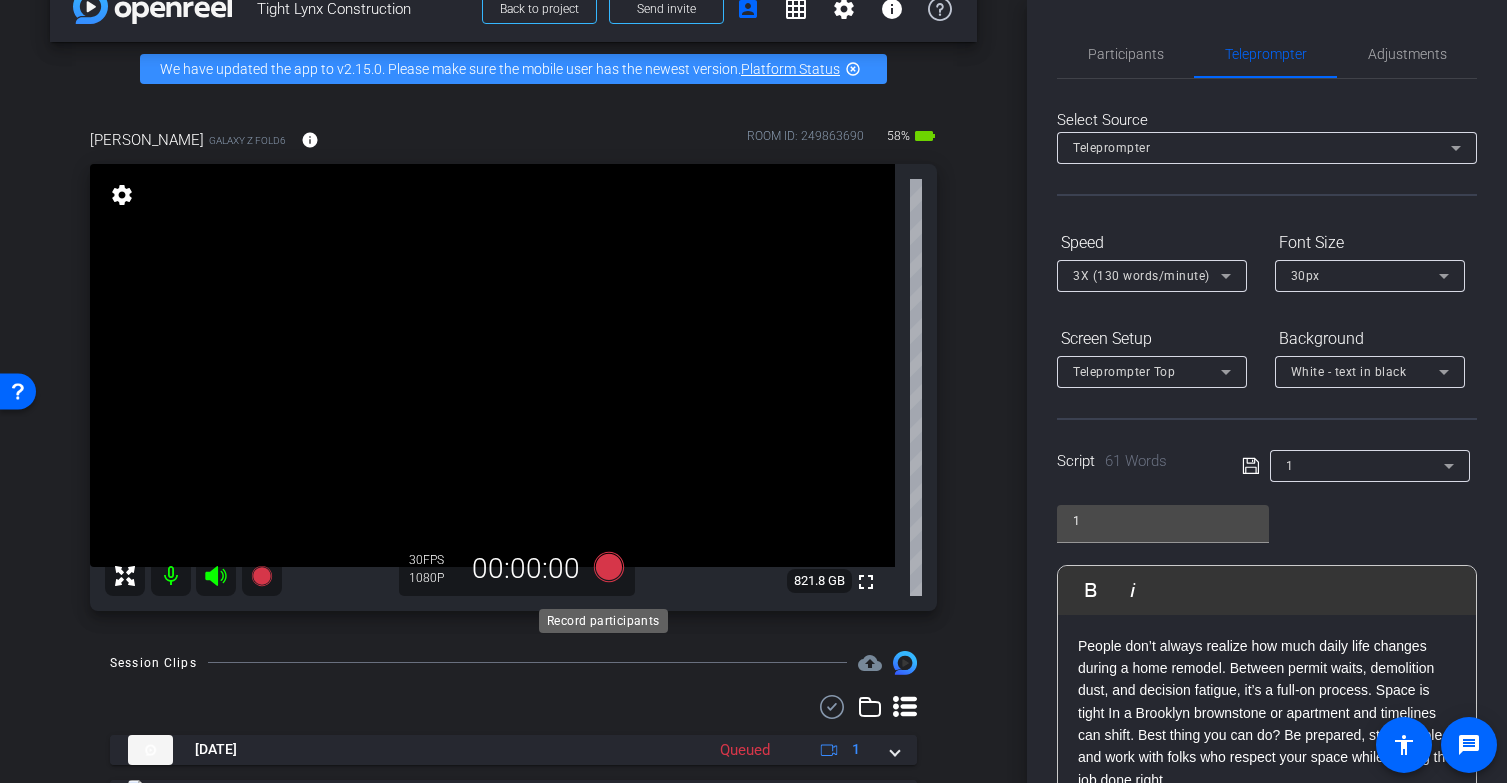 click 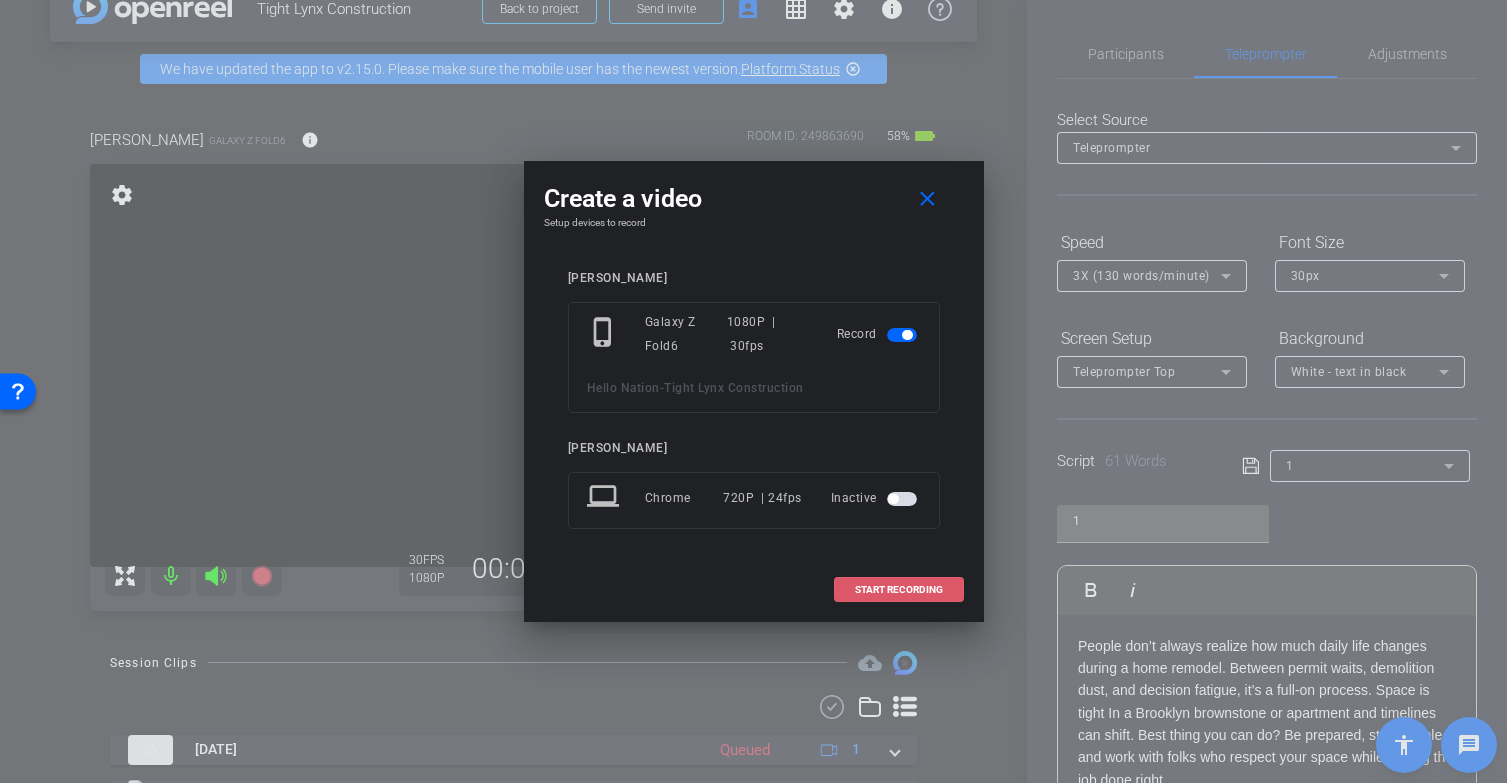 click on "START RECORDING" at bounding box center (899, 590) 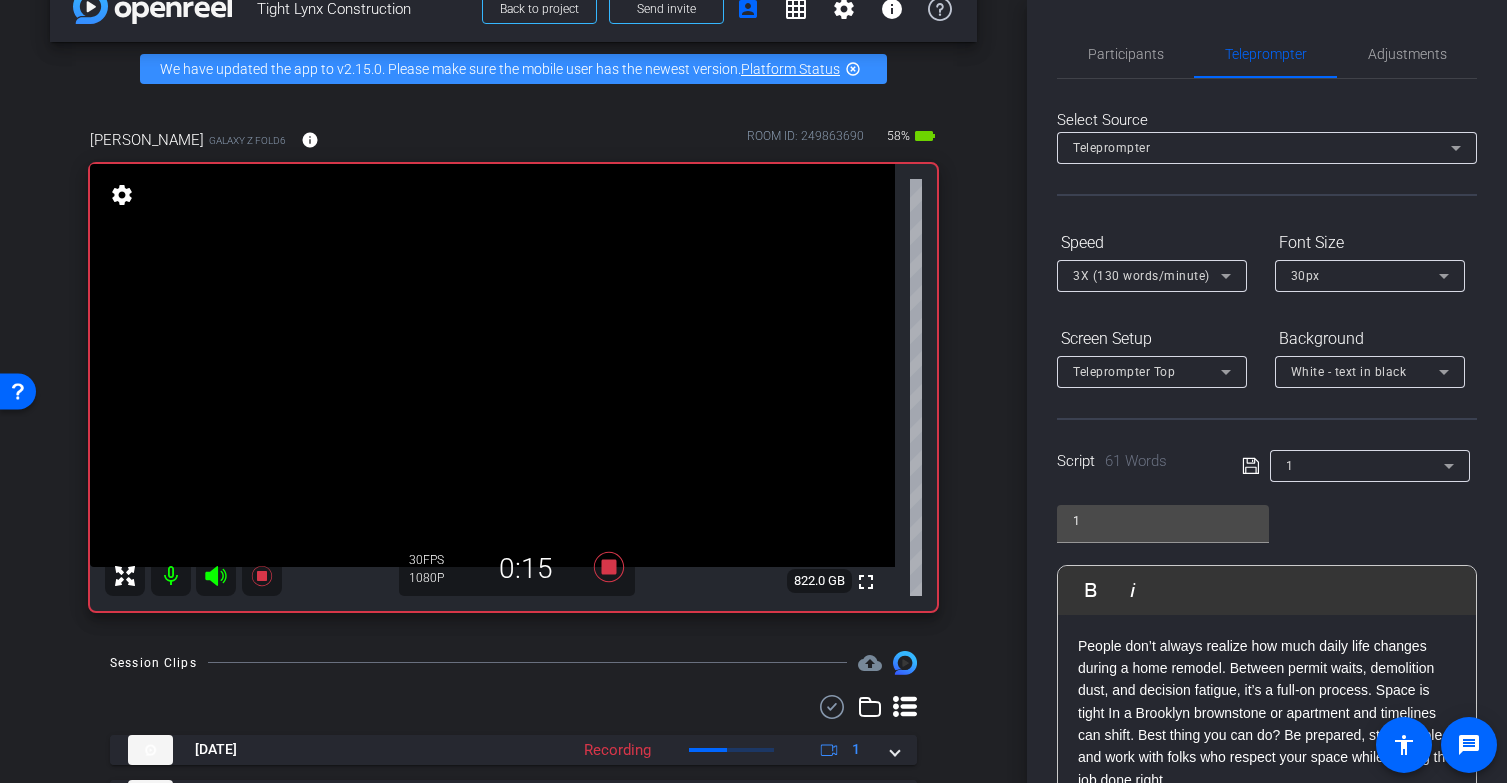 click at bounding box center [492, 365] 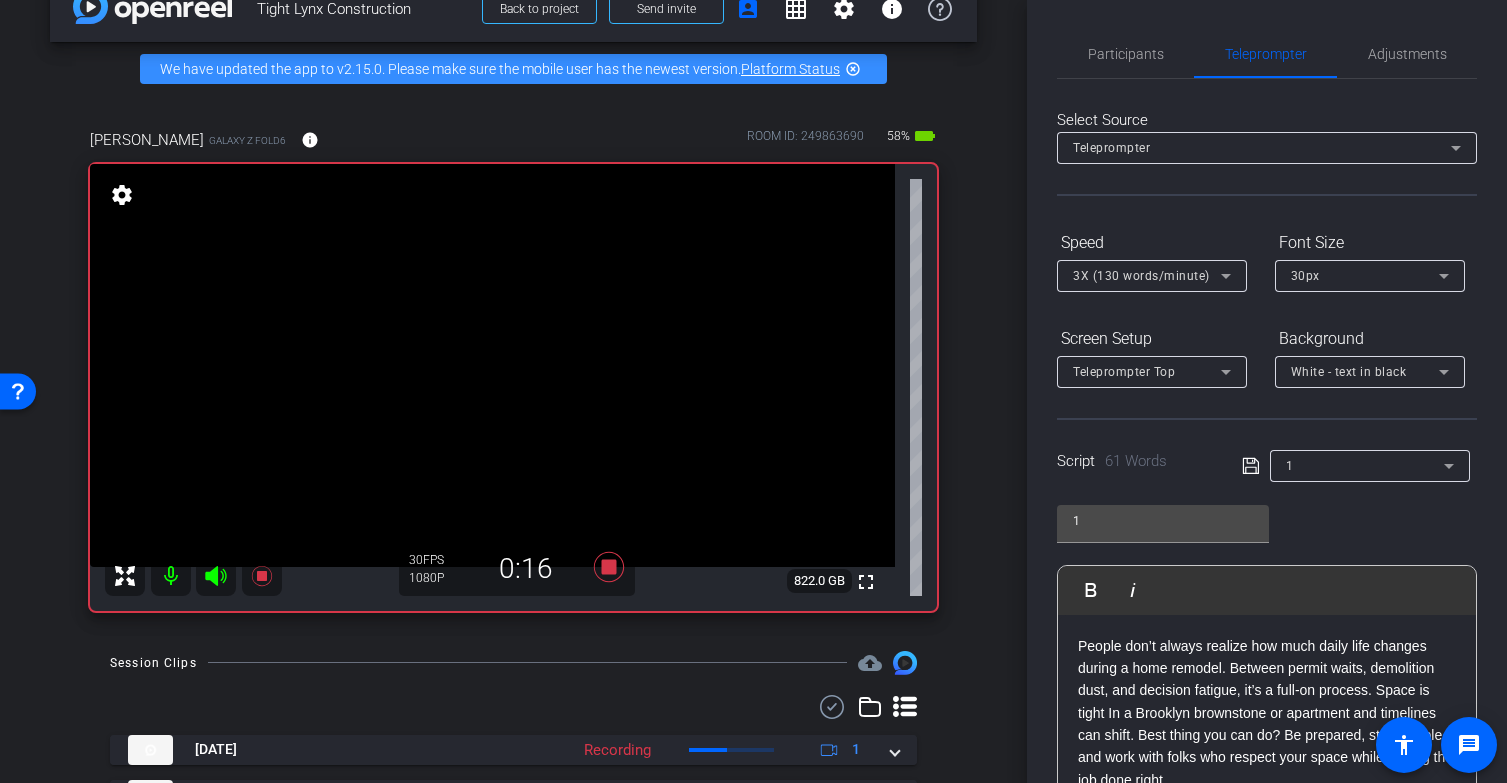 click at bounding box center (492, 365) 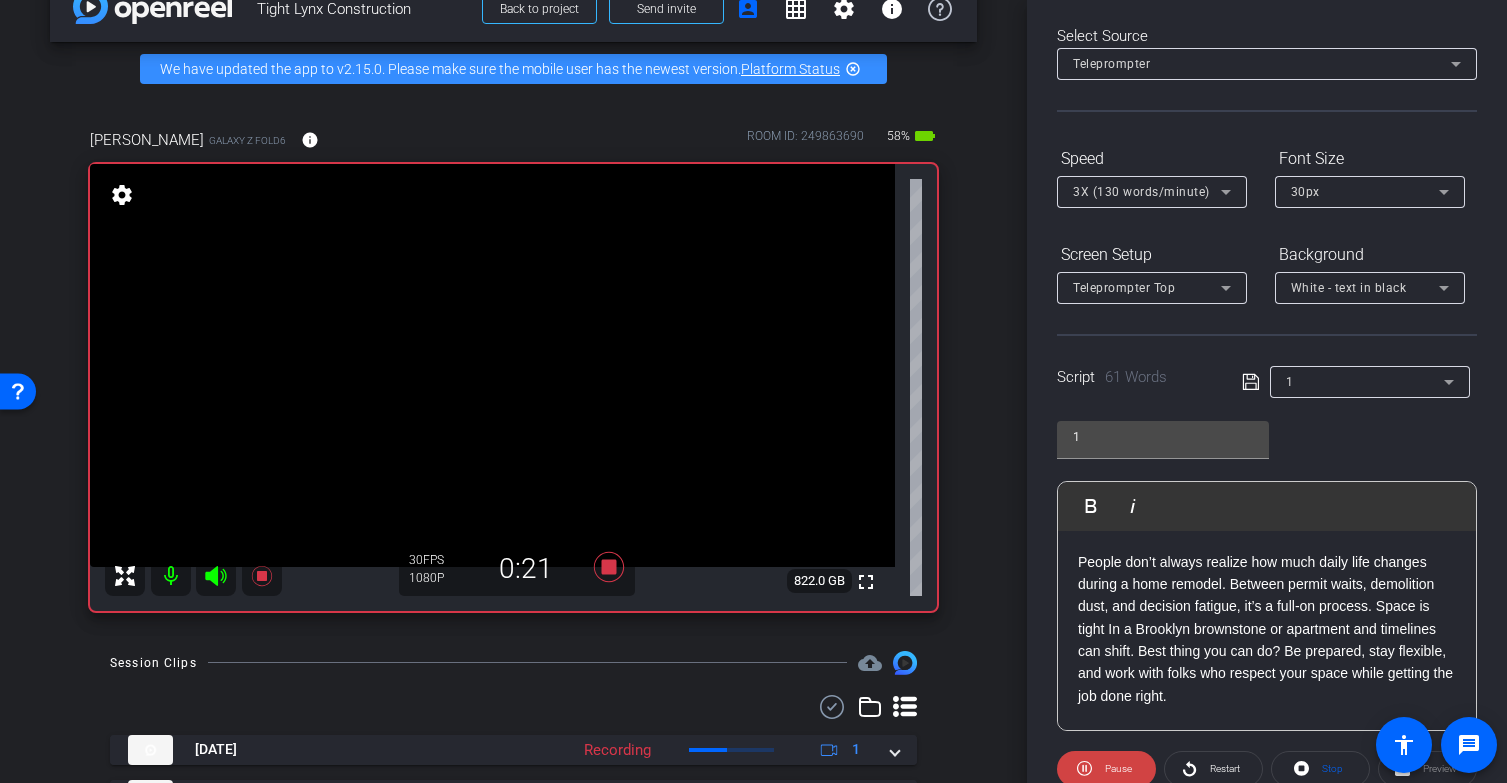 scroll, scrollTop: 90, scrollLeft: 0, axis: vertical 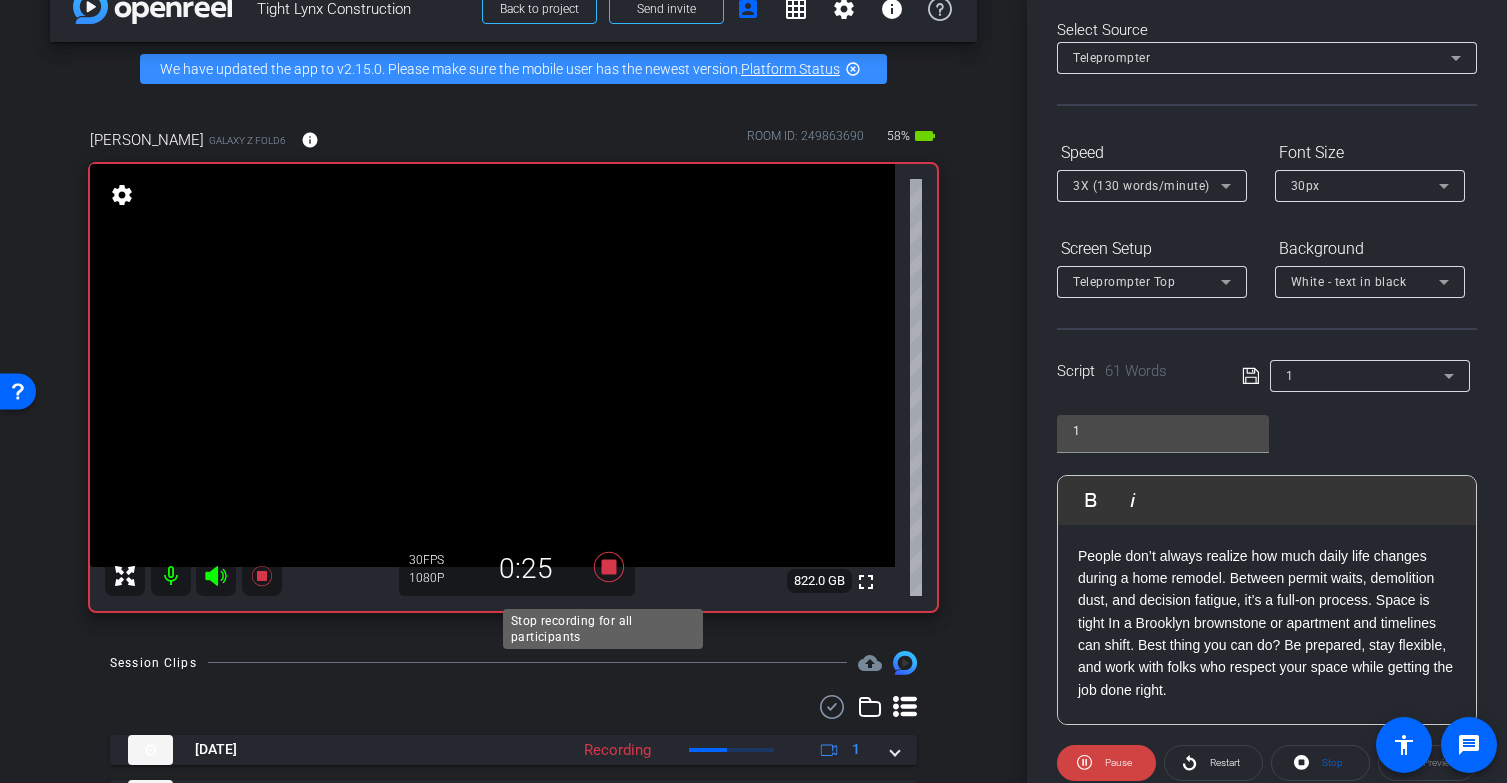 click 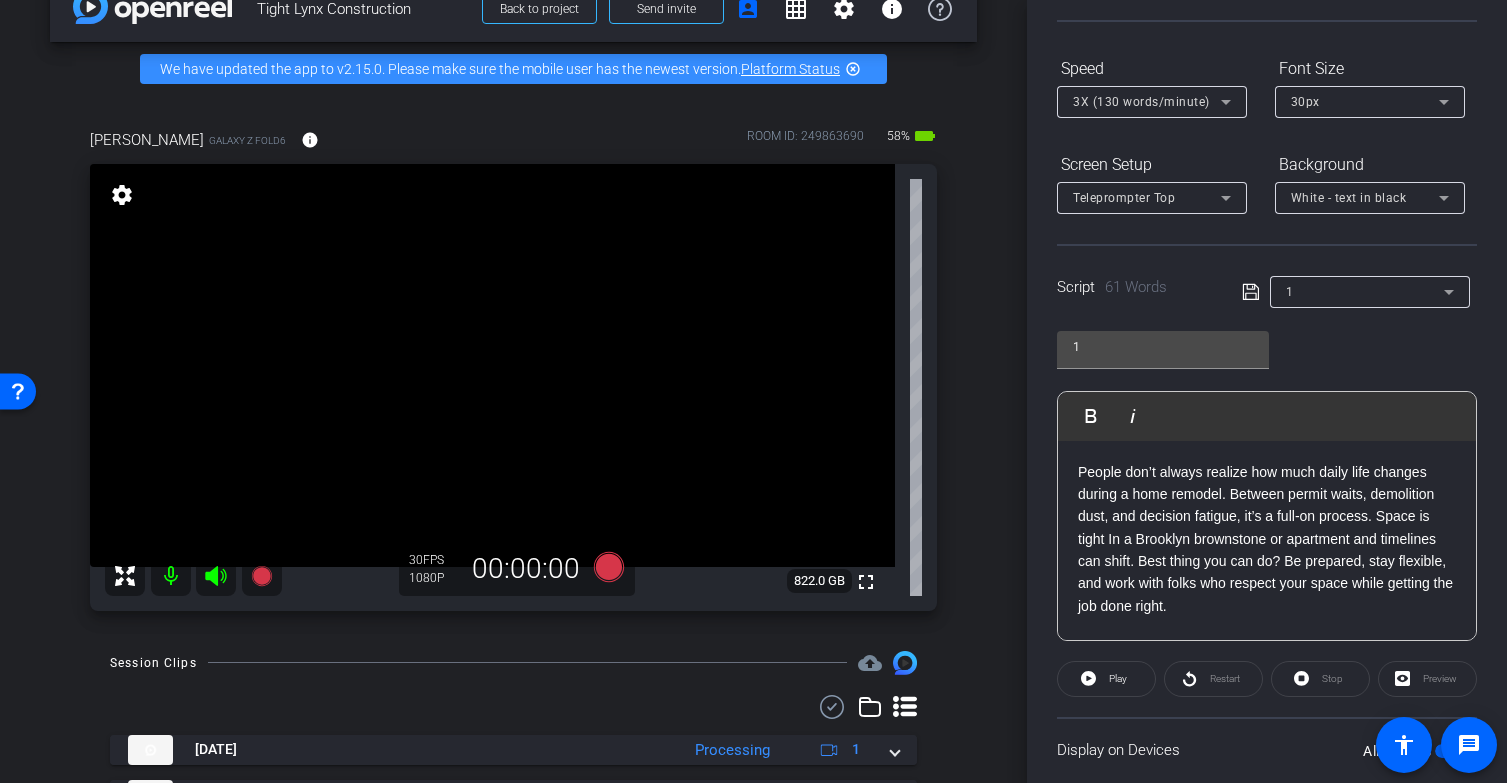 scroll, scrollTop: 175, scrollLeft: 0, axis: vertical 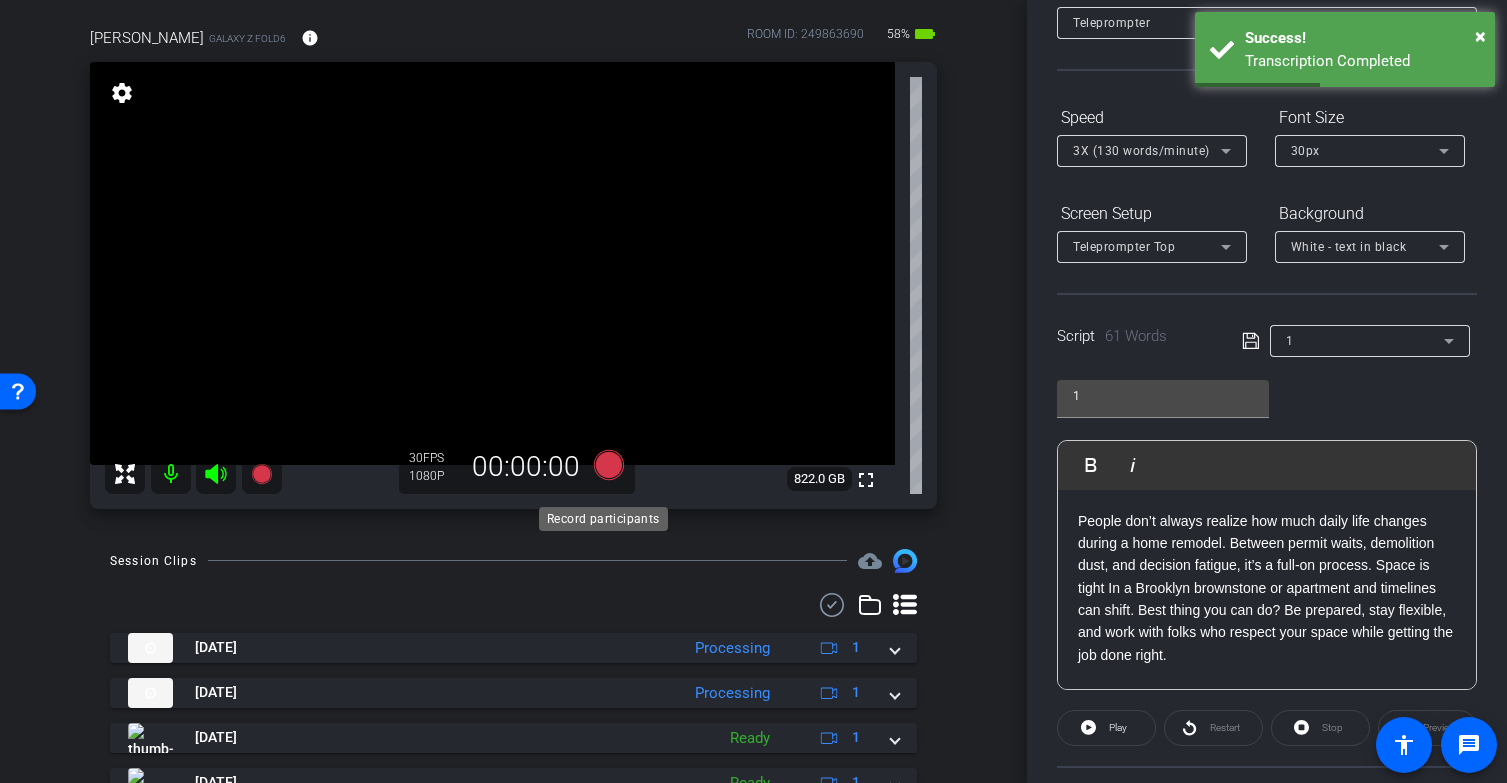 click 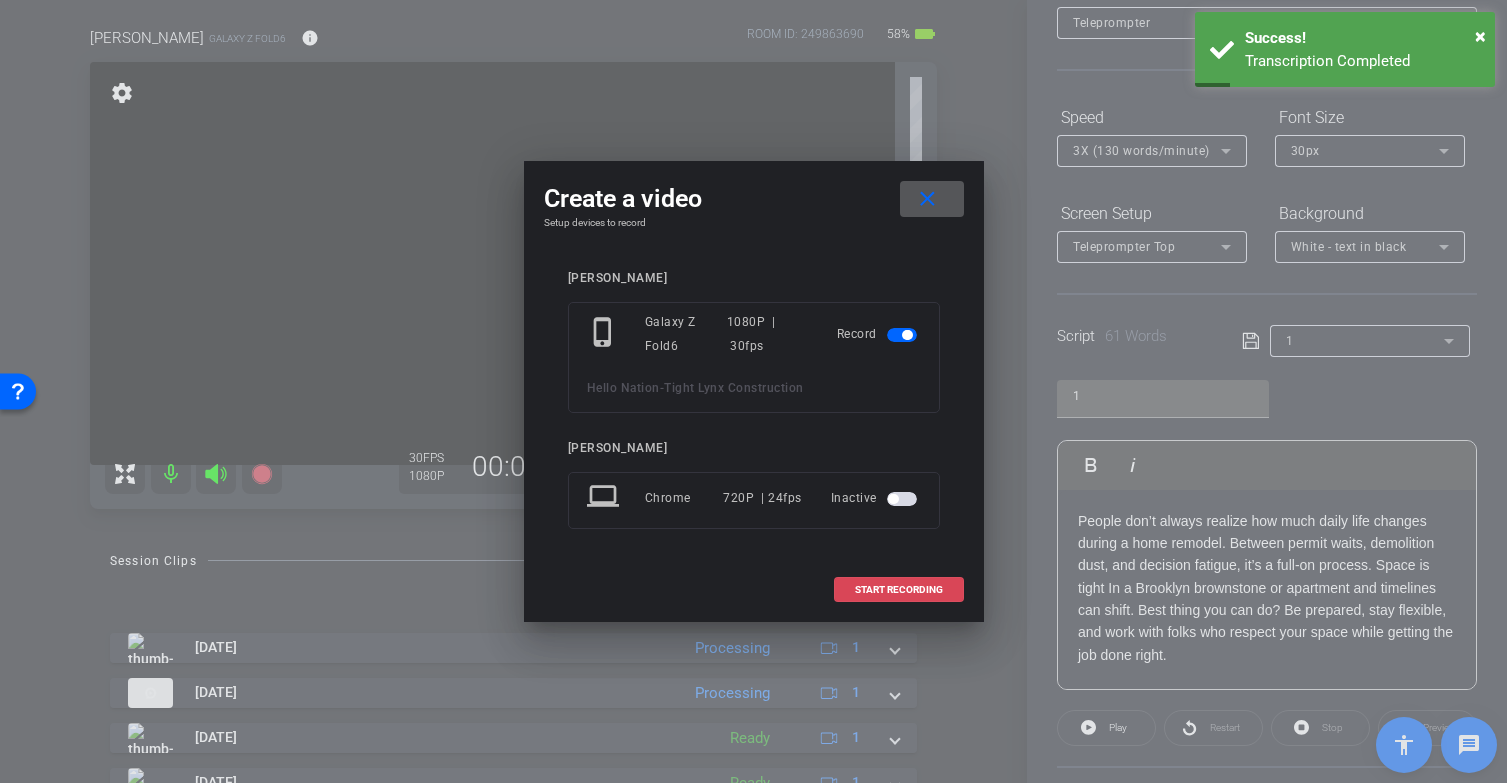 click on "START RECORDING" at bounding box center [899, 590] 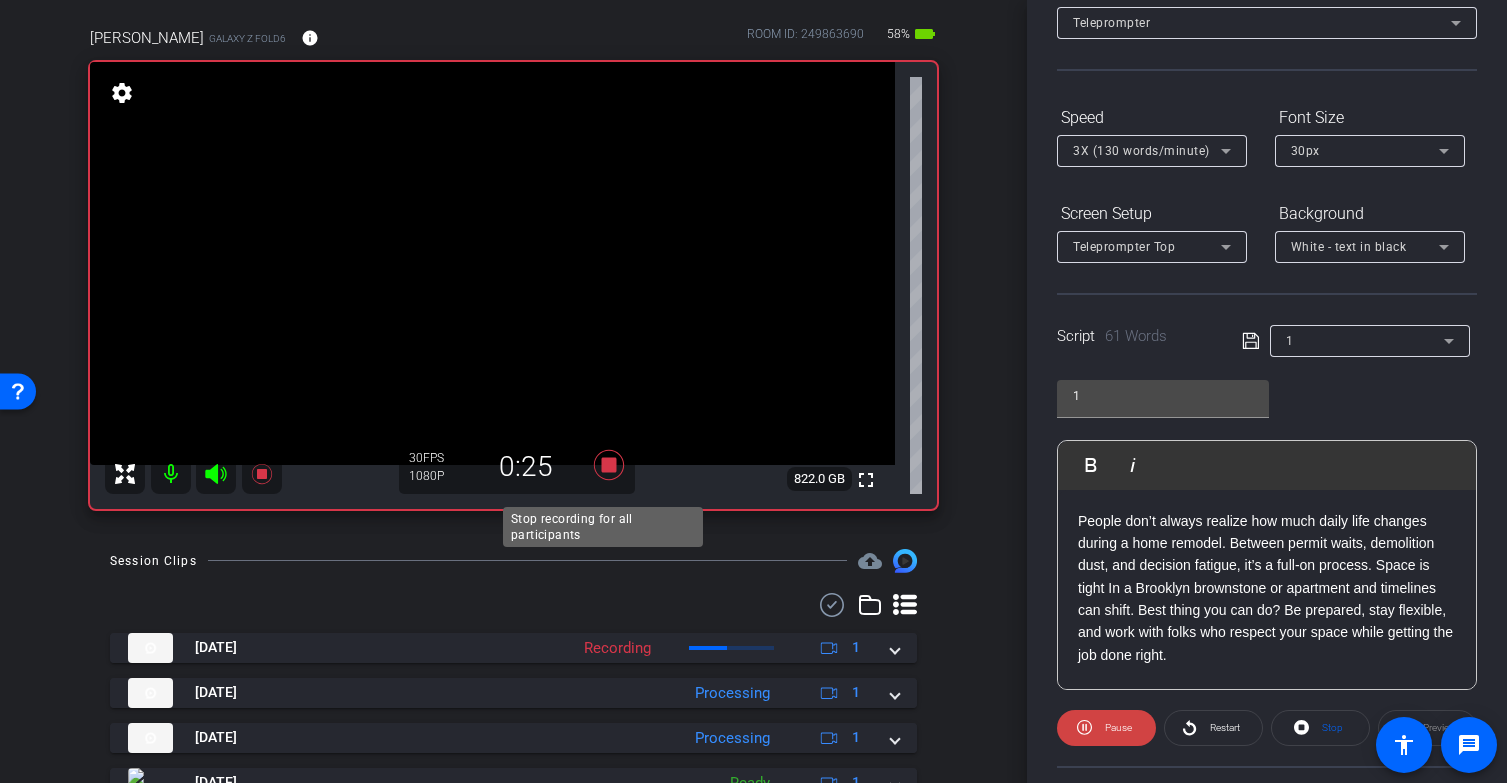 click 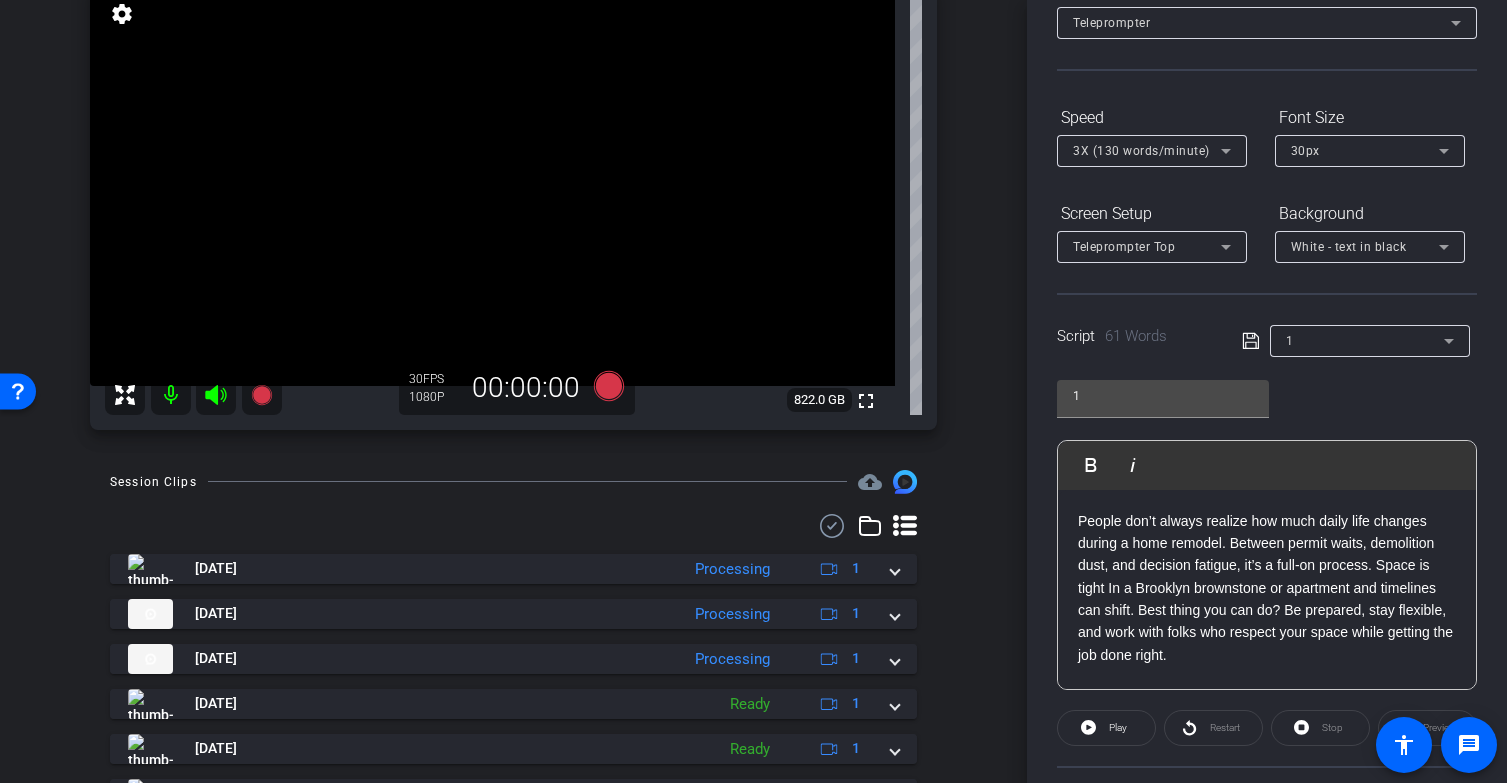 scroll, scrollTop: 241, scrollLeft: 0, axis: vertical 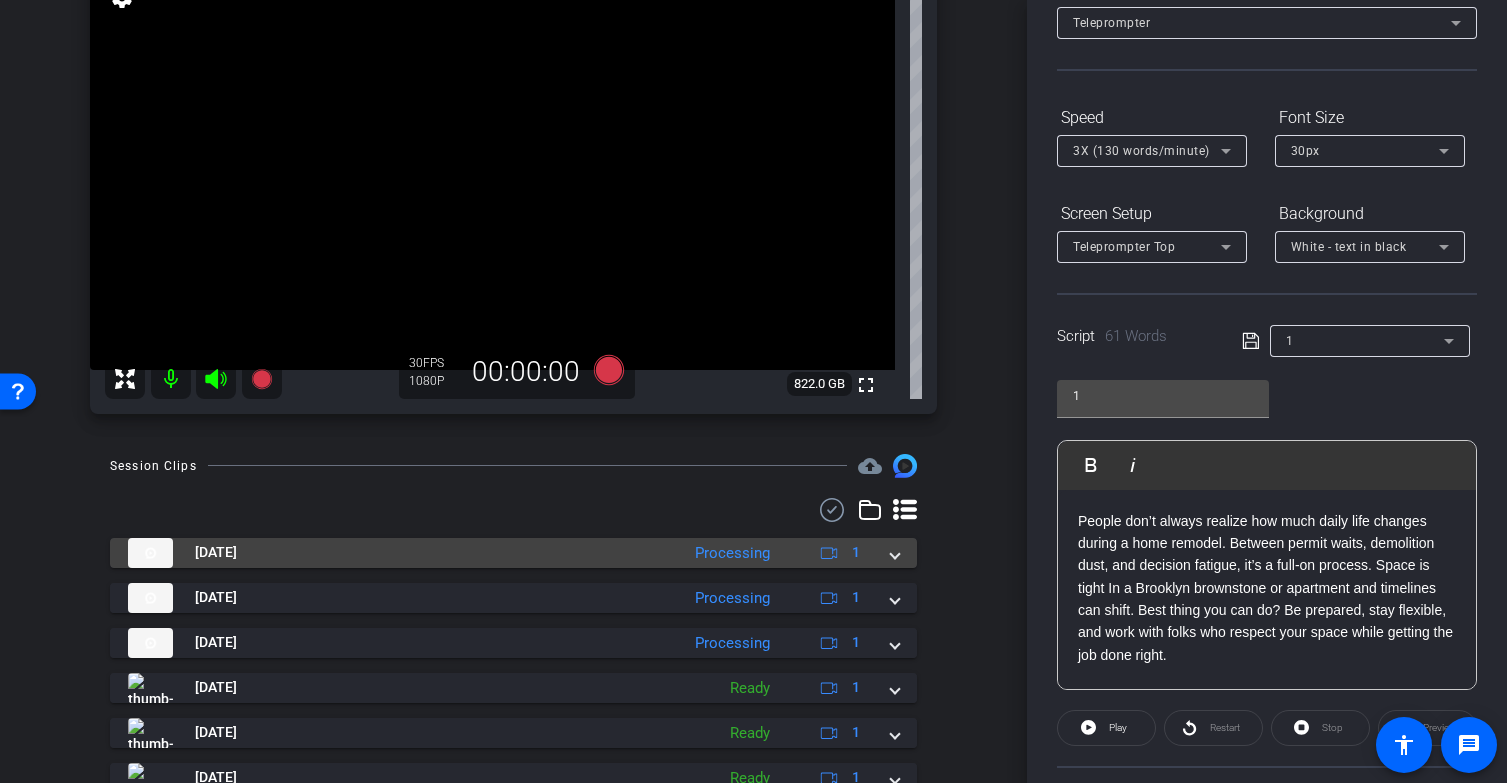 click at bounding box center [895, 552] 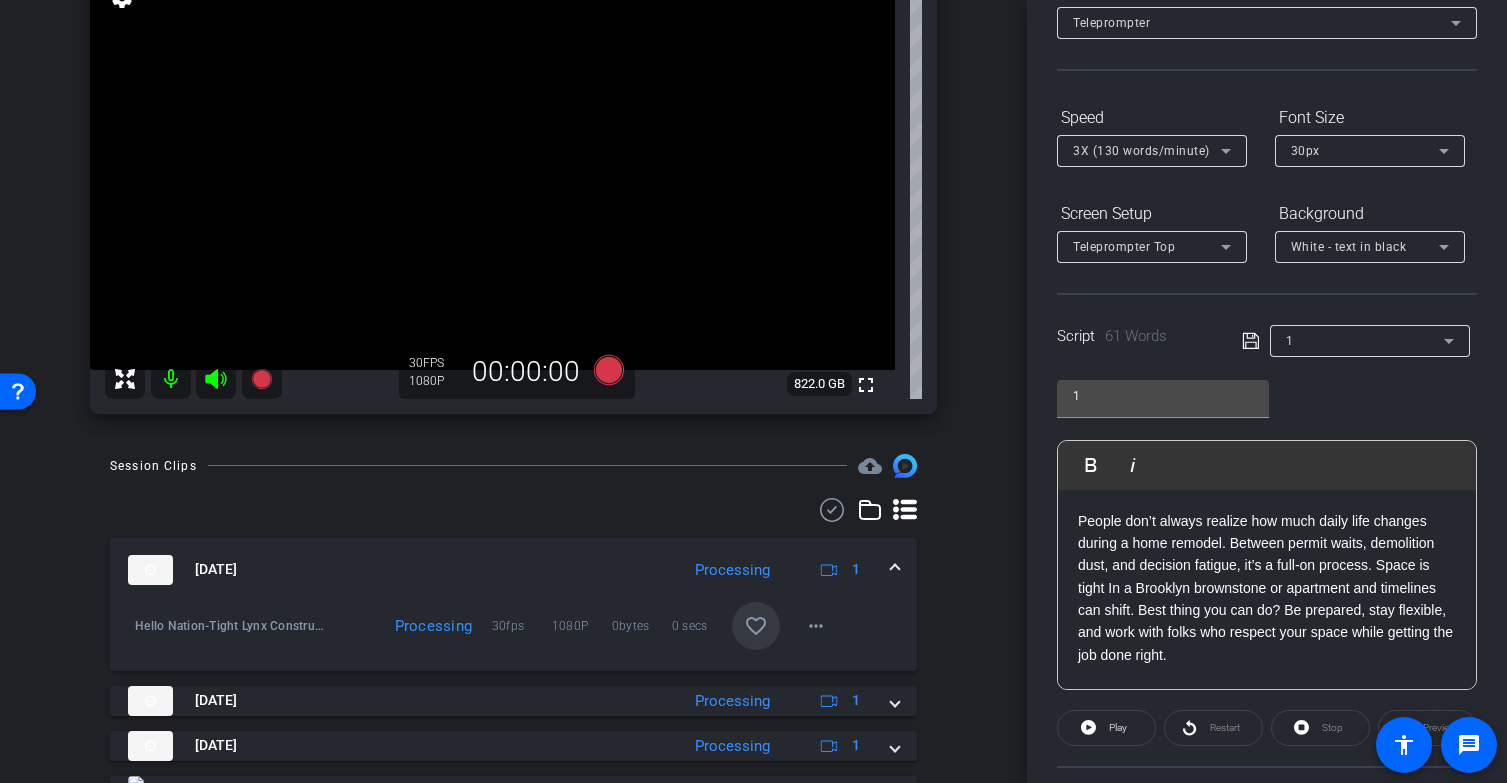 click on "favorite_border" at bounding box center [756, 626] 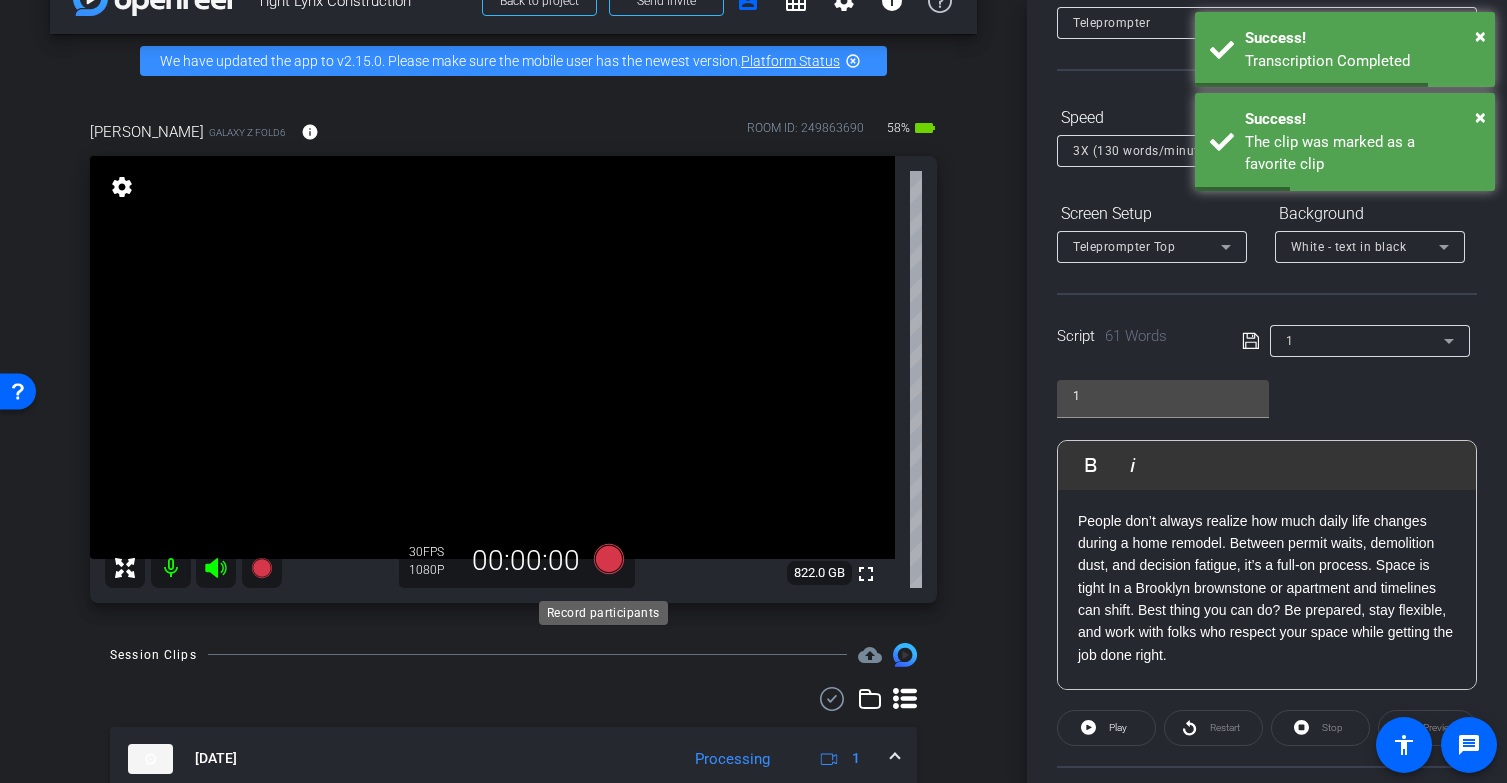 scroll, scrollTop: 27, scrollLeft: 0, axis: vertical 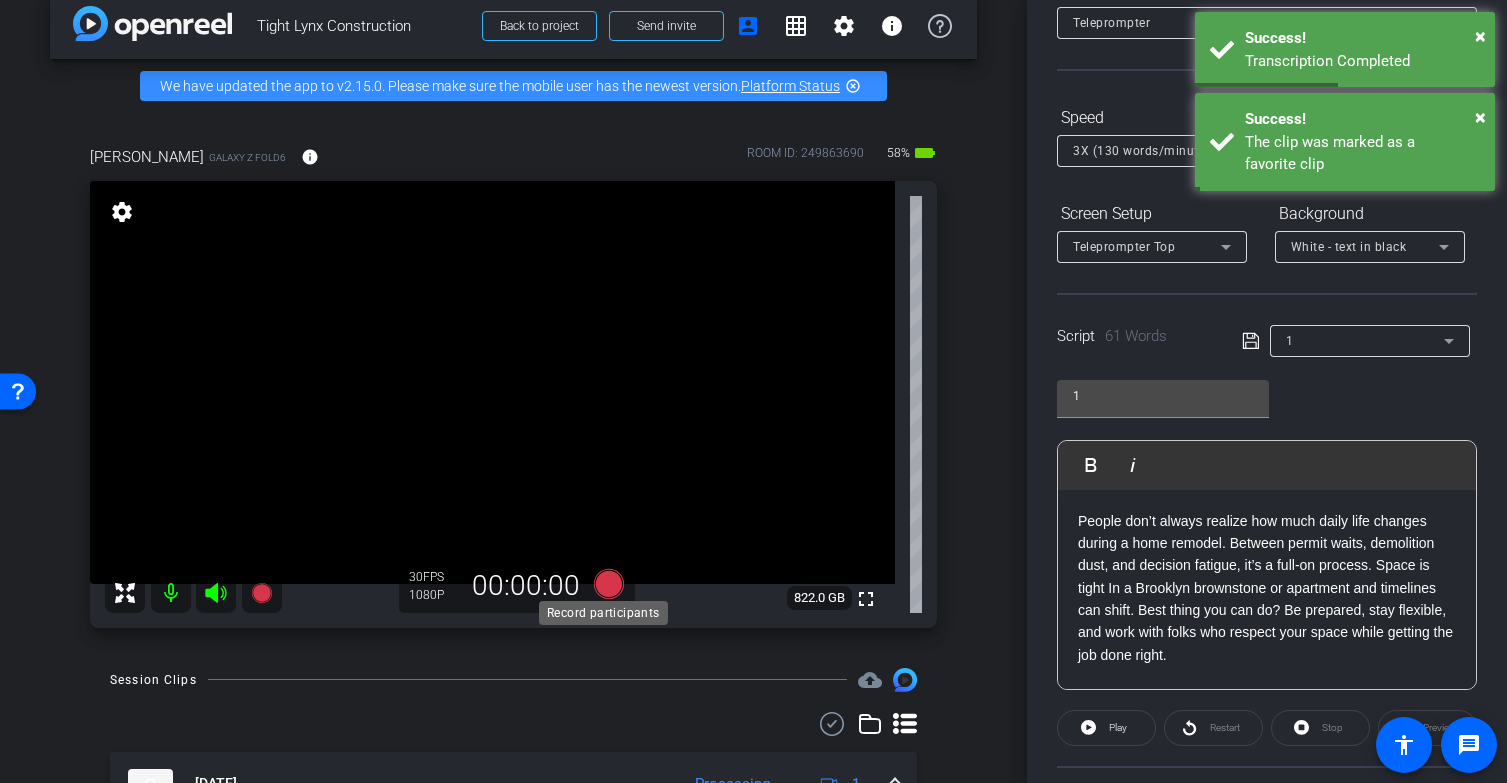 click on "Record participants" at bounding box center (603, 613) 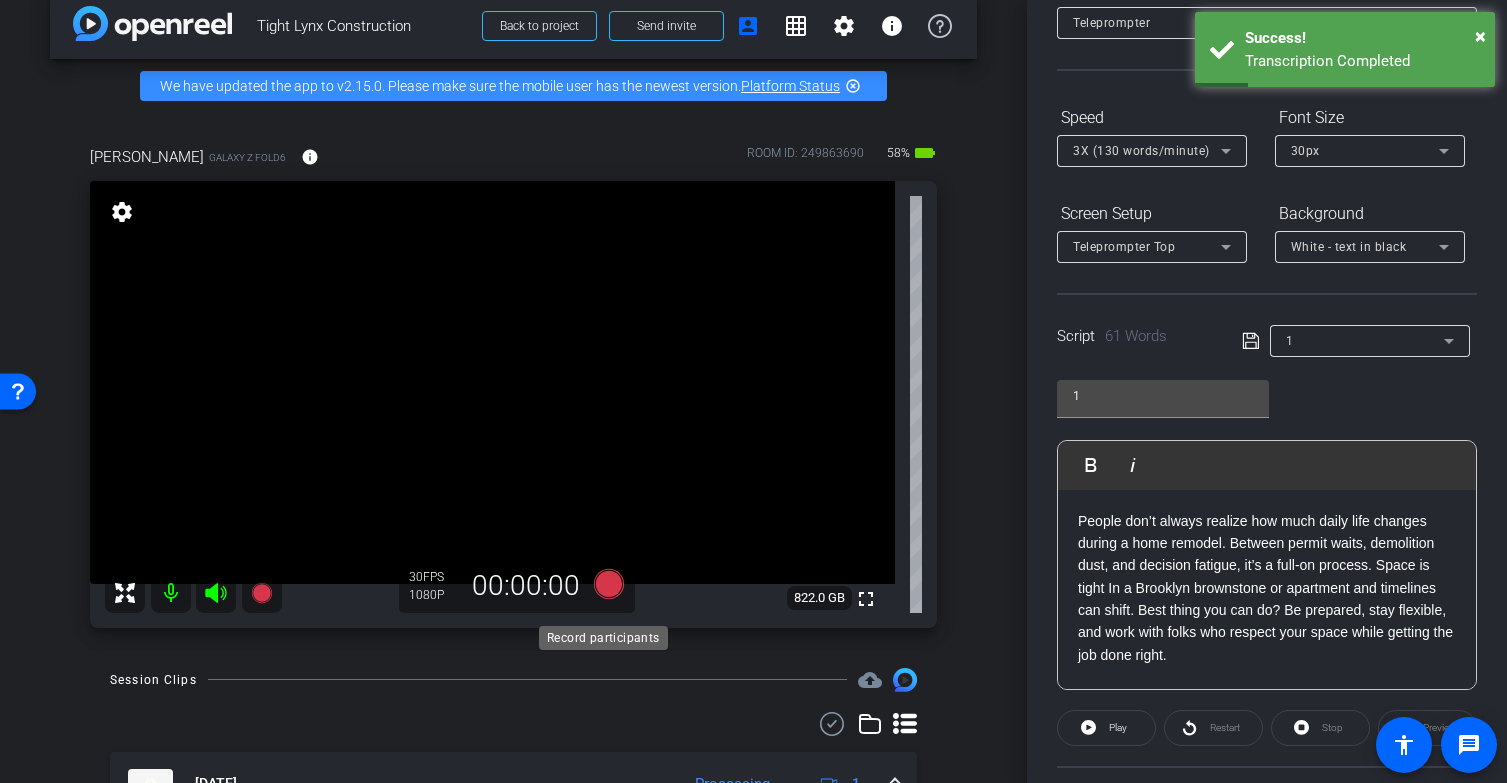 click 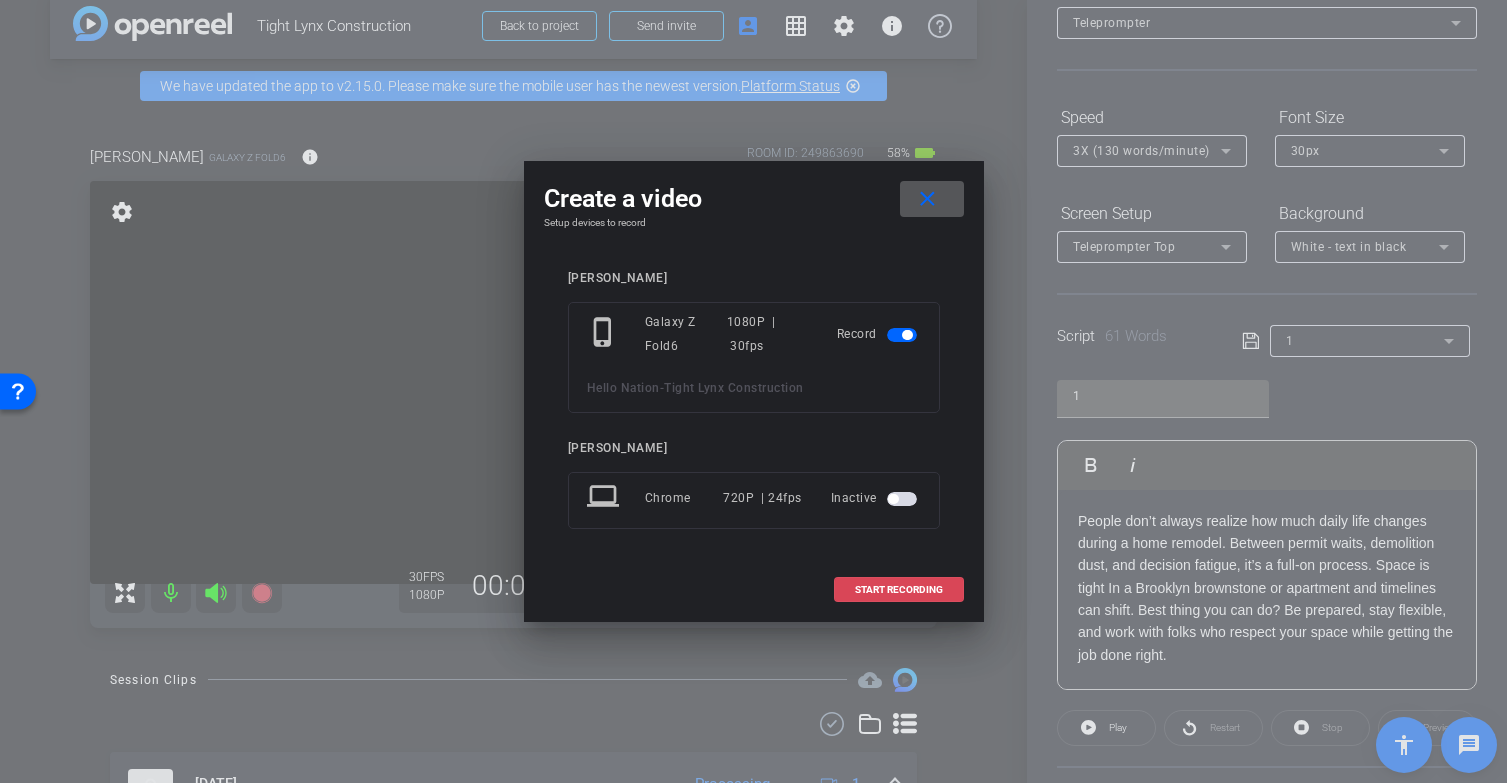 click on "START RECORDING" at bounding box center [899, 590] 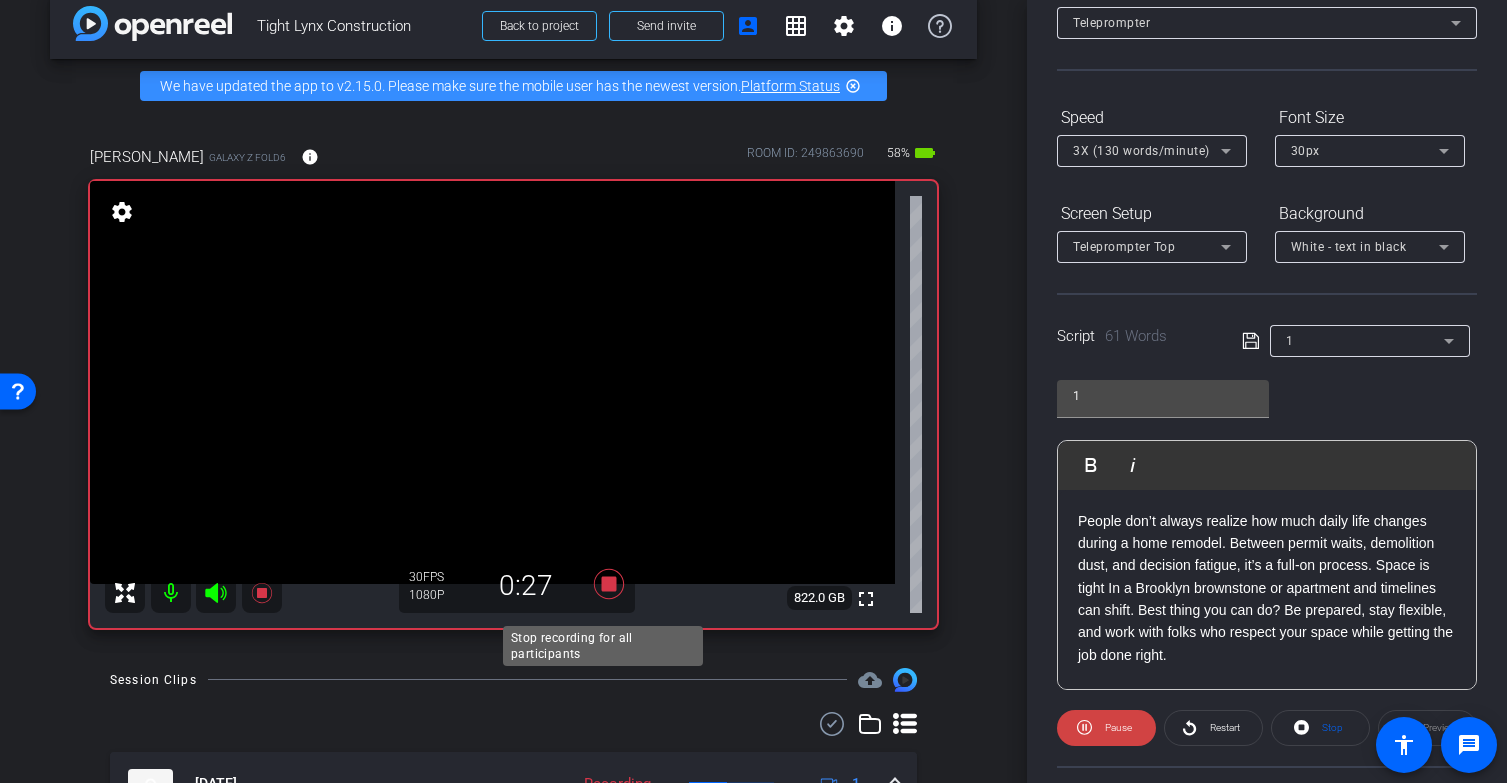 click 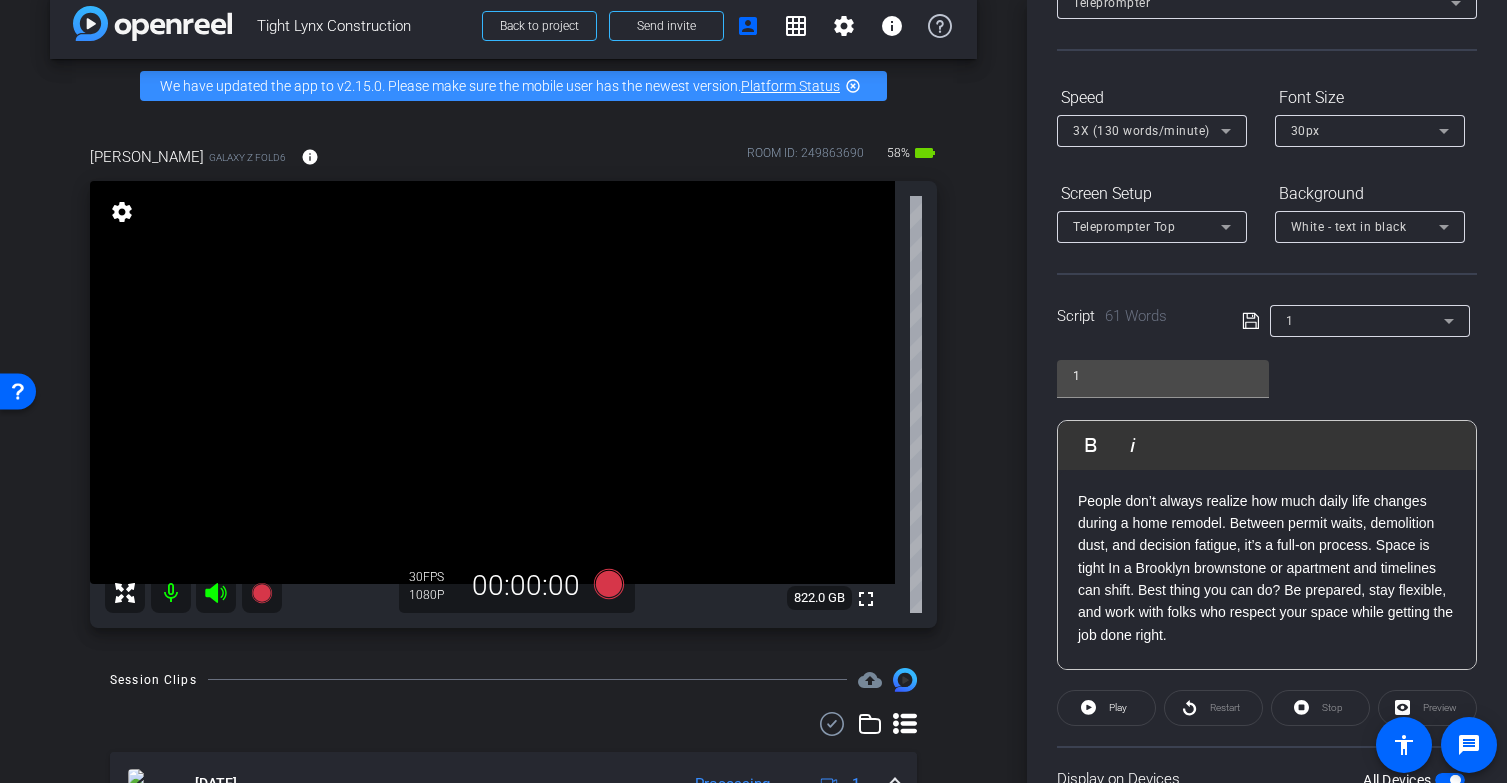 scroll, scrollTop: 147, scrollLeft: 0, axis: vertical 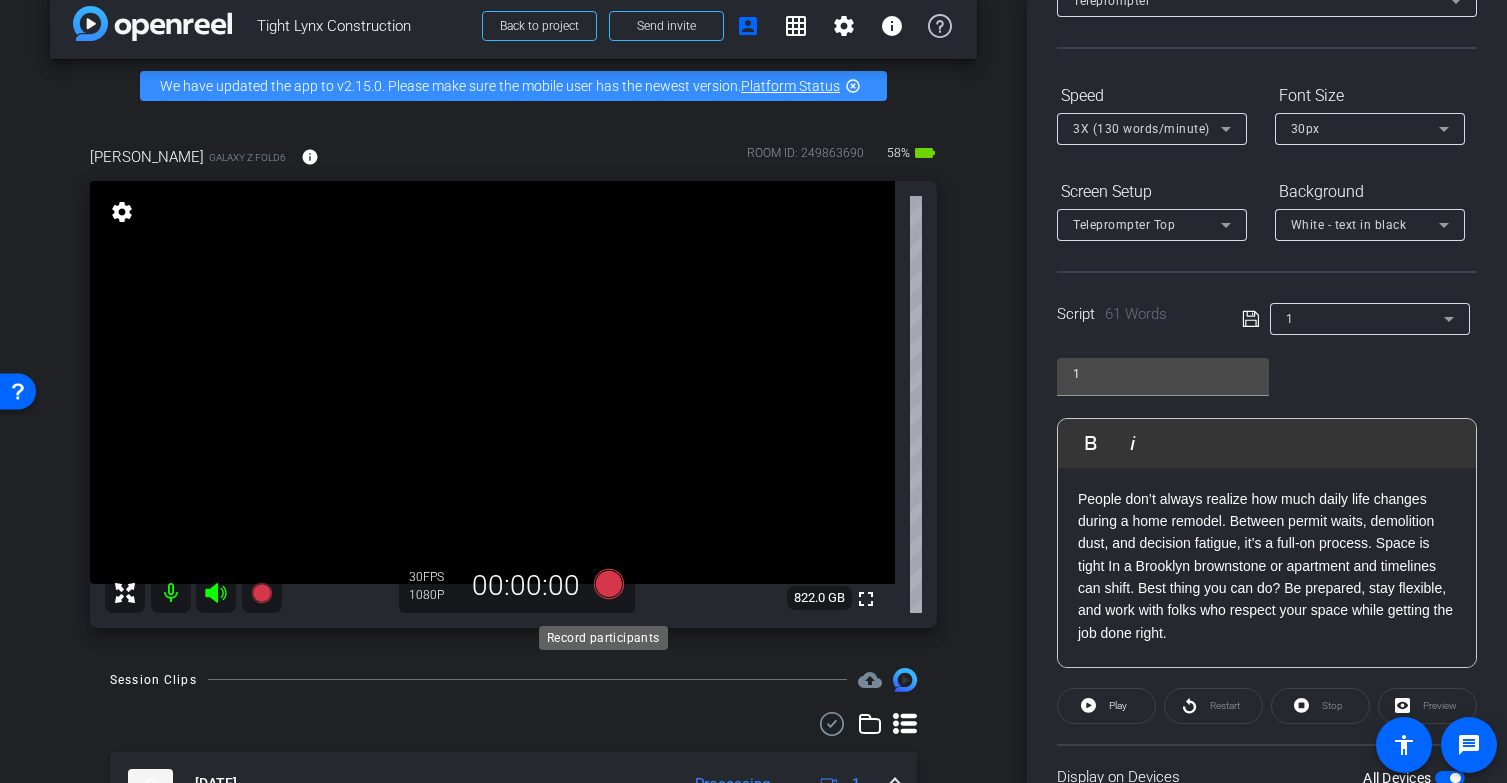 click 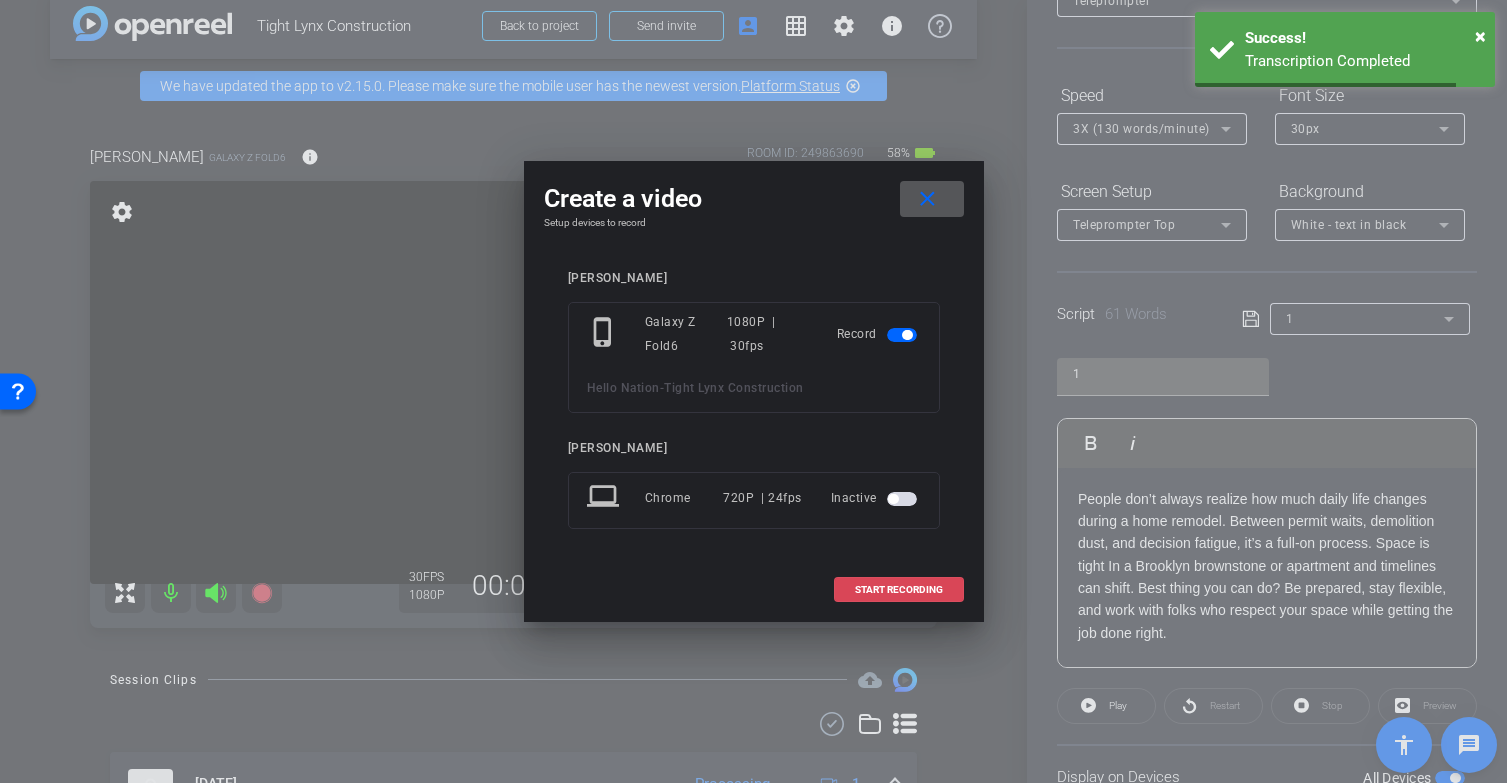 click on "START RECORDING" at bounding box center [899, 590] 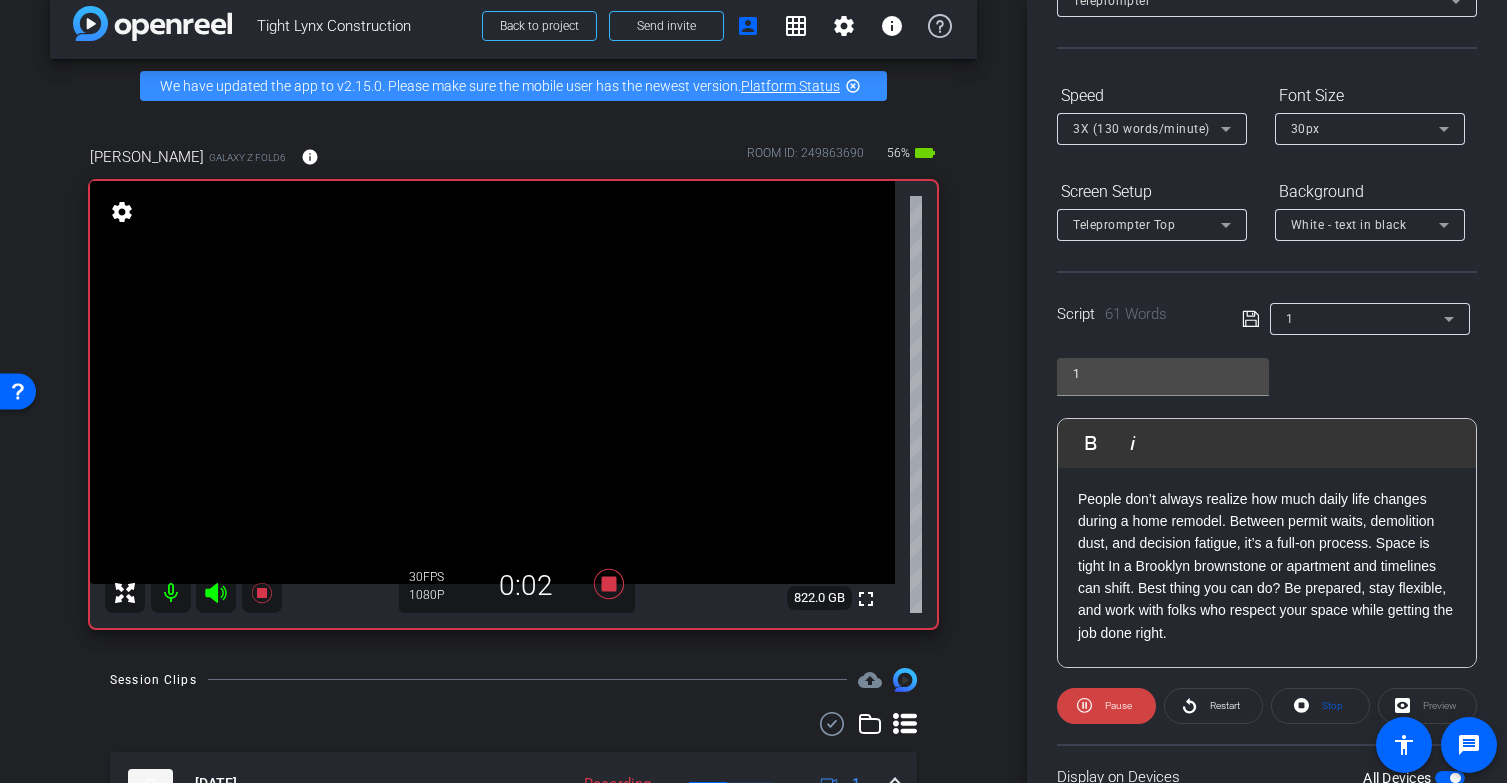 scroll, scrollTop: 0, scrollLeft: 0, axis: both 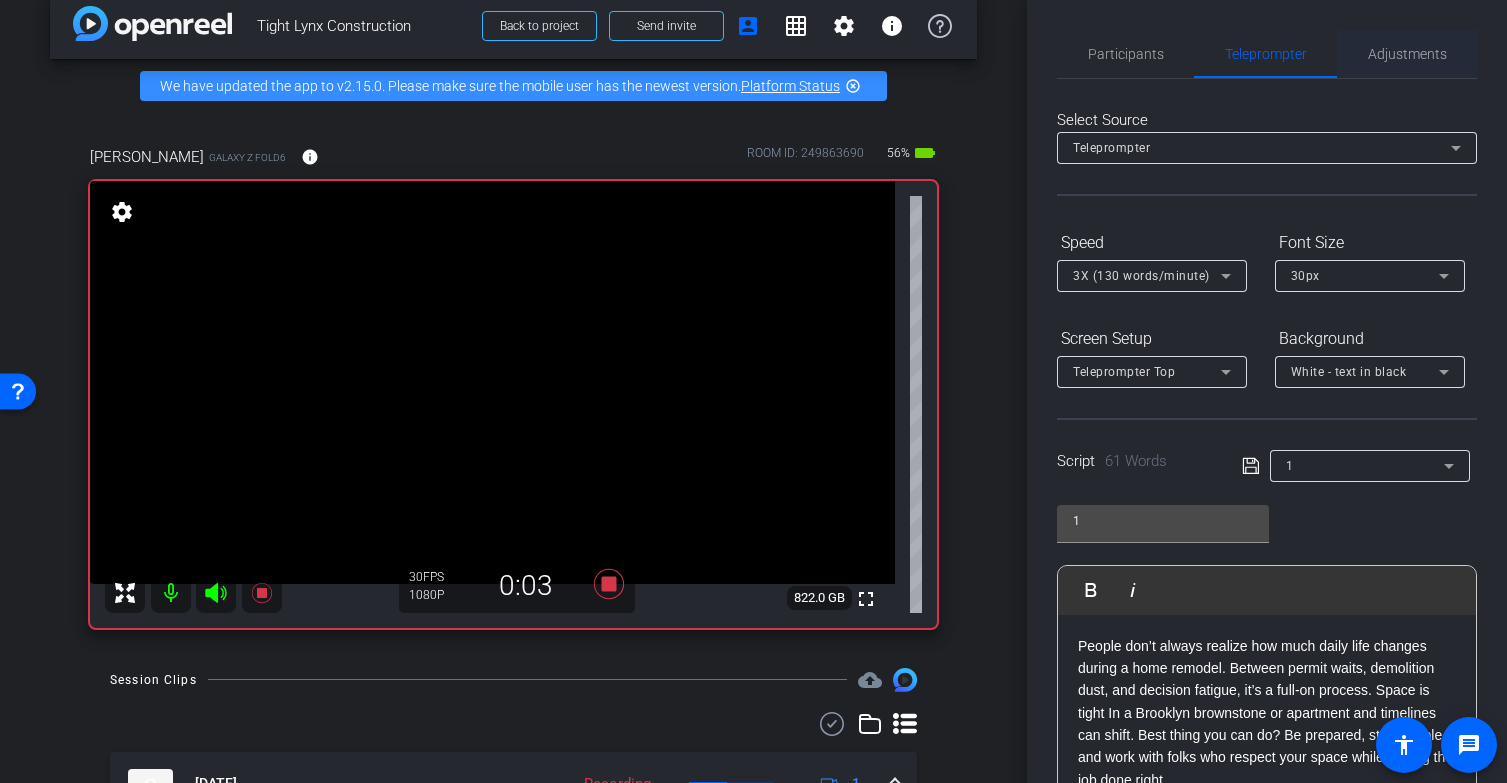 click on "Adjustments" at bounding box center [1407, 54] 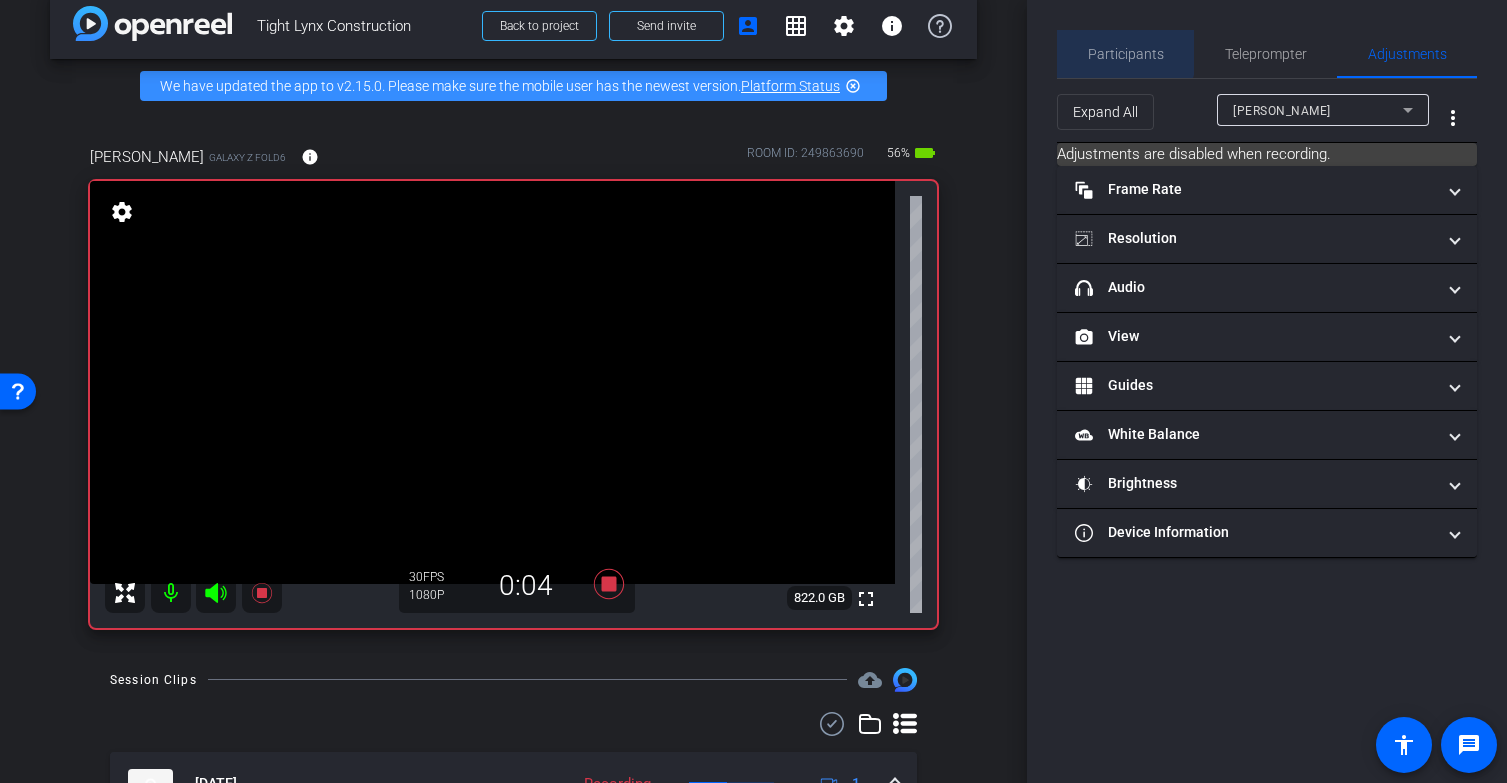 click on "Participants" at bounding box center [1126, 54] 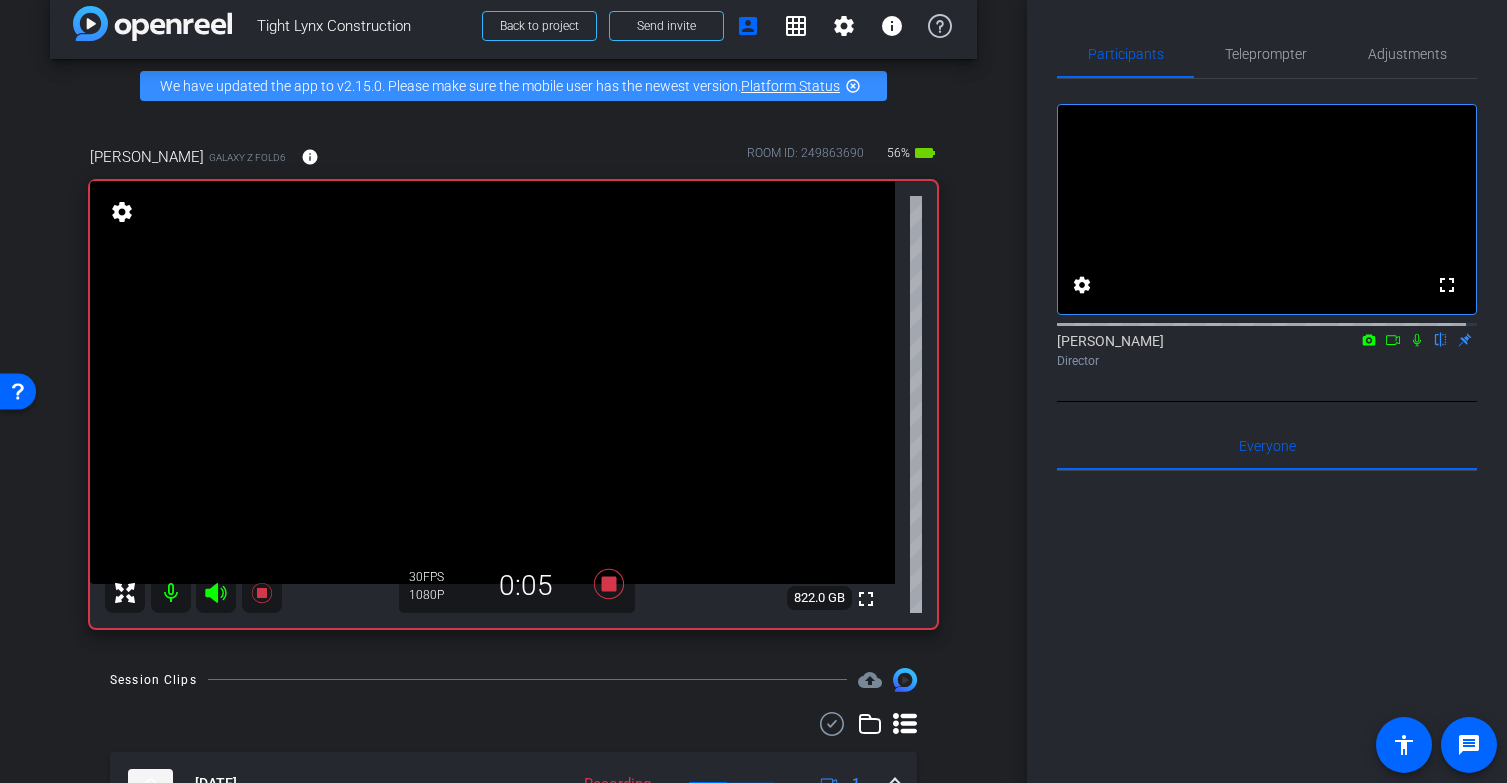 click 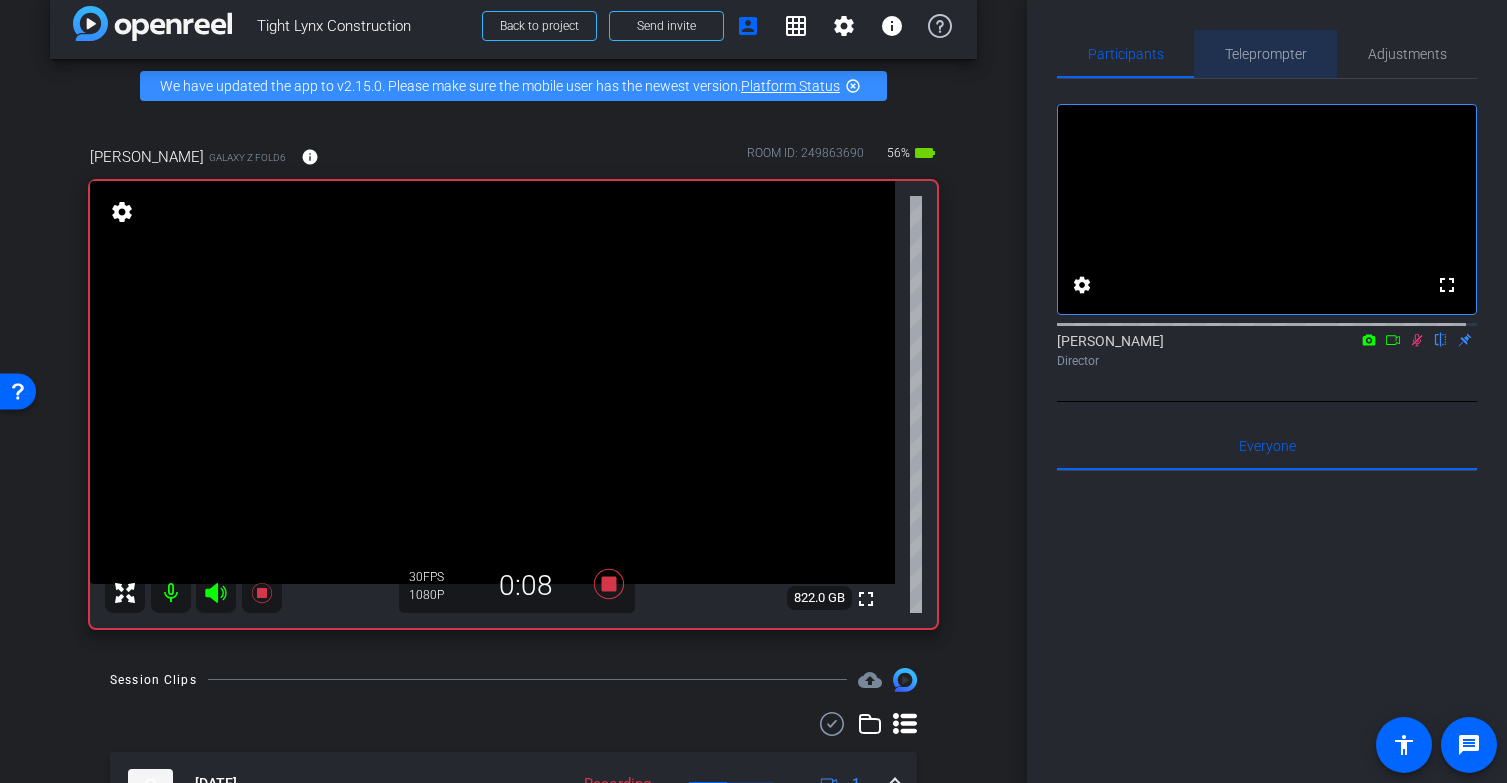 click on "Teleprompter" at bounding box center [1266, 54] 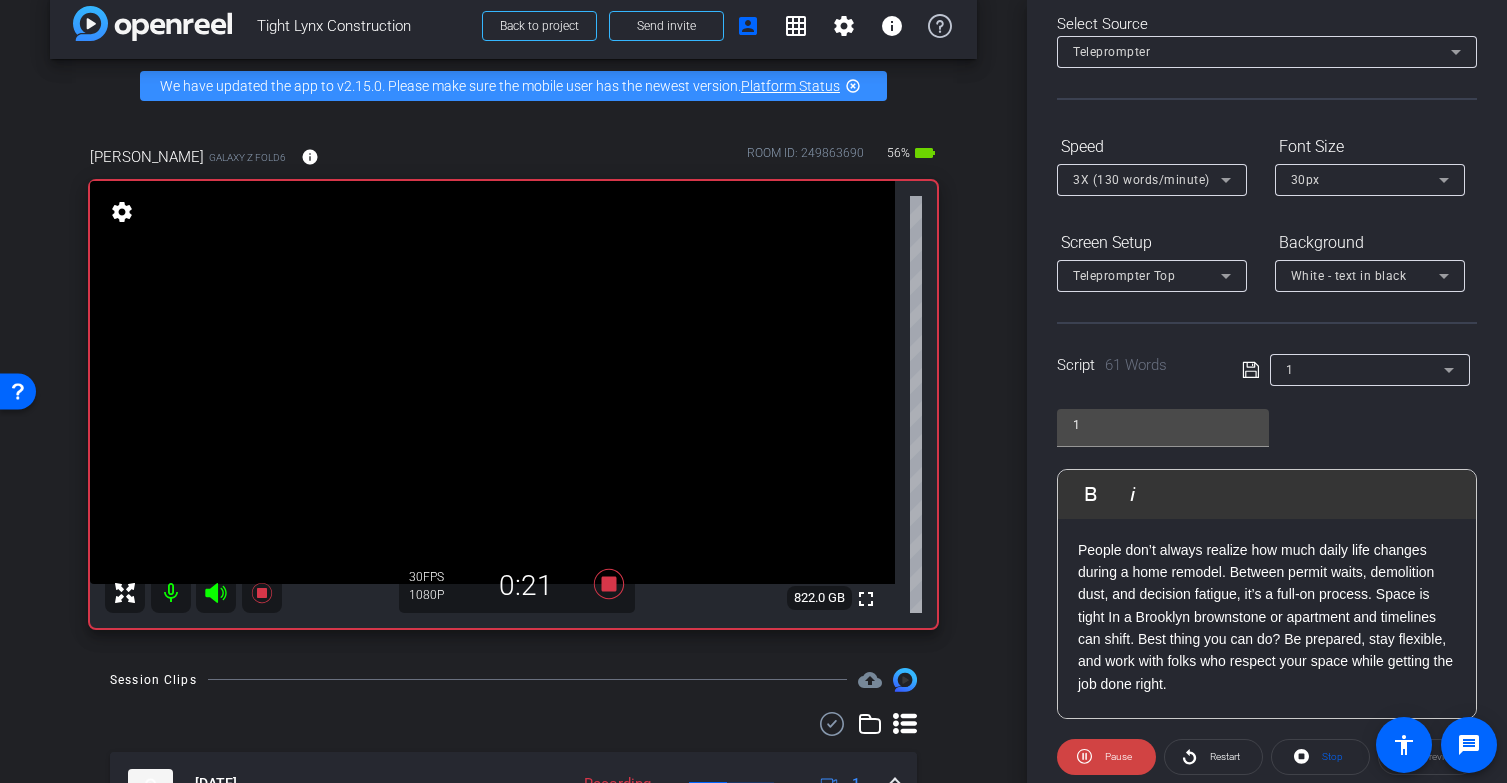 scroll, scrollTop: 118, scrollLeft: 0, axis: vertical 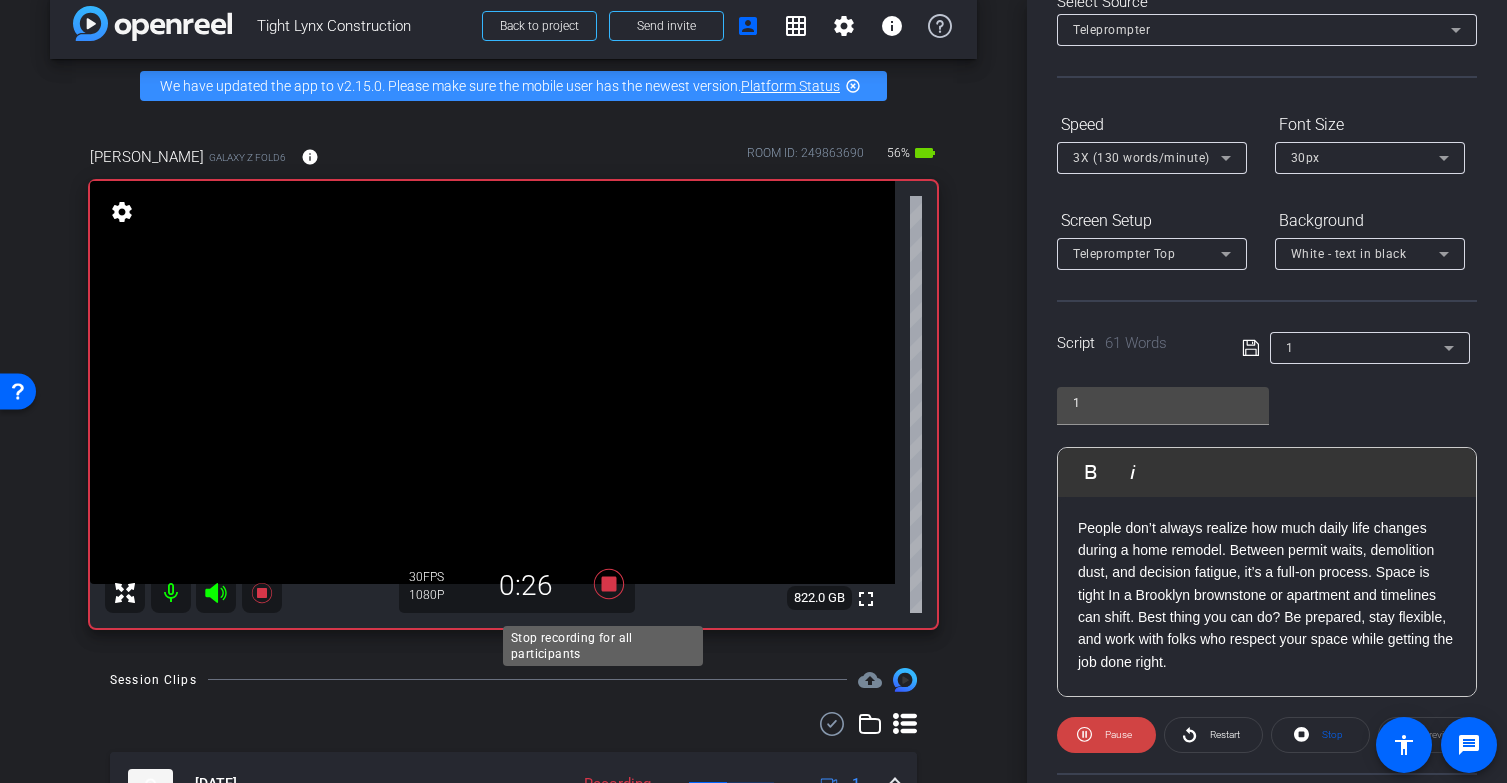 click 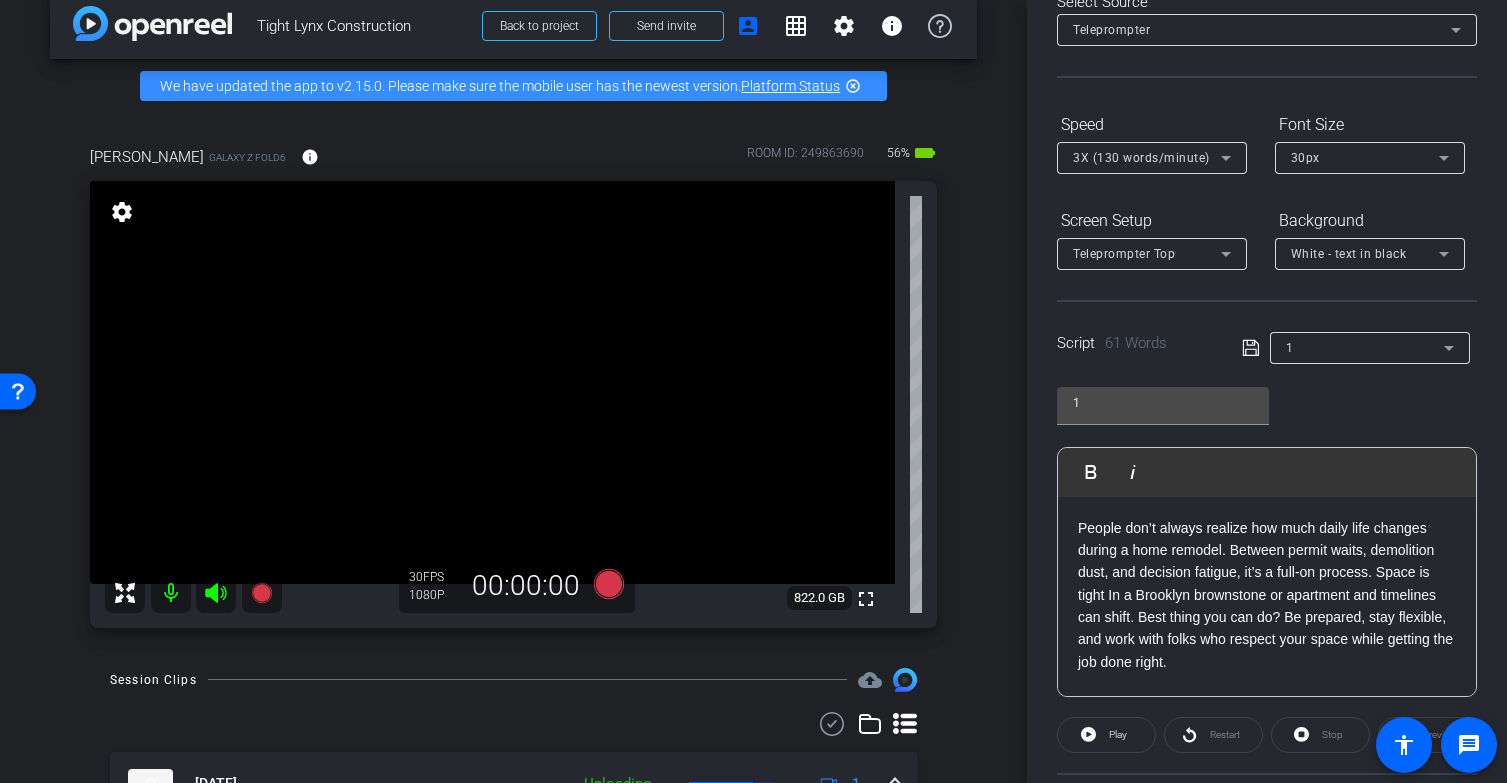scroll, scrollTop: 0, scrollLeft: 0, axis: both 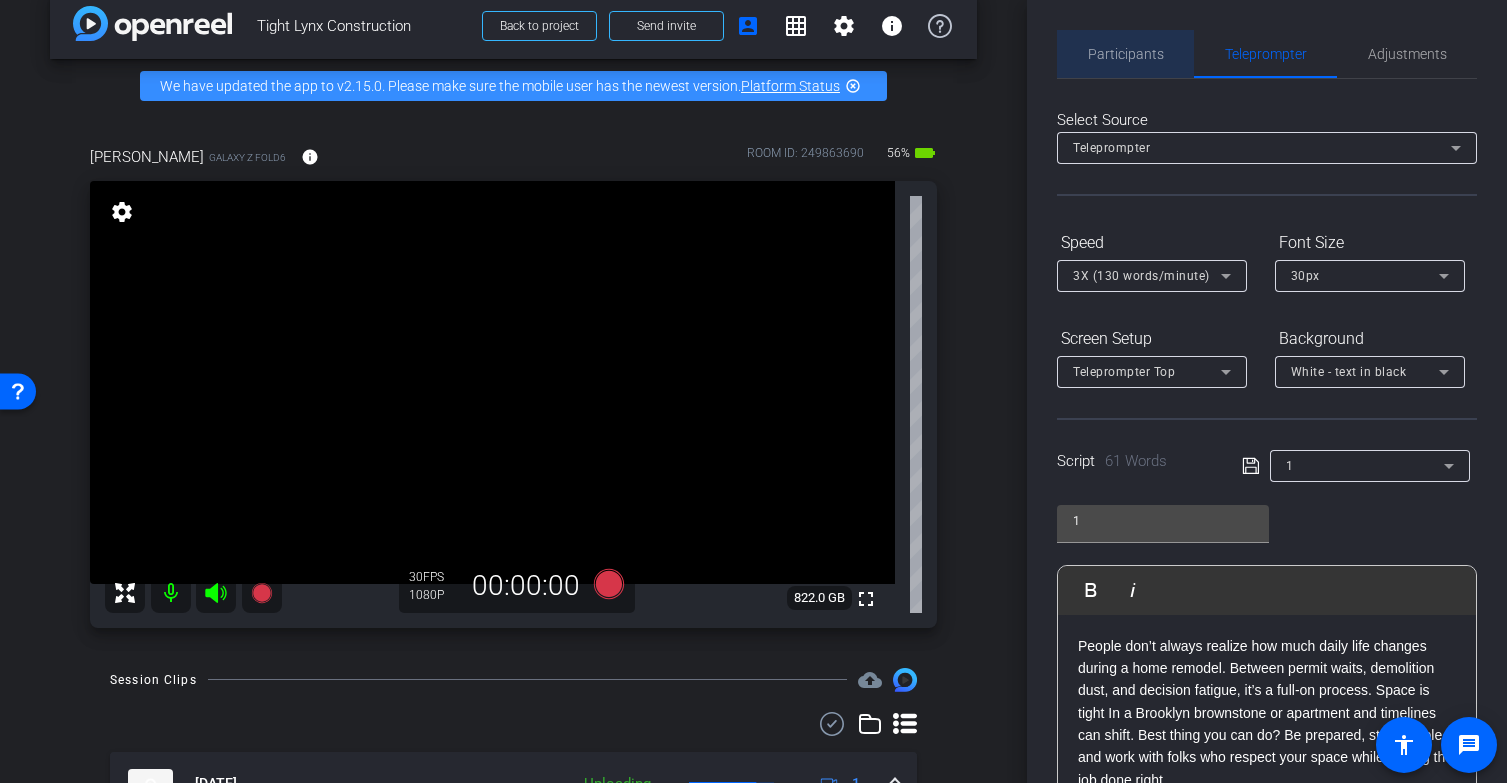 click on "Participants" at bounding box center [1126, 54] 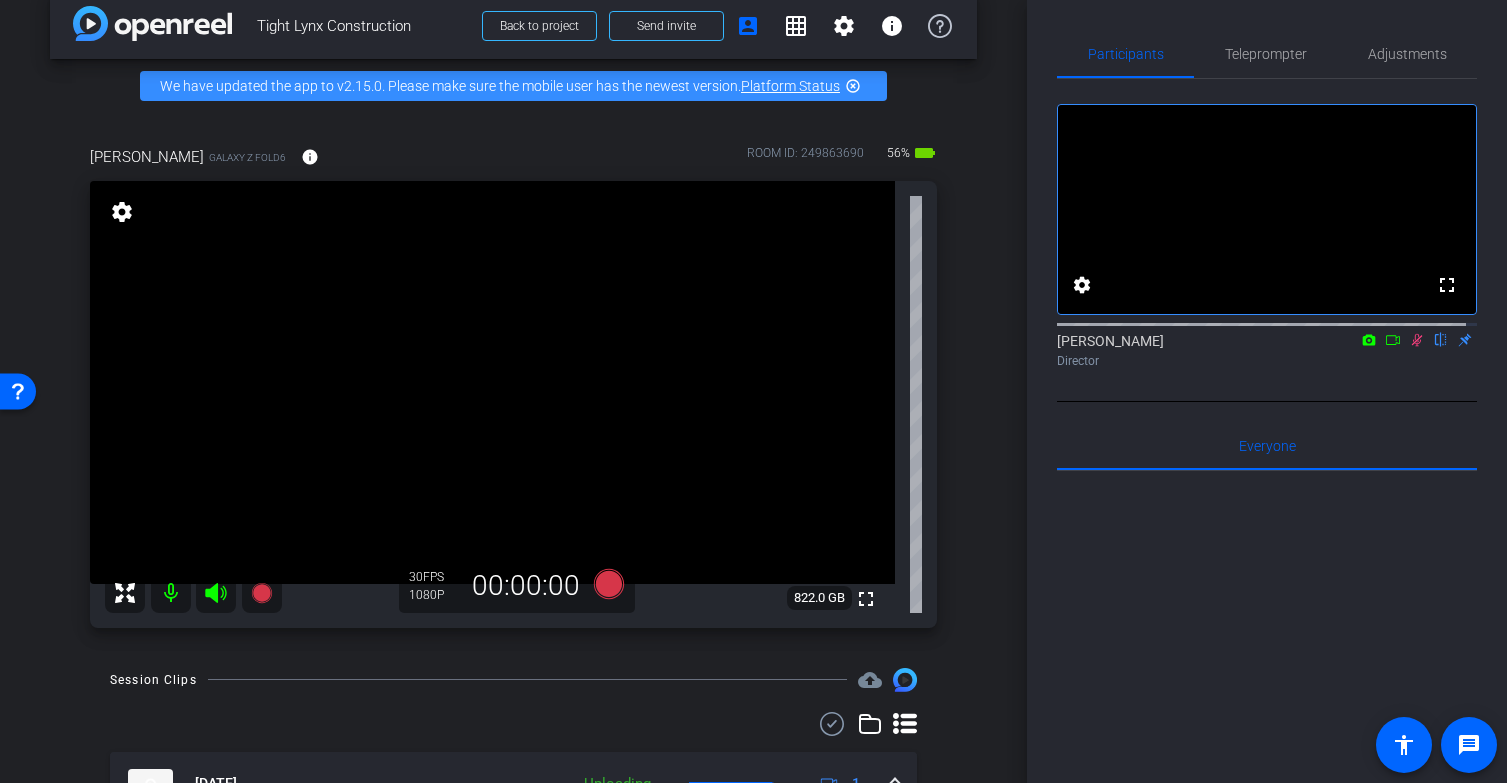 click 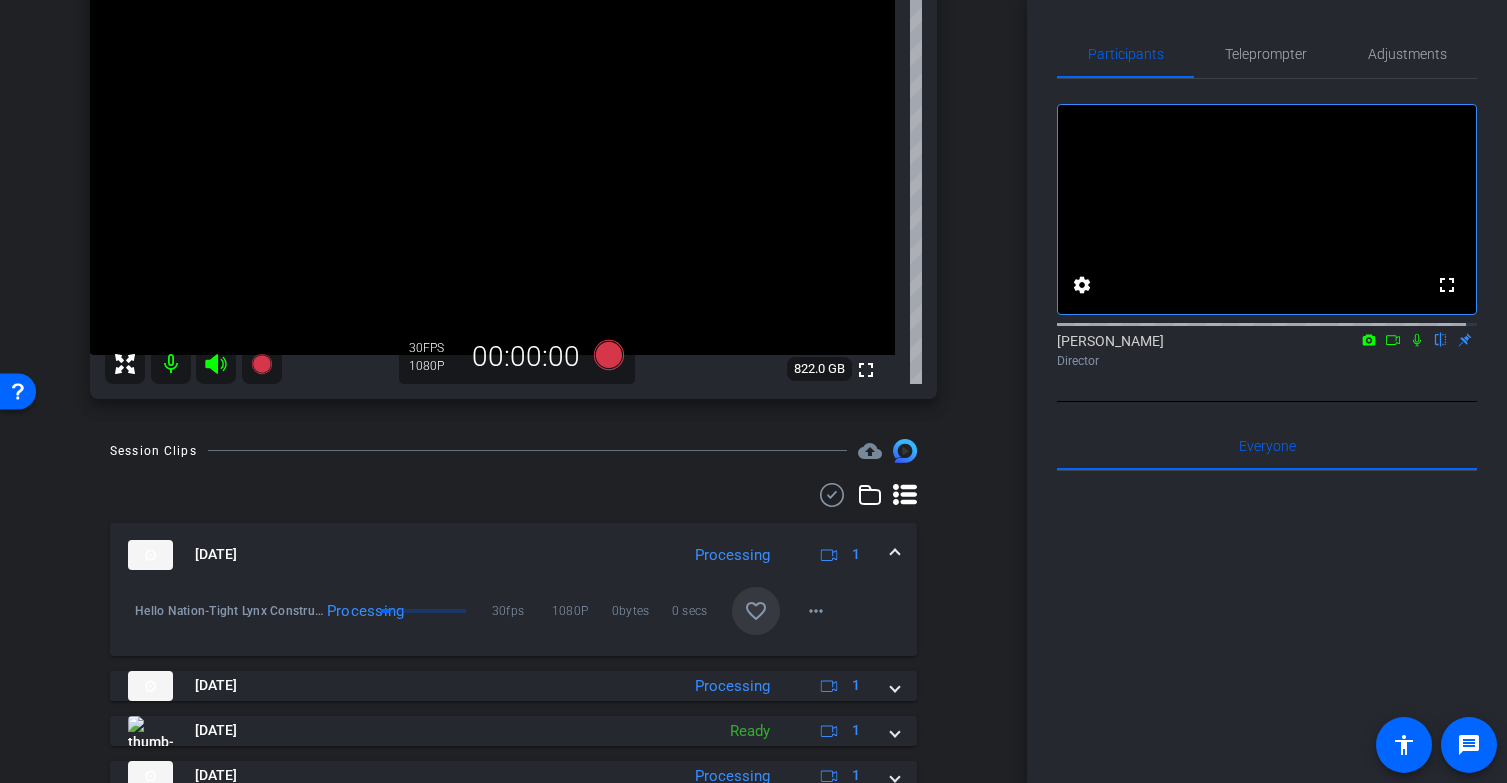 scroll, scrollTop: 430, scrollLeft: 0, axis: vertical 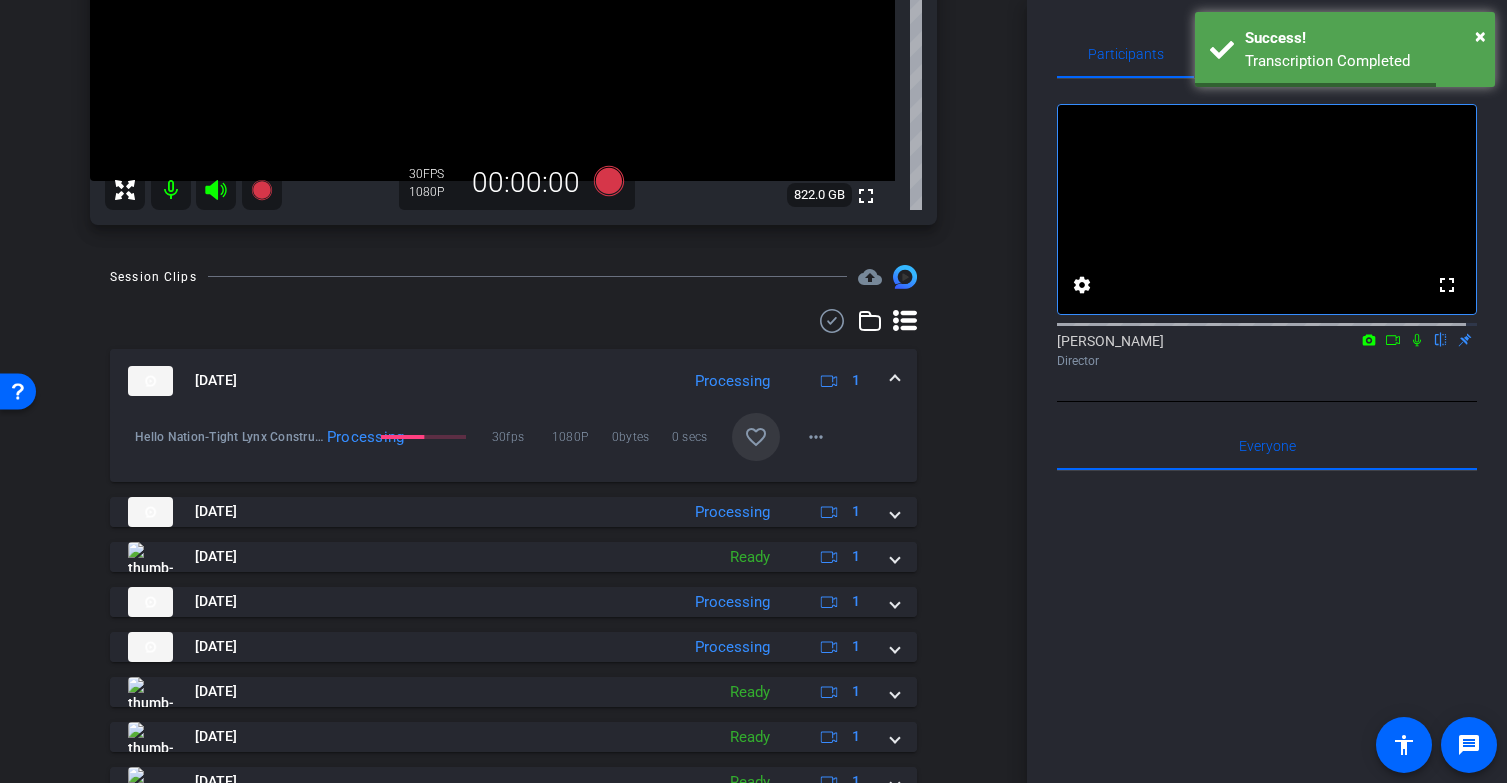 click on "favorite_border" at bounding box center [756, 437] 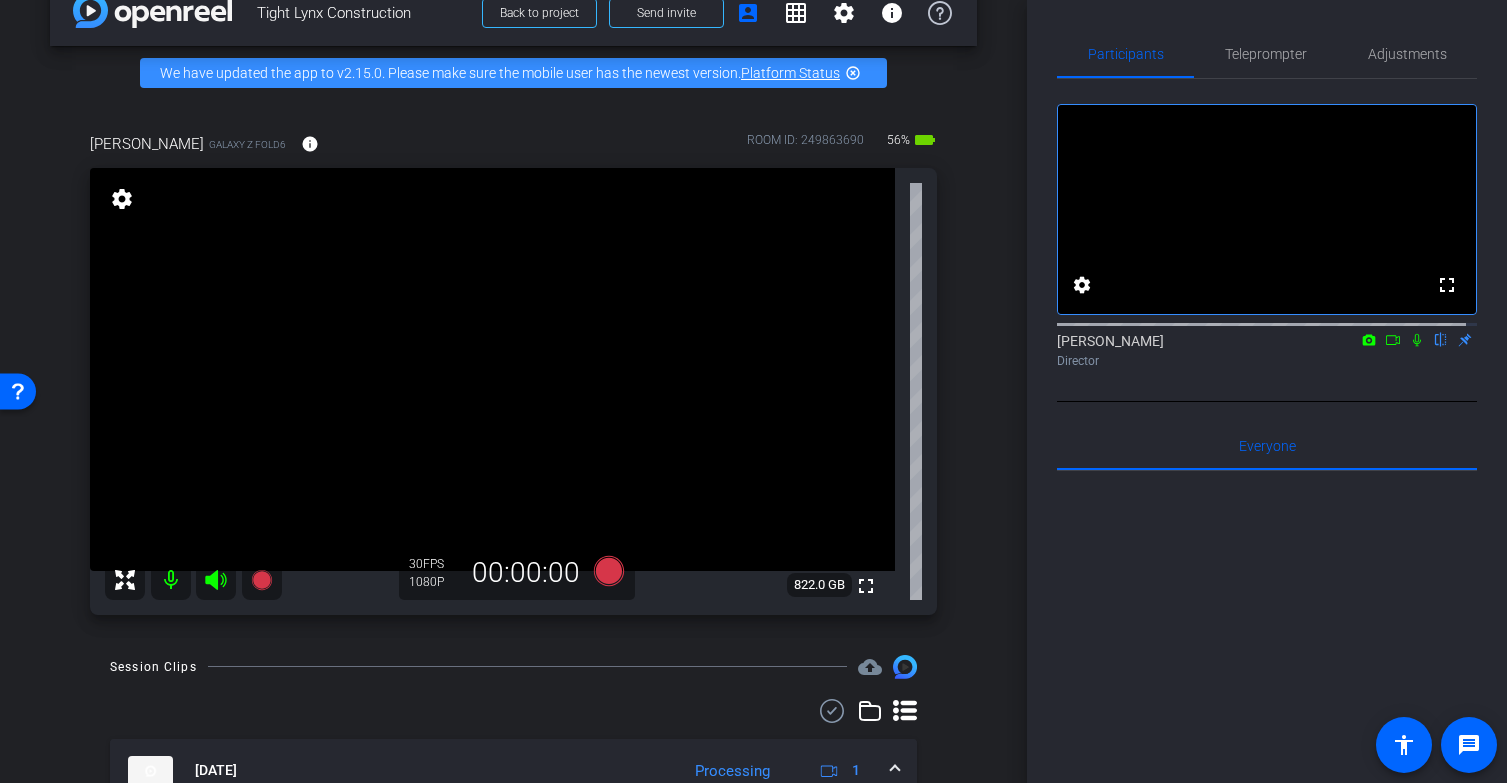 scroll, scrollTop: 0, scrollLeft: 0, axis: both 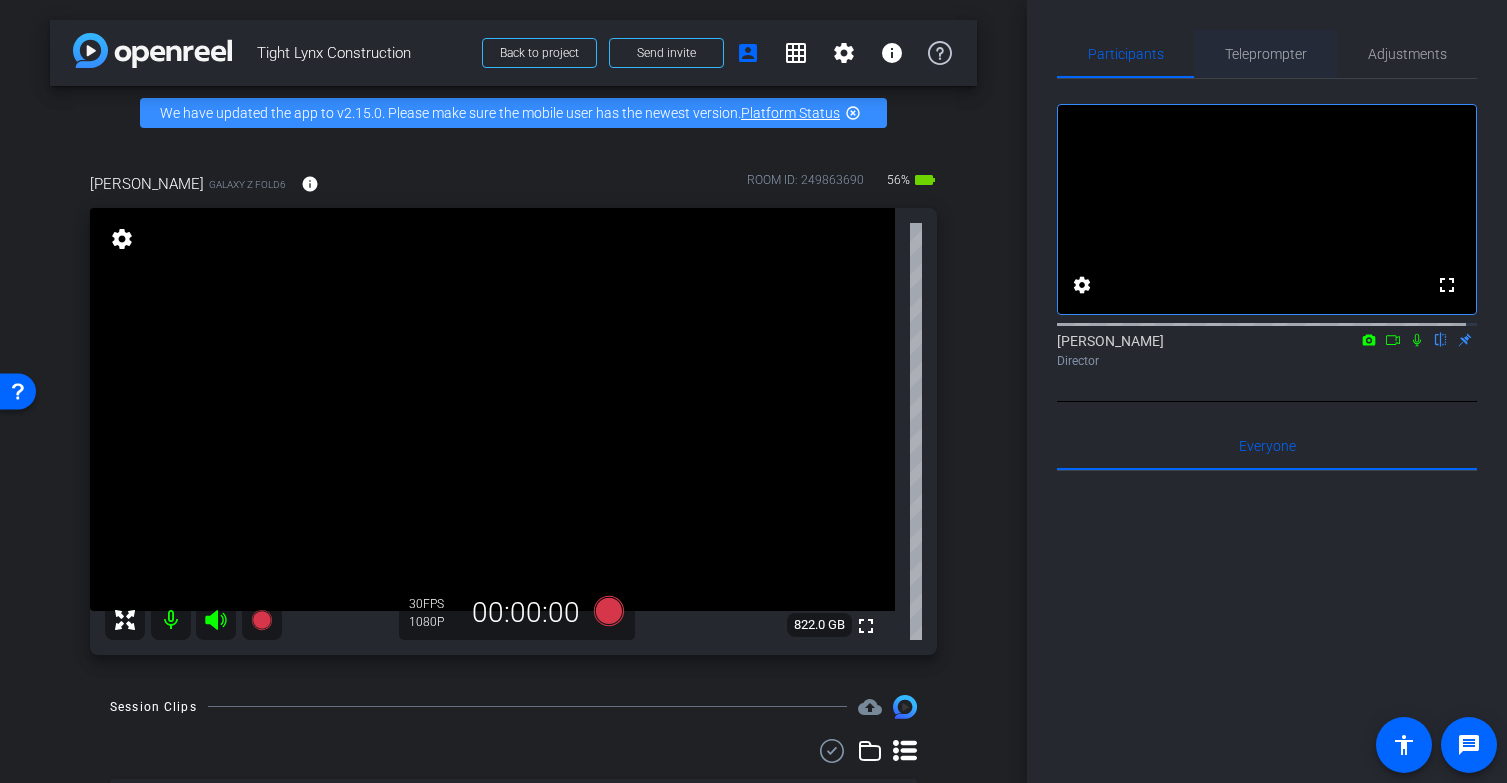 click on "Teleprompter" at bounding box center (1266, 54) 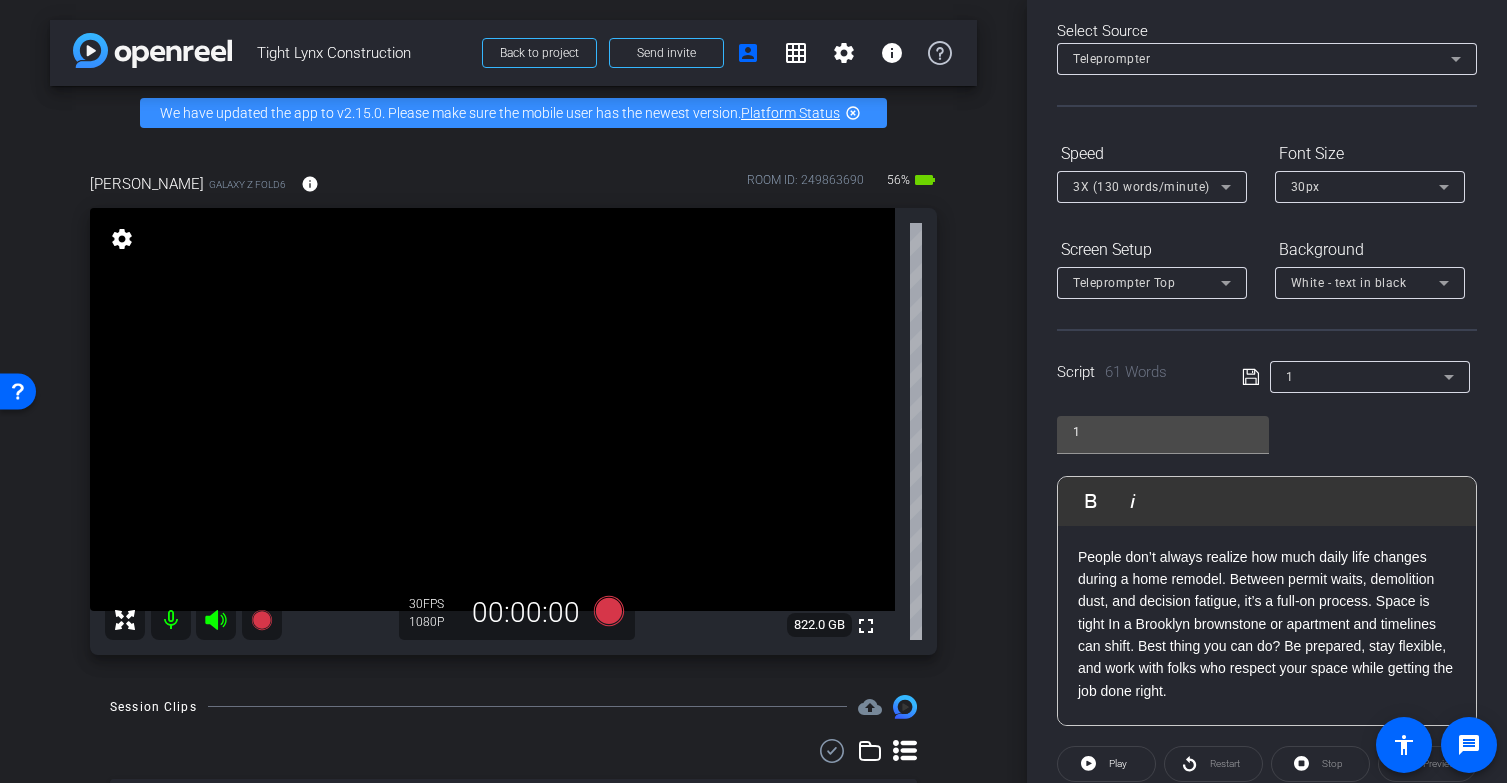 scroll, scrollTop: 109, scrollLeft: 0, axis: vertical 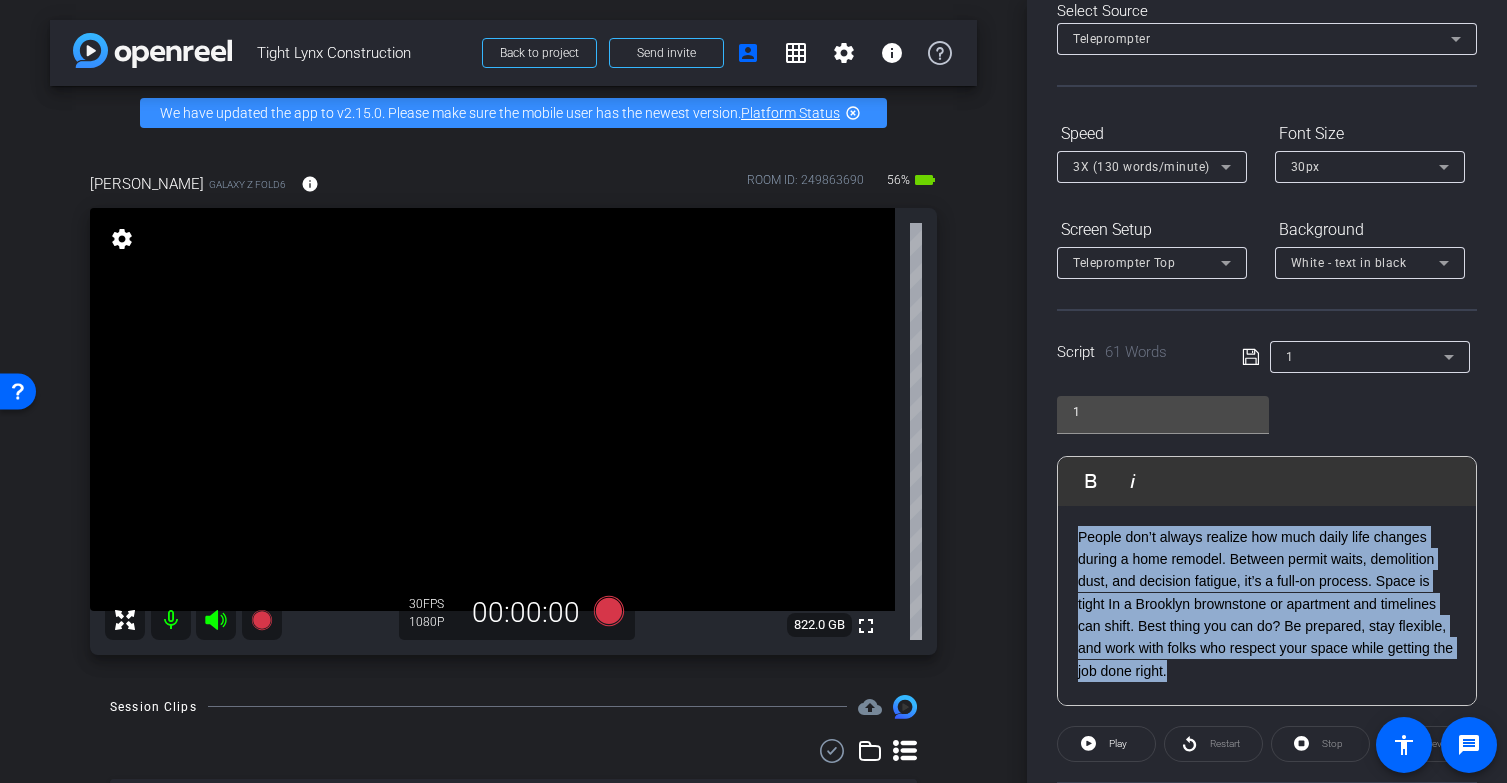 drag, startPoint x: 1259, startPoint y: 672, endPoint x: 1040, endPoint y: 533, distance: 259.38773 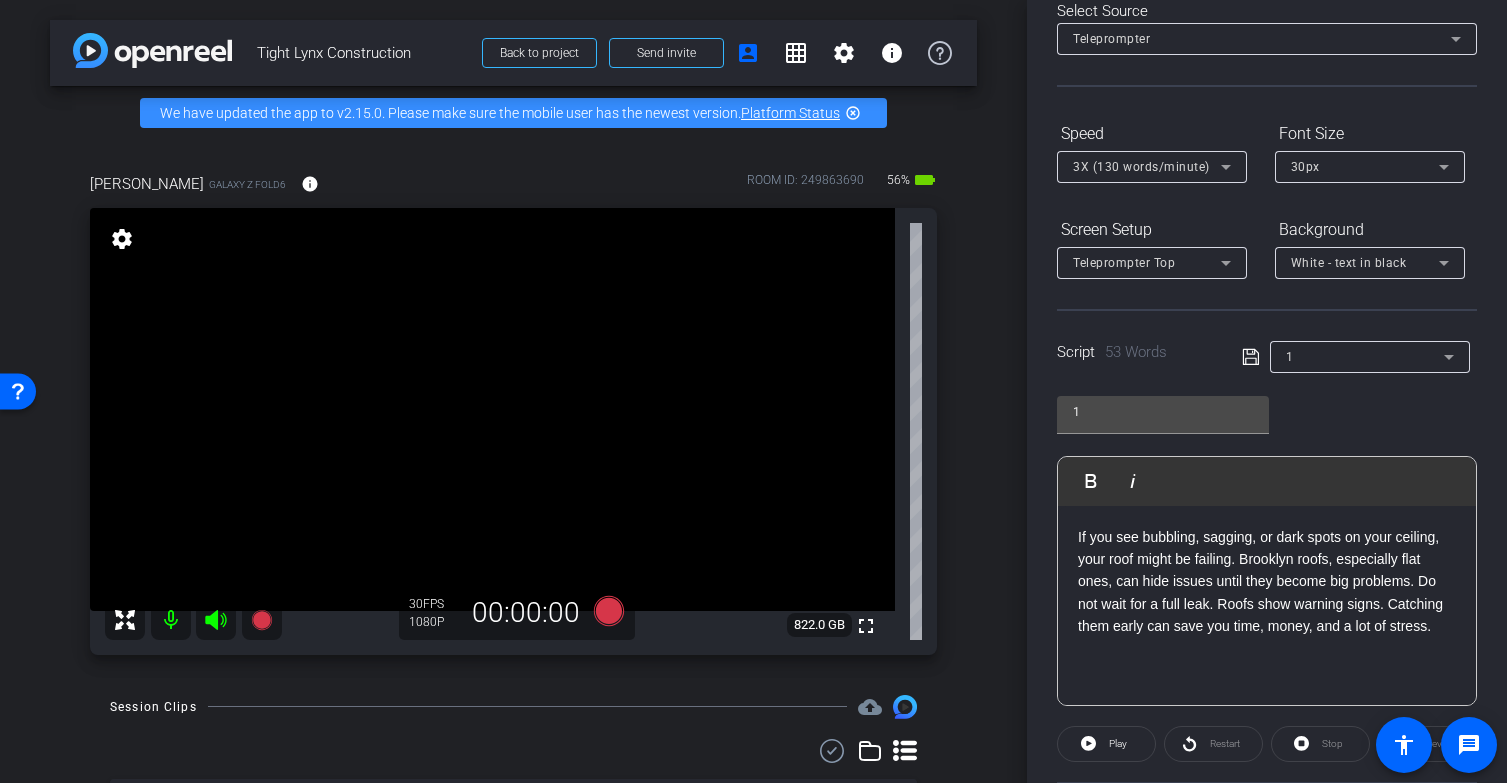 click 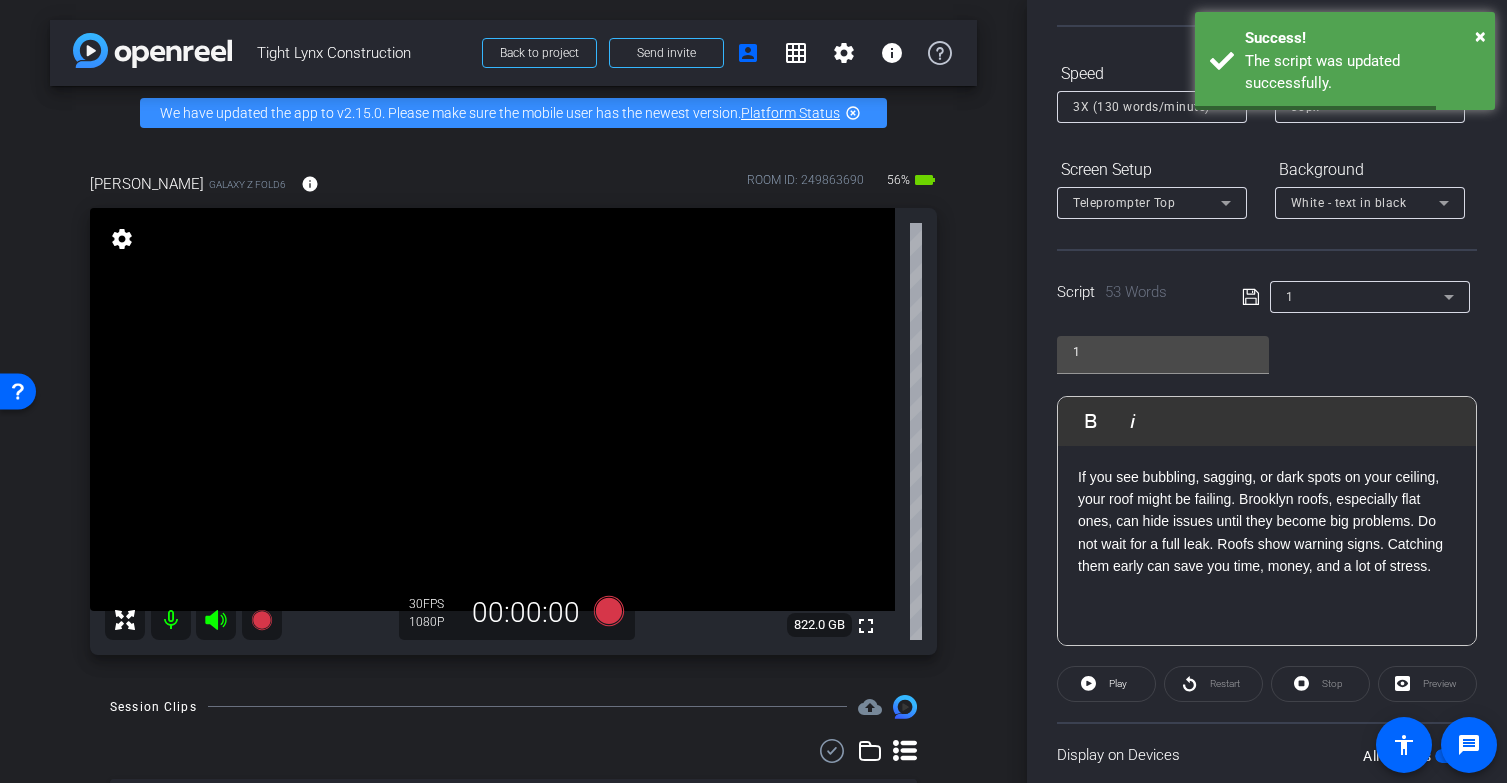 scroll, scrollTop: 310, scrollLeft: 0, axis: vertical 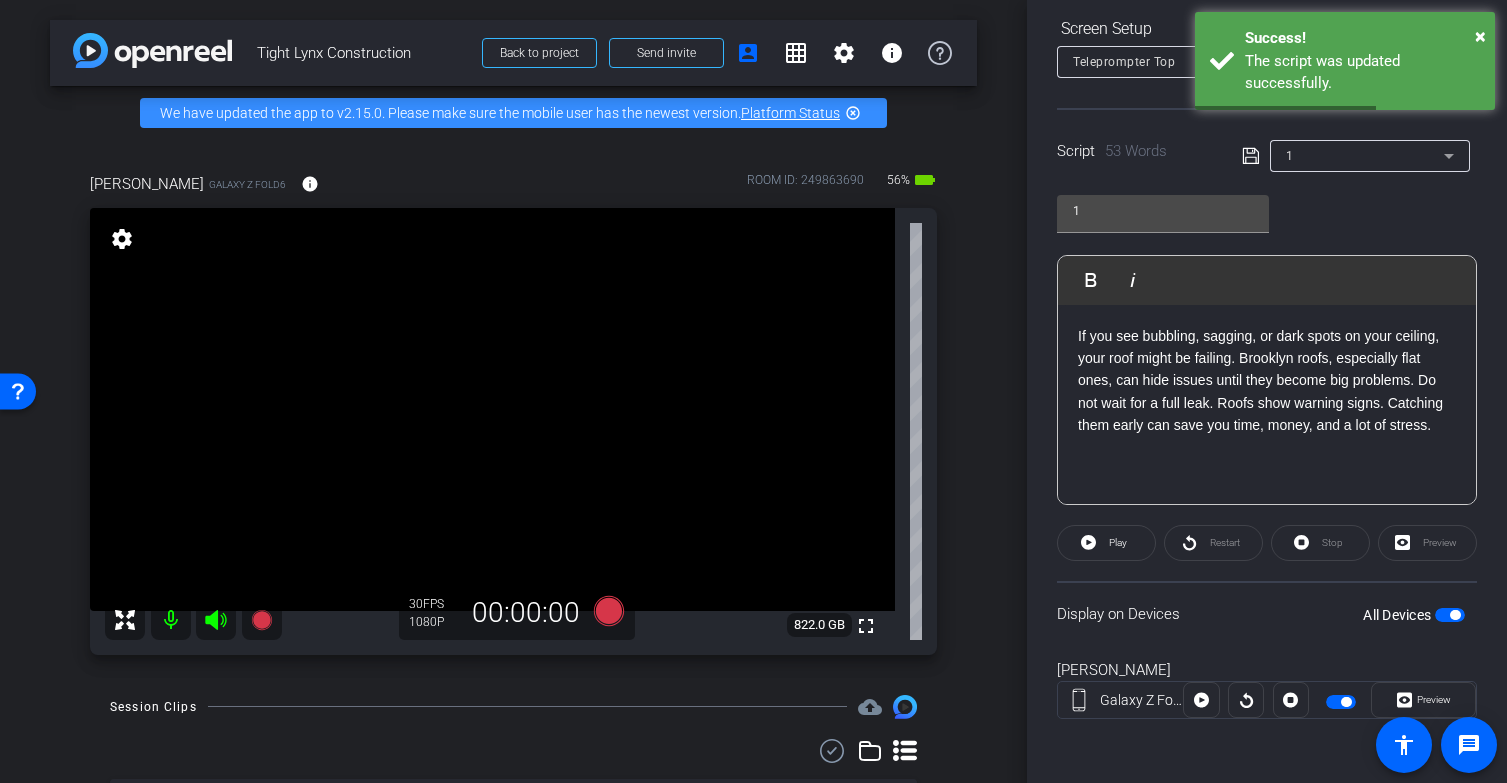 click at bounding box center (1455, 615) 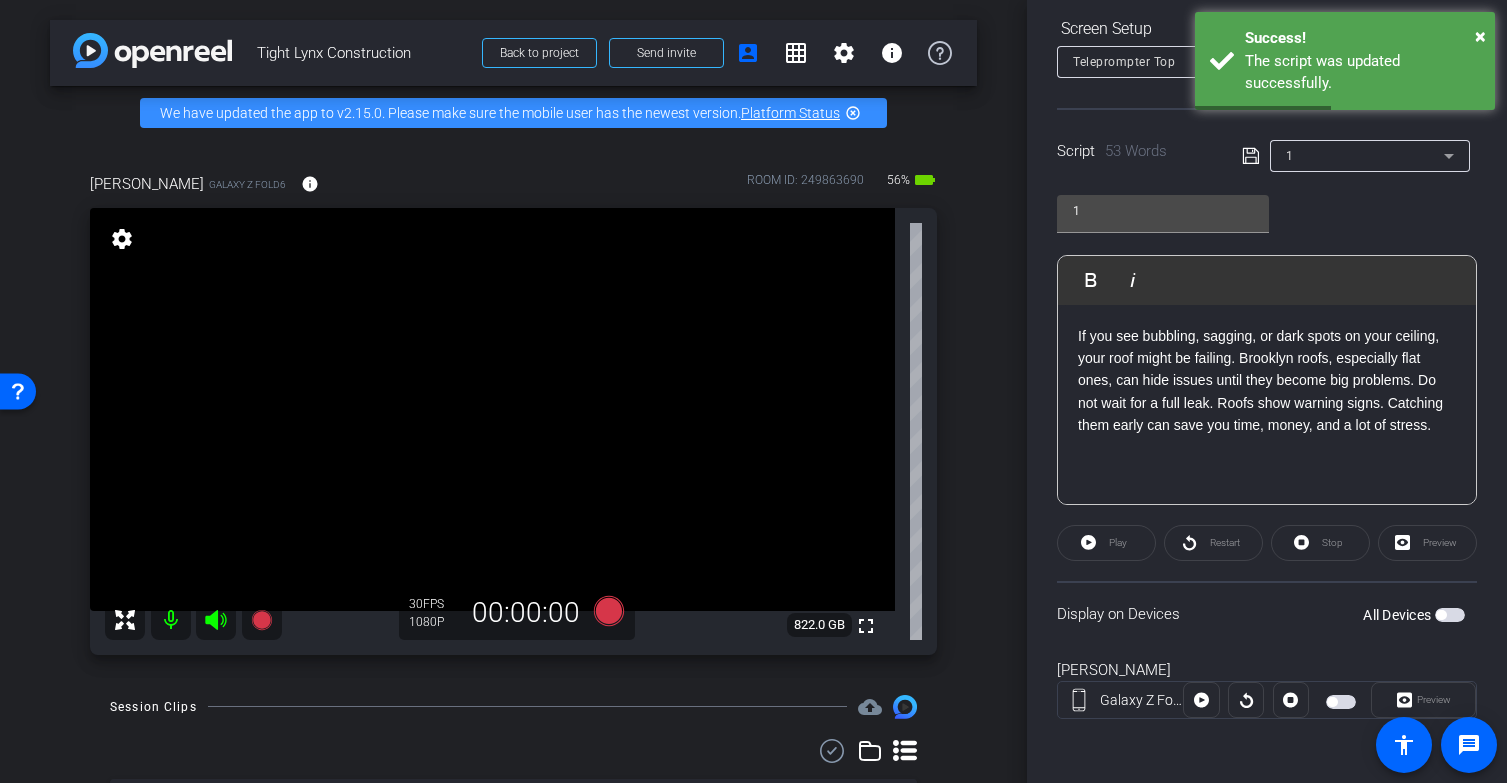 click at bounding box center [1450, 615] 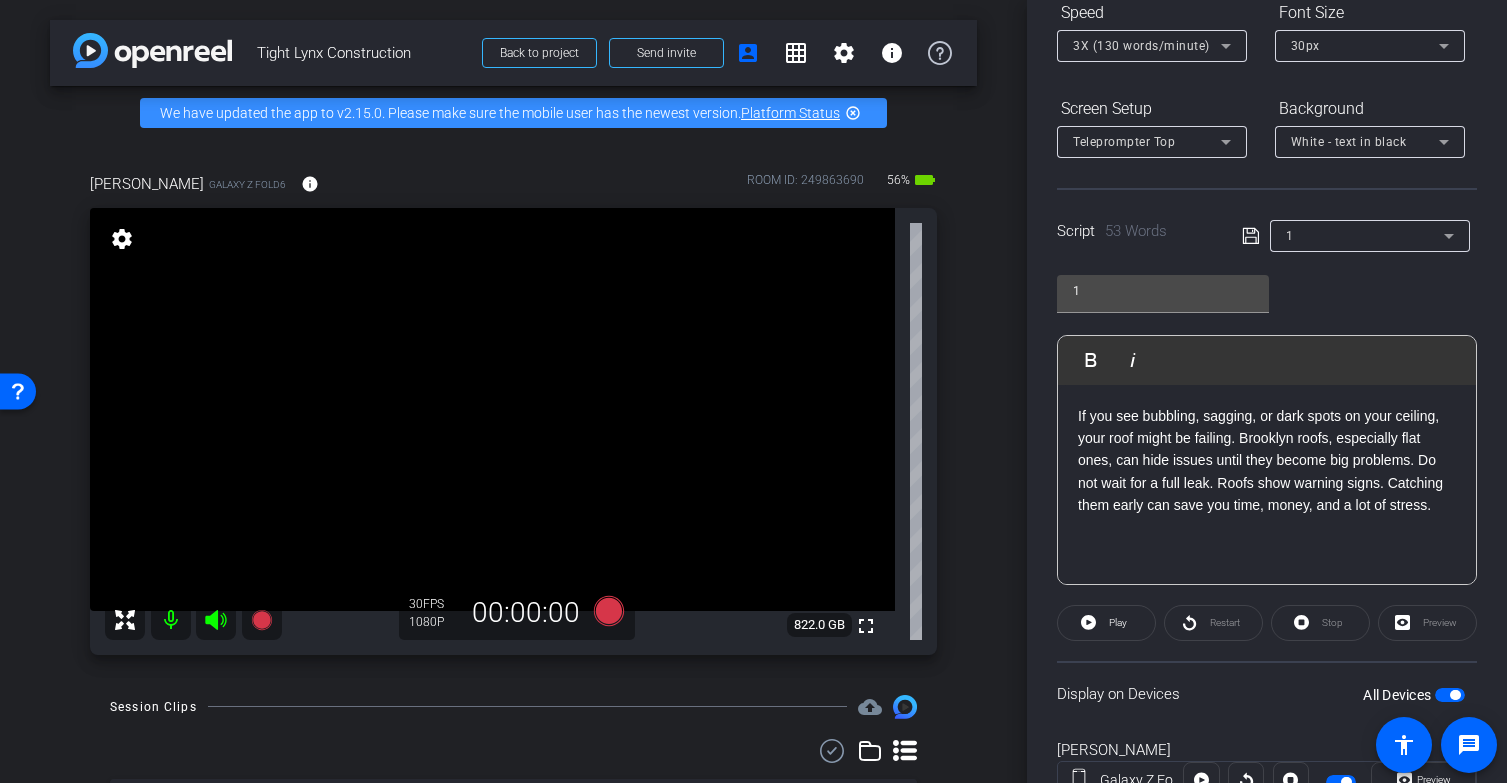 scroll, scrollTop: 269, scrollLeft: 0, axis: vertical 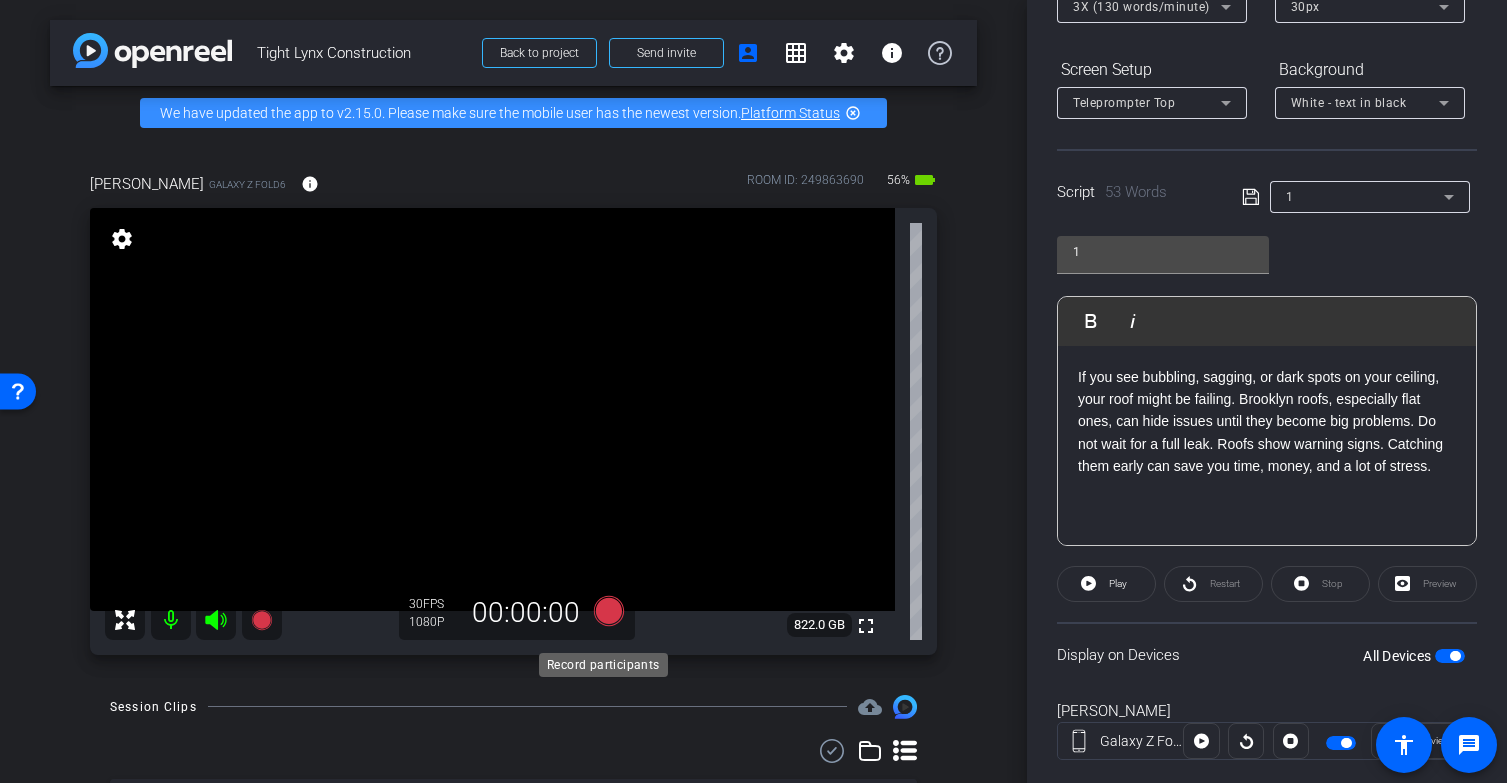 click 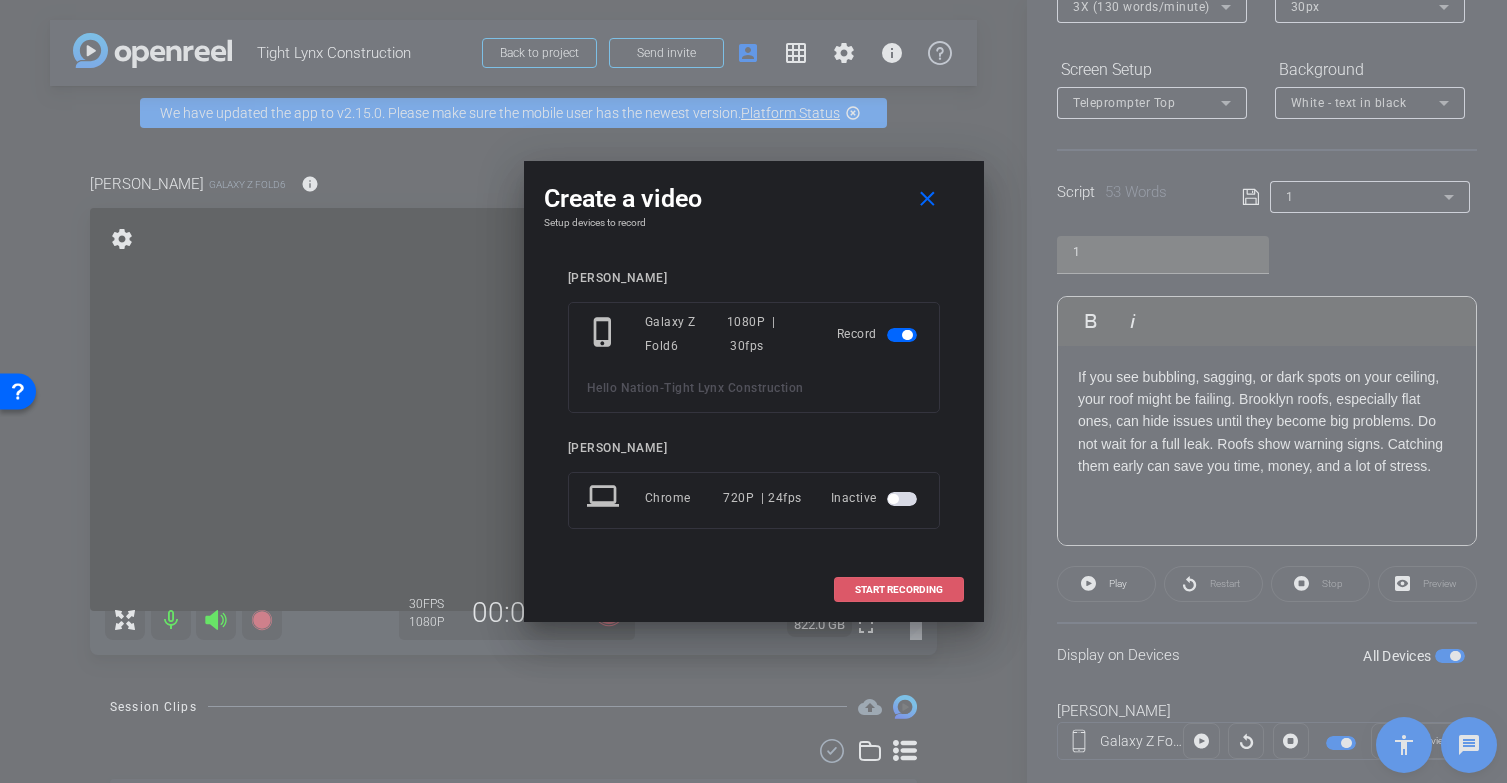 click on "START RECORDING" at bounding box center (899, 590) 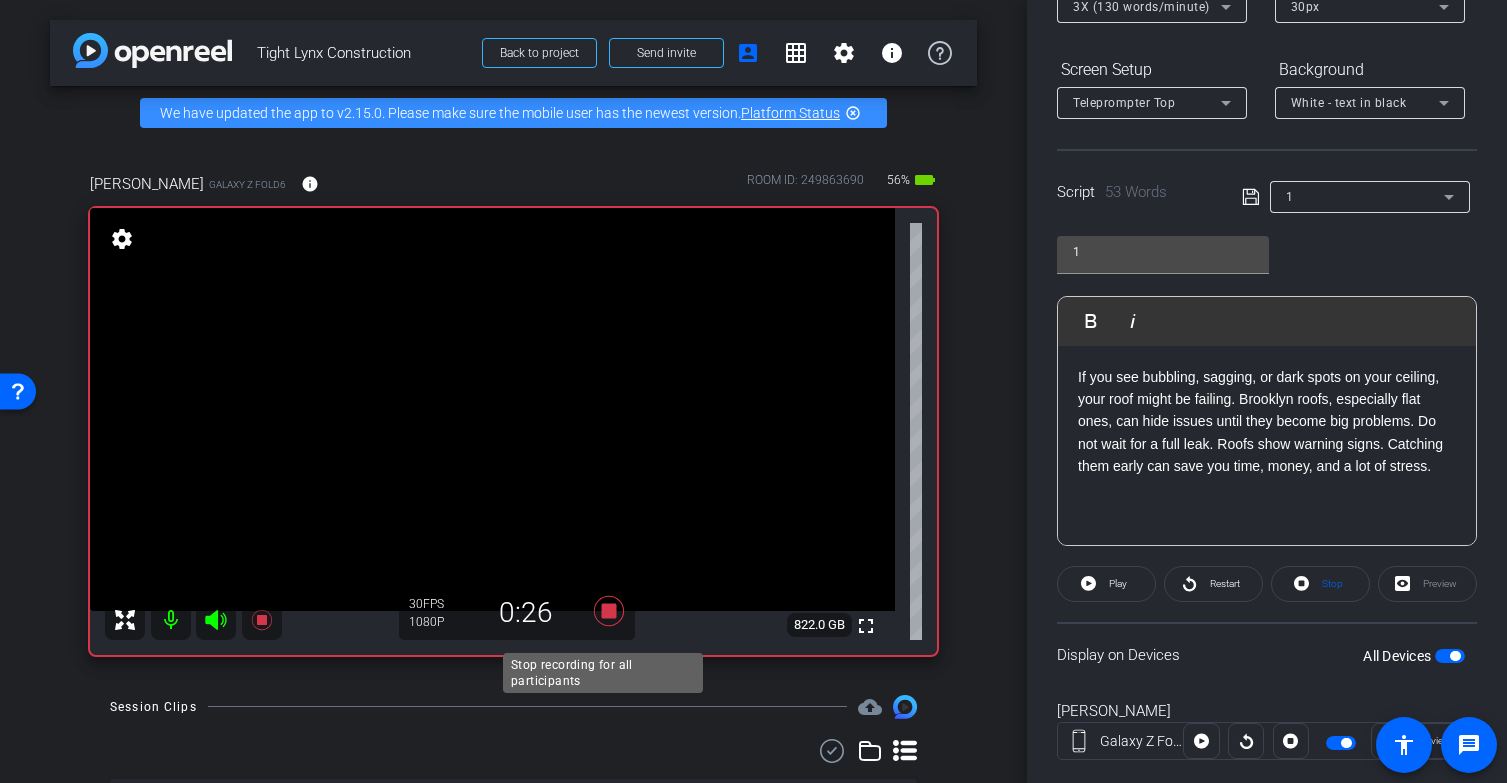 click 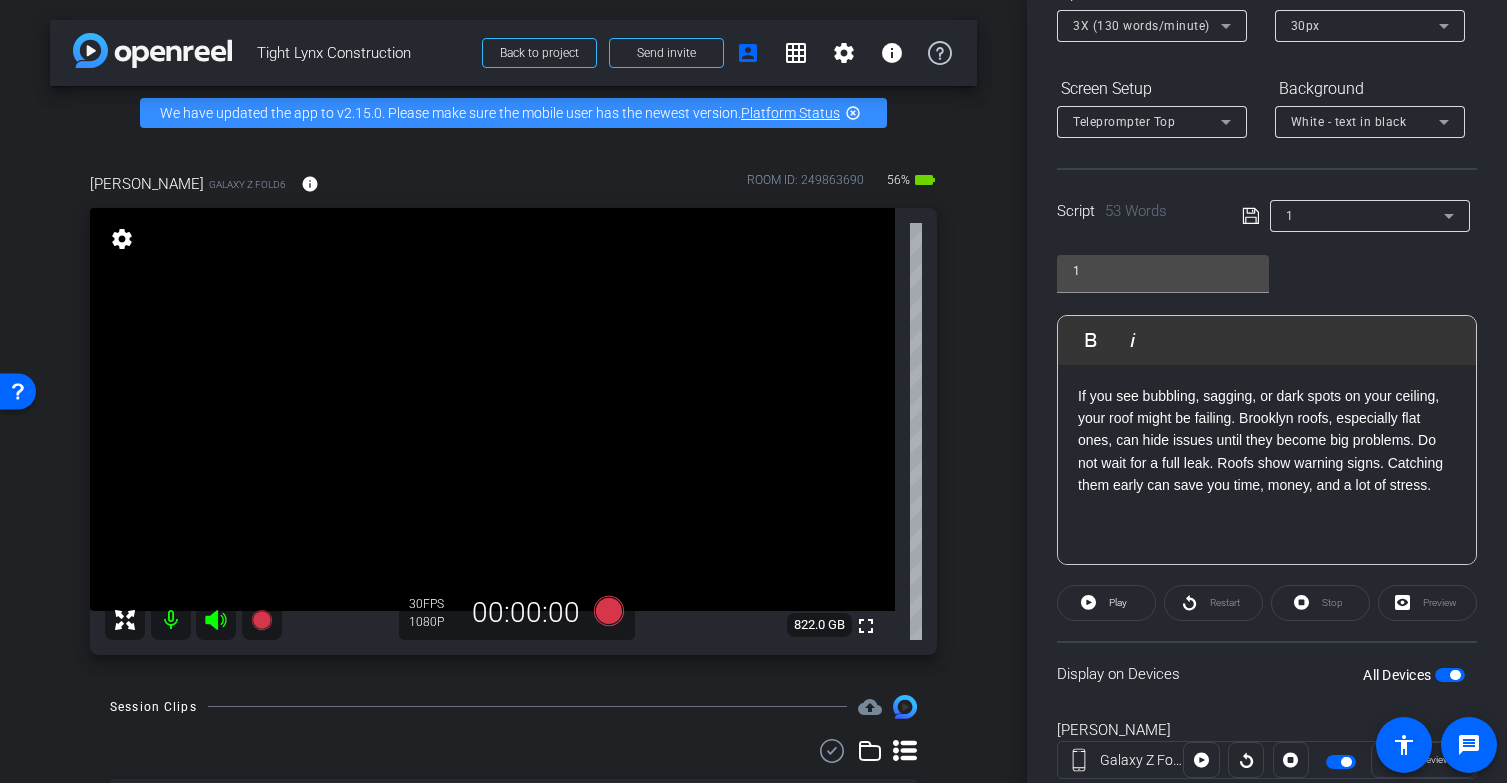 scroll, scrollTop: 235, scrollLeft: 0, axis: vertical 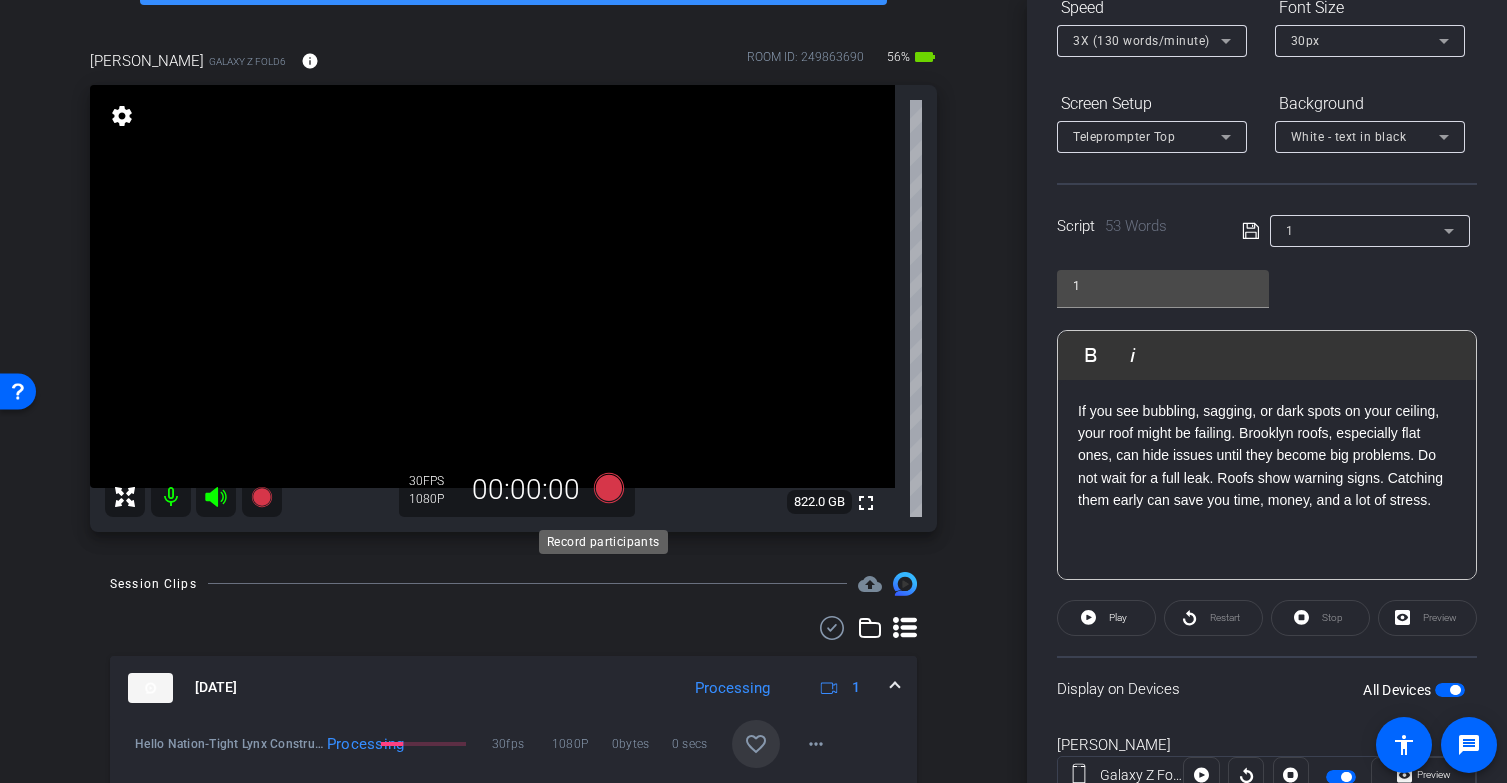 click 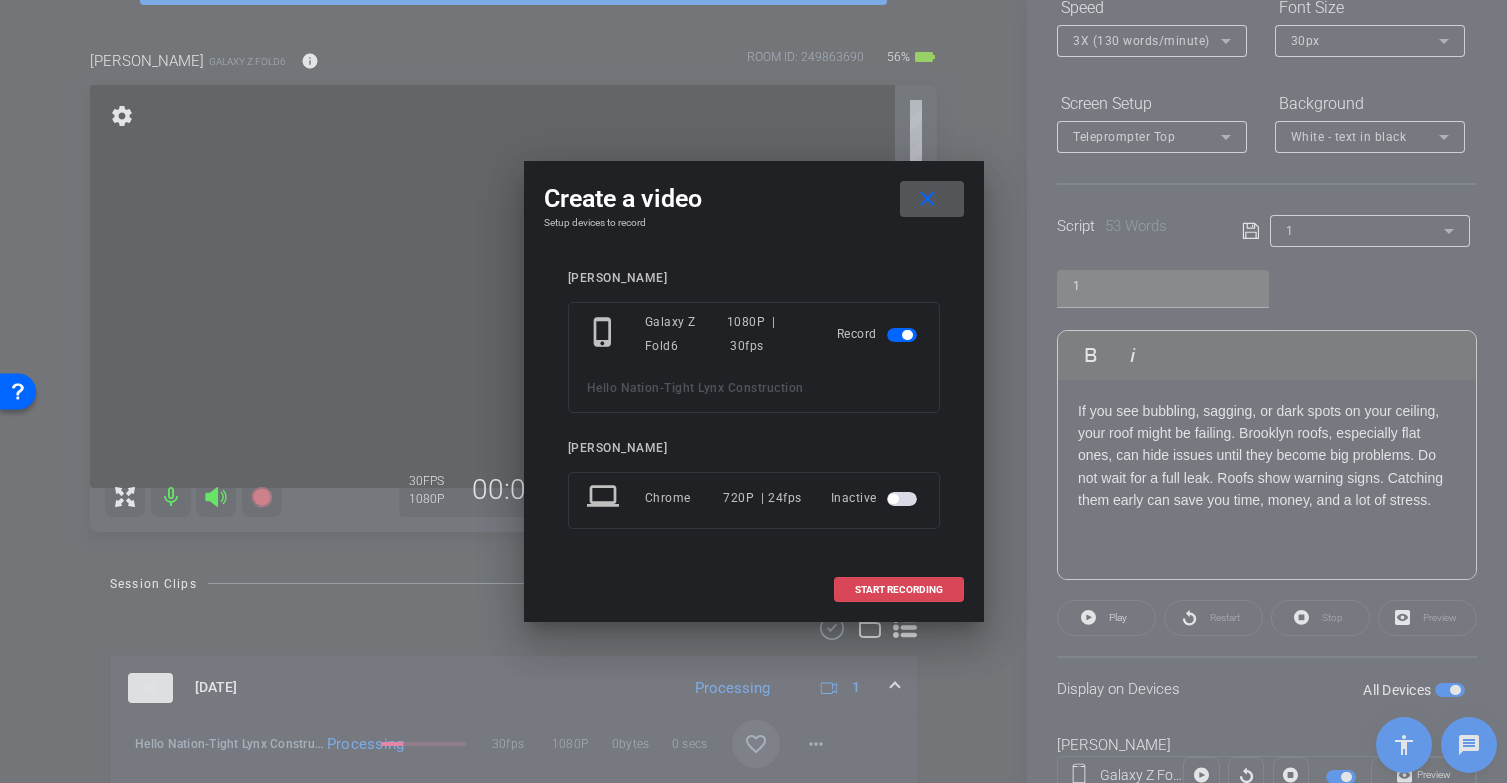click on "START RECORDING" at bounding box center [899, 590] 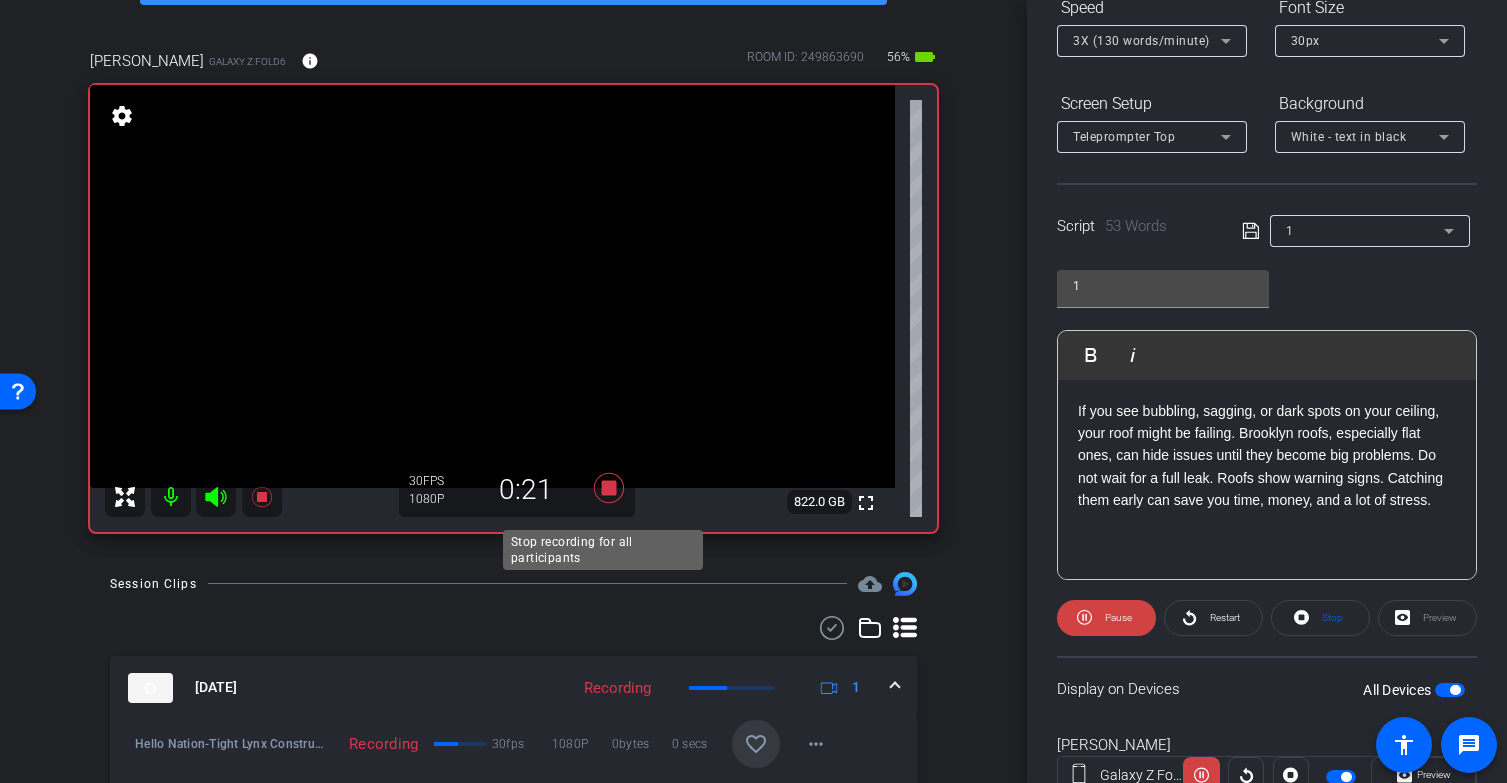 click 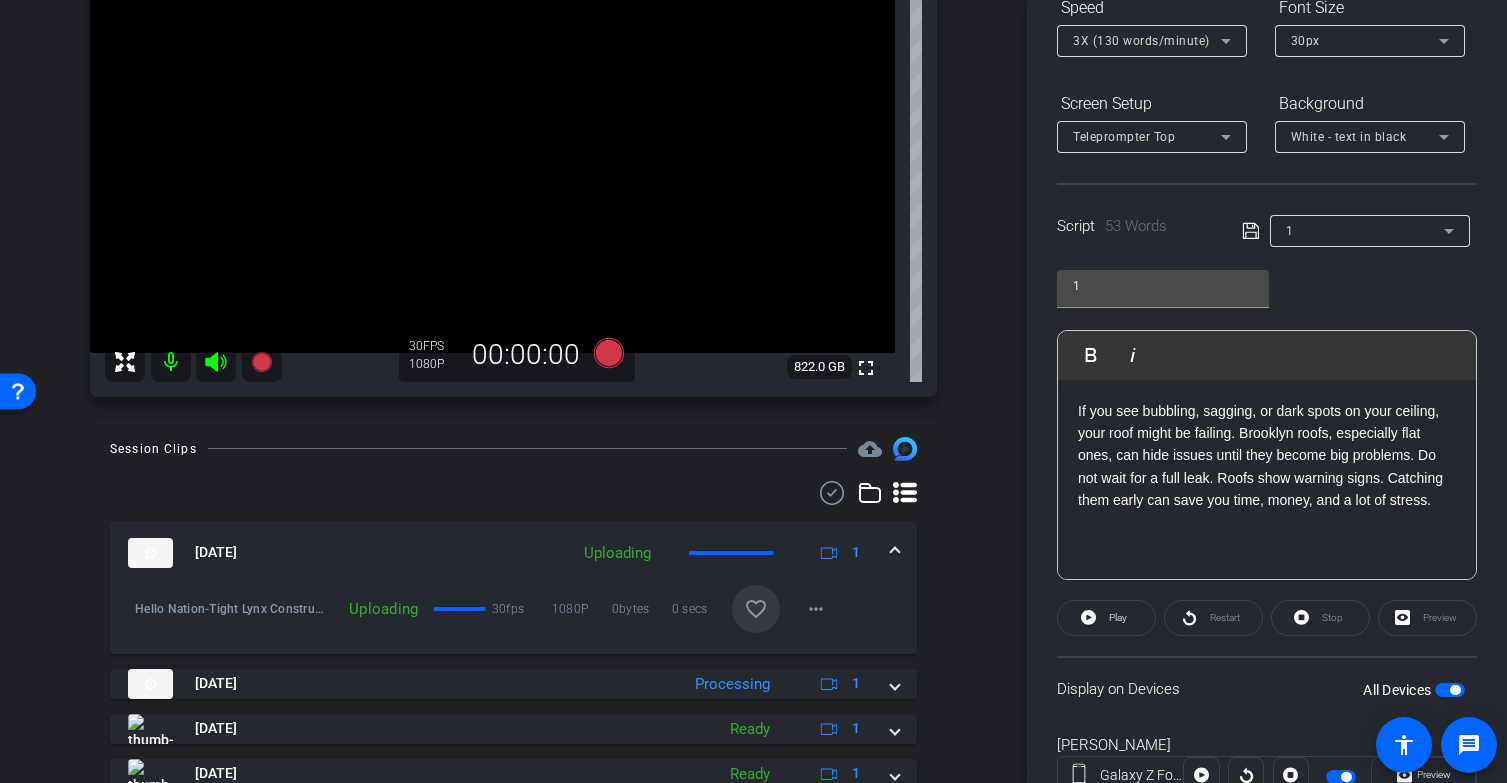 scroll, scrollTop: 280, scrollLeft: 0, axis: vertical 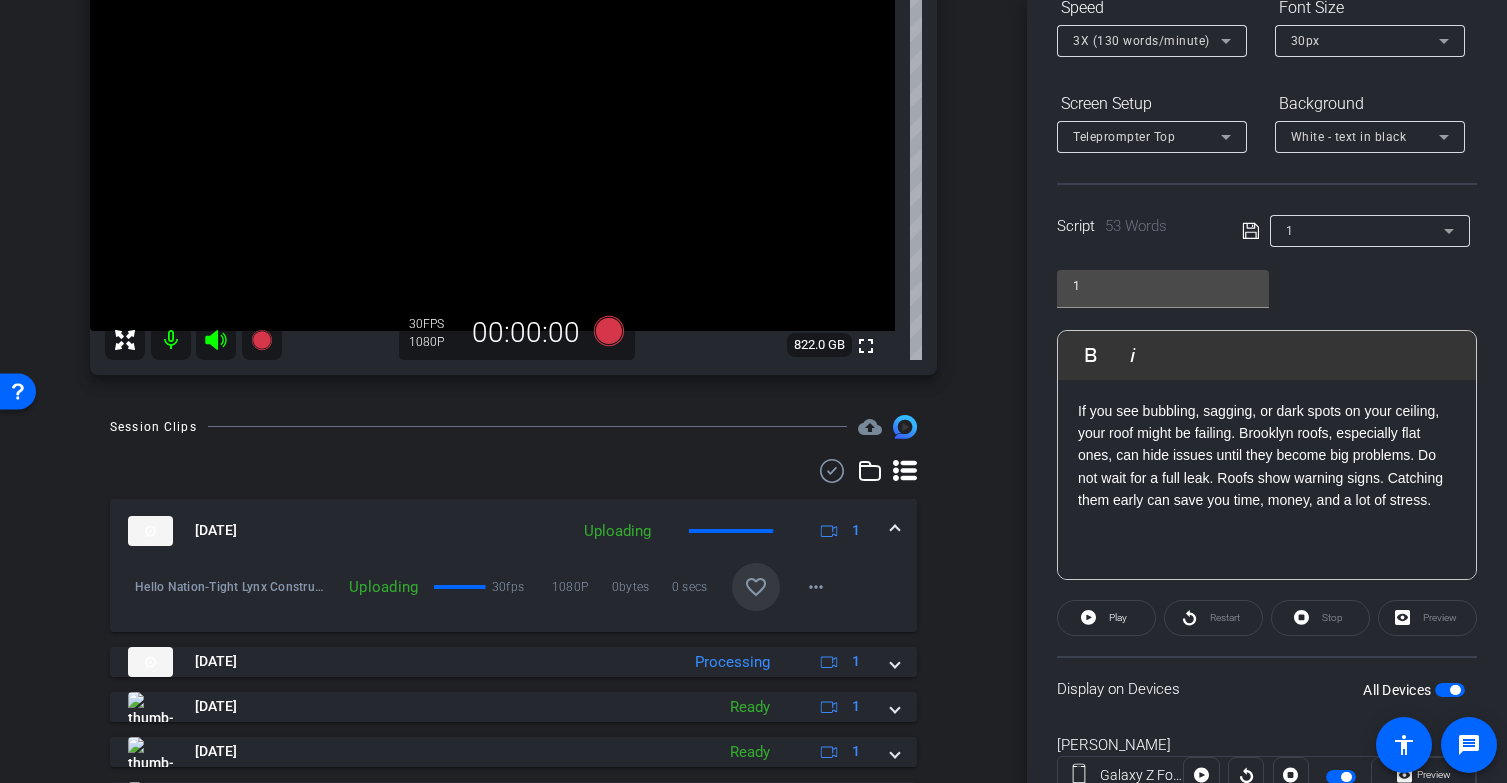 click on "favorite_border" at bounding box center (756, 587) 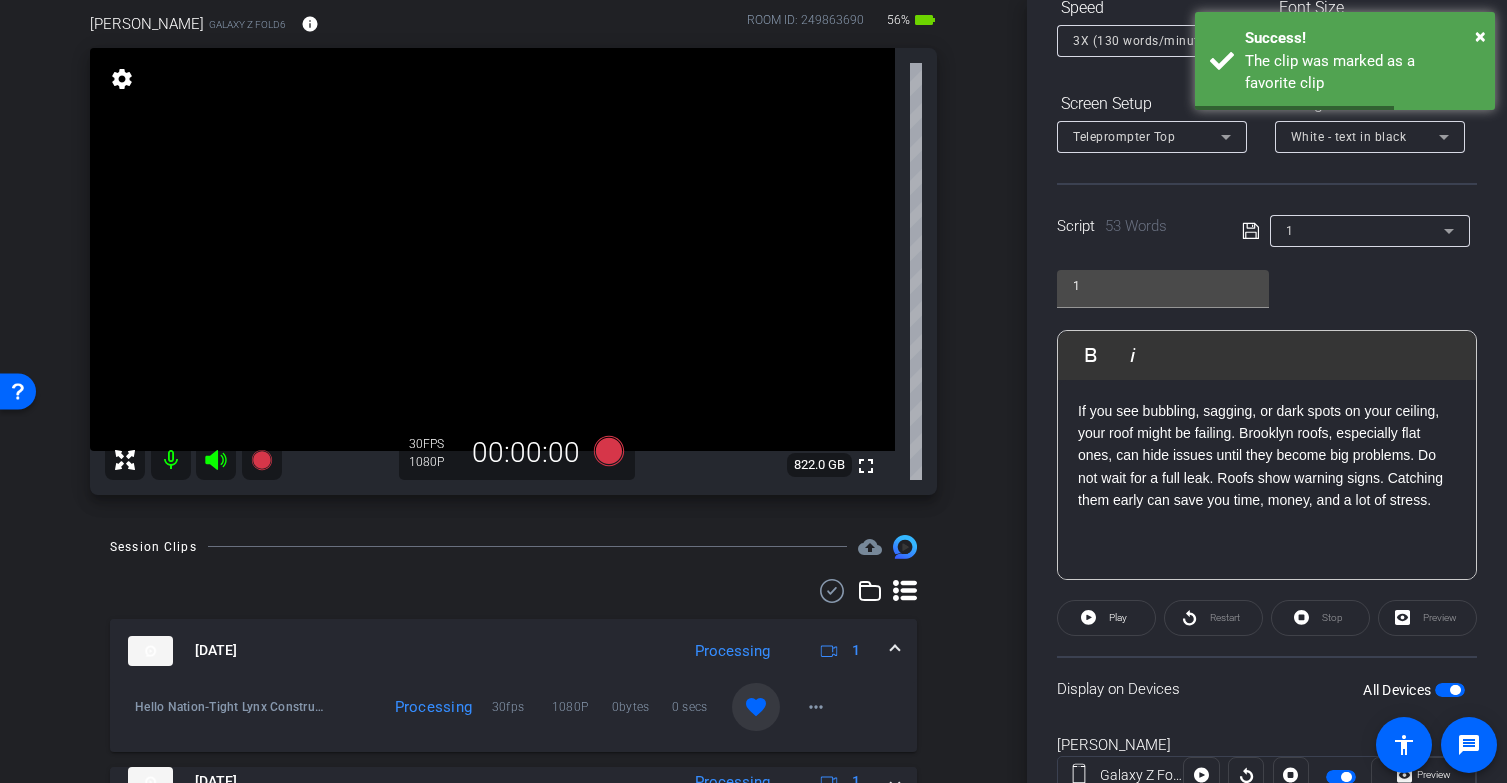 scroll, scrollTop: 157, scrollLeft: 0, axis: vertical 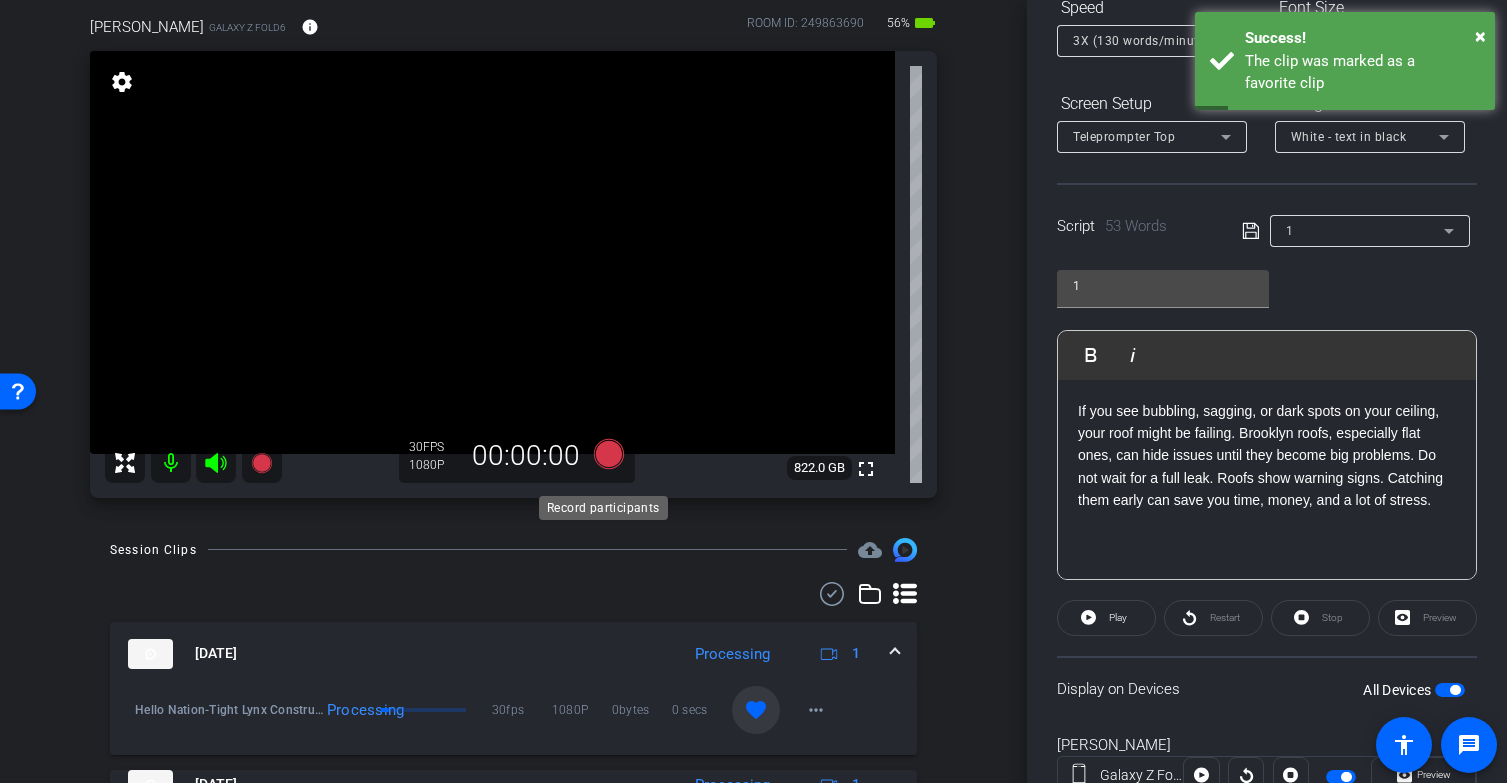 click 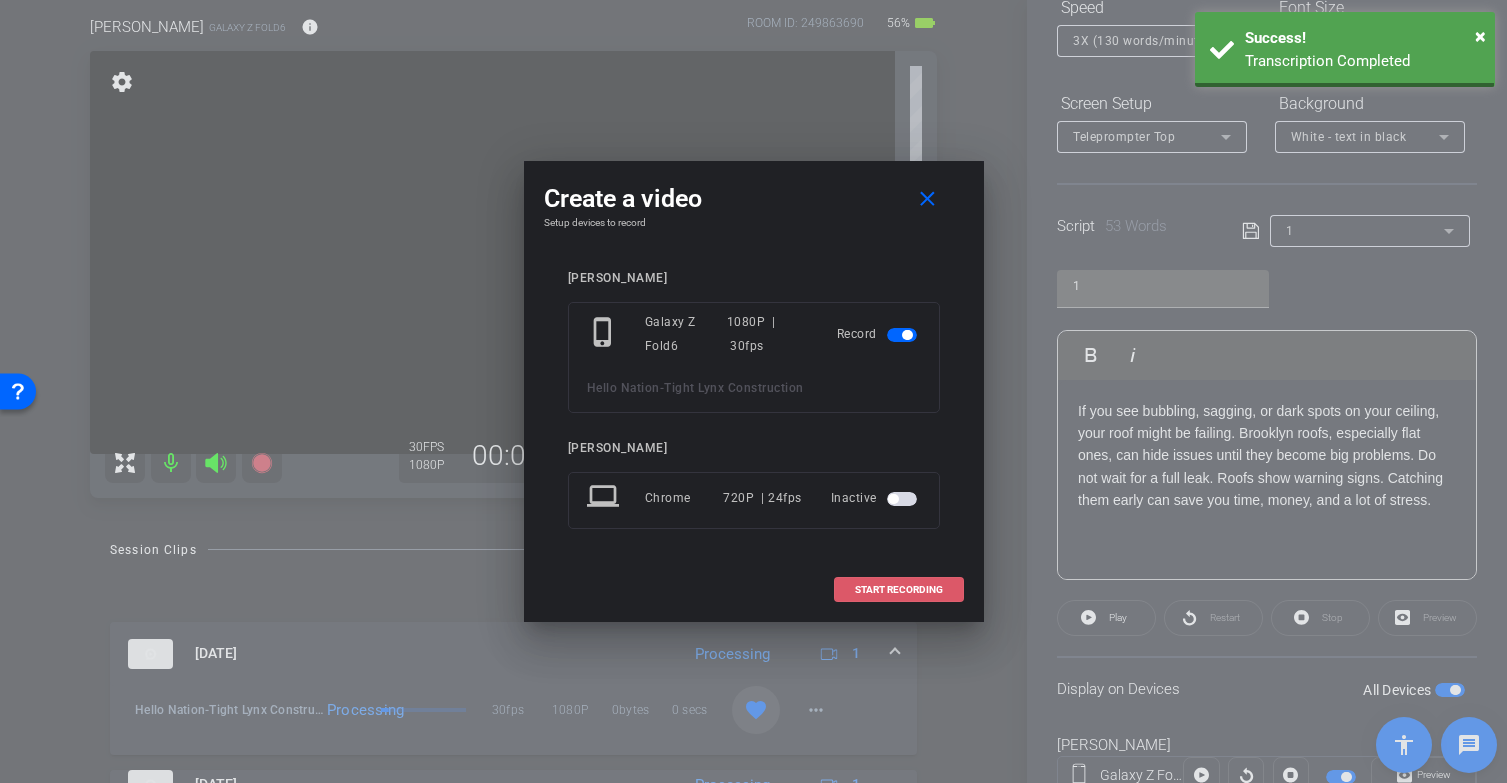 click on "START RECORDING" at bounding box center (899, 590) 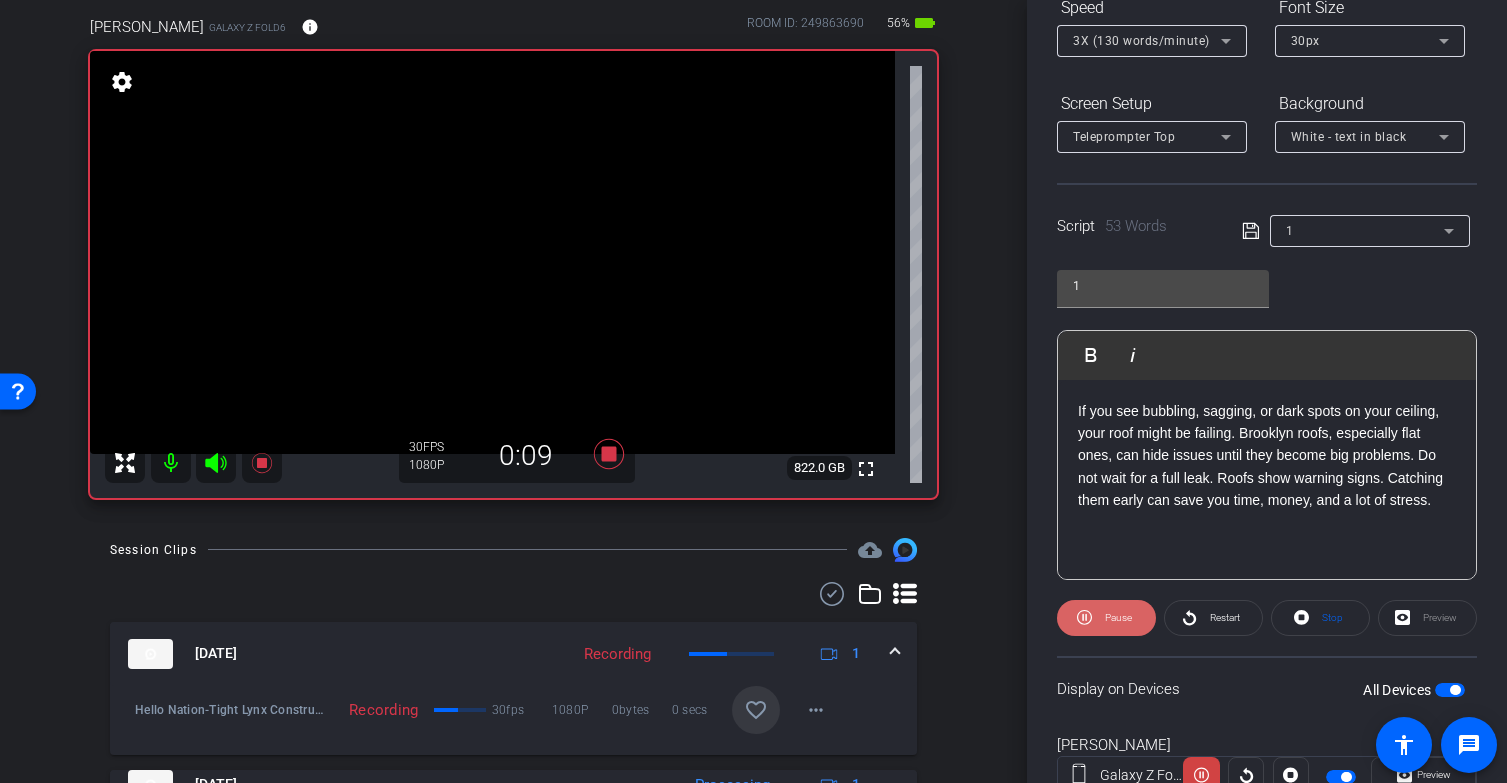 click 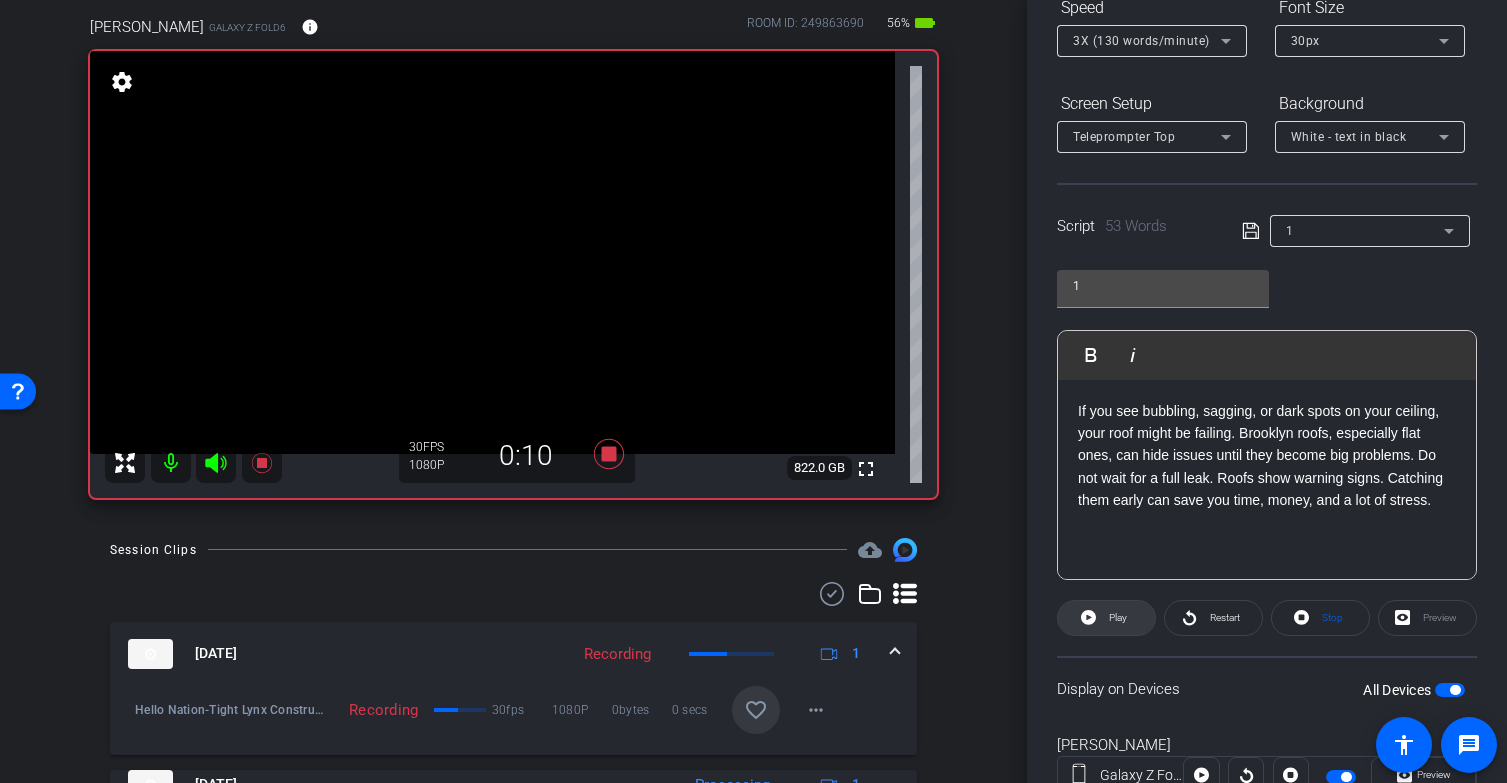 click 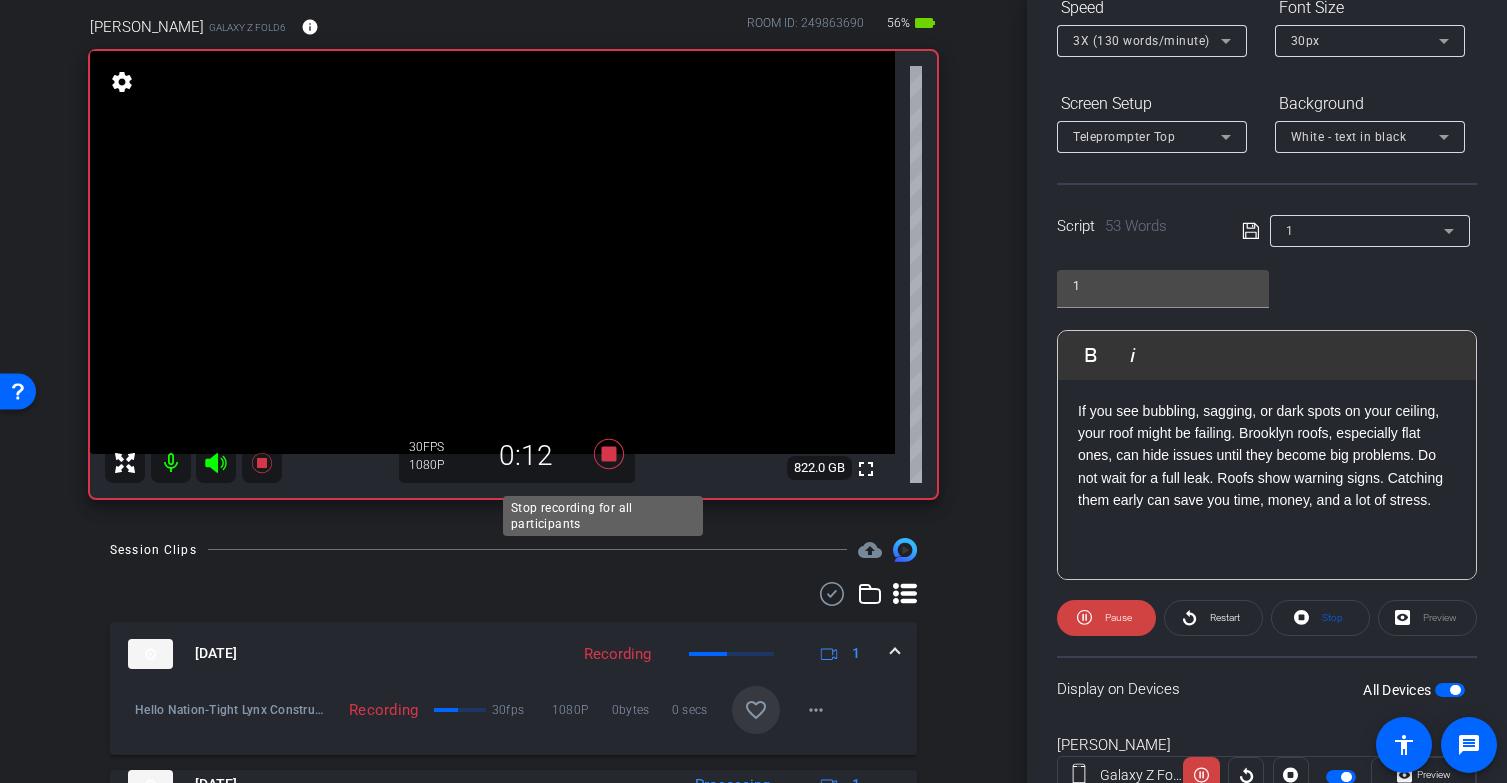 click 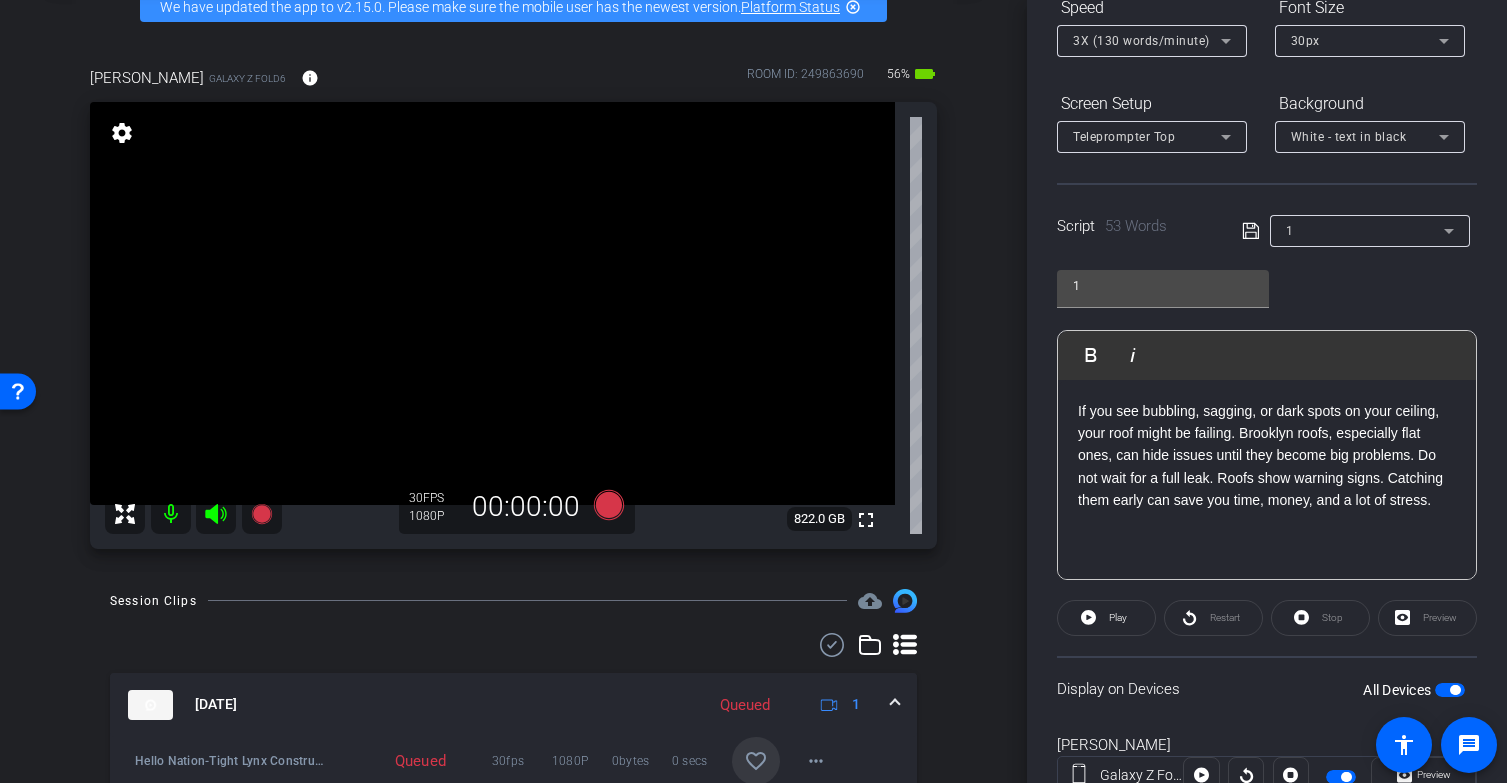scroll, scrollTop: 96, scrollLeft: 0, axis: vertical 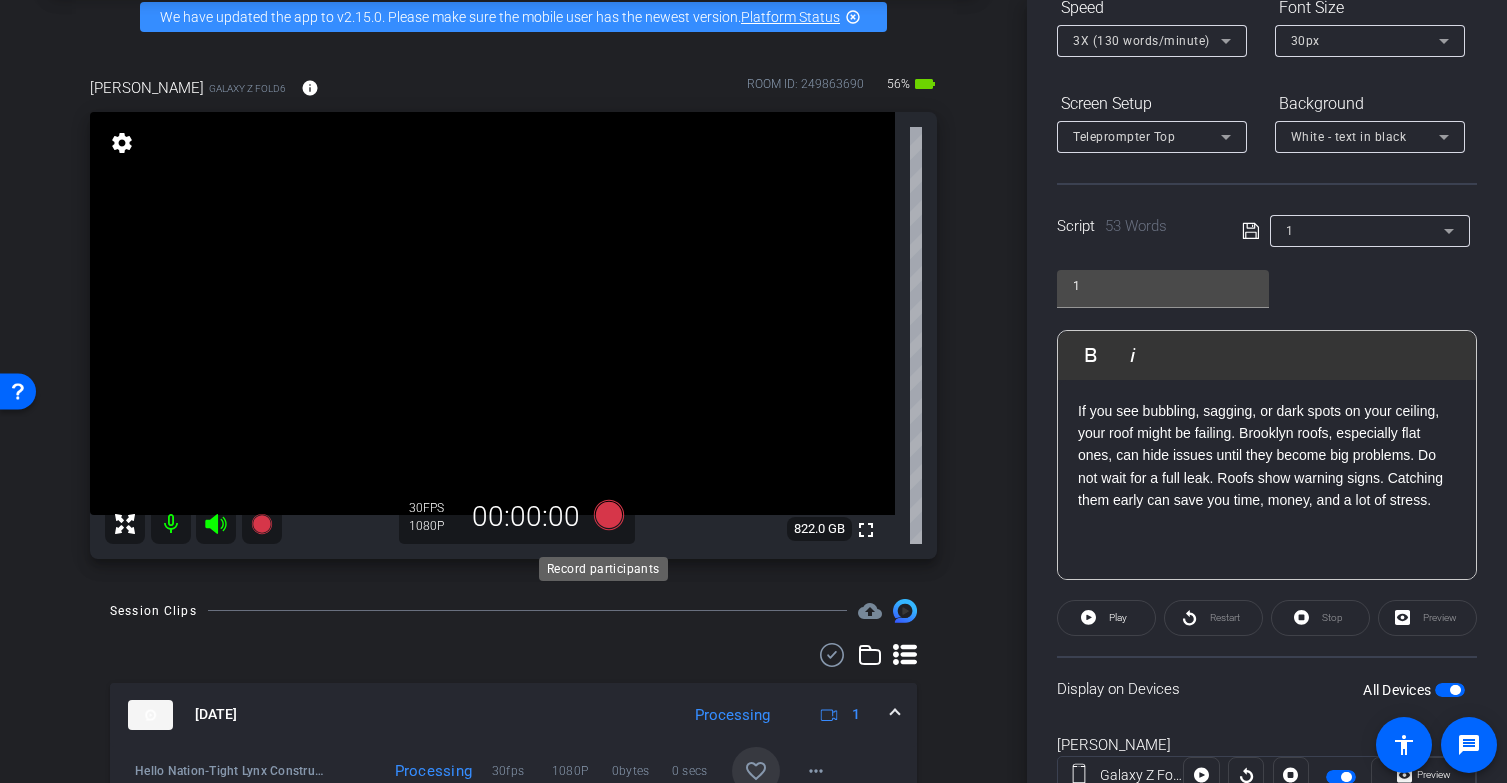 click 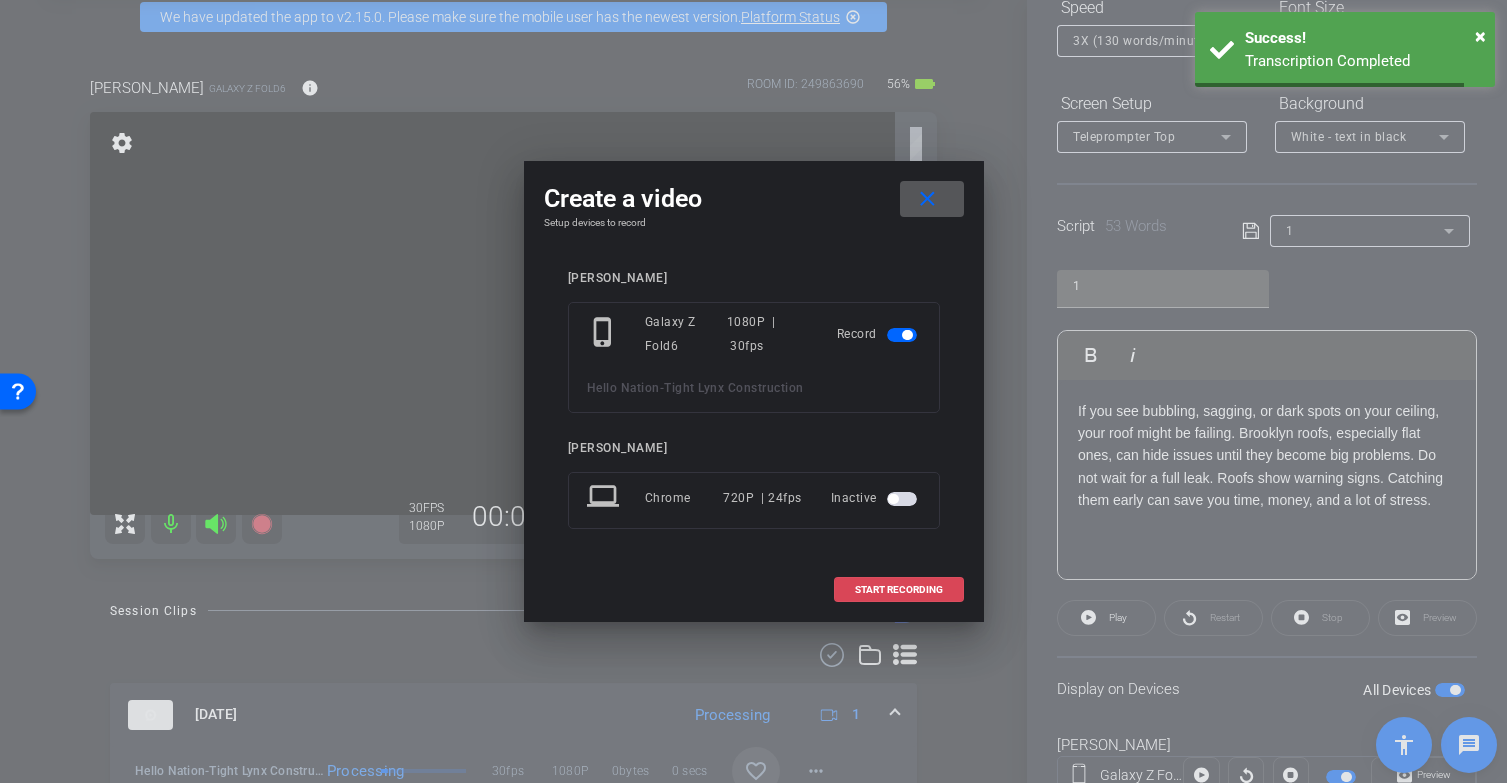 click on "START RECORDING" at bounding box center (899, 590) 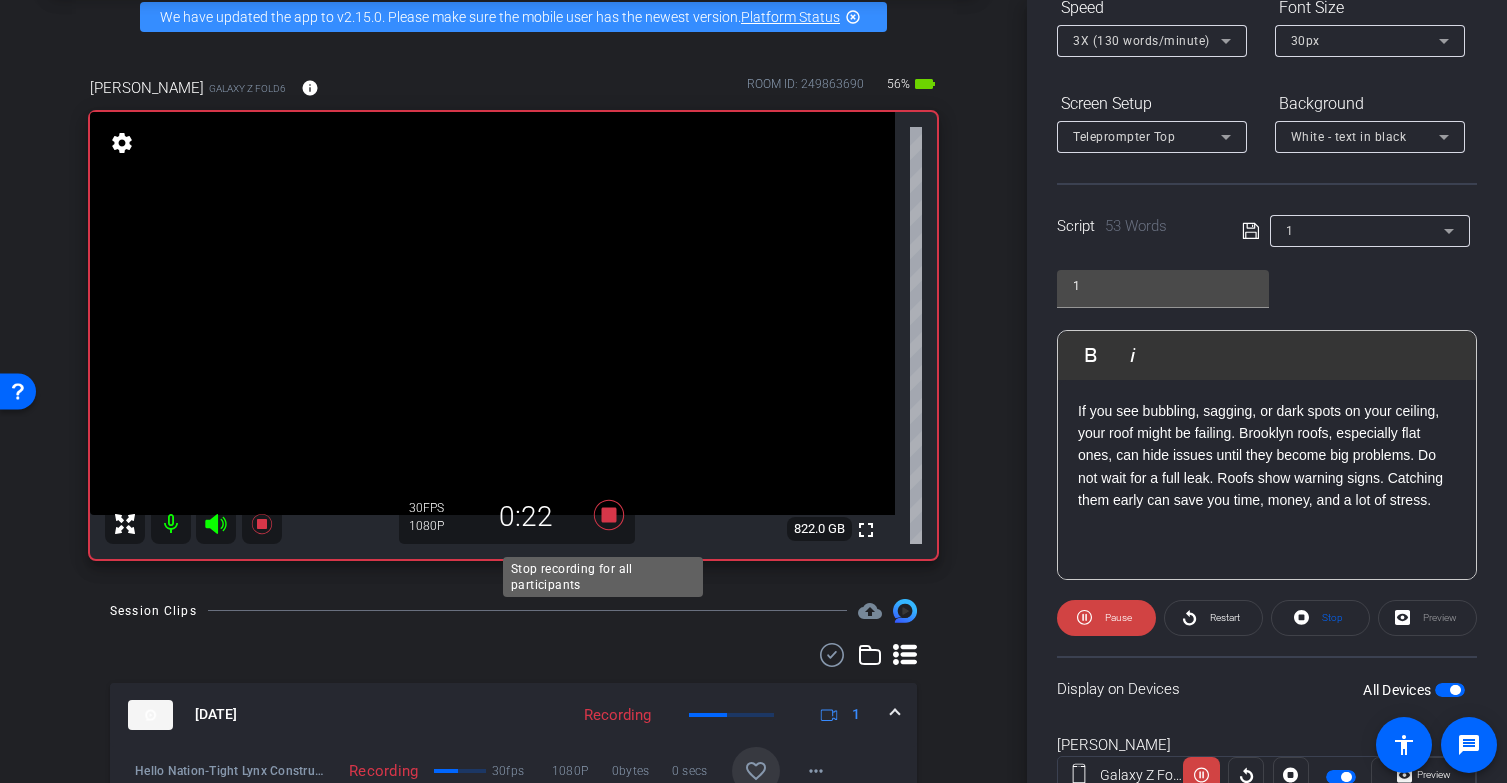 click 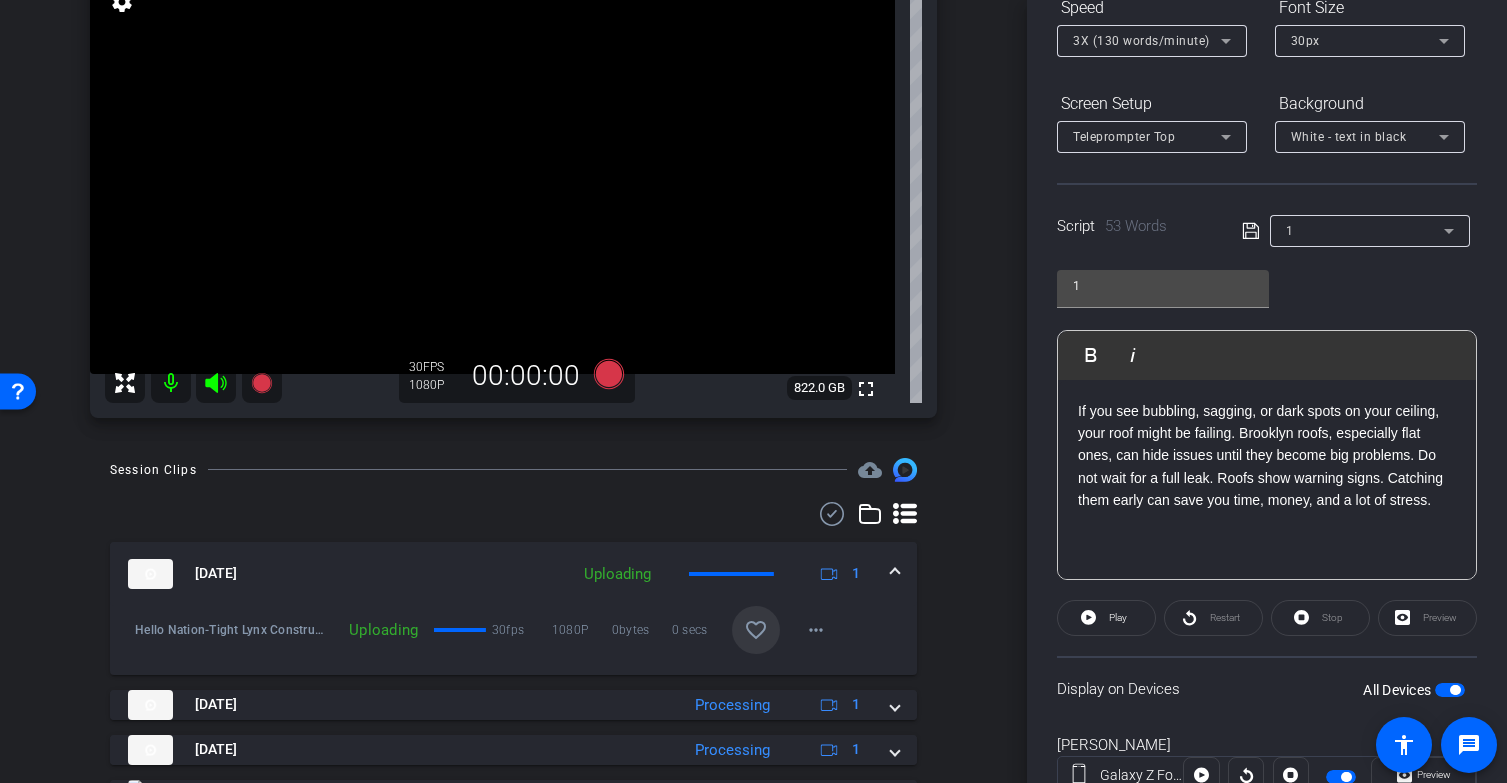 scroll, scrollTop: 239, scrollLeft: 0, axis: vertical 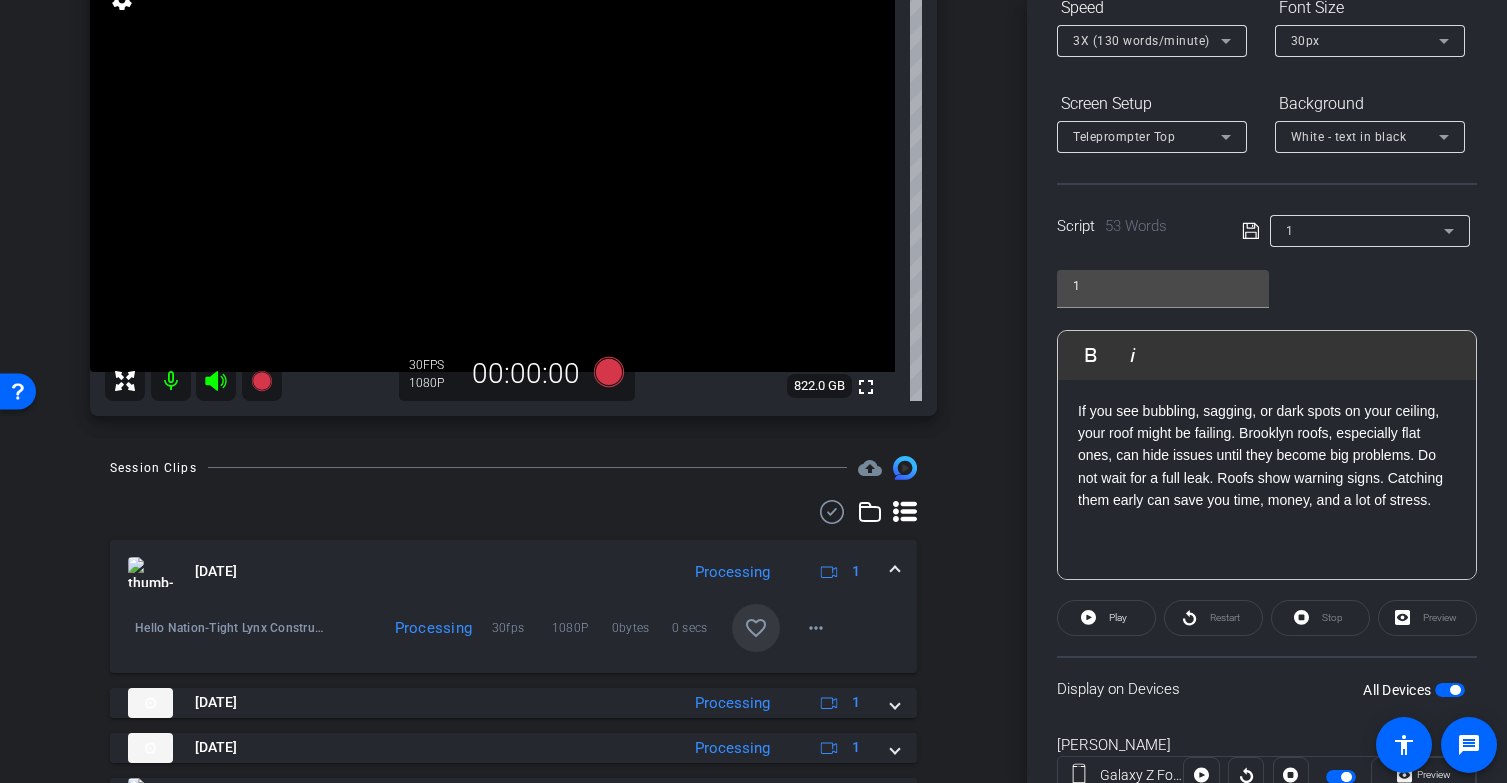 click on "favorite_border" at bounding box center [756, 628] 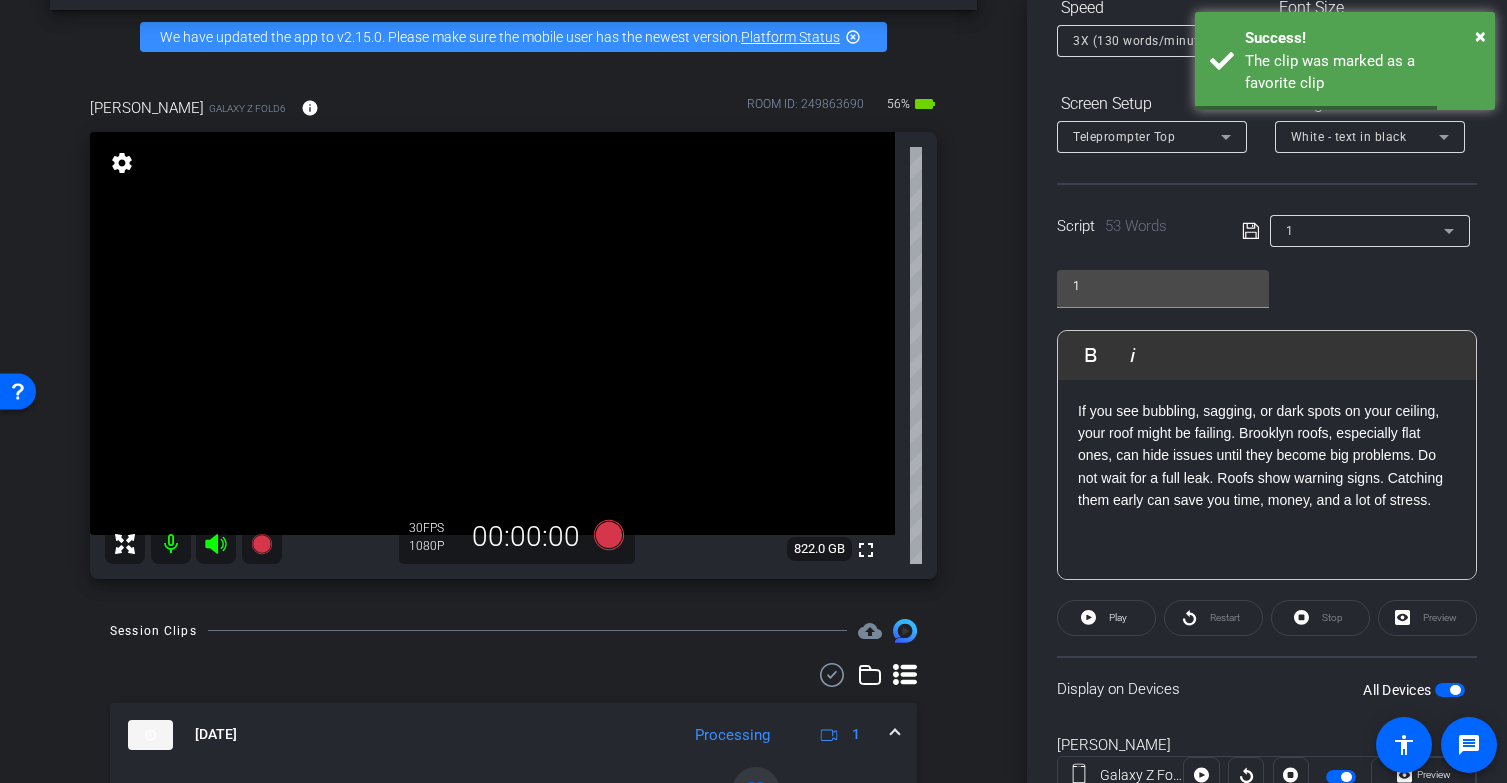 scroll, scrollTop: 0, scrollLeft: 0, axis: both 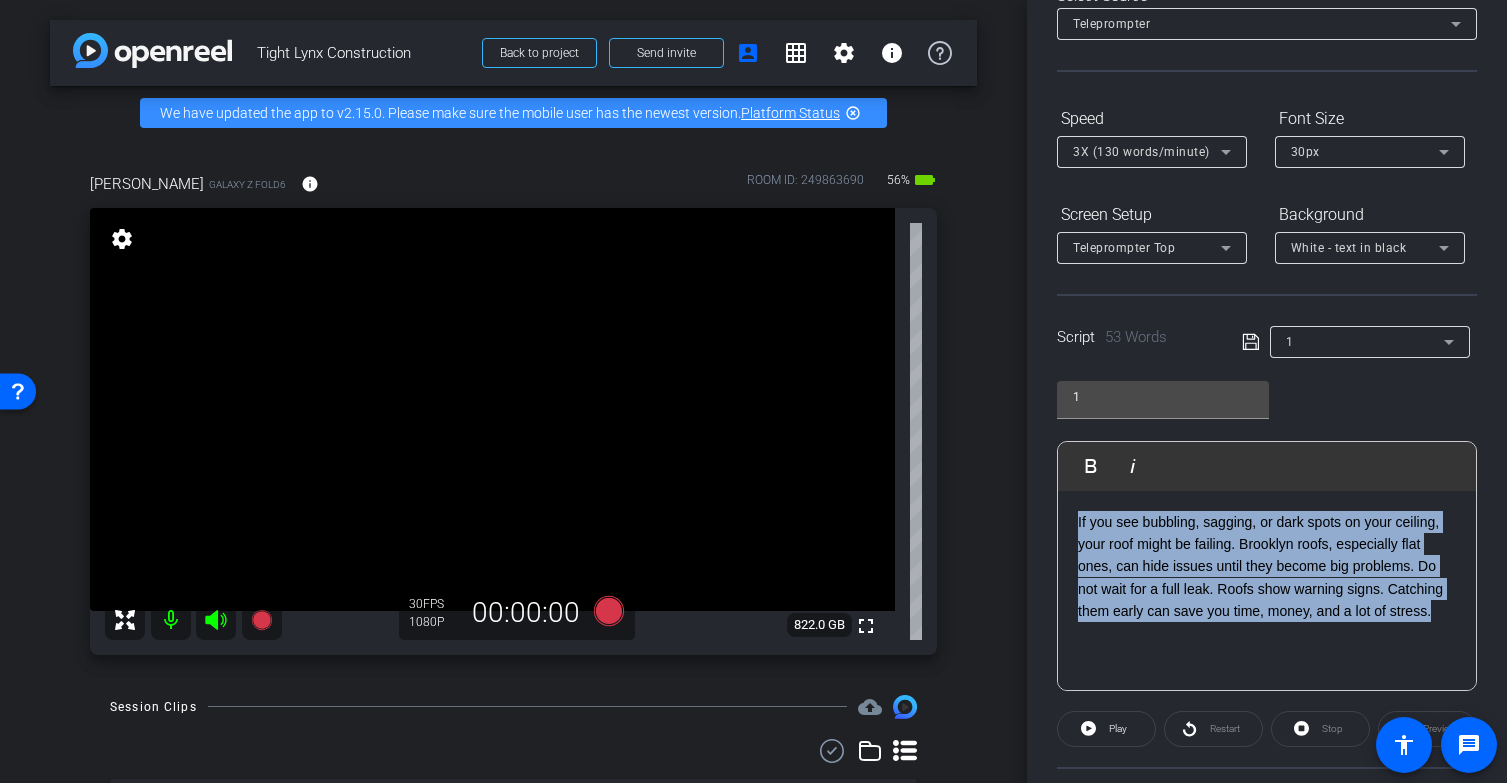 drag, startPoint x: 1186, startPoint y: 639, endPoint x: 1065, endPoint y: 517, distance: 171.8284 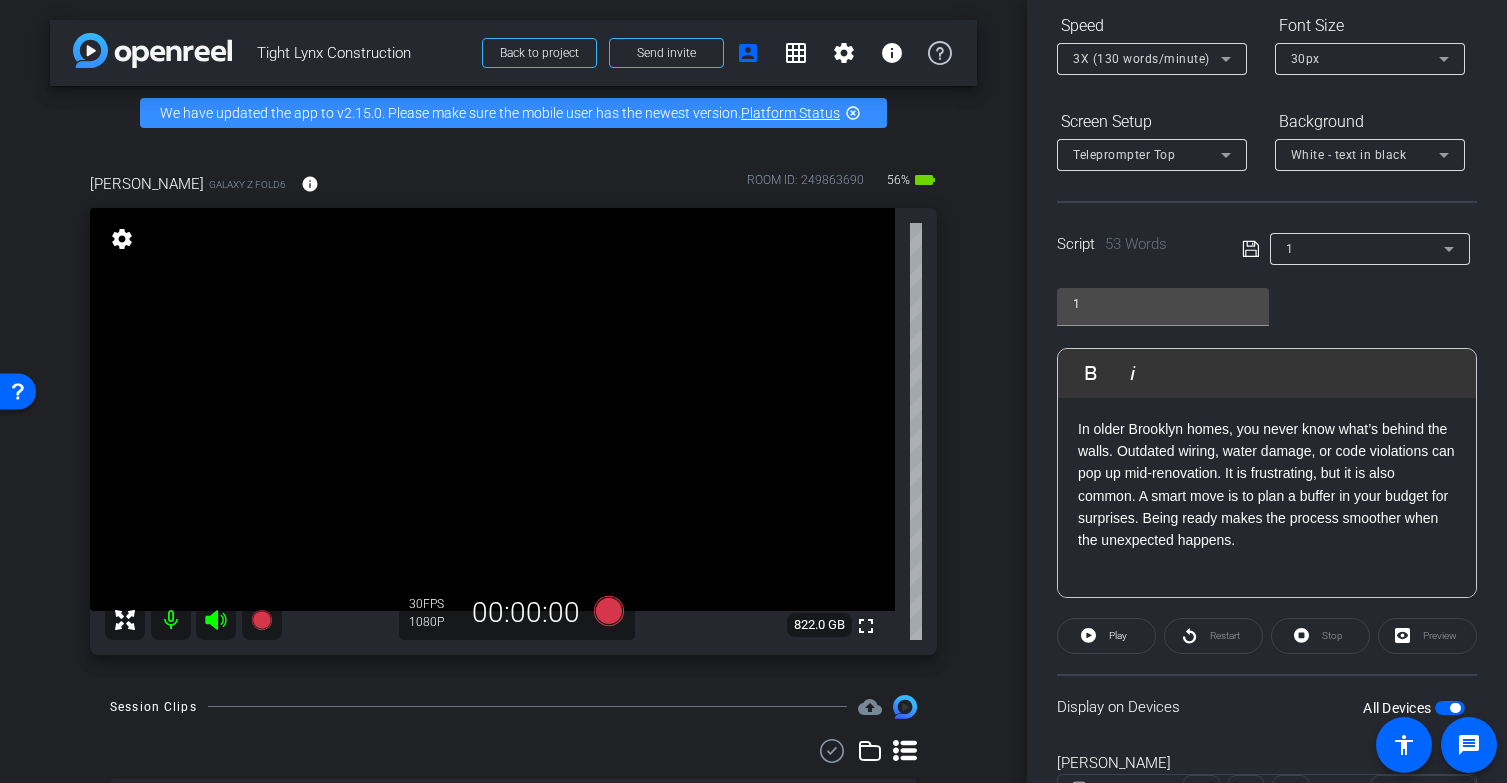 scroll, scrollTop: 219, scrollLeft: 0, axis: vertical 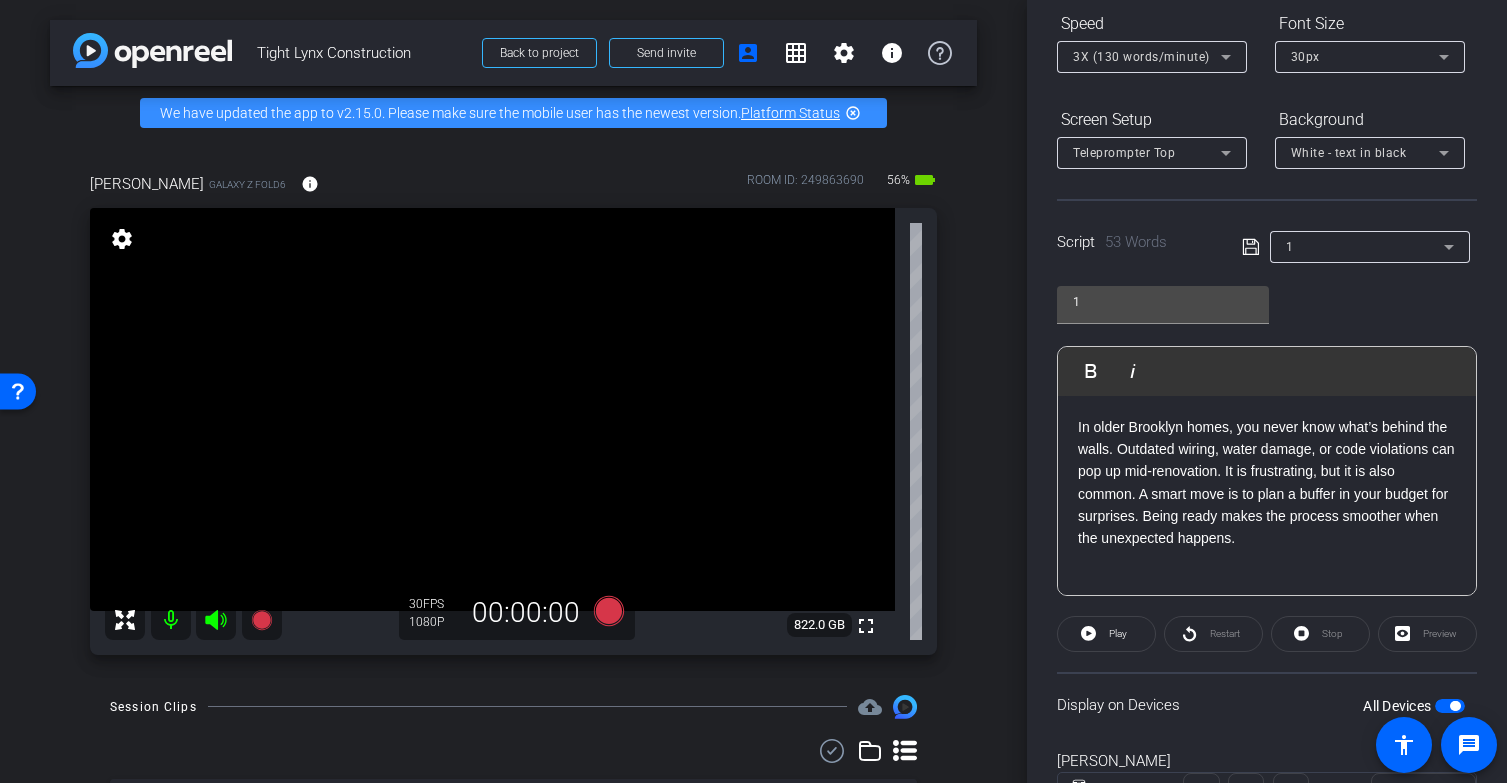 click on "In older Brooklyn homes, you never know what’s behind the walls. Outdated wiring, water damage, or code violations can pop up mid-renovation. It is frustrating, but it is also common. A smart move is to plan a buffer in your budget for surprises. Being ready makes the process smoother when the unexpected happens." 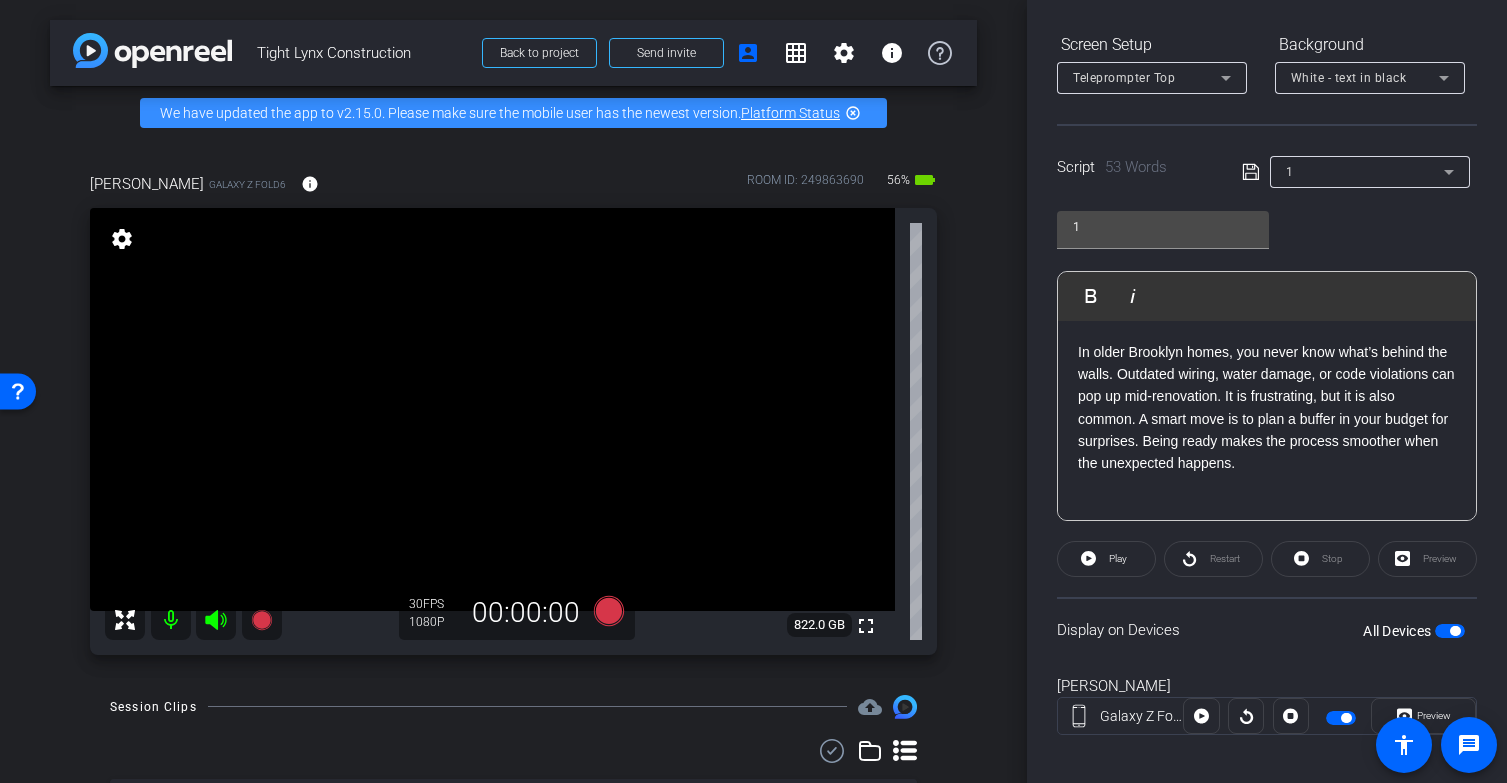 scroll, scrollTop: 310, scrollLeft: 0, axis: vertical 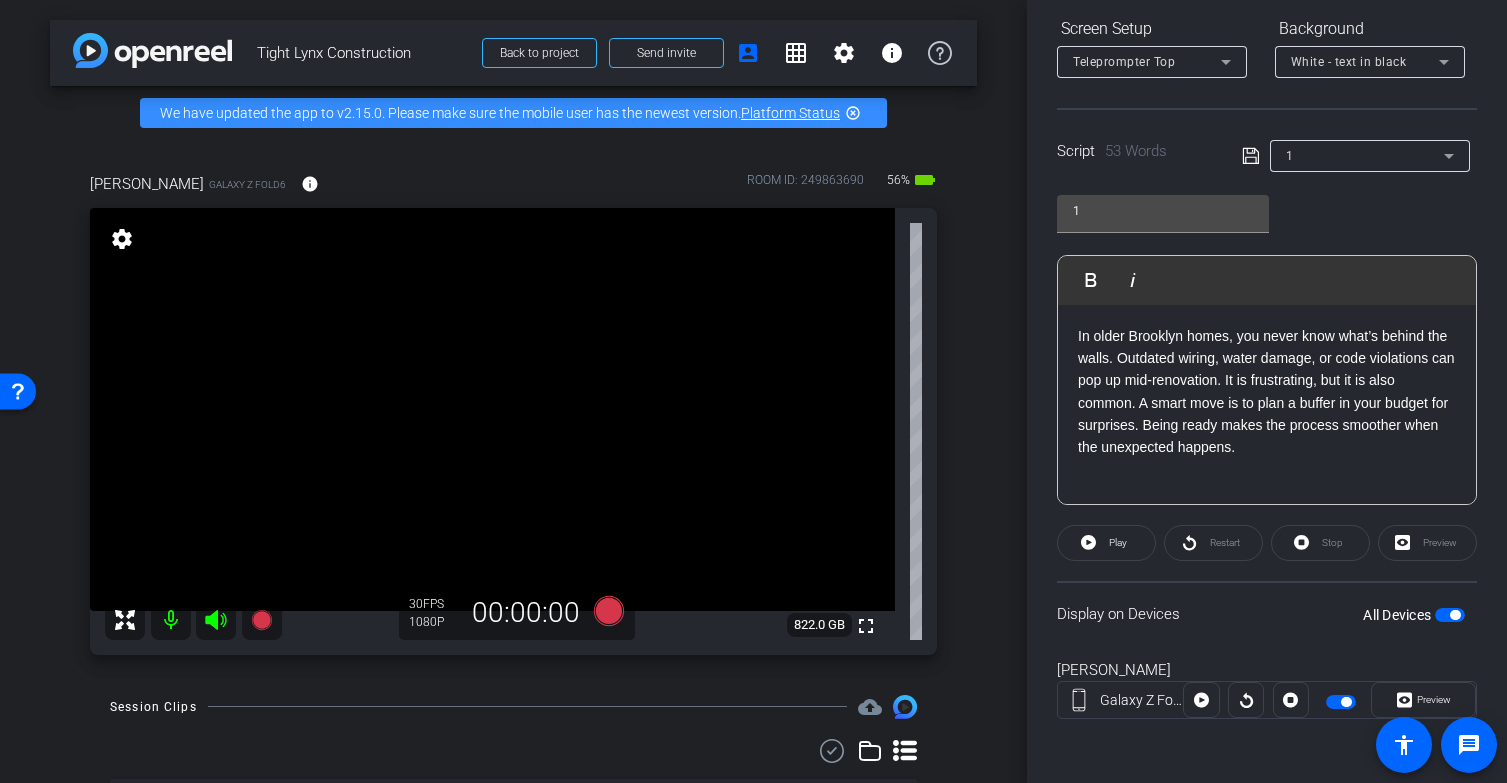 click 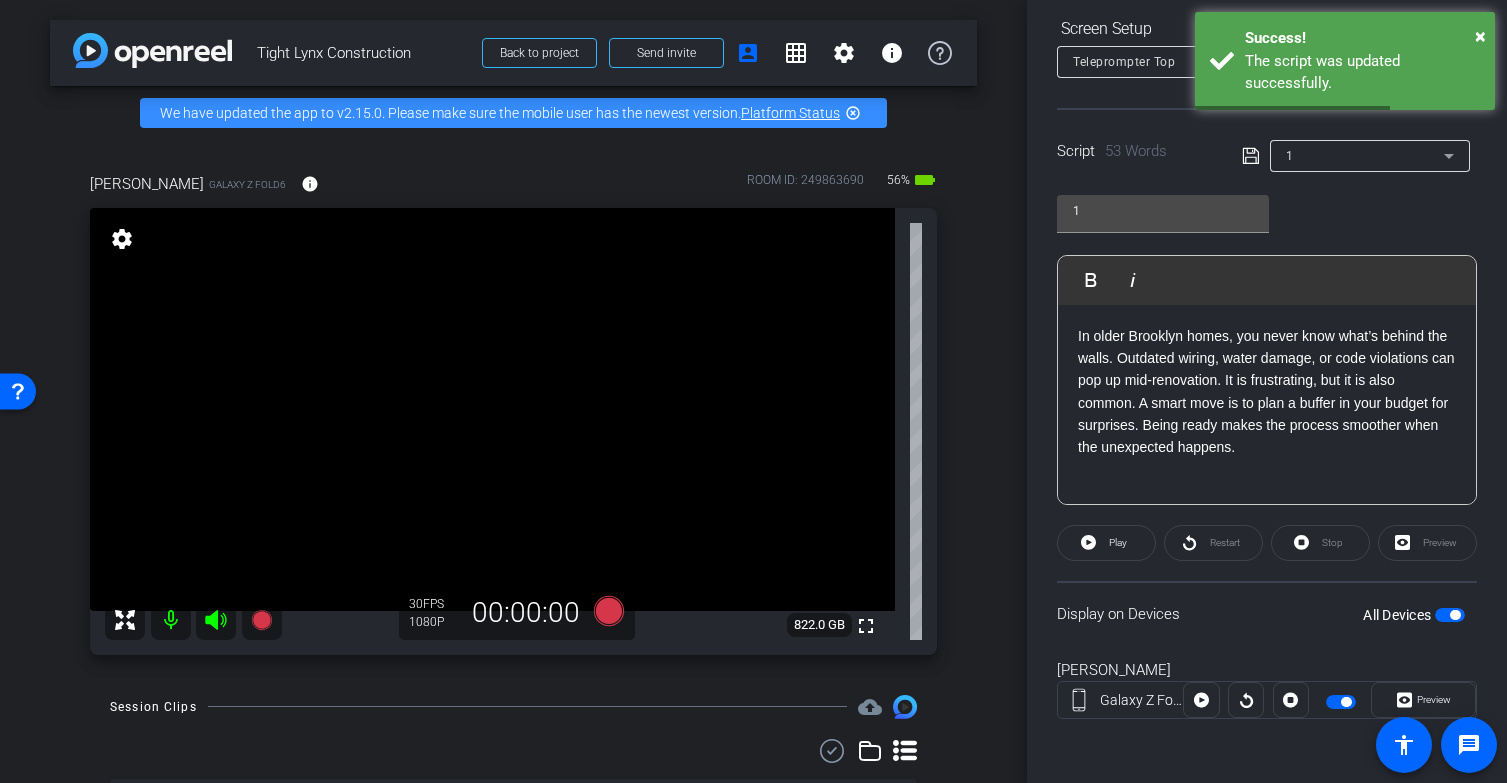 click at bounding box center [1455, 615] 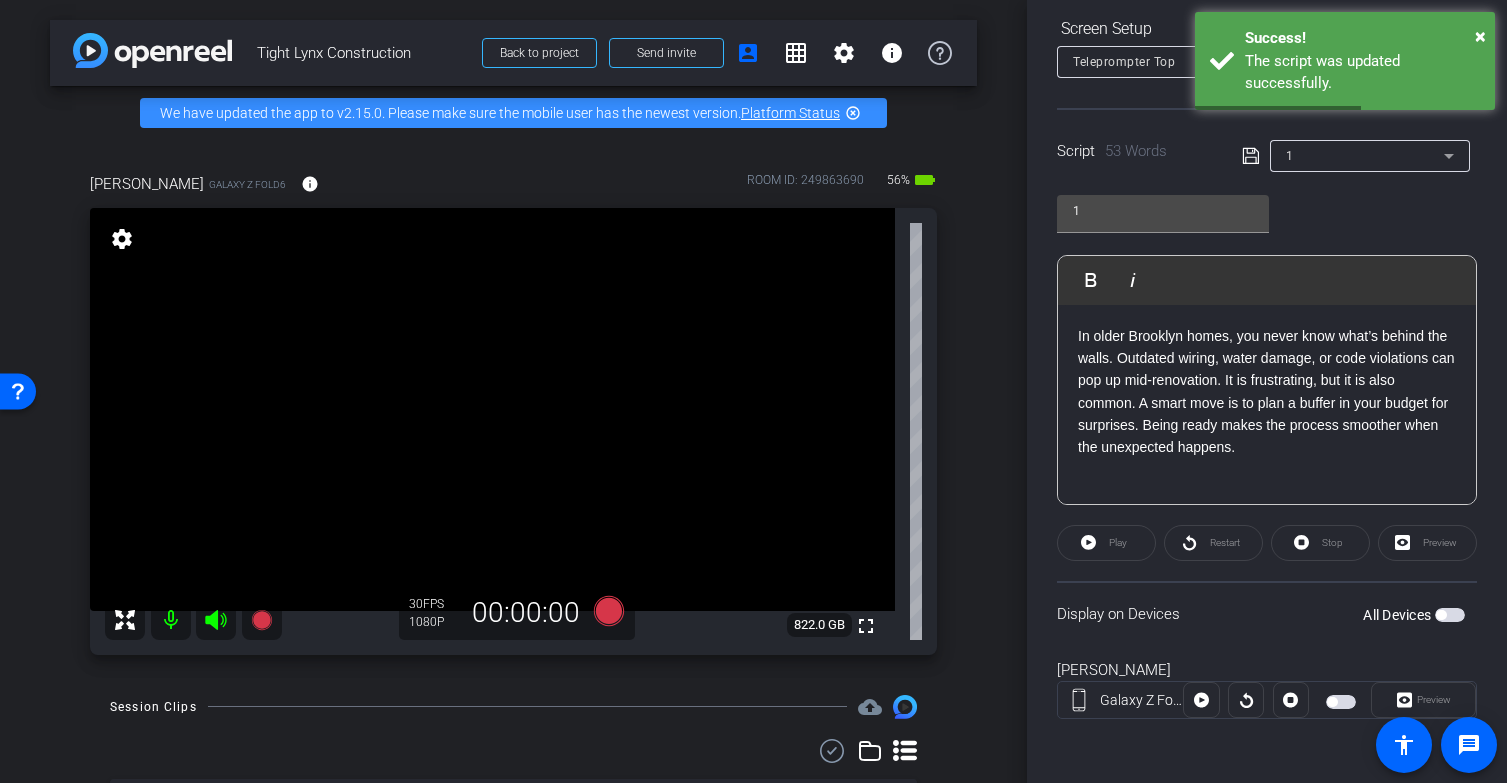 click at bounding box center [1450, 615] 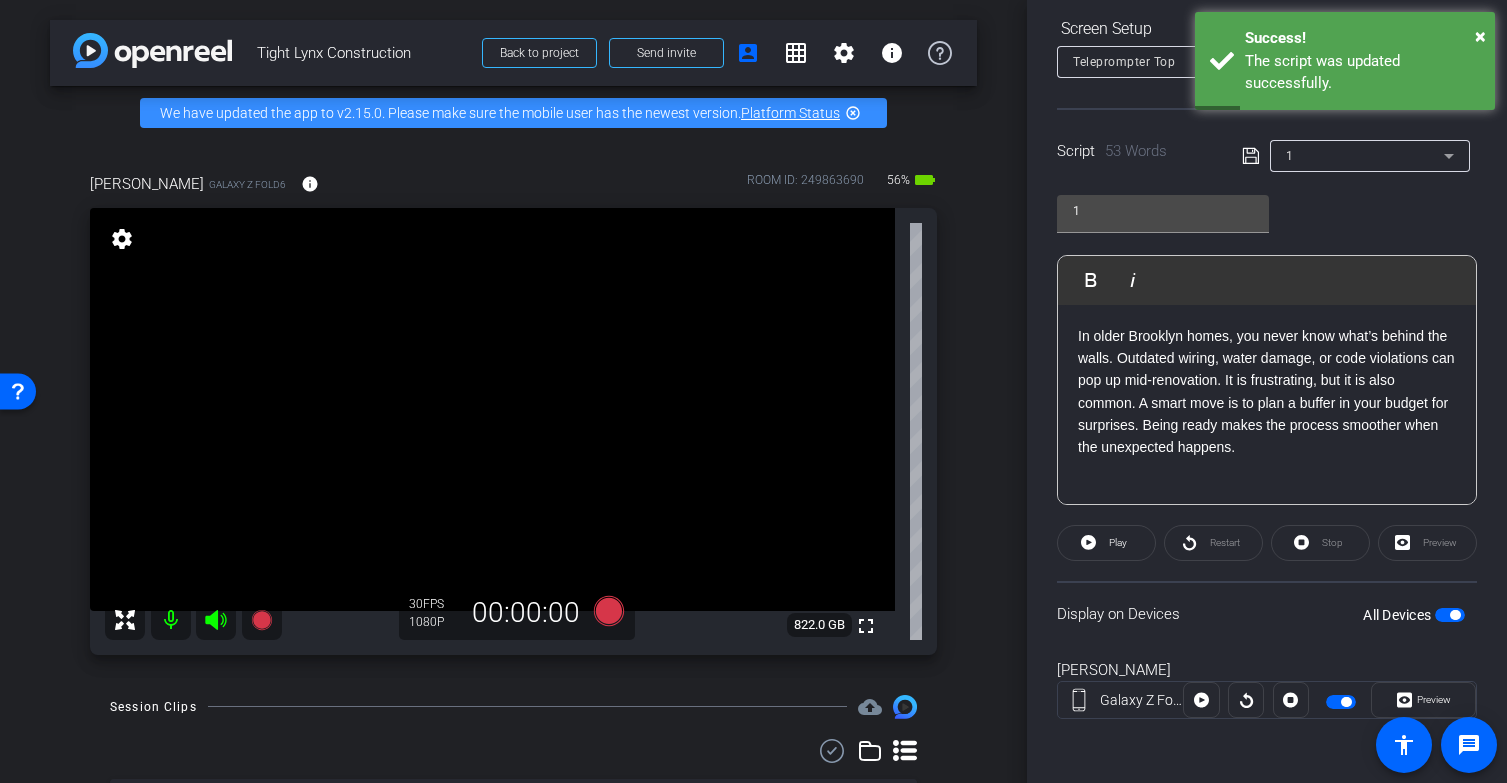 scroll, scrollTop: 282, scrollLeft: 0, axis: vertical 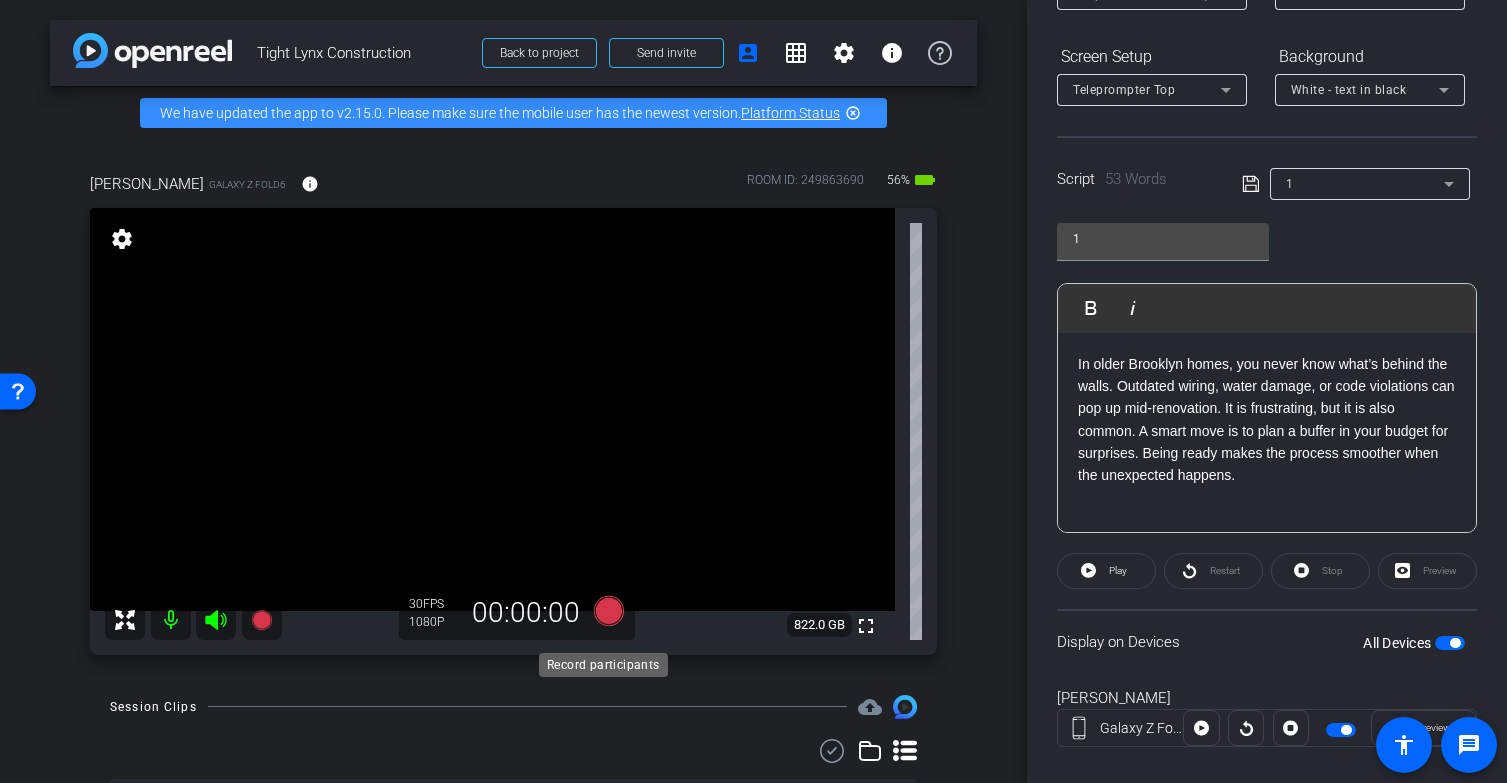 click 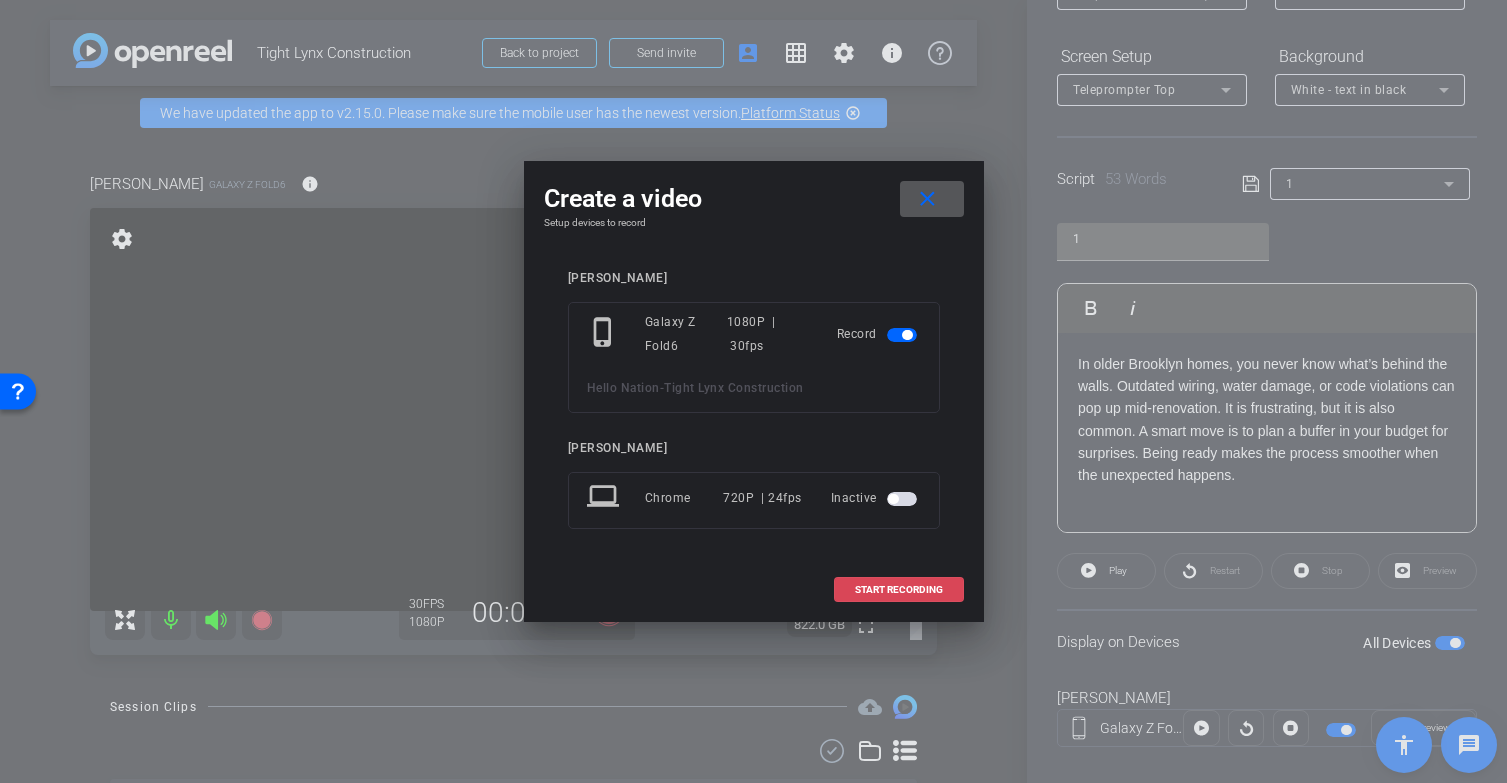 click on "START RECORDING" at bounding box center [899, 590] 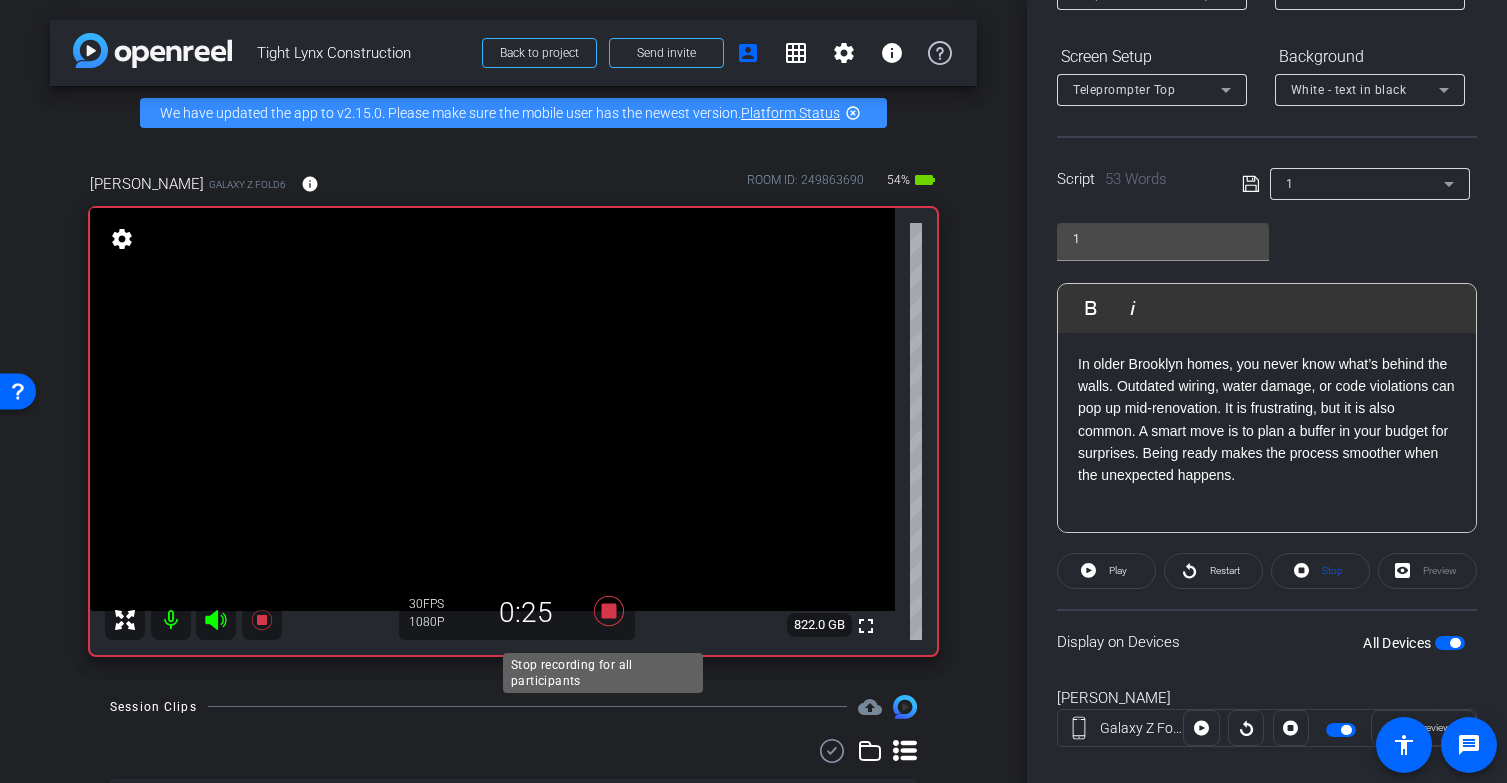 click 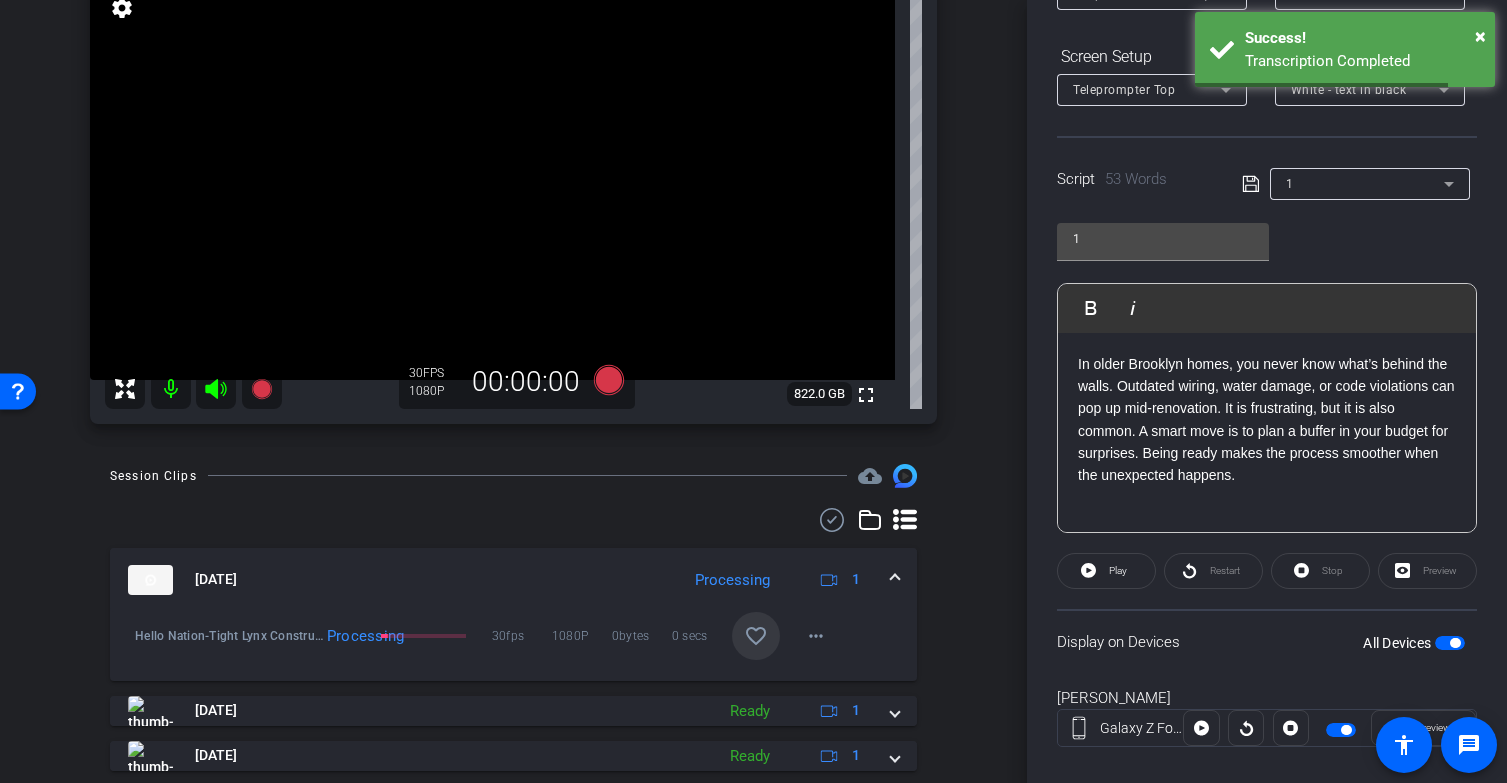 scroll, scrollTop: 211, scrollLeft: 0, axis: vertical 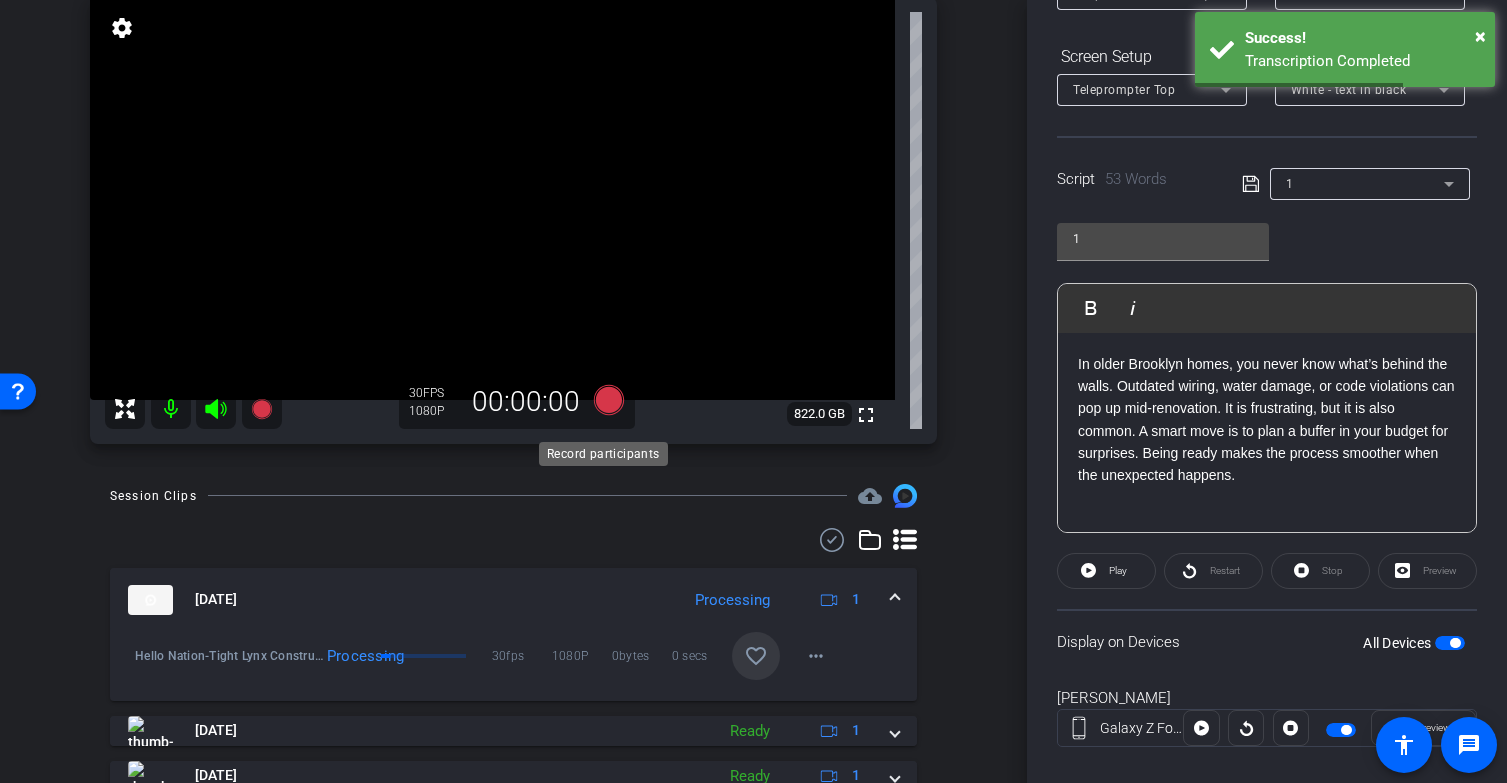 click 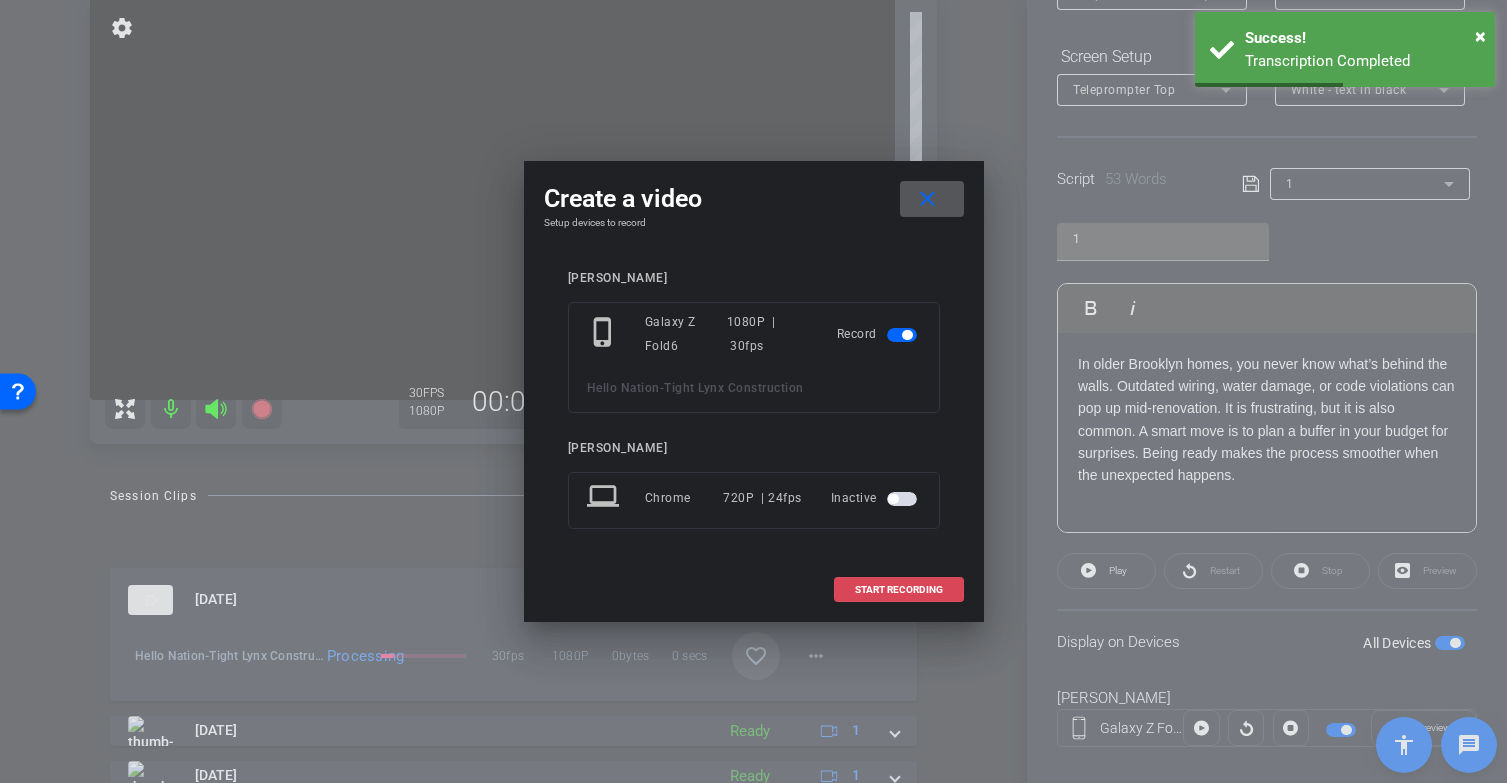click on "START RECORDING" at bounding box center (899, 590) 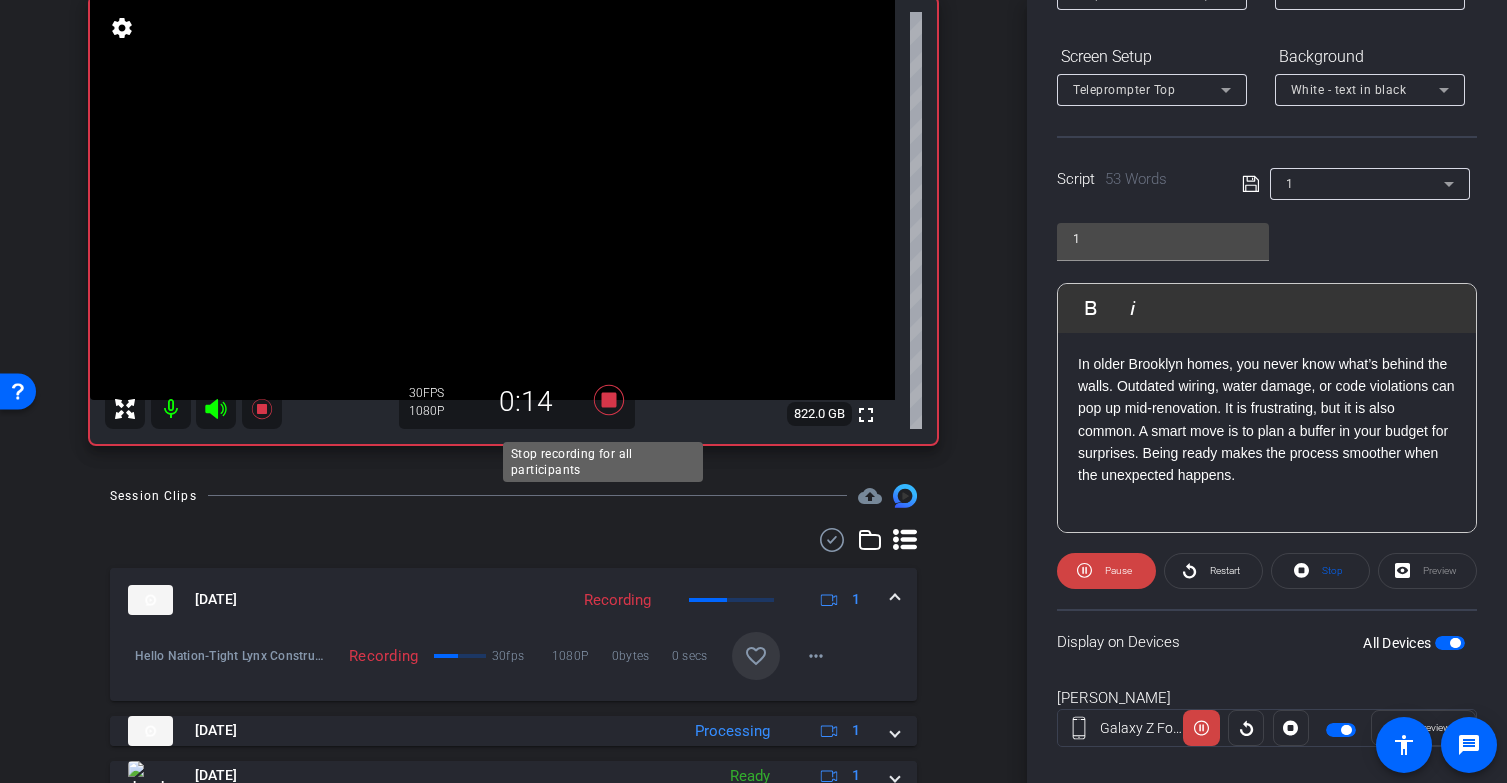 click 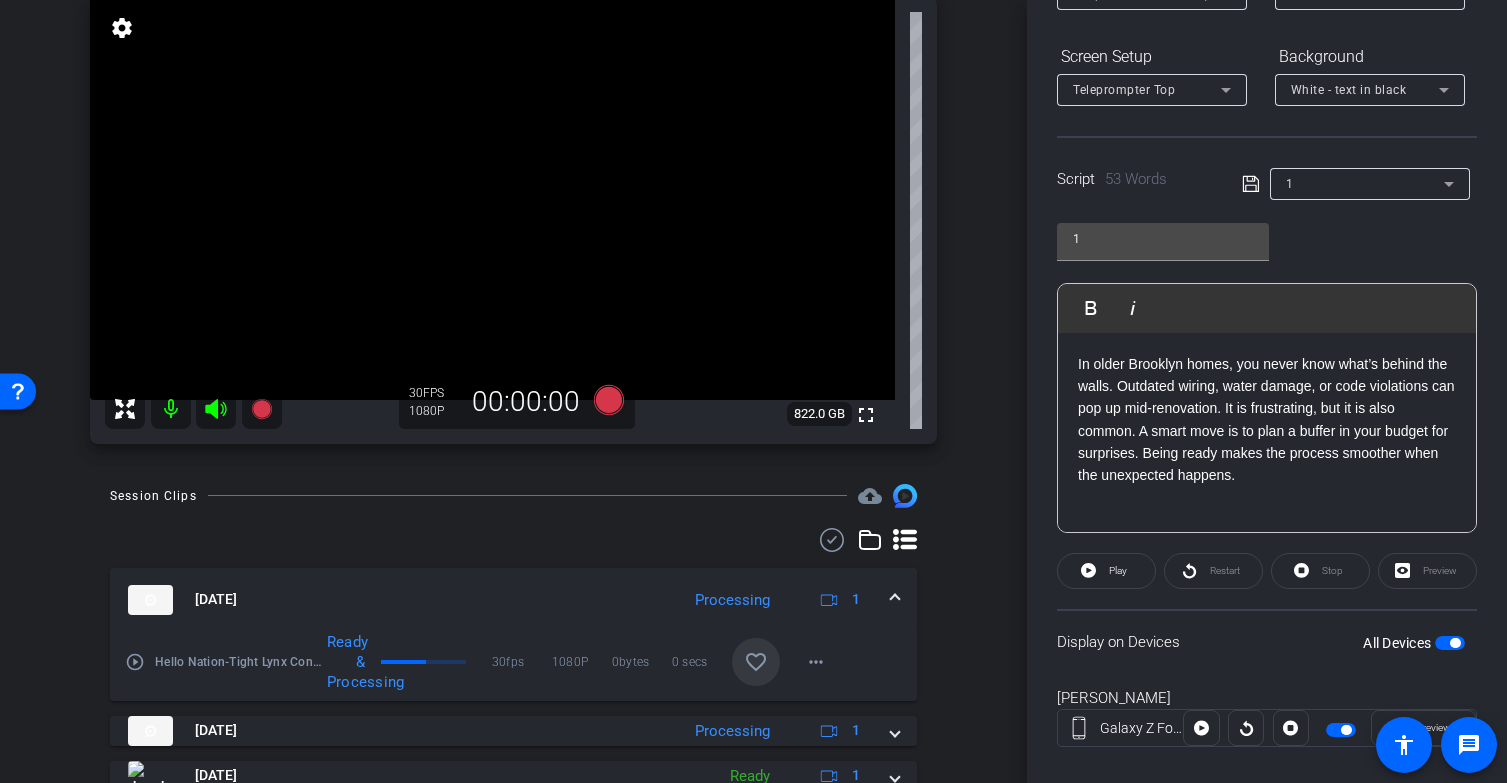 click on "In older Brooklyn homes, you never know what’s behind the walls. Outdated wiring, water damage, or code violations can pop up mid-renovation. It is frustrating, but it is also common. A smart move is to plan a buffer in your budget for surprises. Being ready makes the process smoother when the unexpected happens." 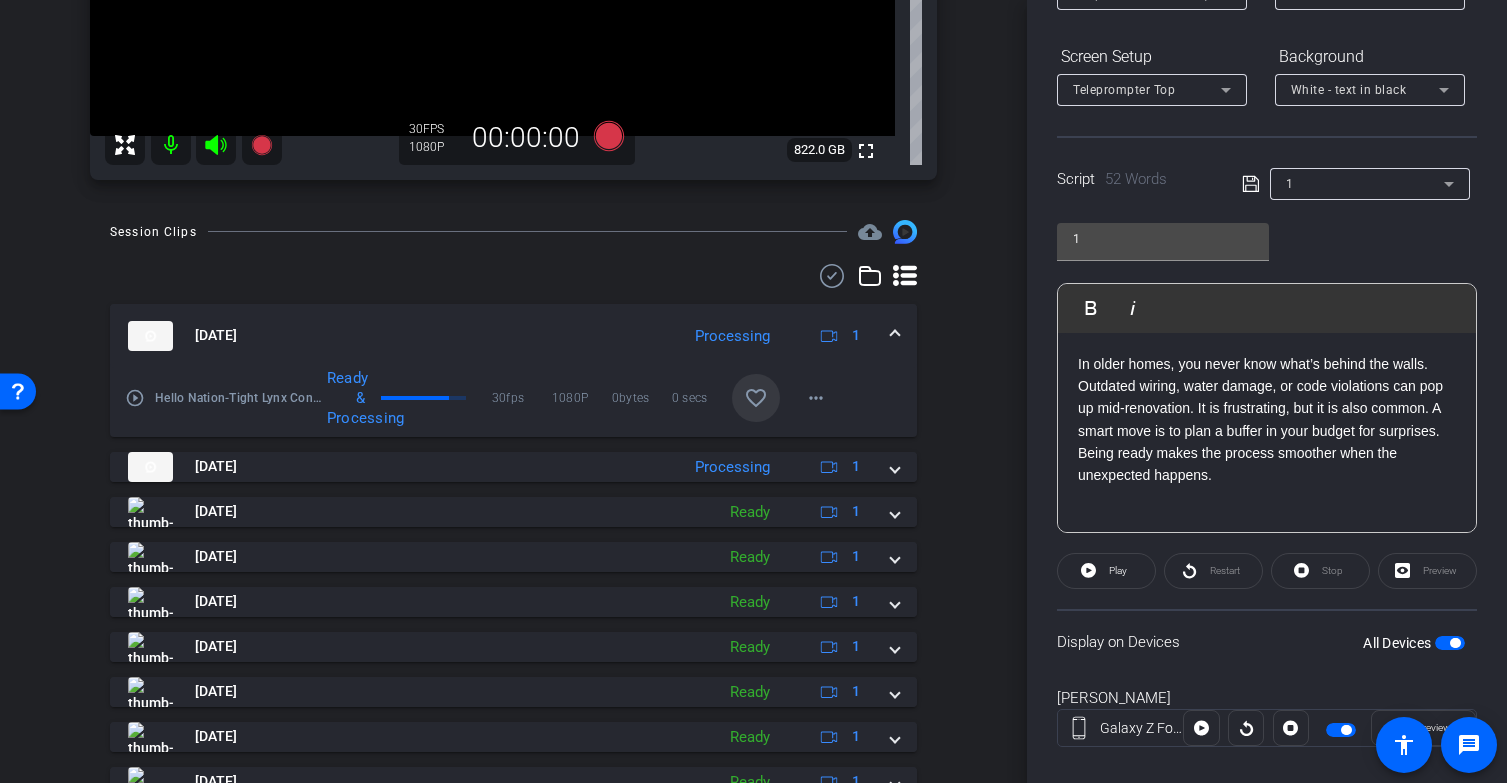 scroll, scrollTop: 455, scrollLeft: 0, axis: vertical 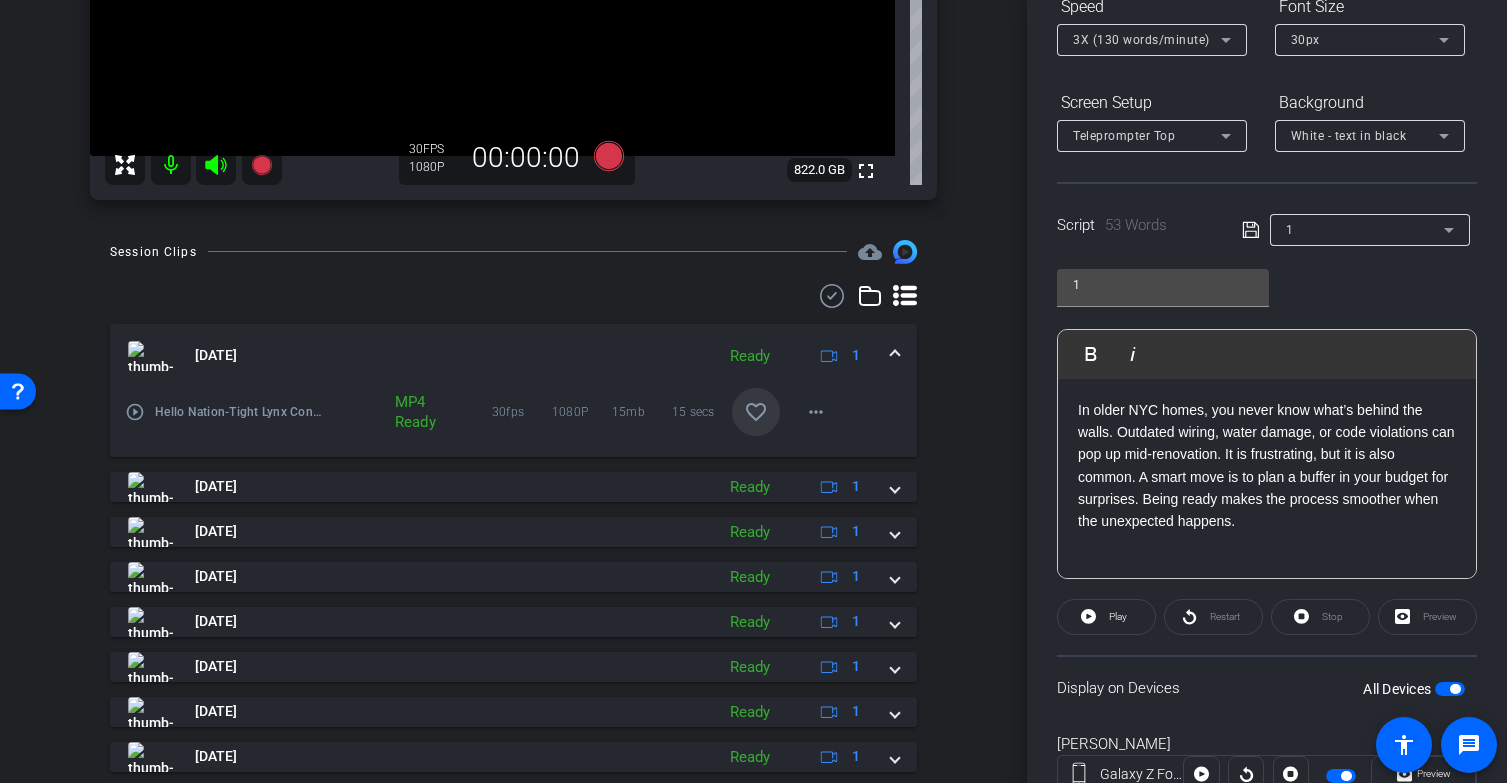 click on "In older NYC homes, you never know what’s behind the walls. Outdated wiring, water damage, or code violations can pop up mid-renovation. It is frustrating, but it is also common. A smart move is to plan a buffer in your budget for surprises. Being ready makes the process smoother when the unexpected happens." 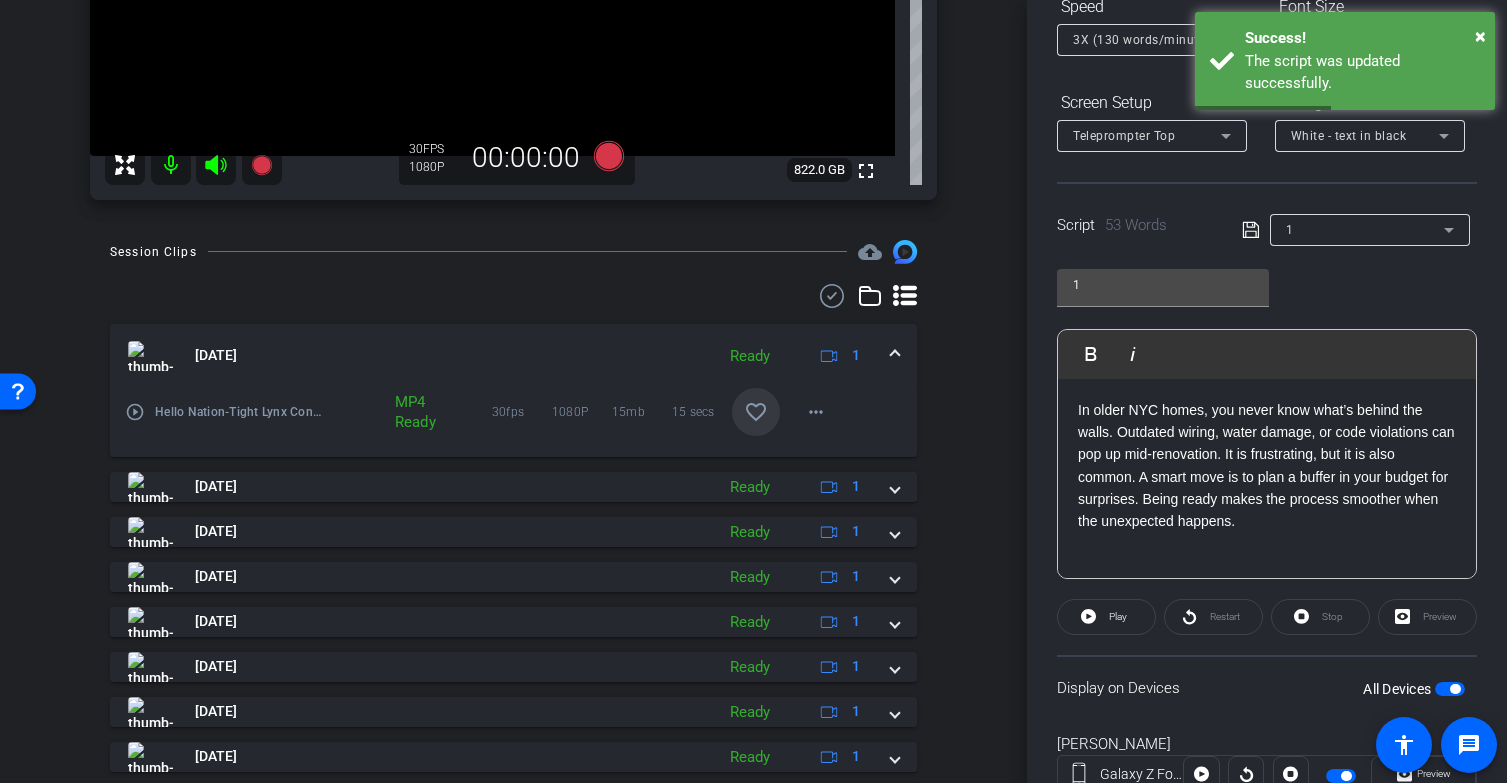 click on "In older NYC homes, you never know what’s behind the walls. Outdated wiring, water damage, or code violations can pop up mid-renovation. It is frustrating, but it is also common. A smart move is to plan a buffer in your budget for surprises. Being ready makes the process smoother when the unexpected happens." 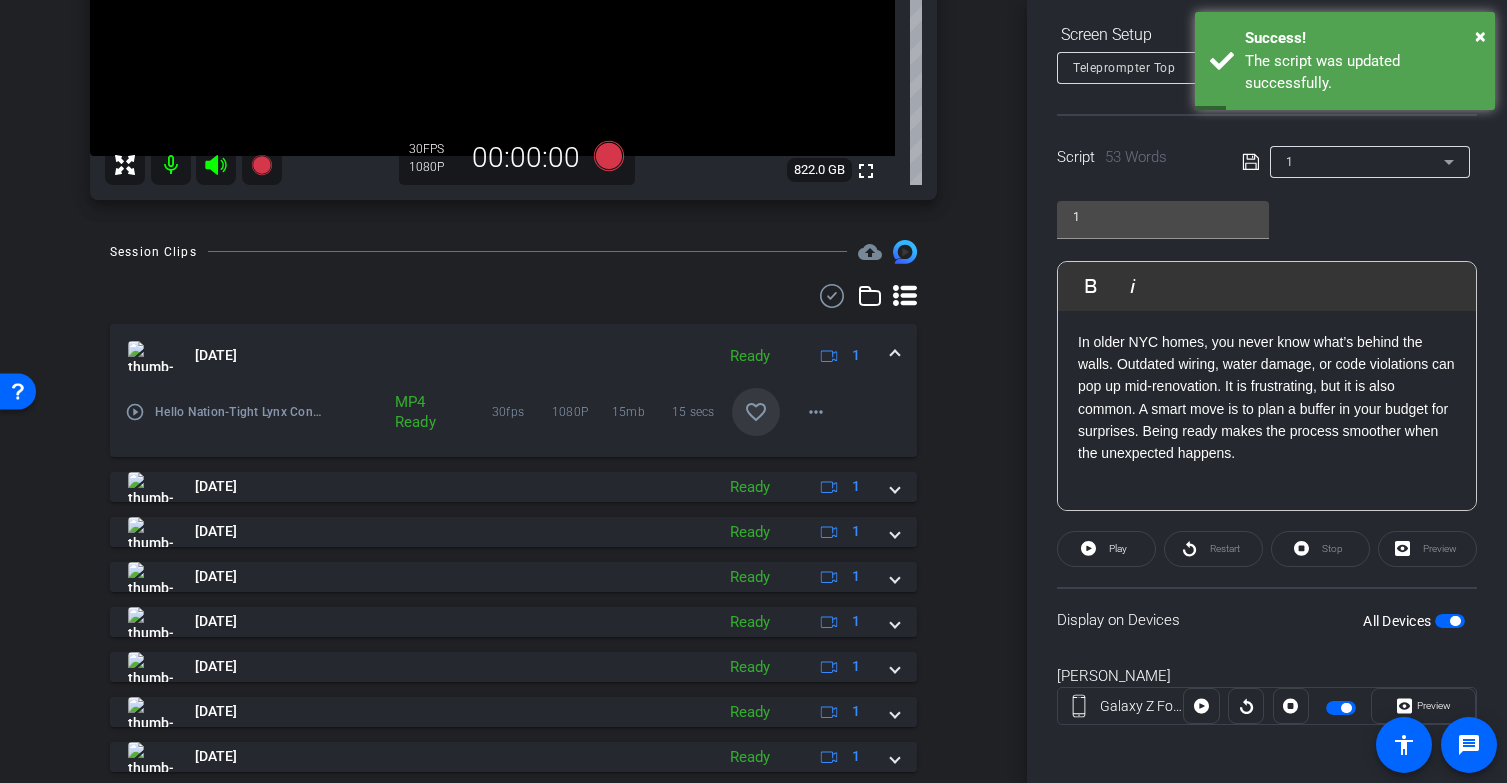 scroll, scrollTop: 310, scrollLeft: 0, axis: vertical 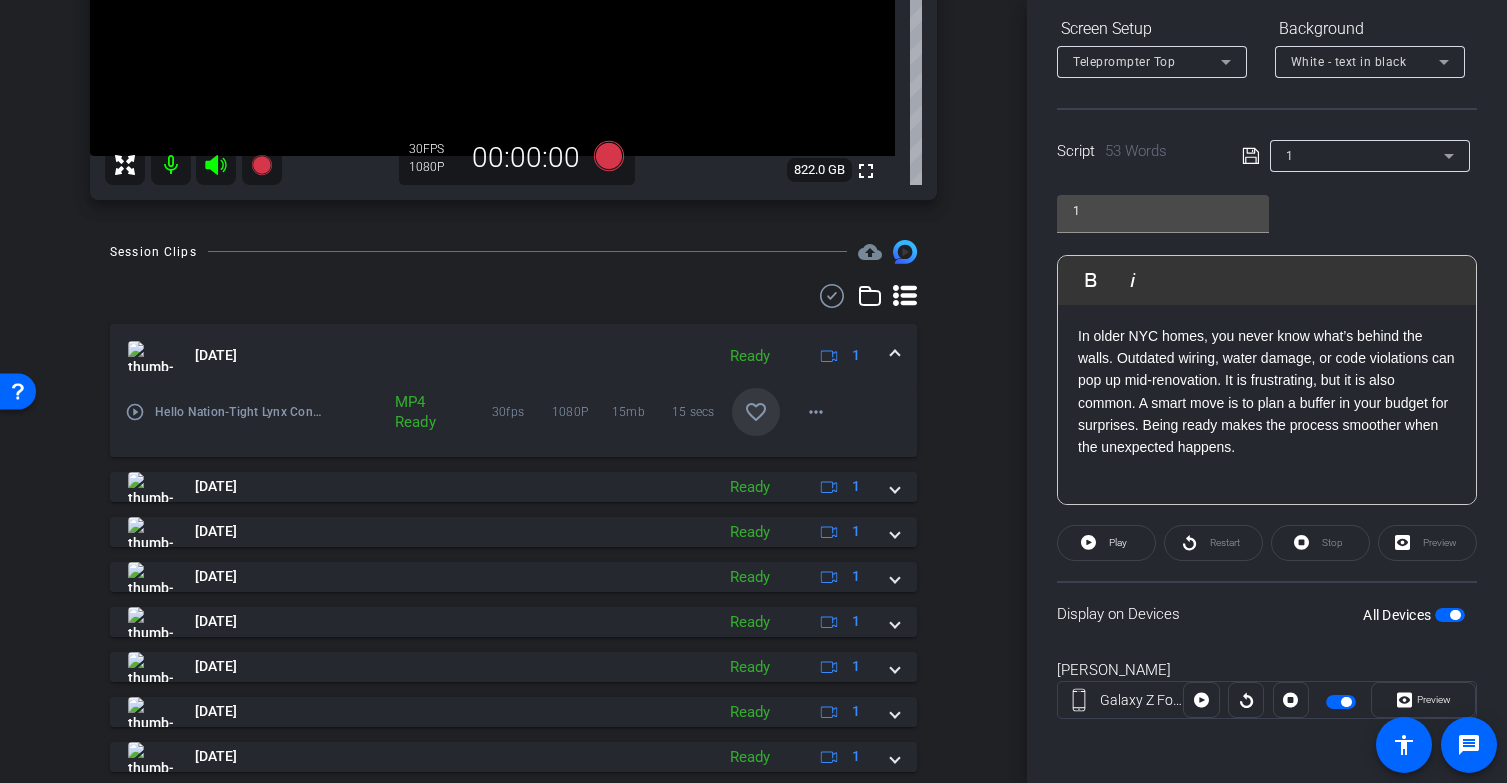 click at bounding box center (1455, 615) 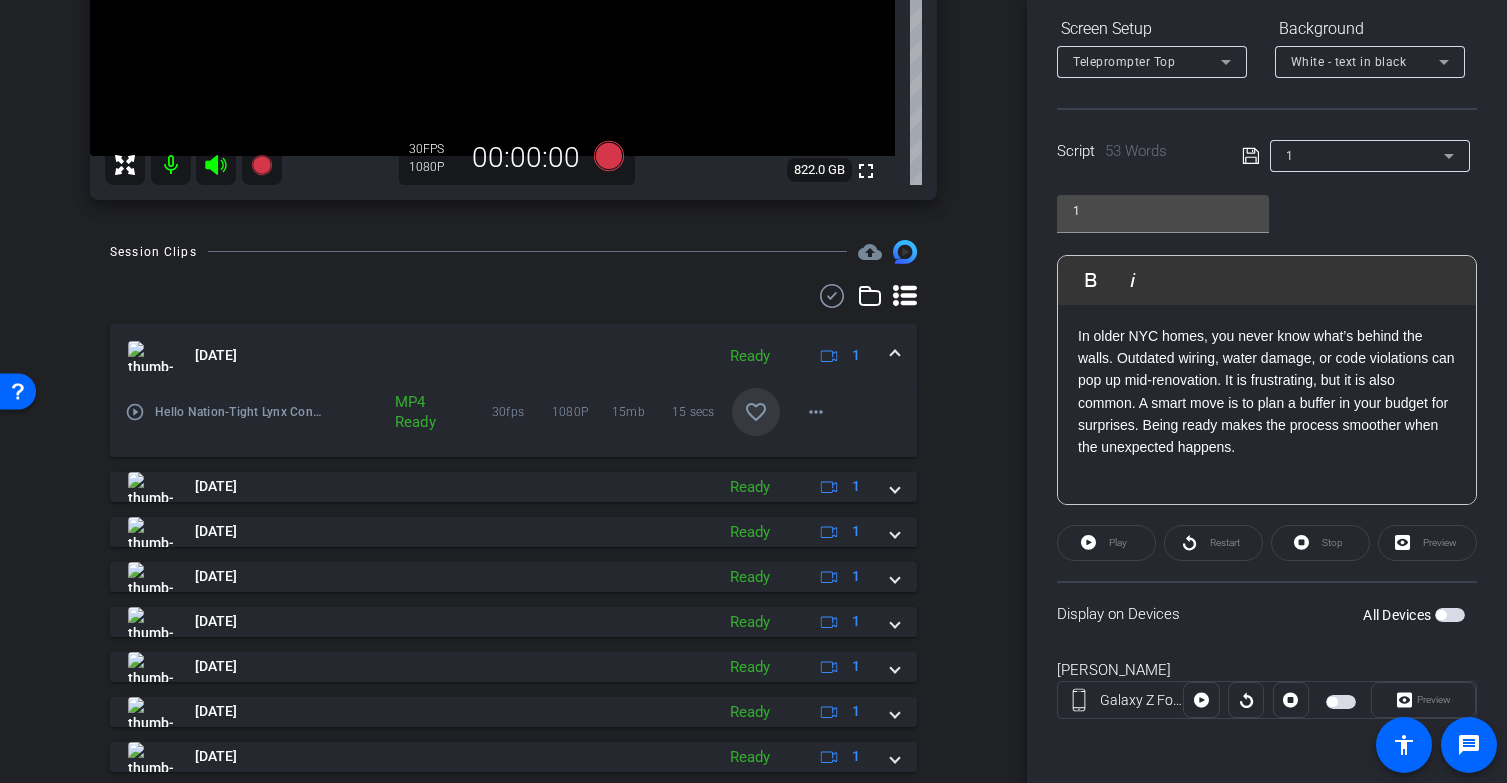 click at bounding box center [1450, 615] 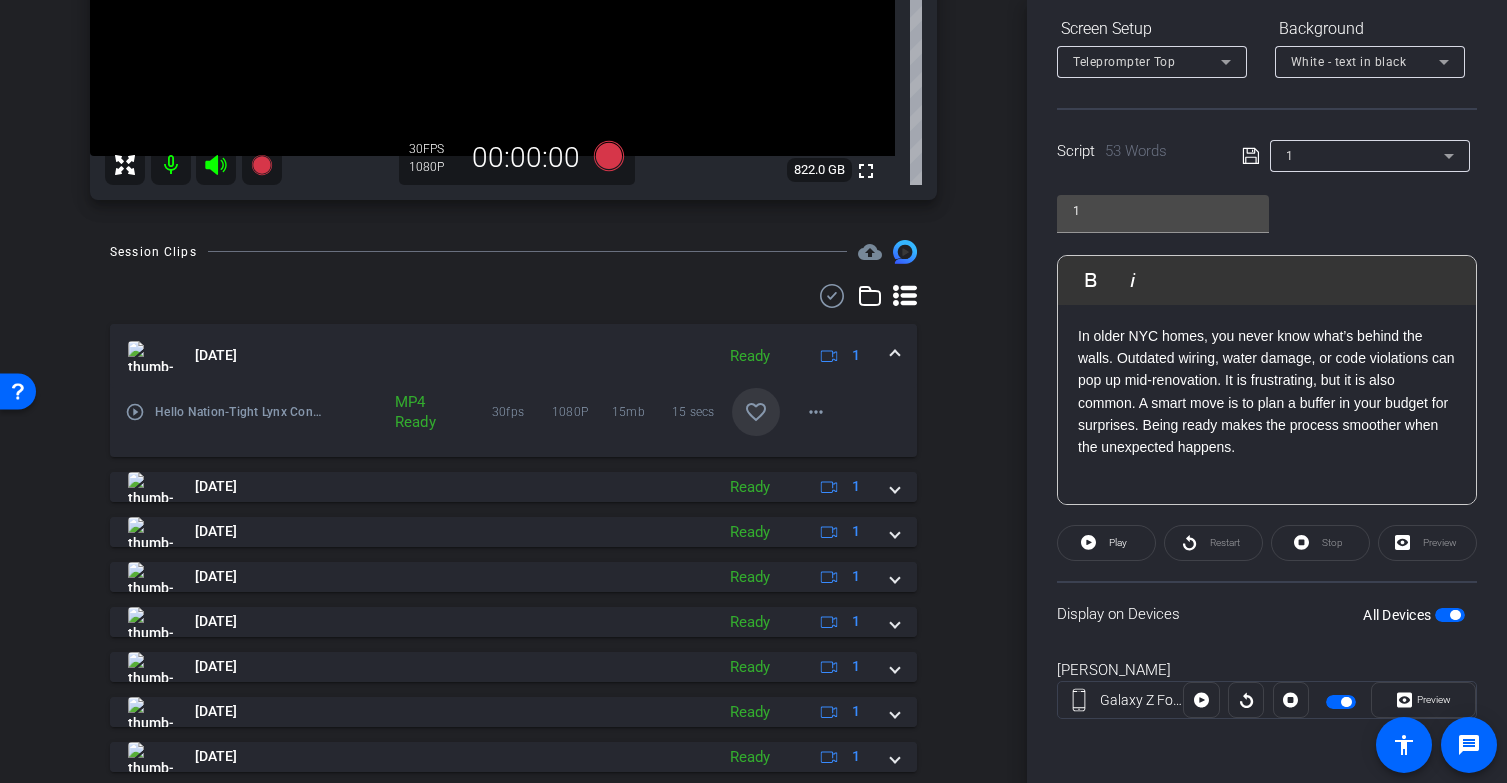 scroll, scrollTop: 0, scrollLeft: 0, axis: both 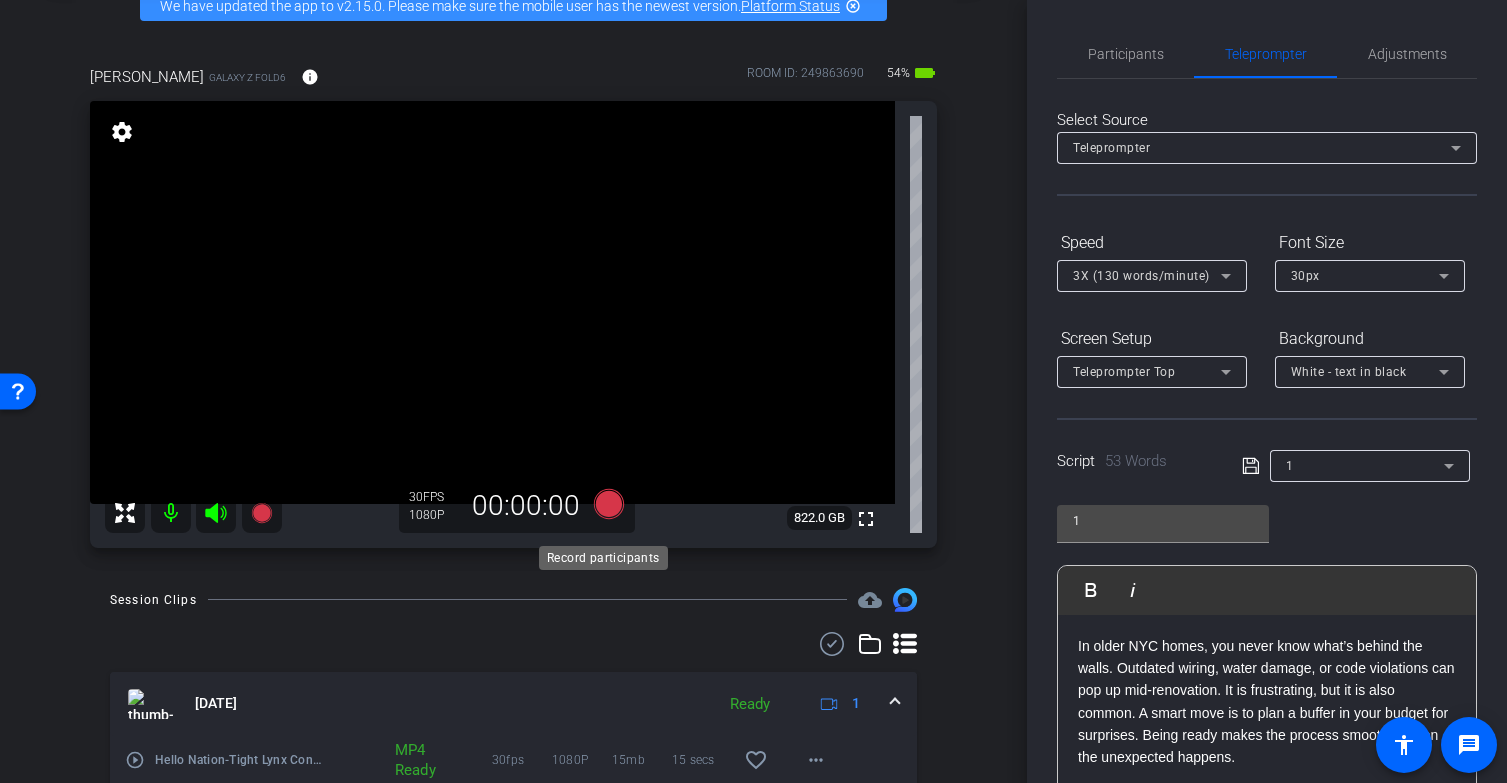 click 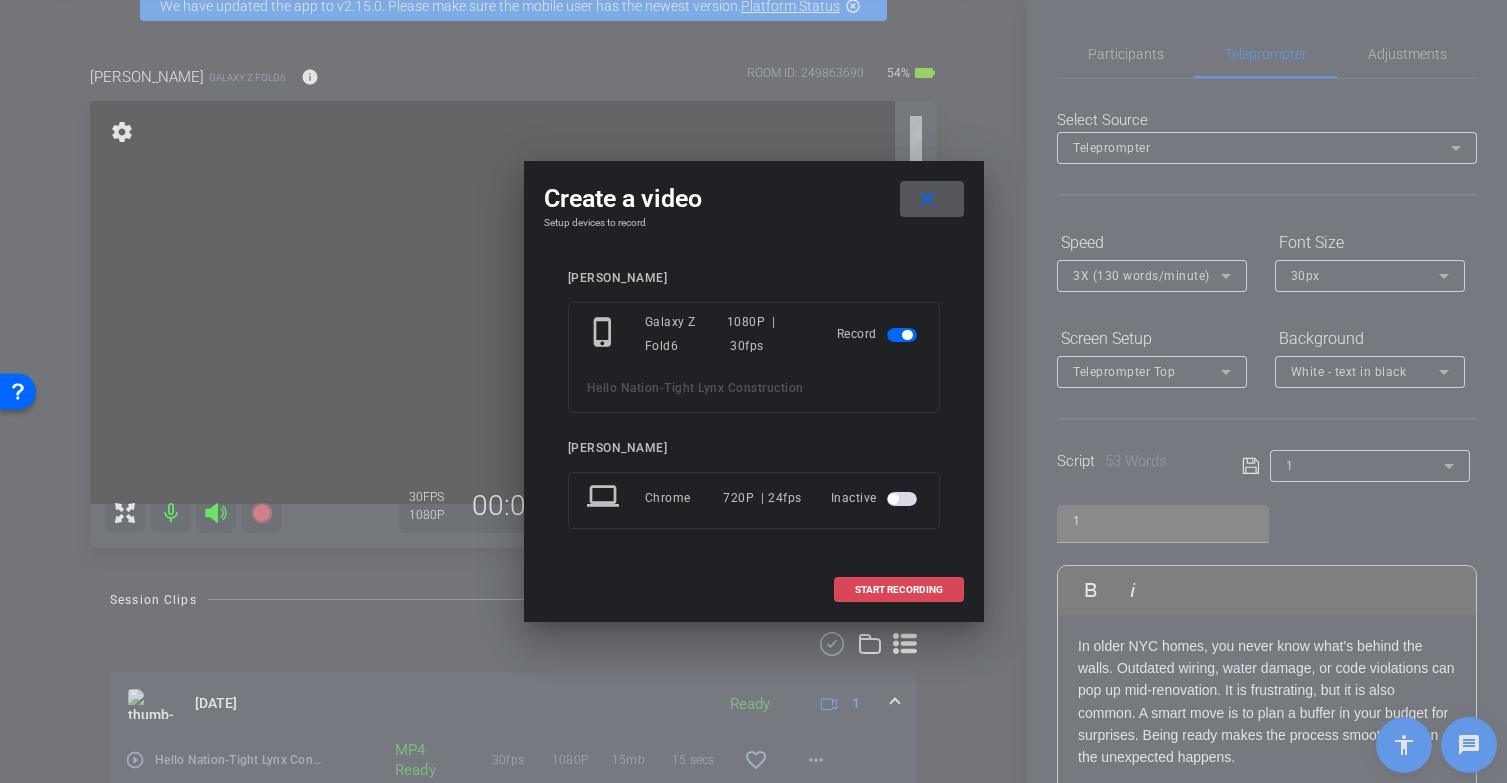 click at bounding box center [899, 590] 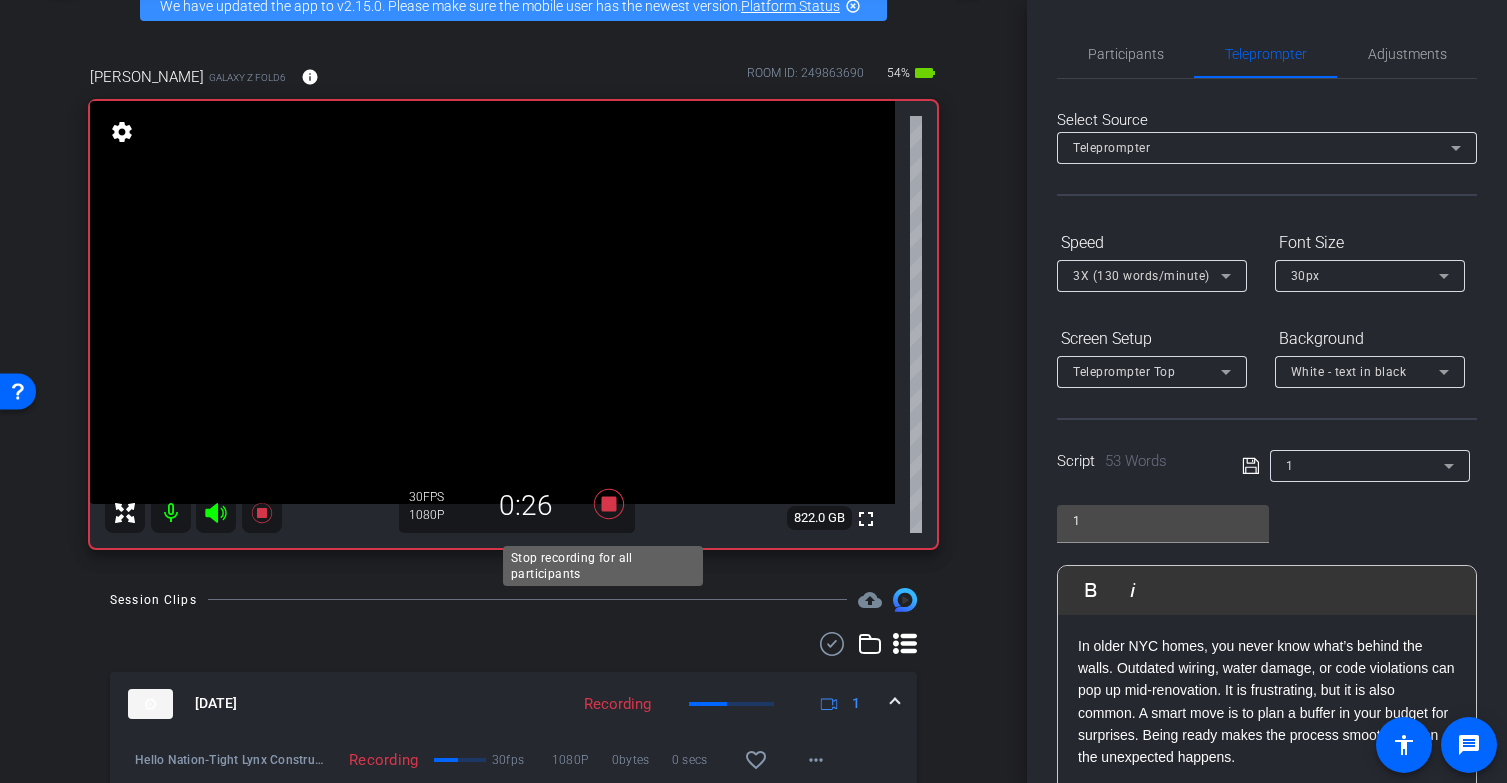 click 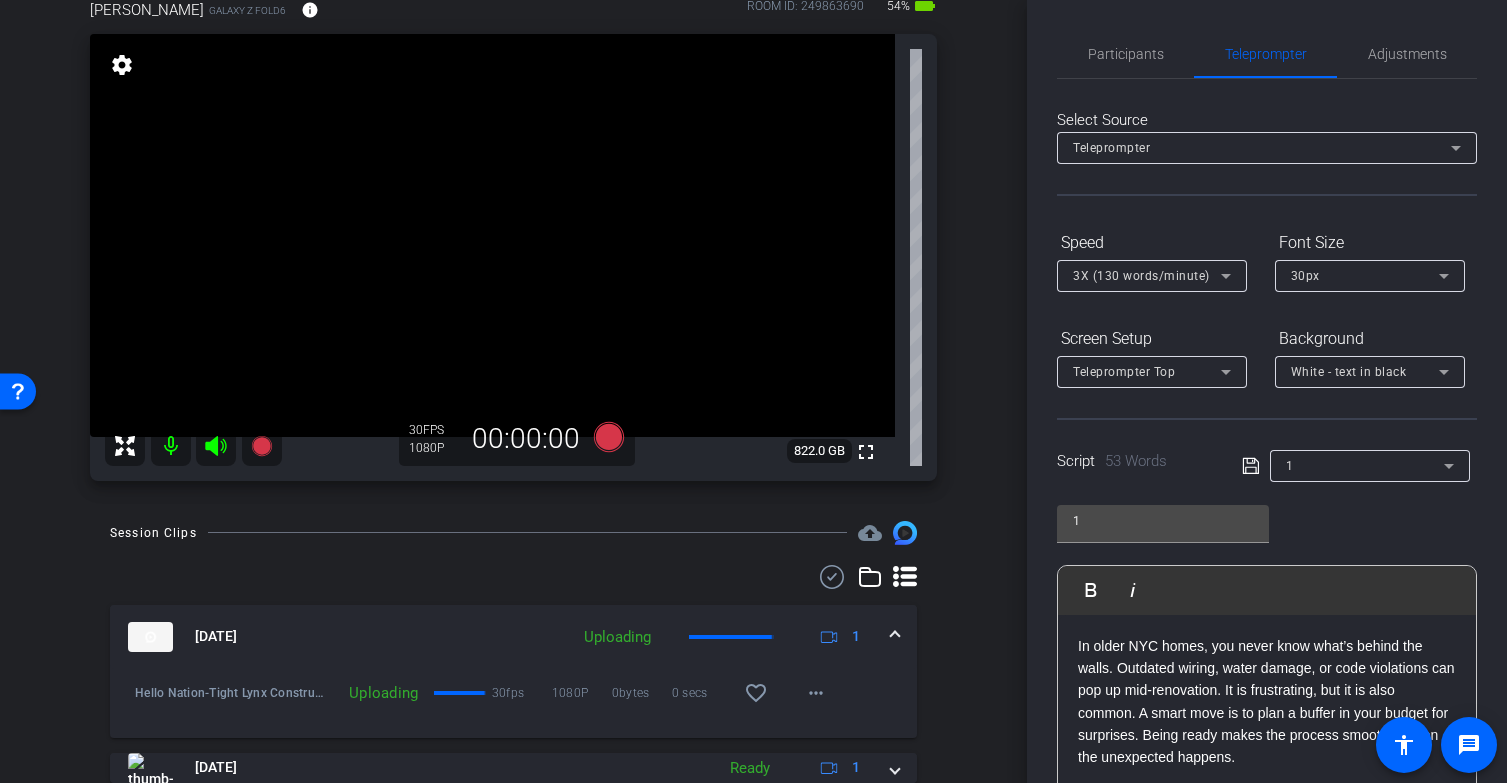scroll, scrollTop: 174, scrollLeft: 0, axis: vertical 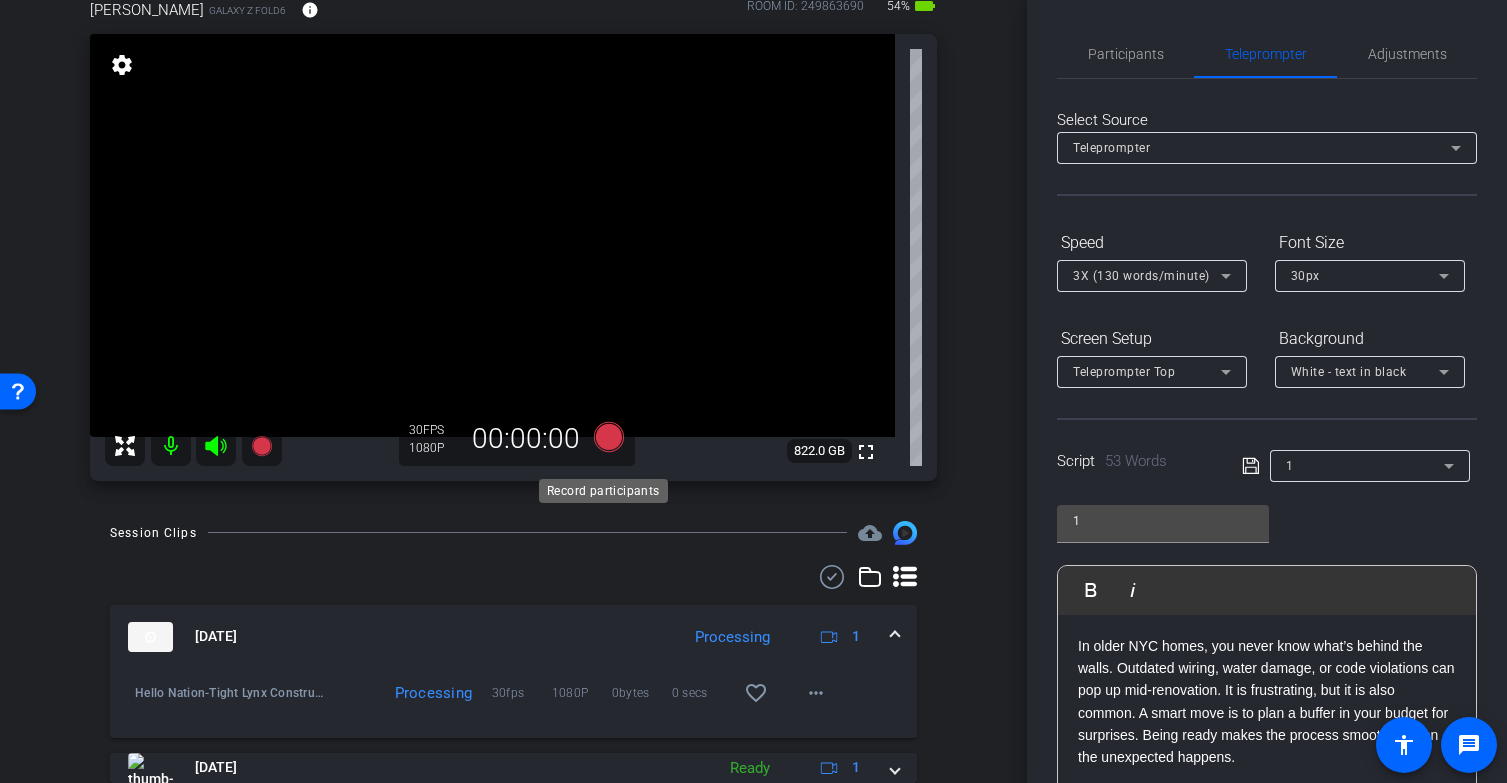 click 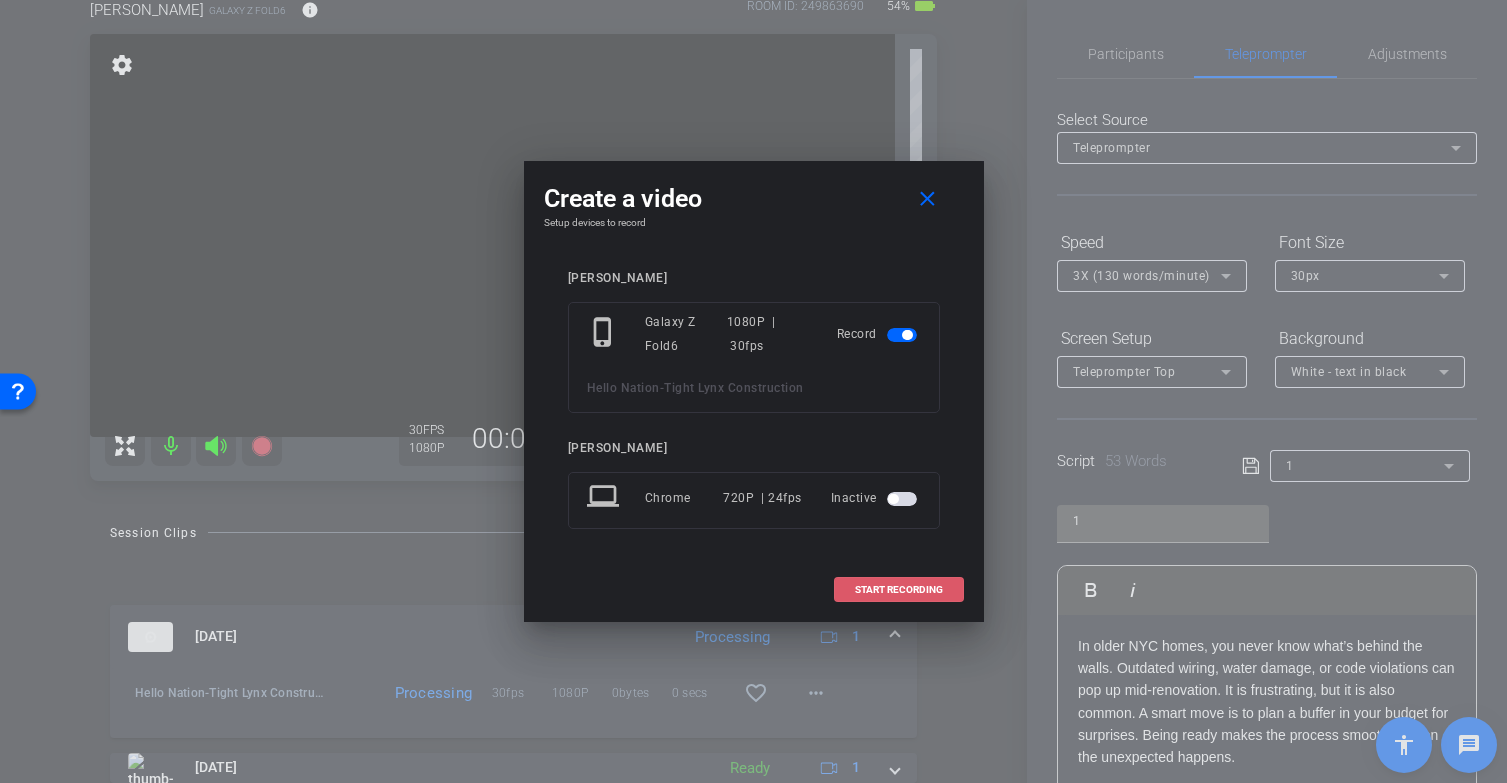 click at bounding box center [899, 590] 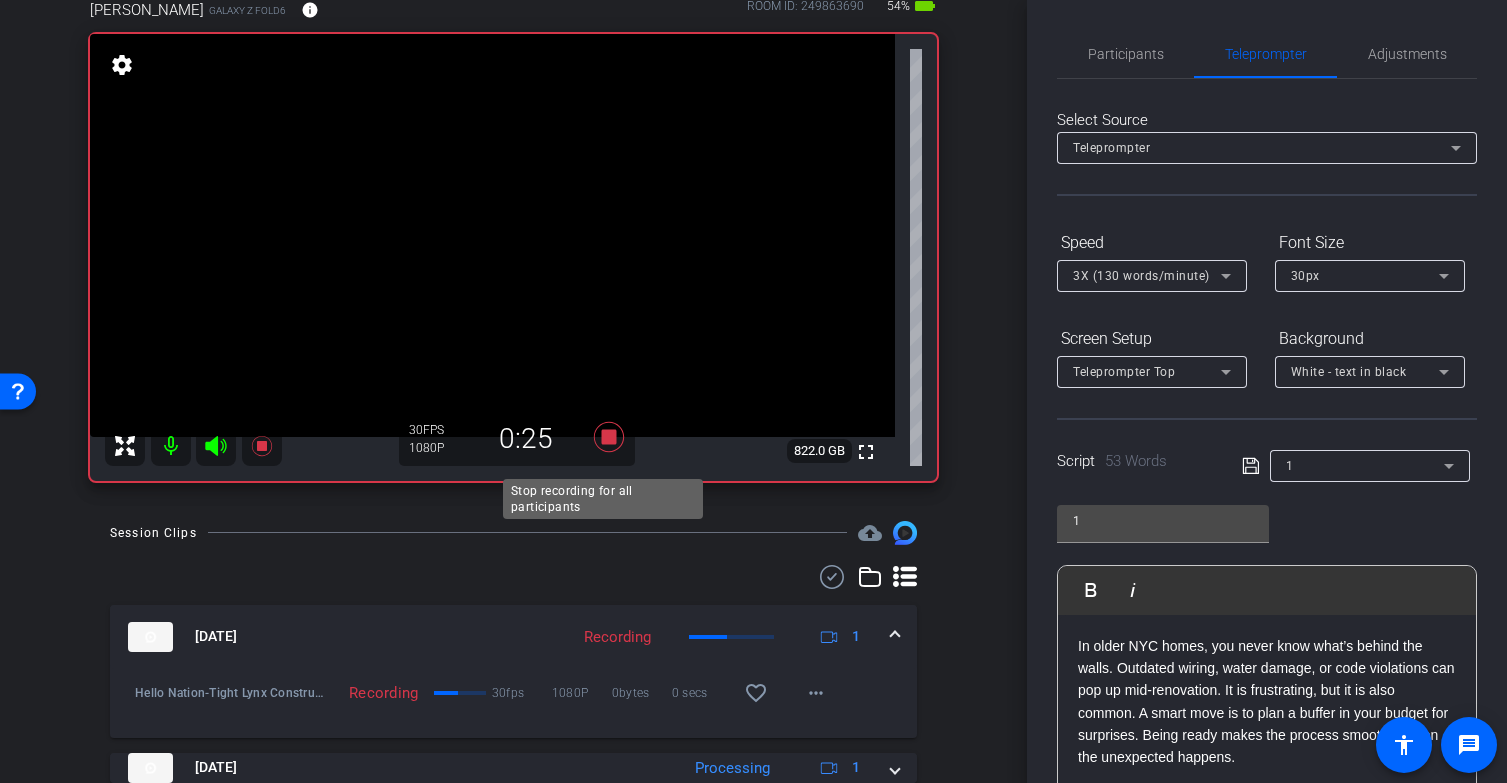 click 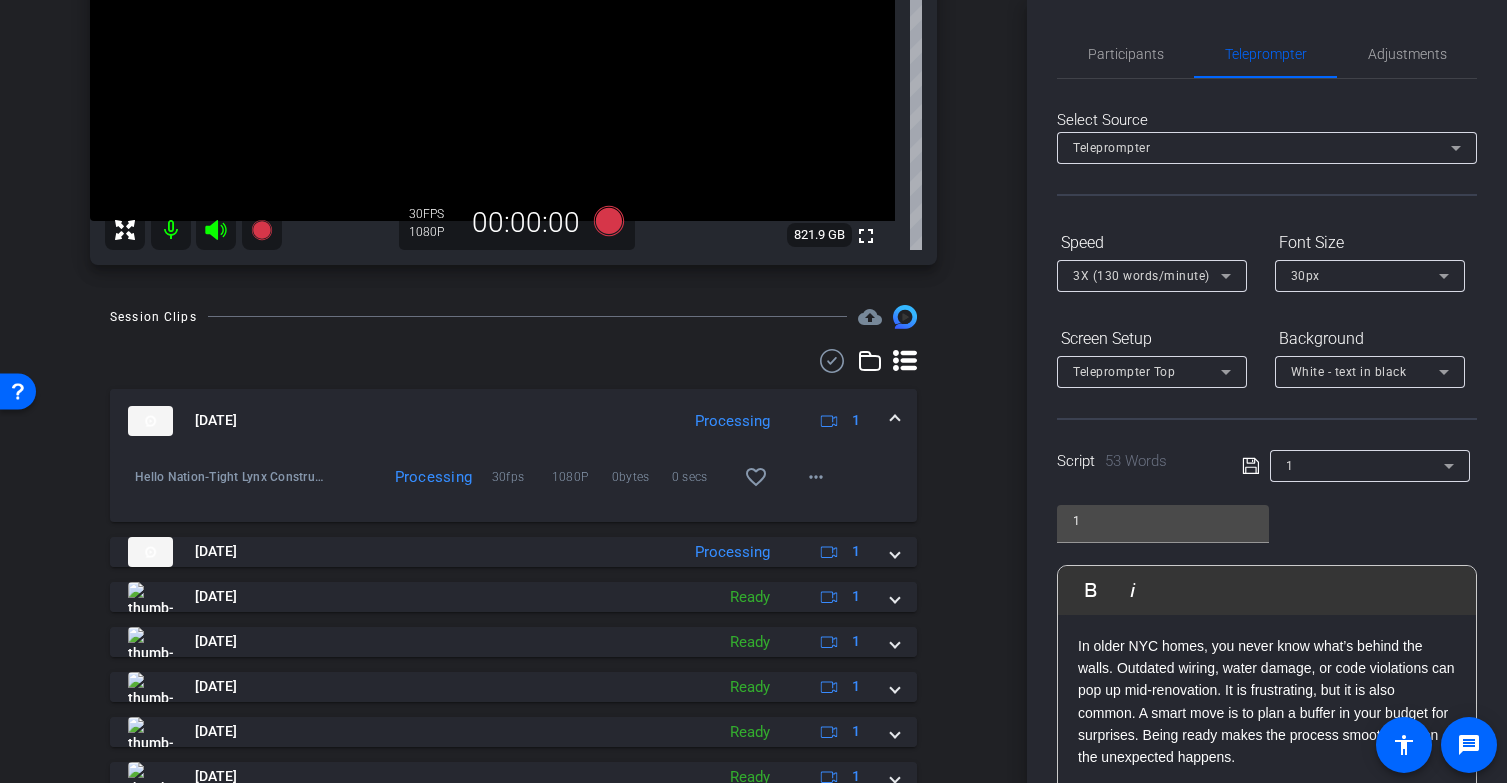 scroll, scrollTop: 429, scrollLeft: 0, axis: vertical 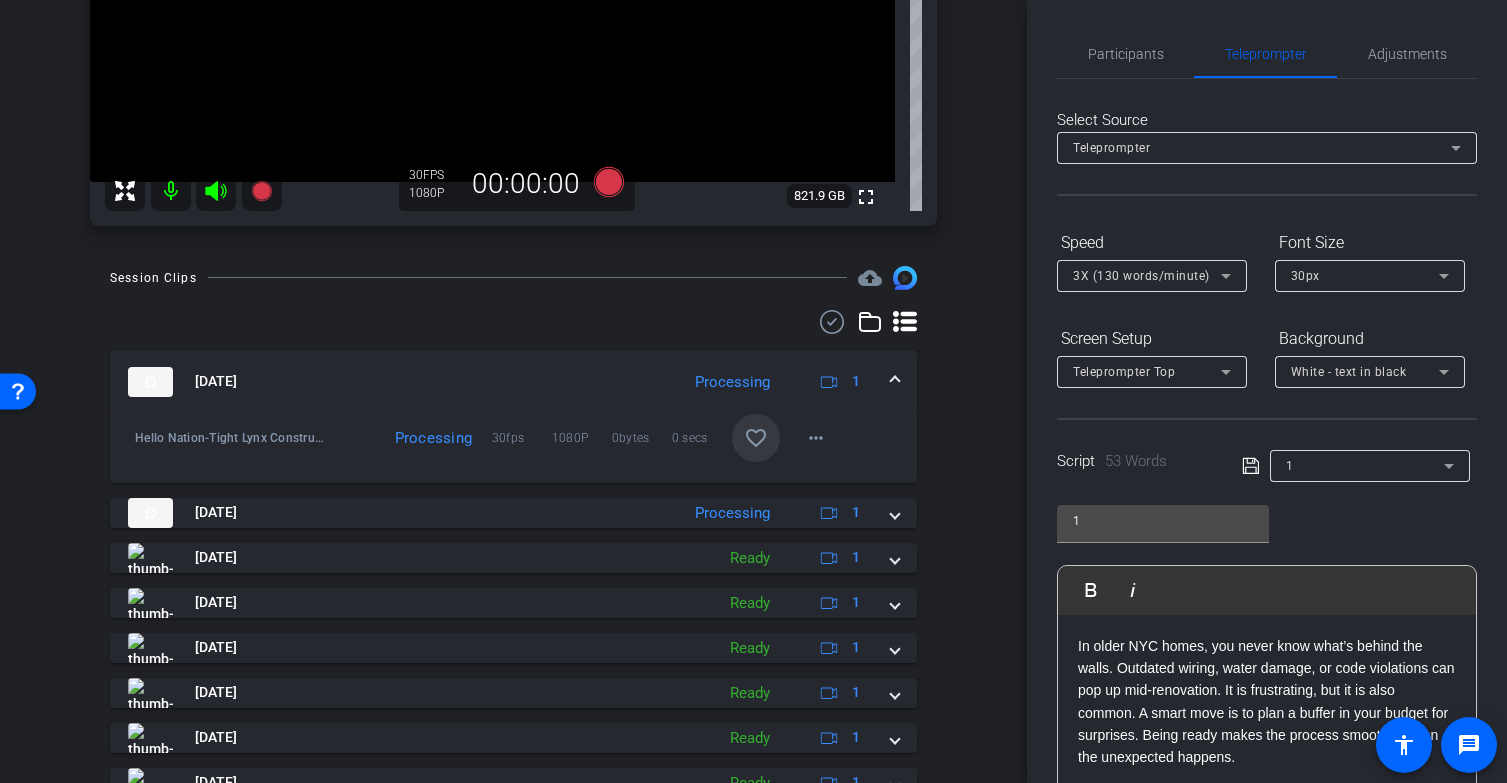 click on "favorite_border" at bounding box center [756, 438] 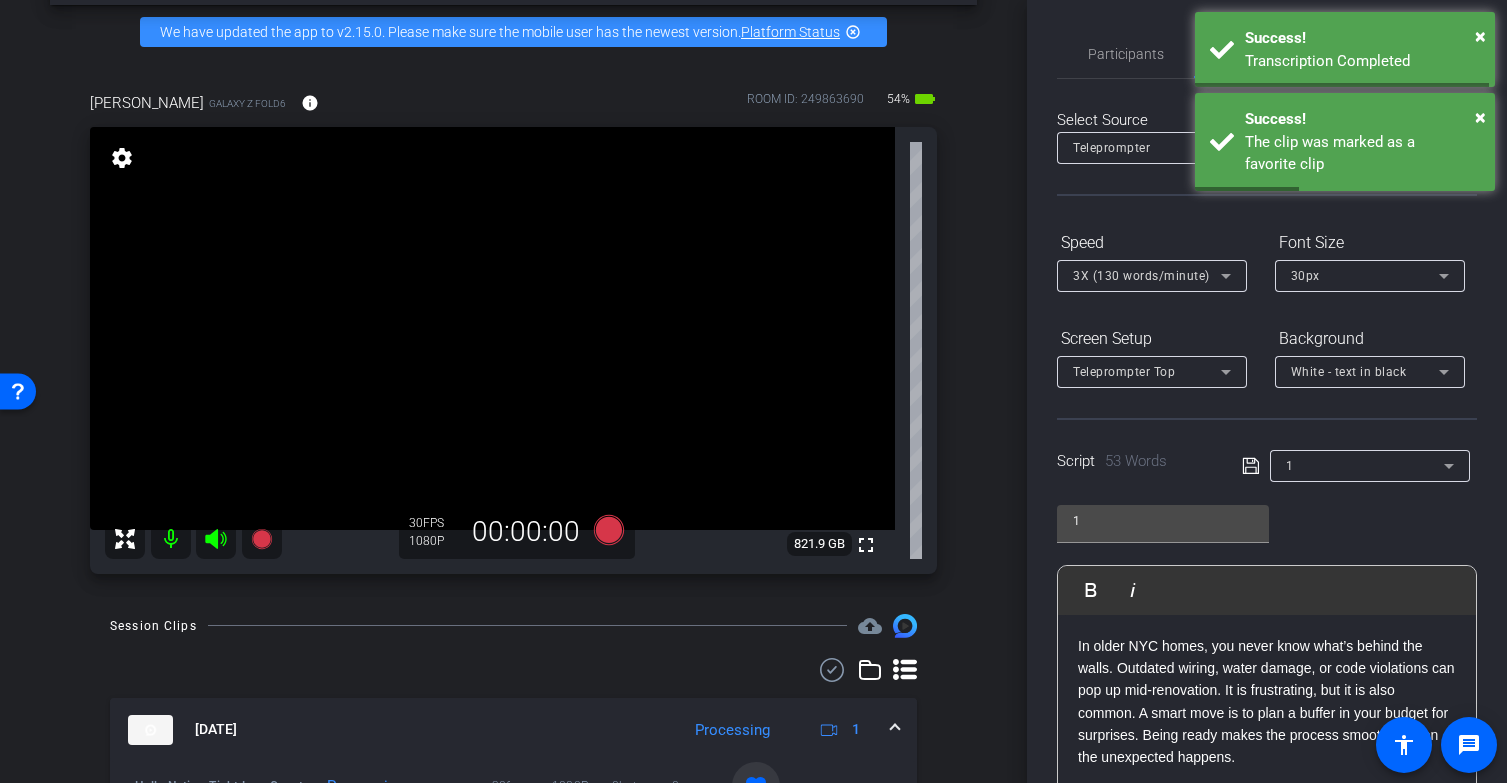 scroll, scrollTop: 75, scrollLeft: 0, axis: vertical 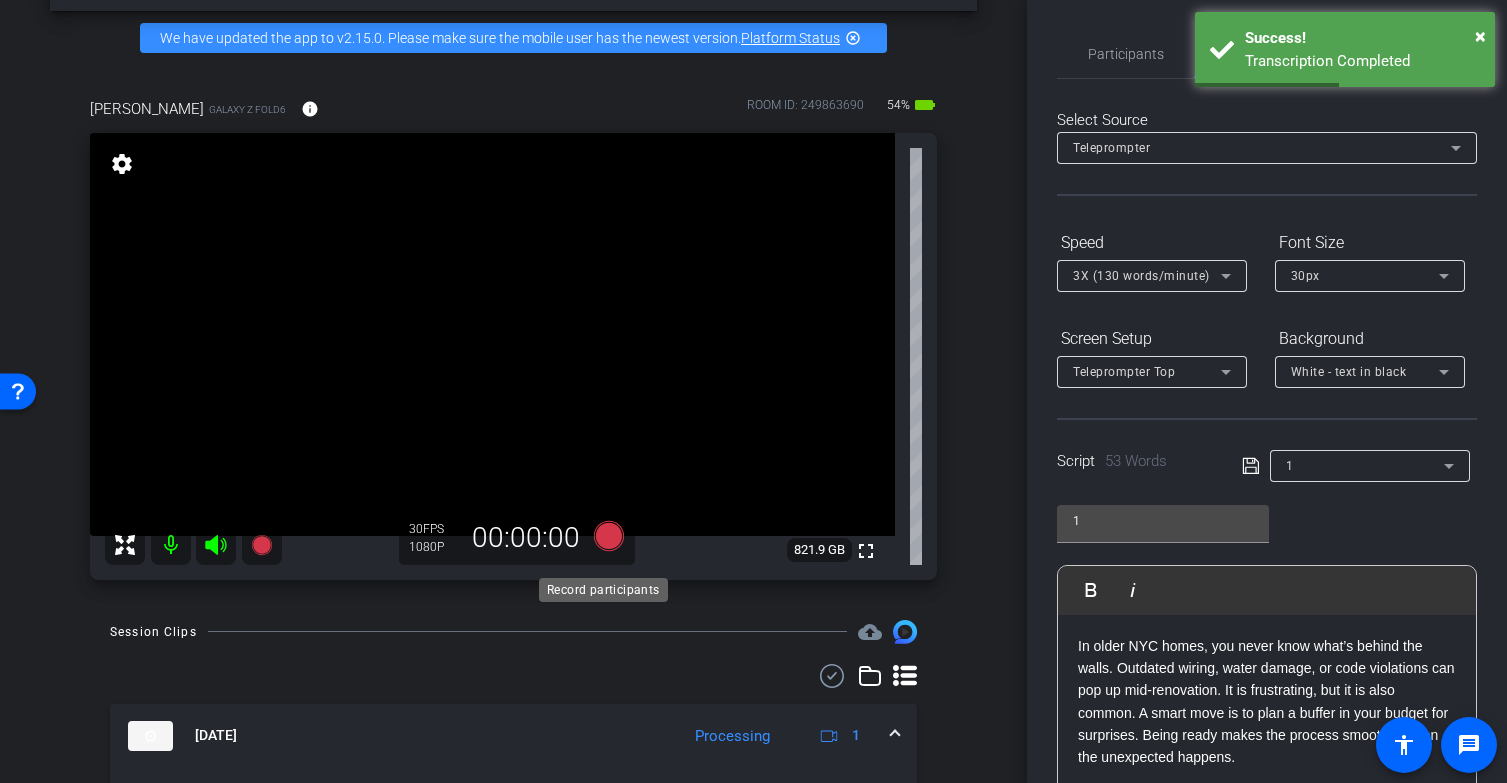 click 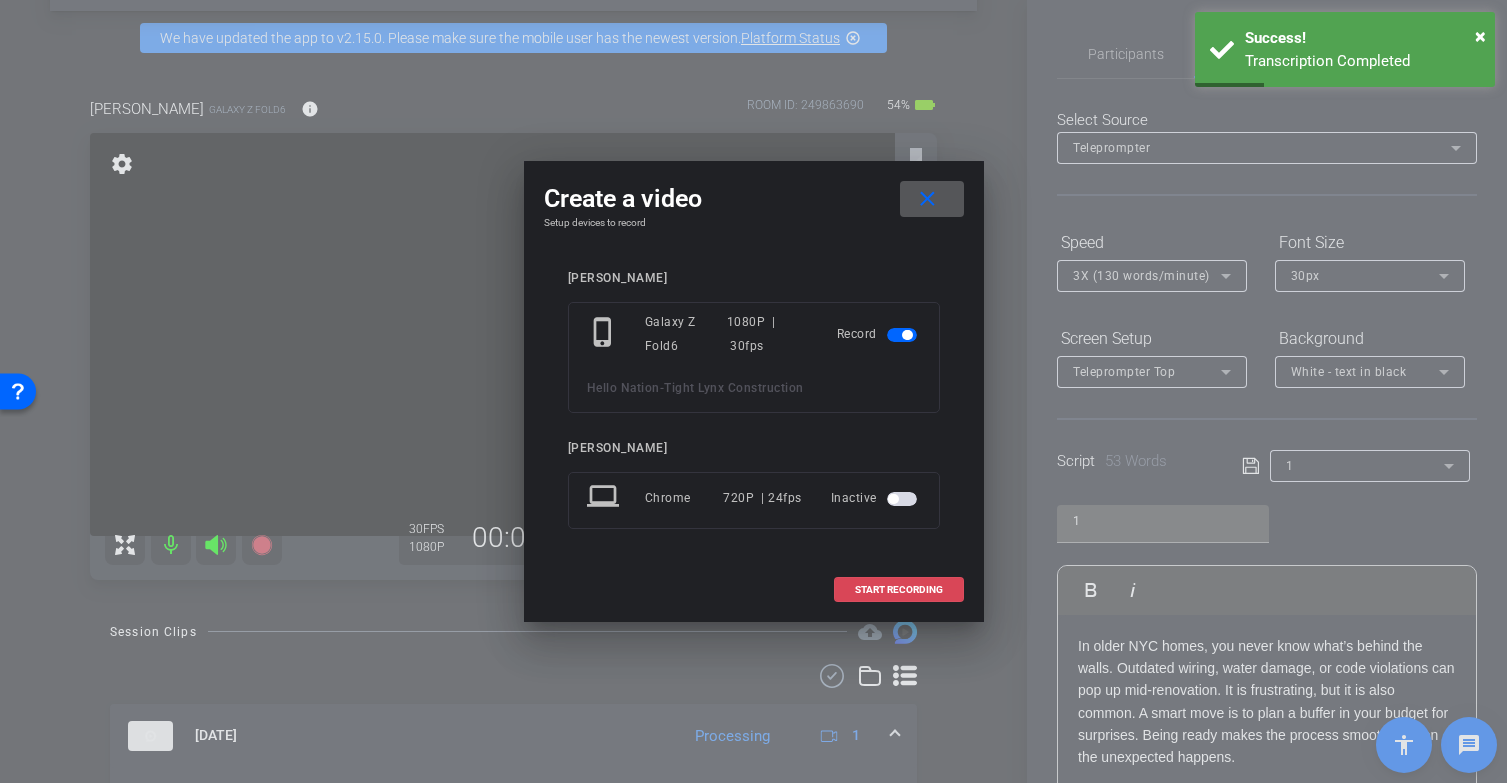 click on "START RECORDING" at bounding box center (899, 590) 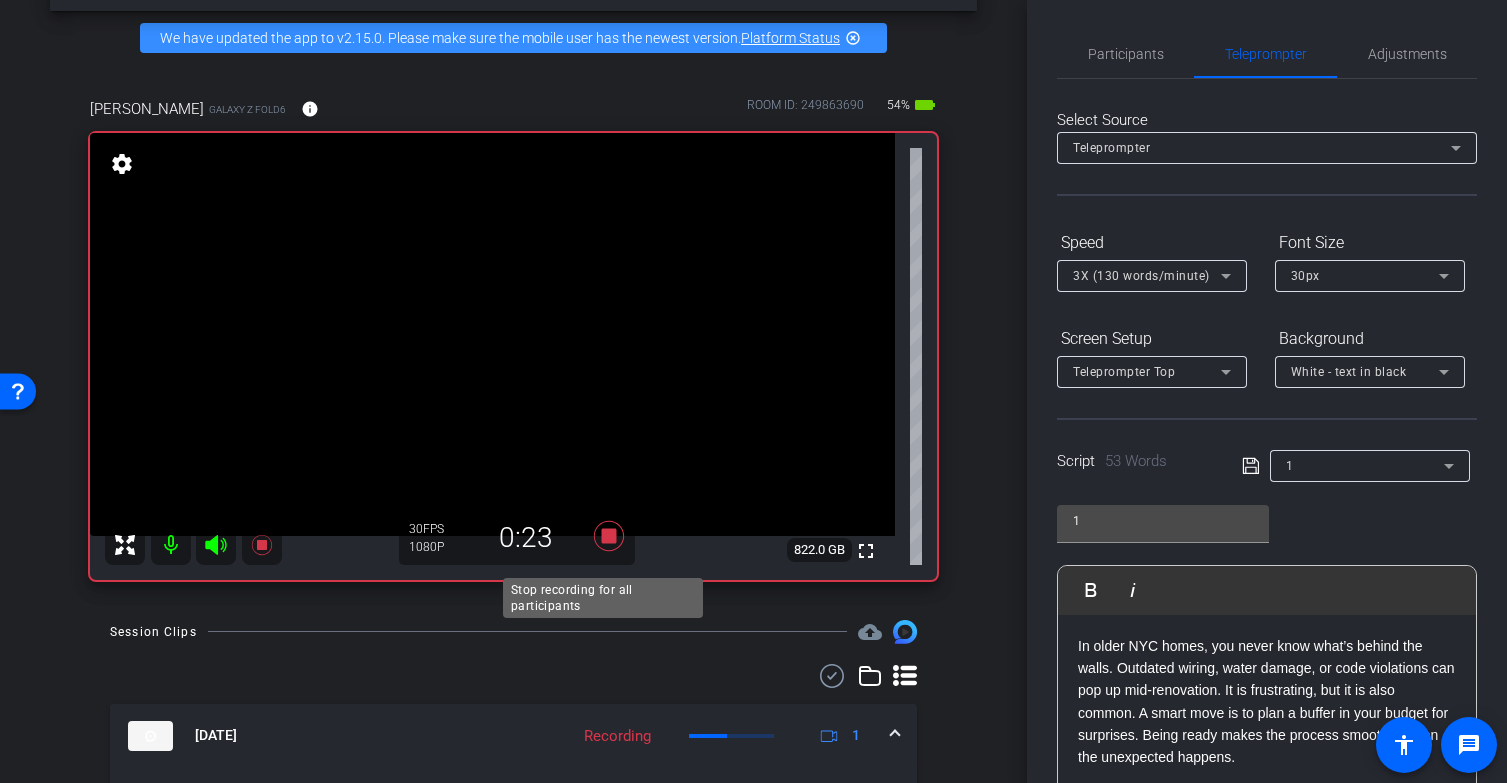 click 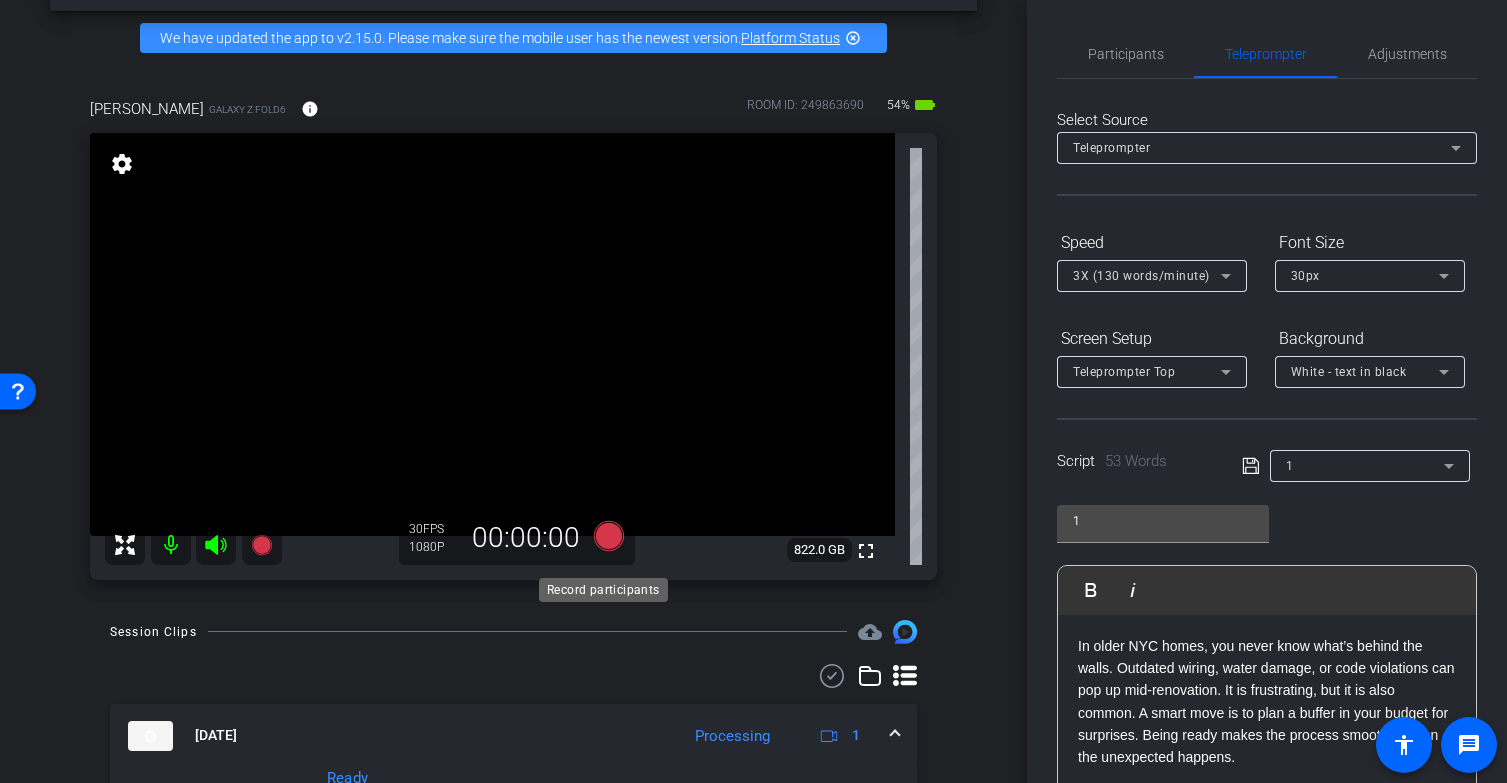 click 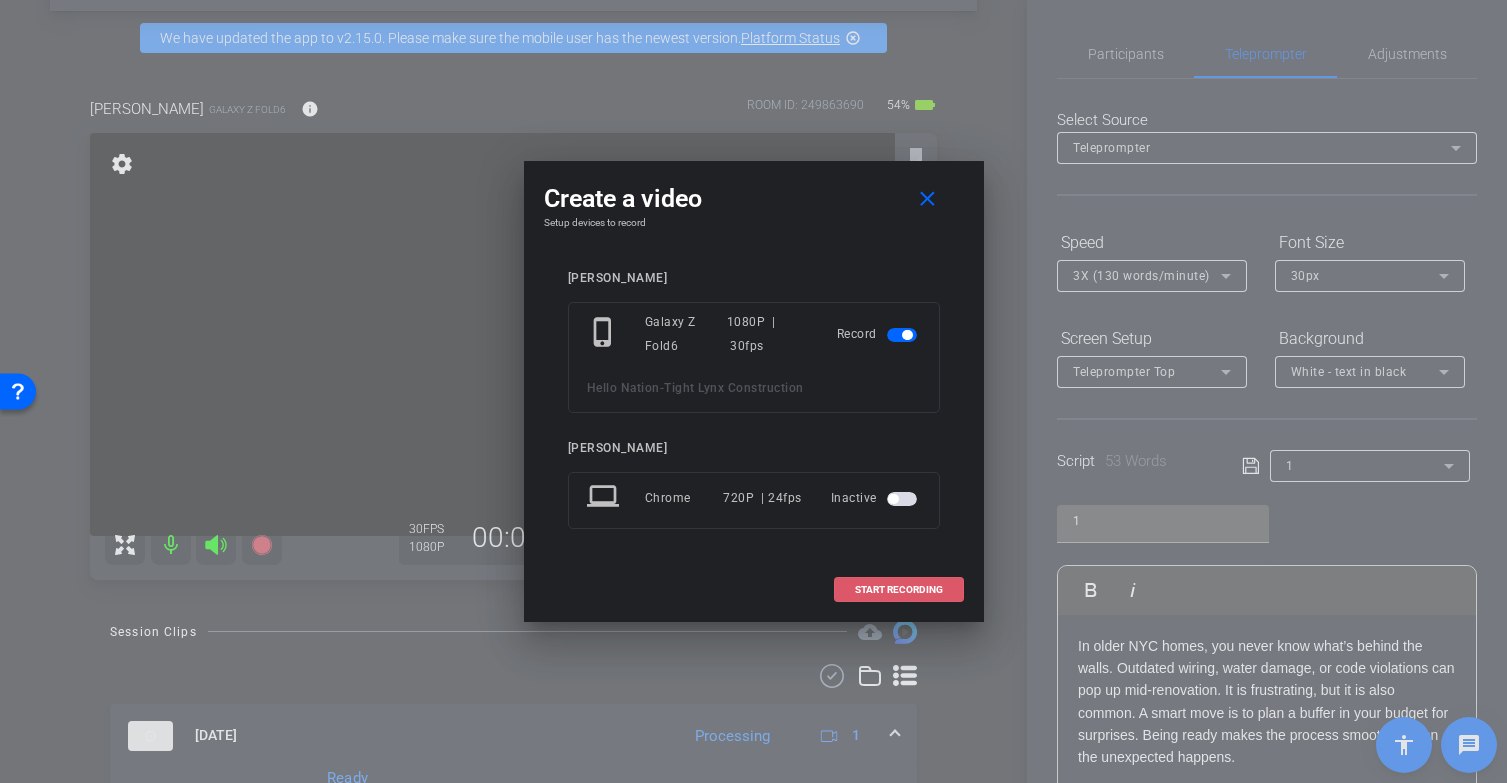 click on "START RECORDING" at bounding box center (899, 590) 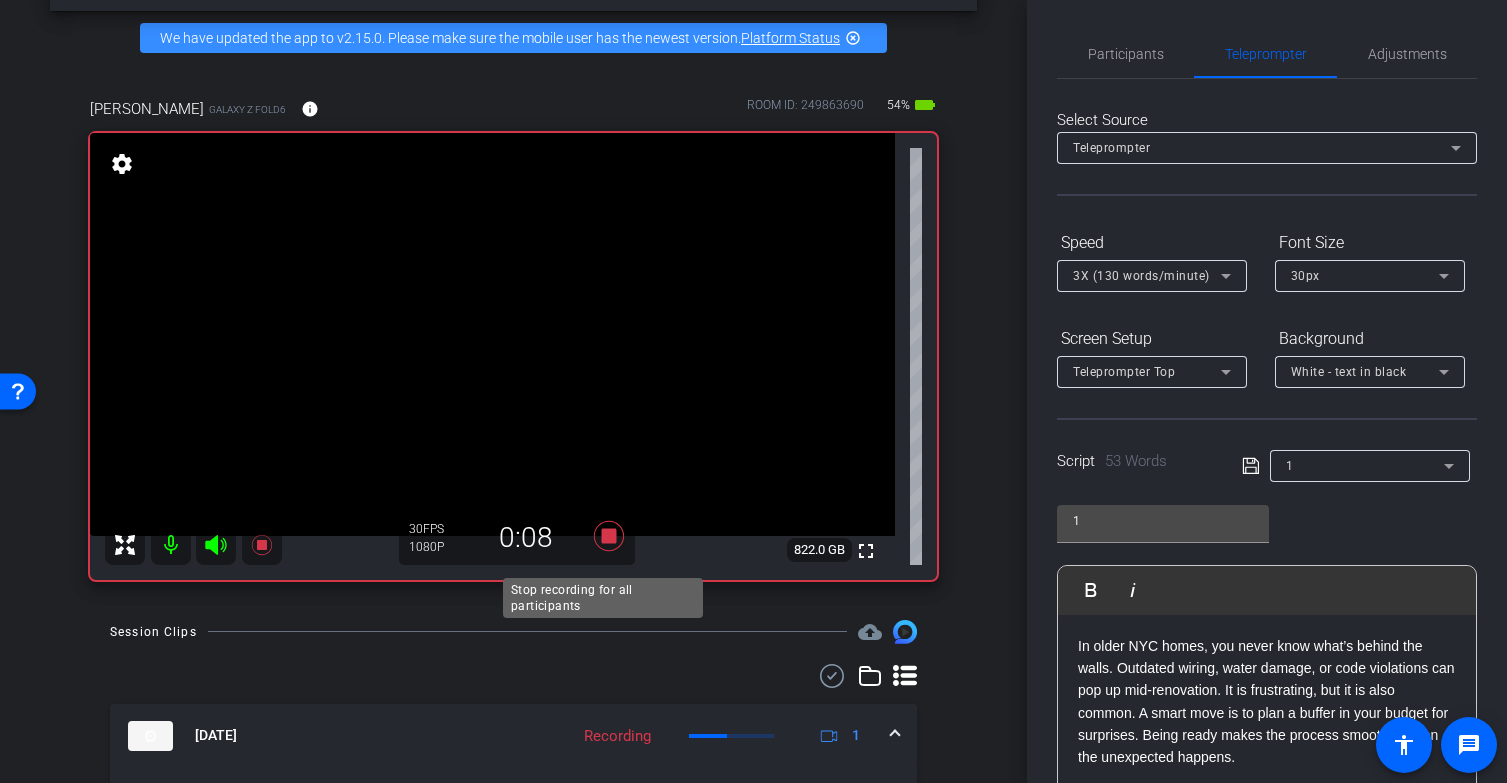 click 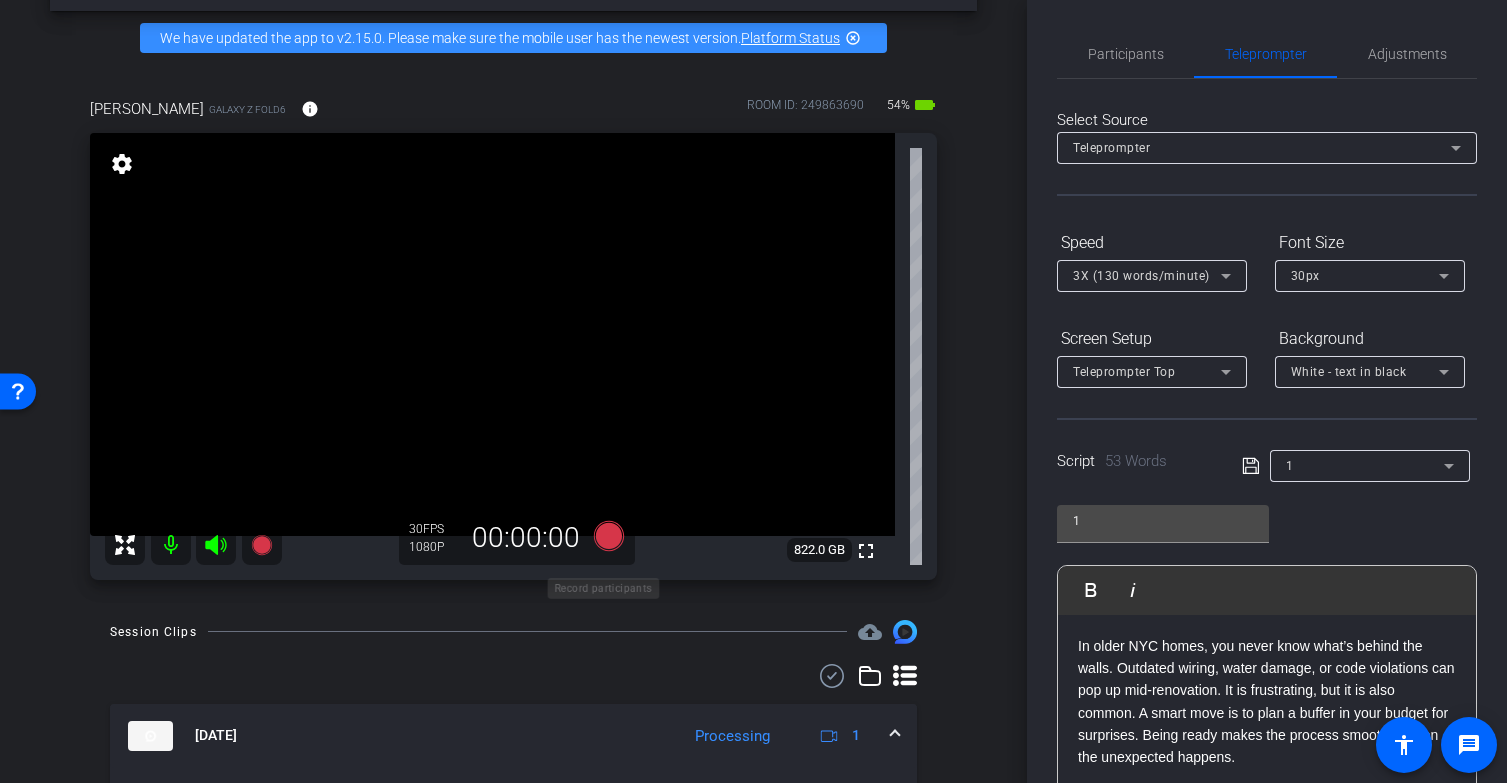 click 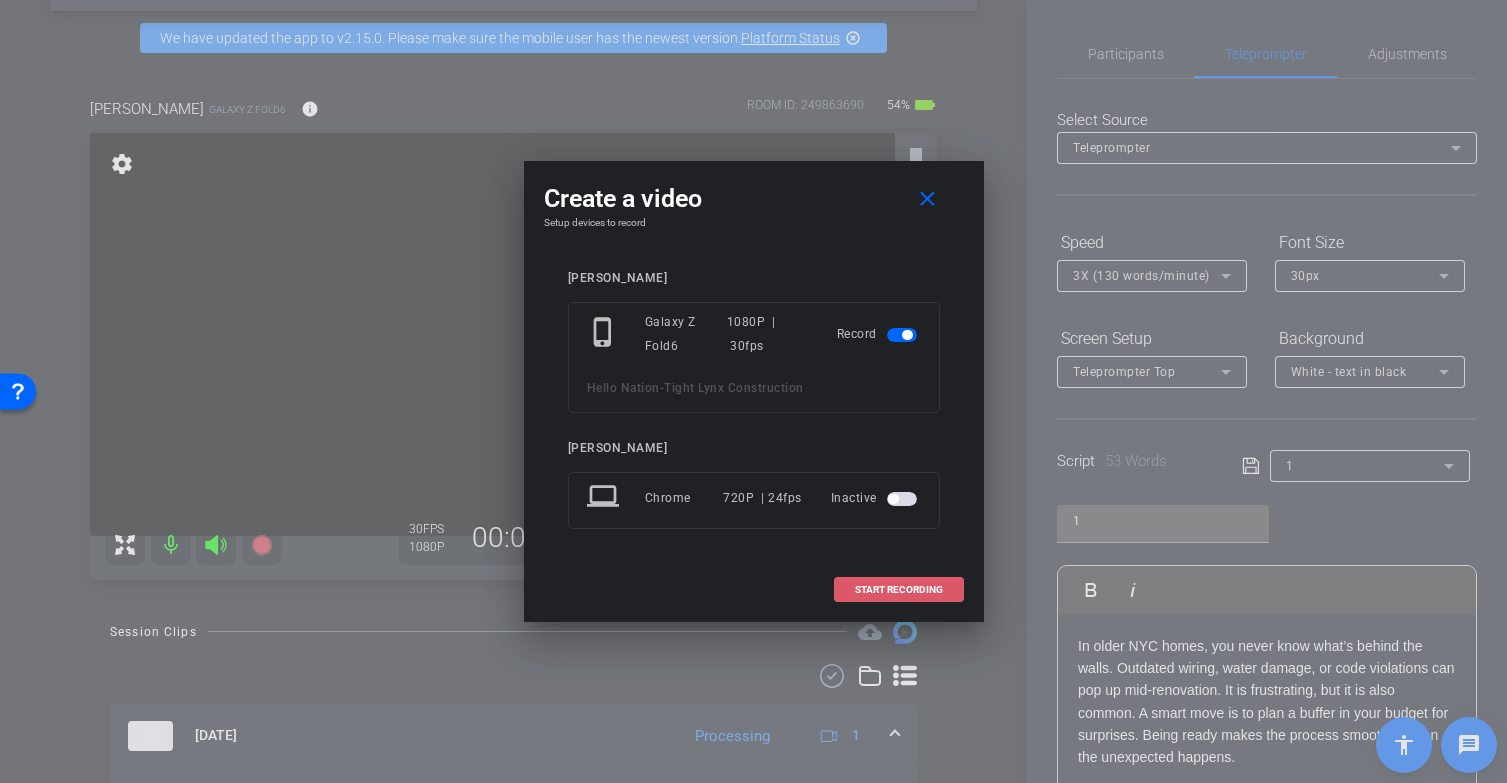 click at bounding box center (899, 590) 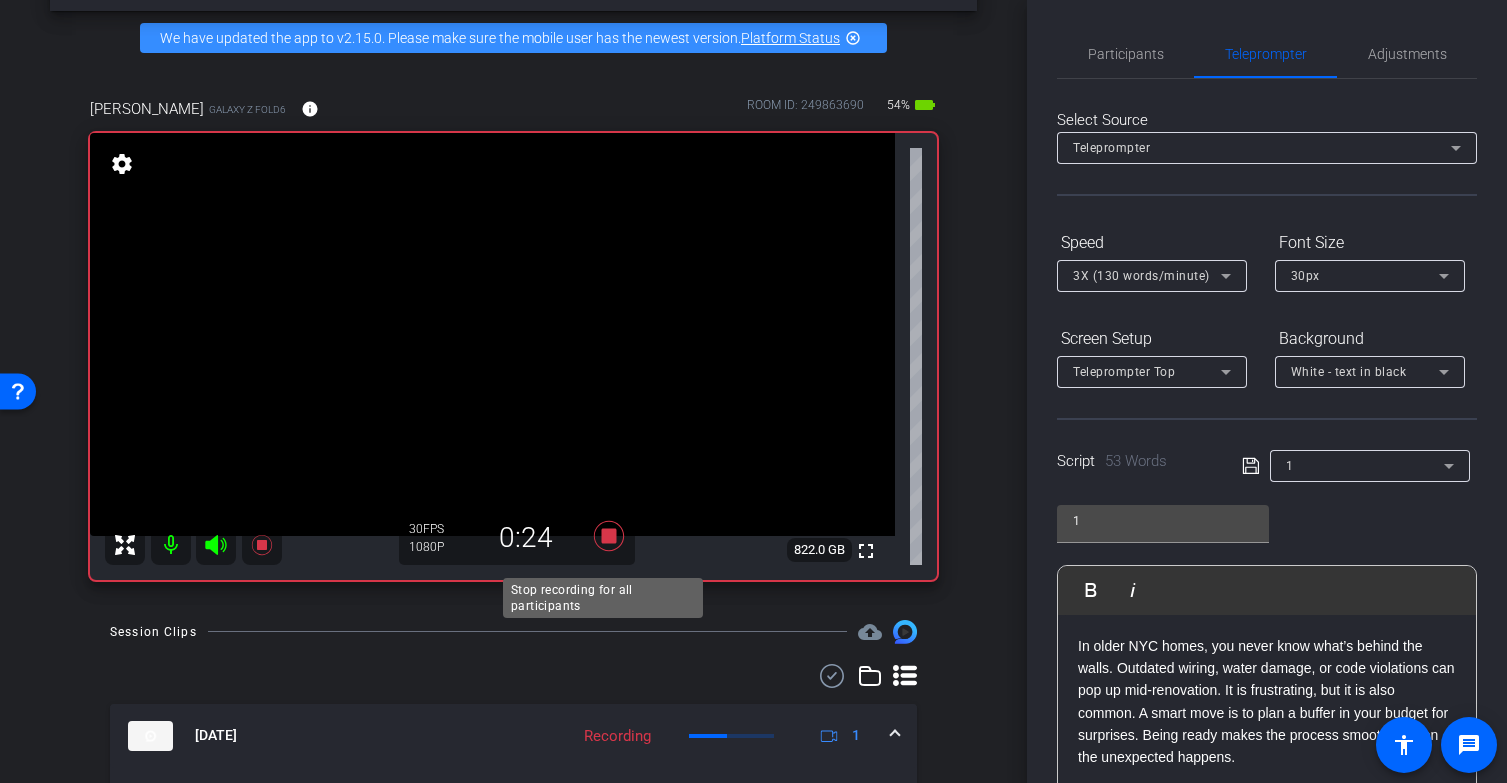 click 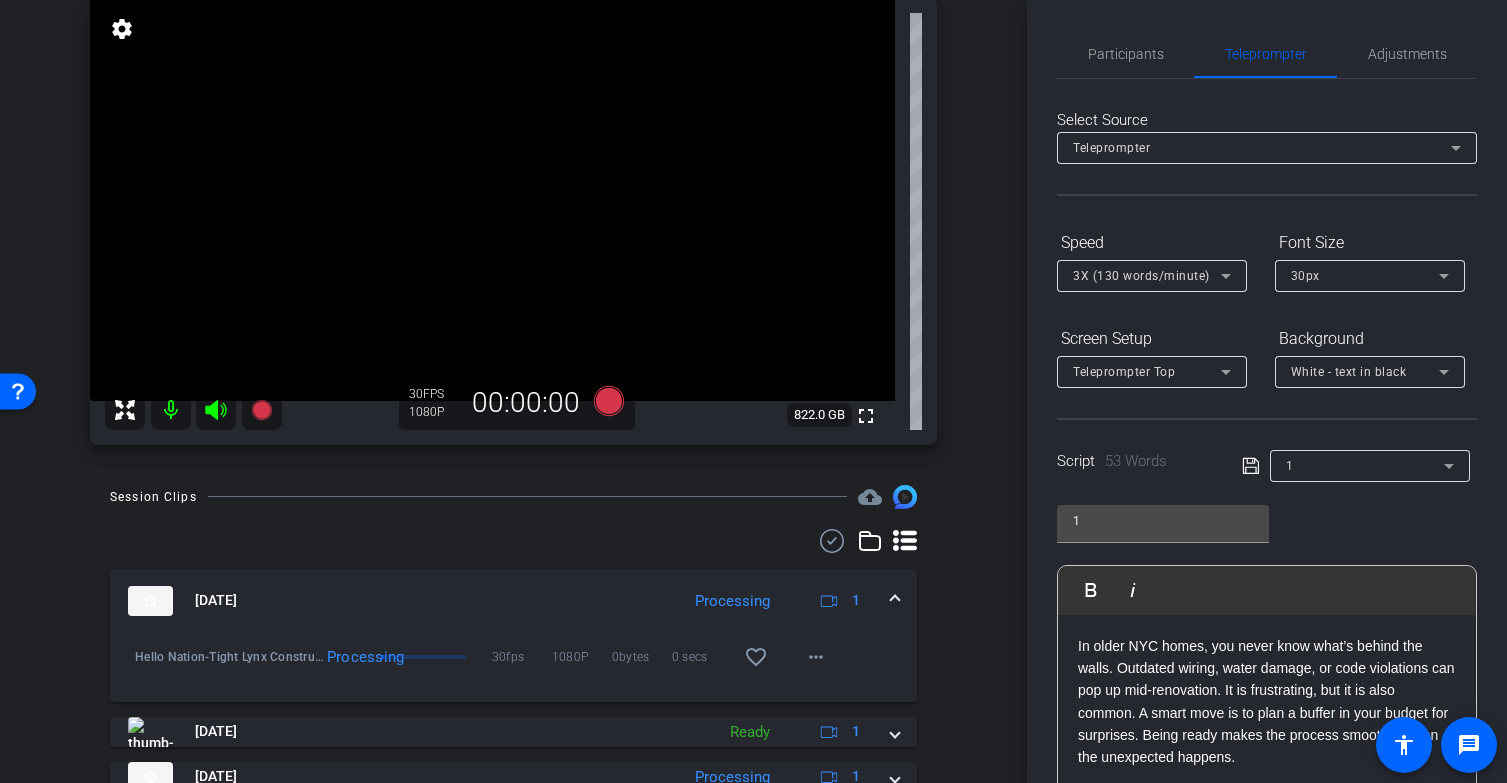 scroll, scrollTop: 224, scrollLeft: 0, axis: vertical 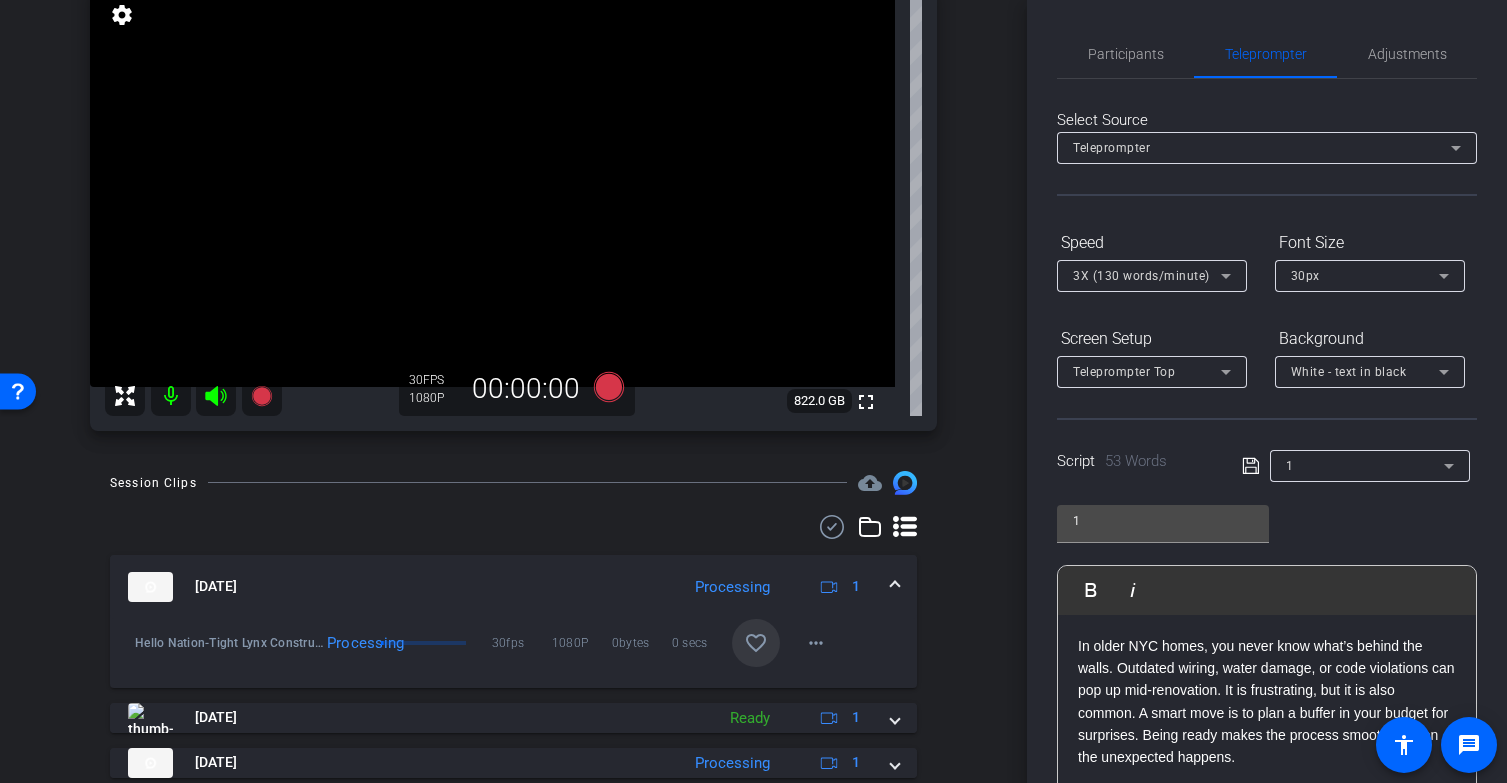 click on "favorite_border" at bounding box center [756, 643] 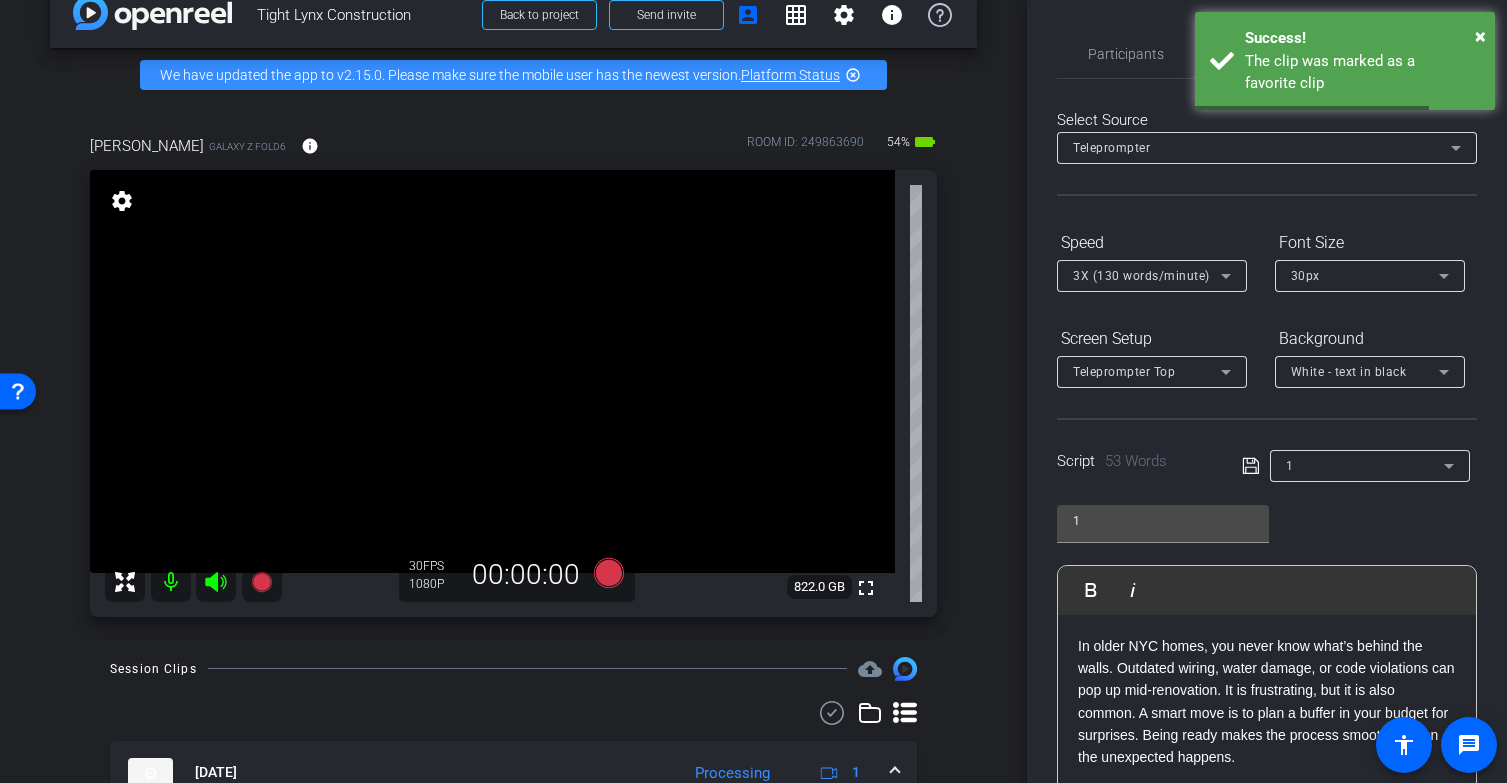 scroll, scrollTop: 7, scrollLeft: 0, axis: vertical 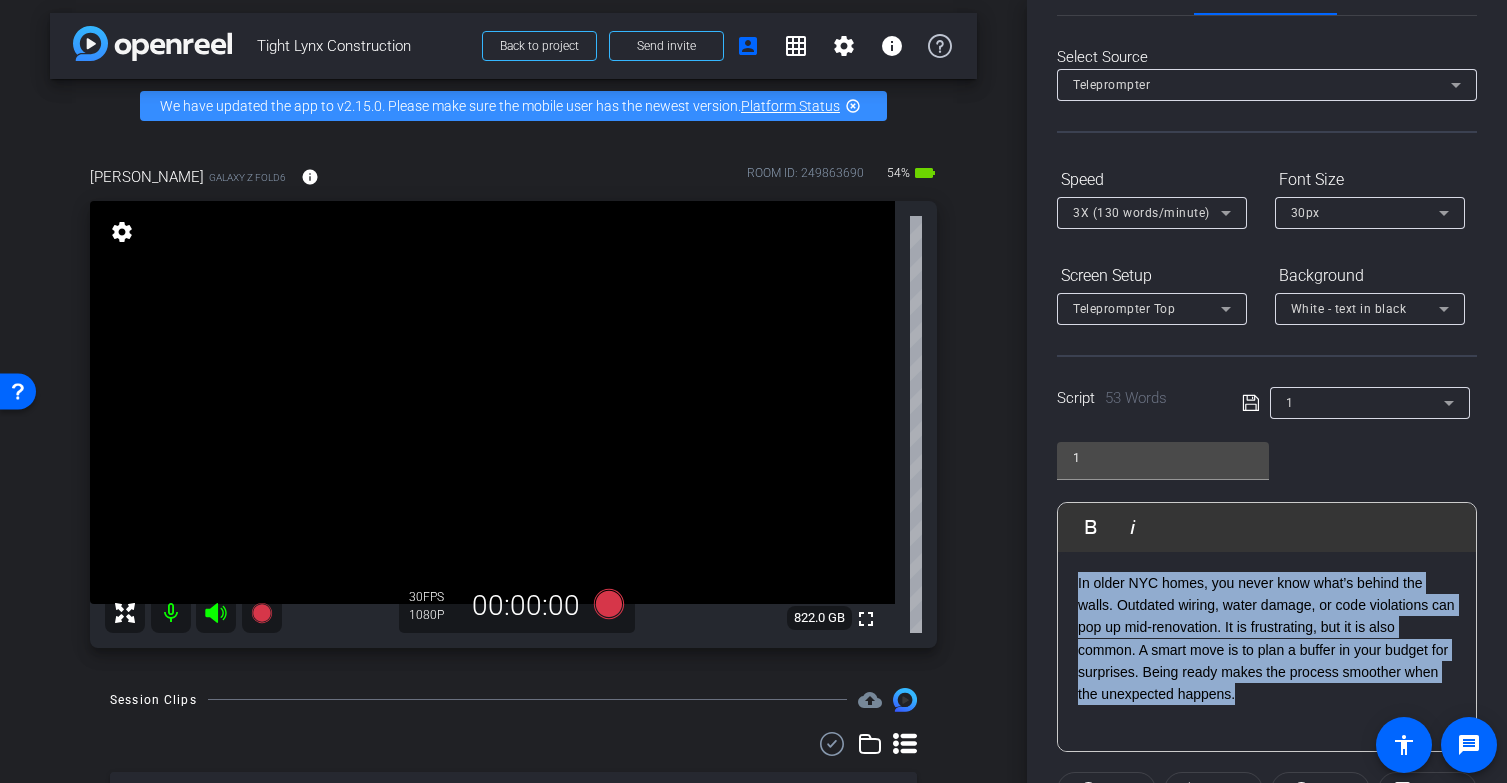 drag, startPoint x: 1292, startPoint y: 702, endPoint x: 1064, endPoint y: 583, distance: 257.1867 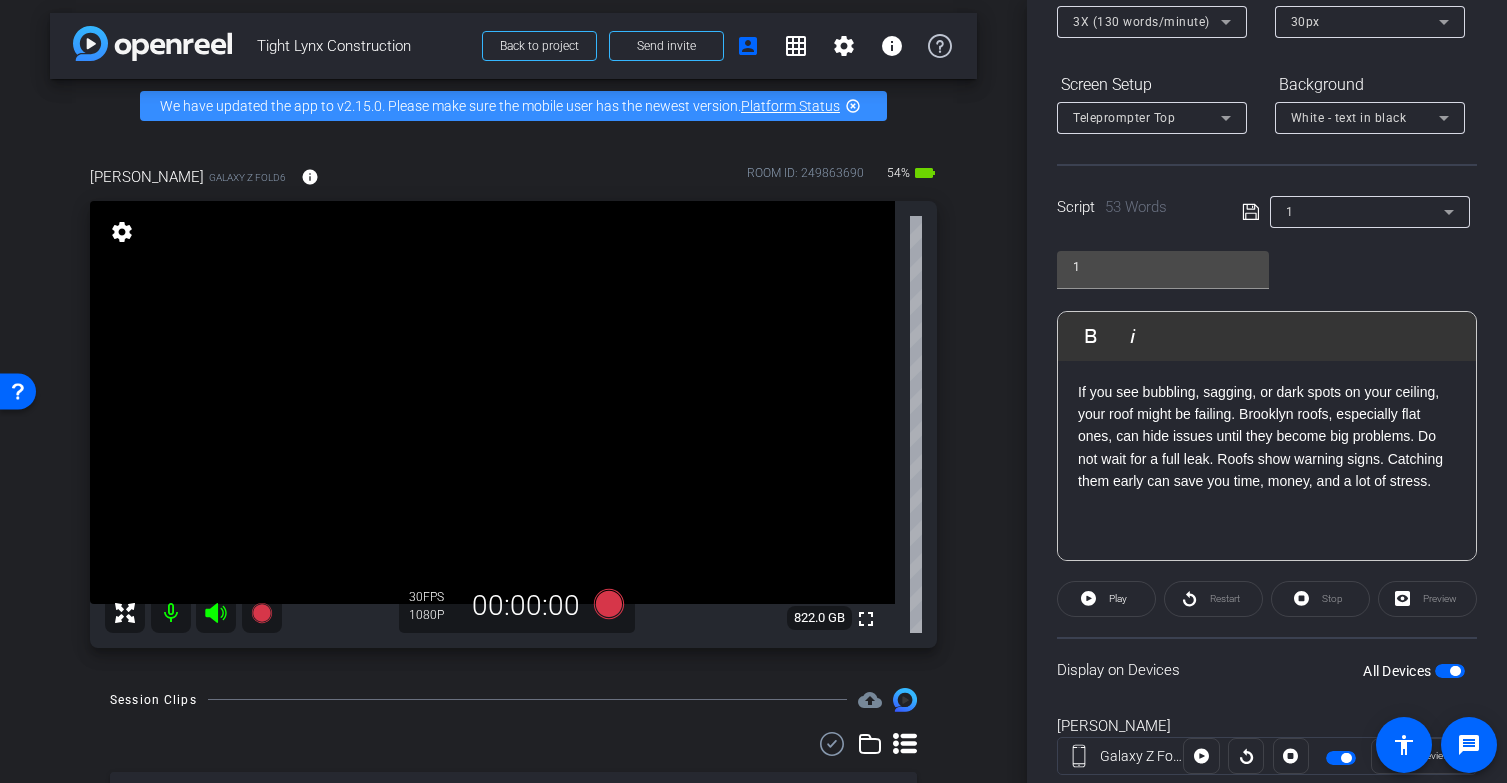 scroll, scrollTop: 227, scrollLeft: 0, axis: vertical 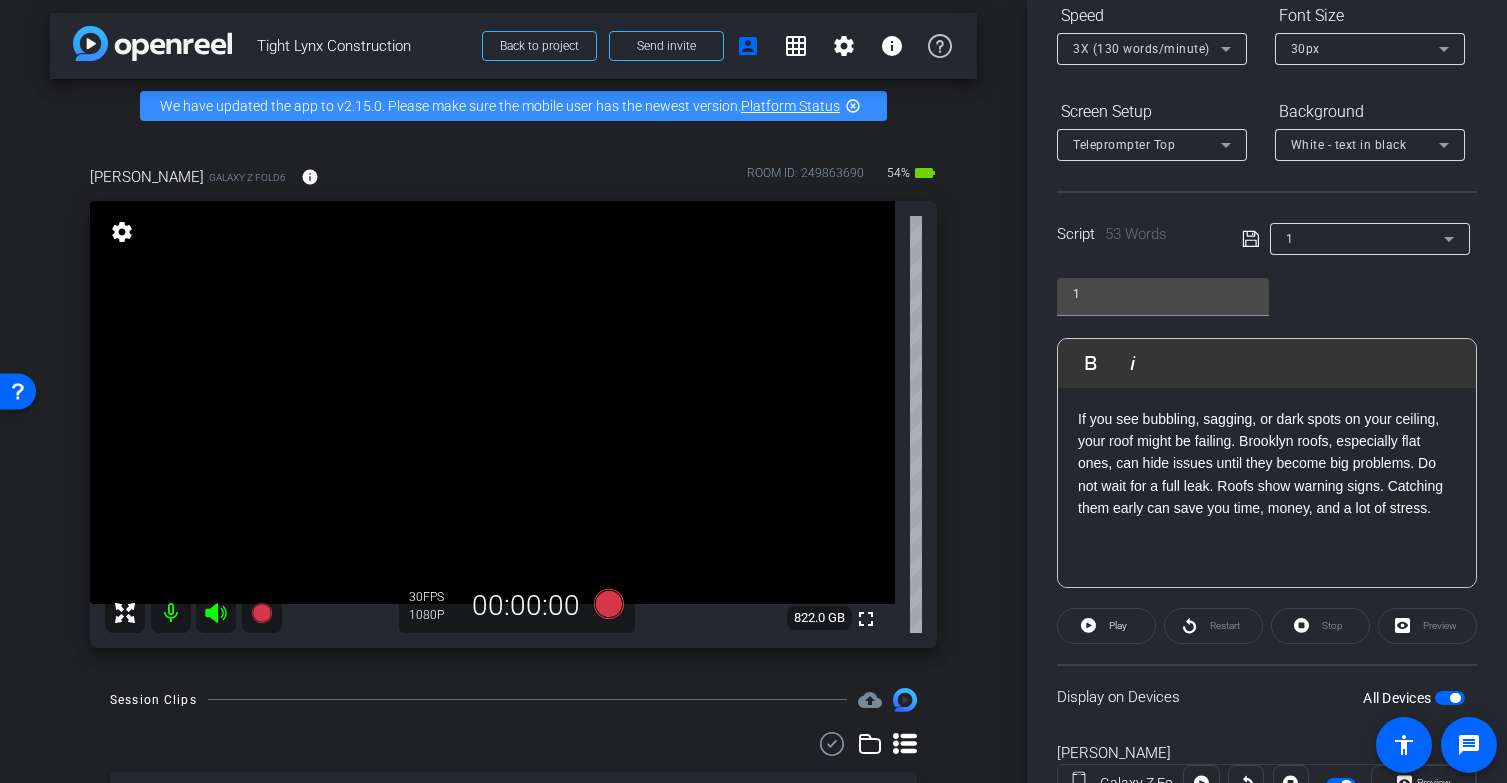 click on "If you see bubbling, sagging, or dark spots on your ceiling, your roof might be failing. Brooklyn roofs, especially flat ones, can hide issues until they become big problems. Do not wait for a full leak. Roofs show warning signs. Catching them early can save you time, money, and a lot of stress." 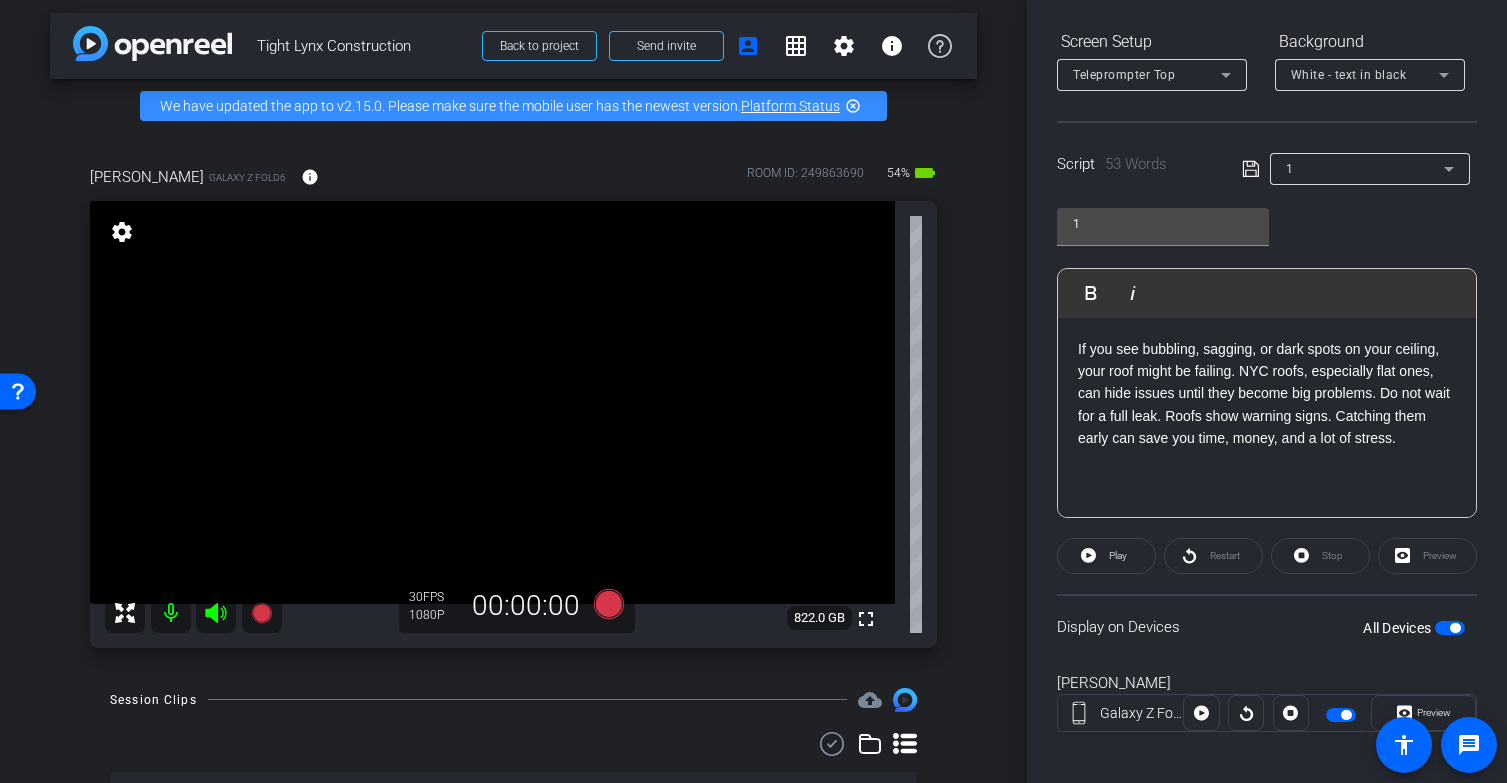 scroll, scrollTop: 304, scrollLeft: 0, axis: vertical 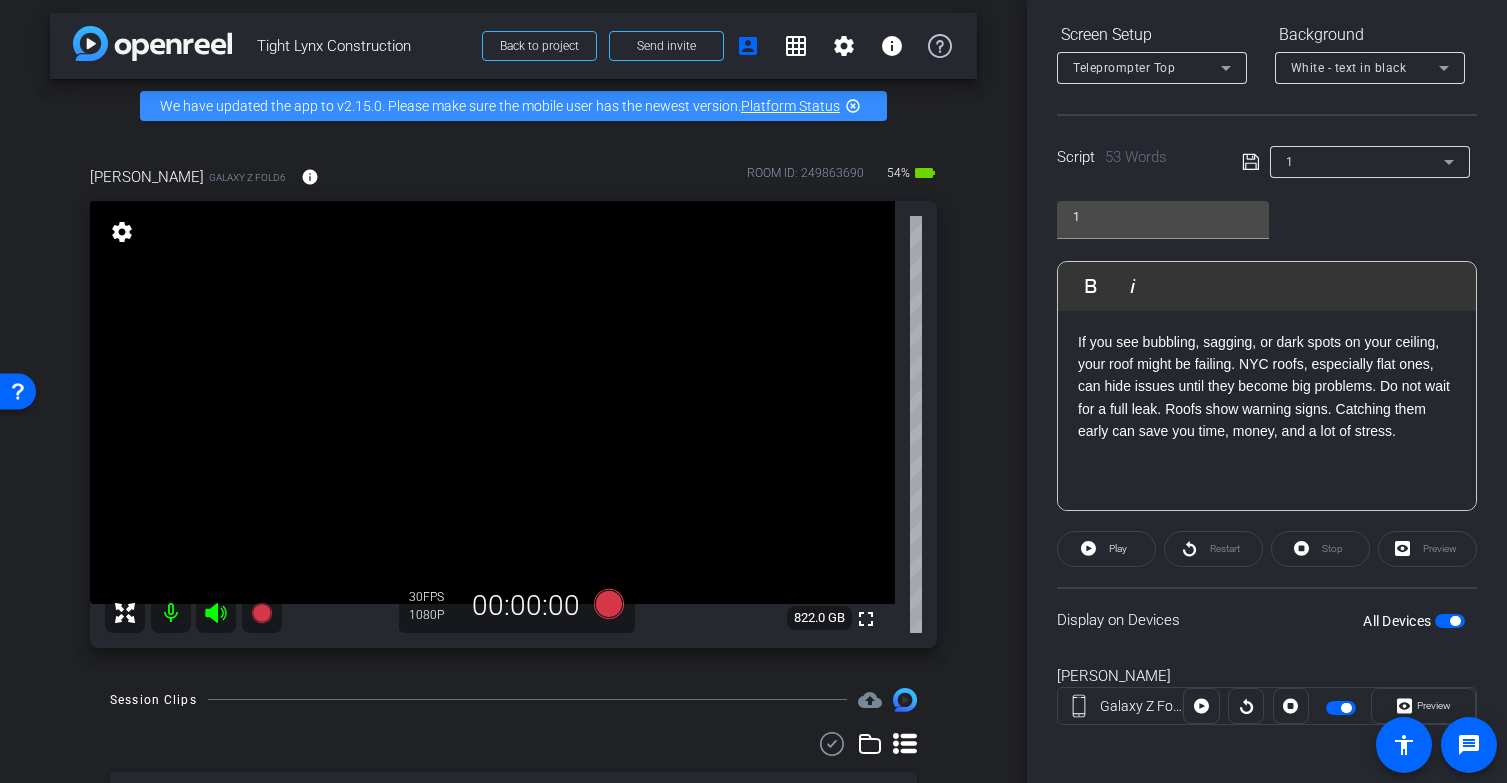 click on "If you see bubbling, sagging, or dark spots on your ceiling, your roof might be failing. NYC roofs, especially flat ones, can hide issues until they become big problems. Do not wait for a full leak. Roofs show warning signs. Catching them early can save you time, money, and a lot of stress." 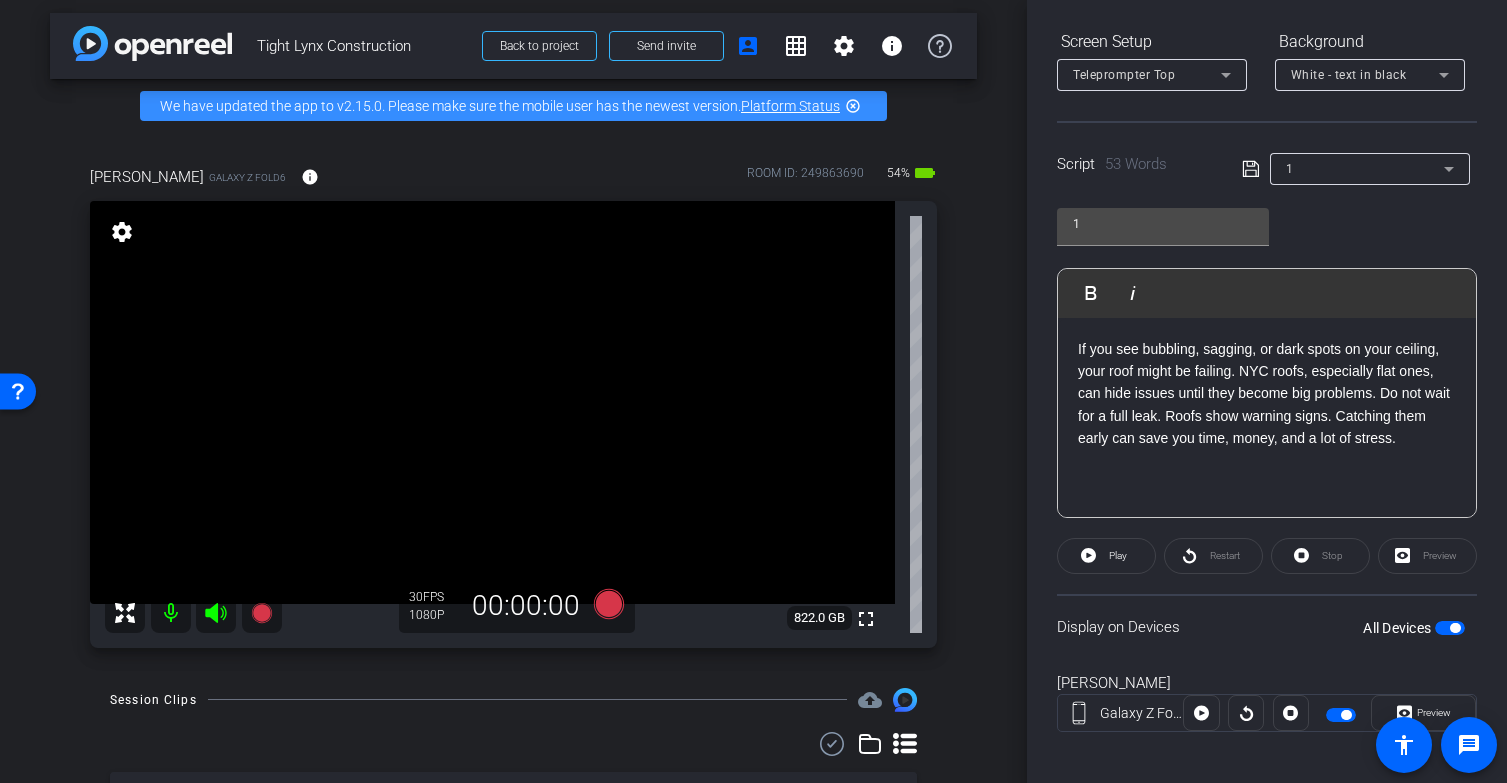 scroll, scrollTop: 310, scrollLeft: 0, axis: vertical 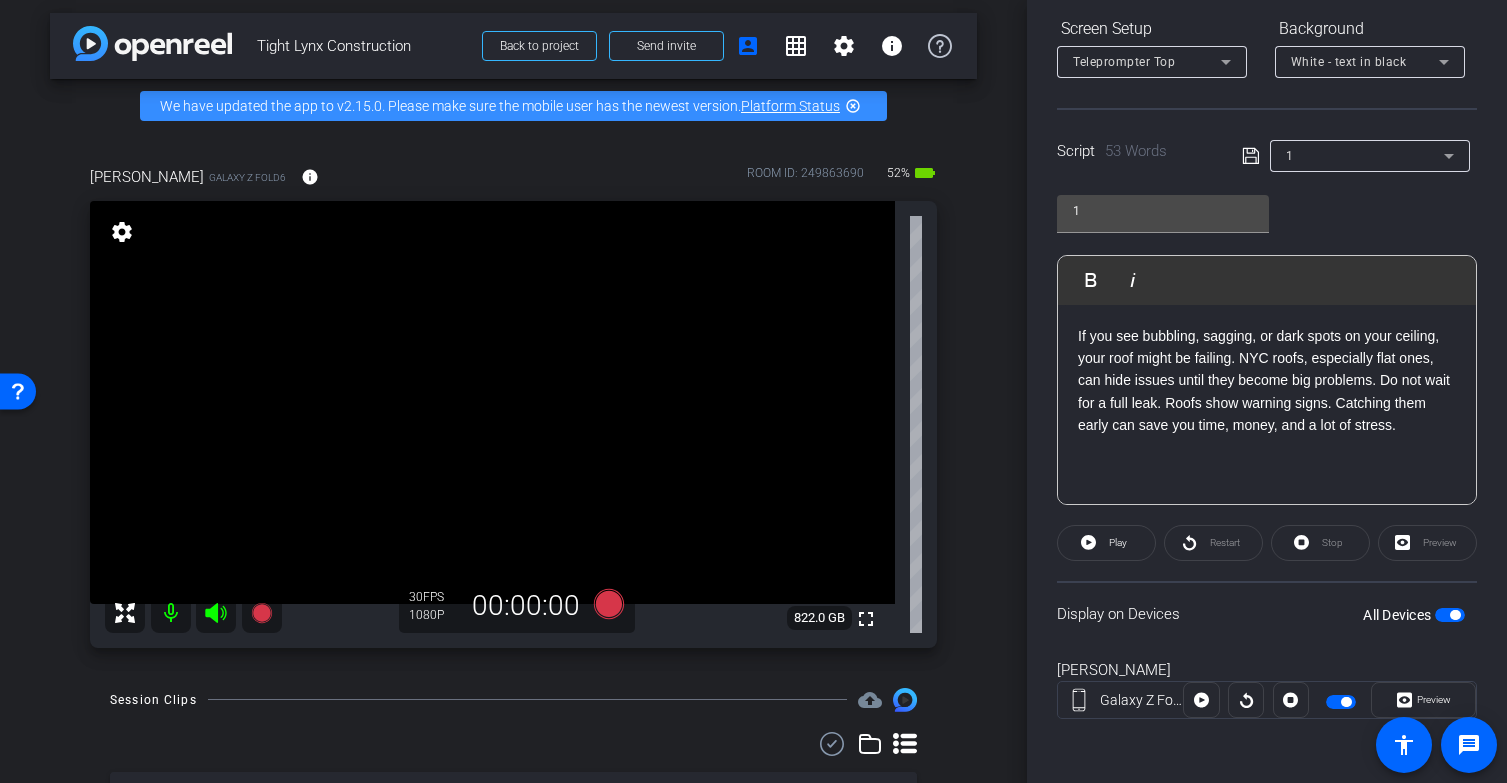 click at bounding box center [1455, 615] 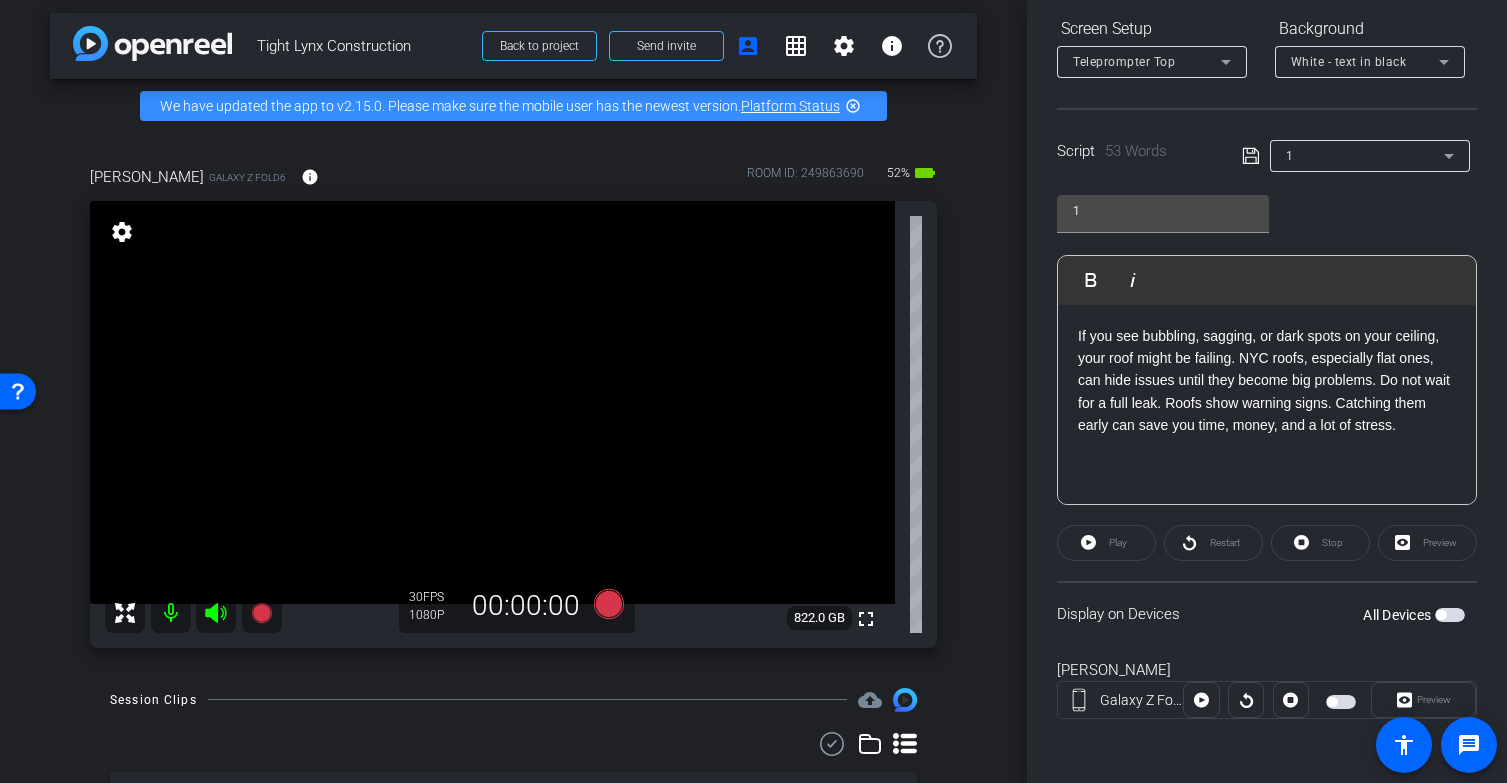 click at bounding box center [1450, 615] 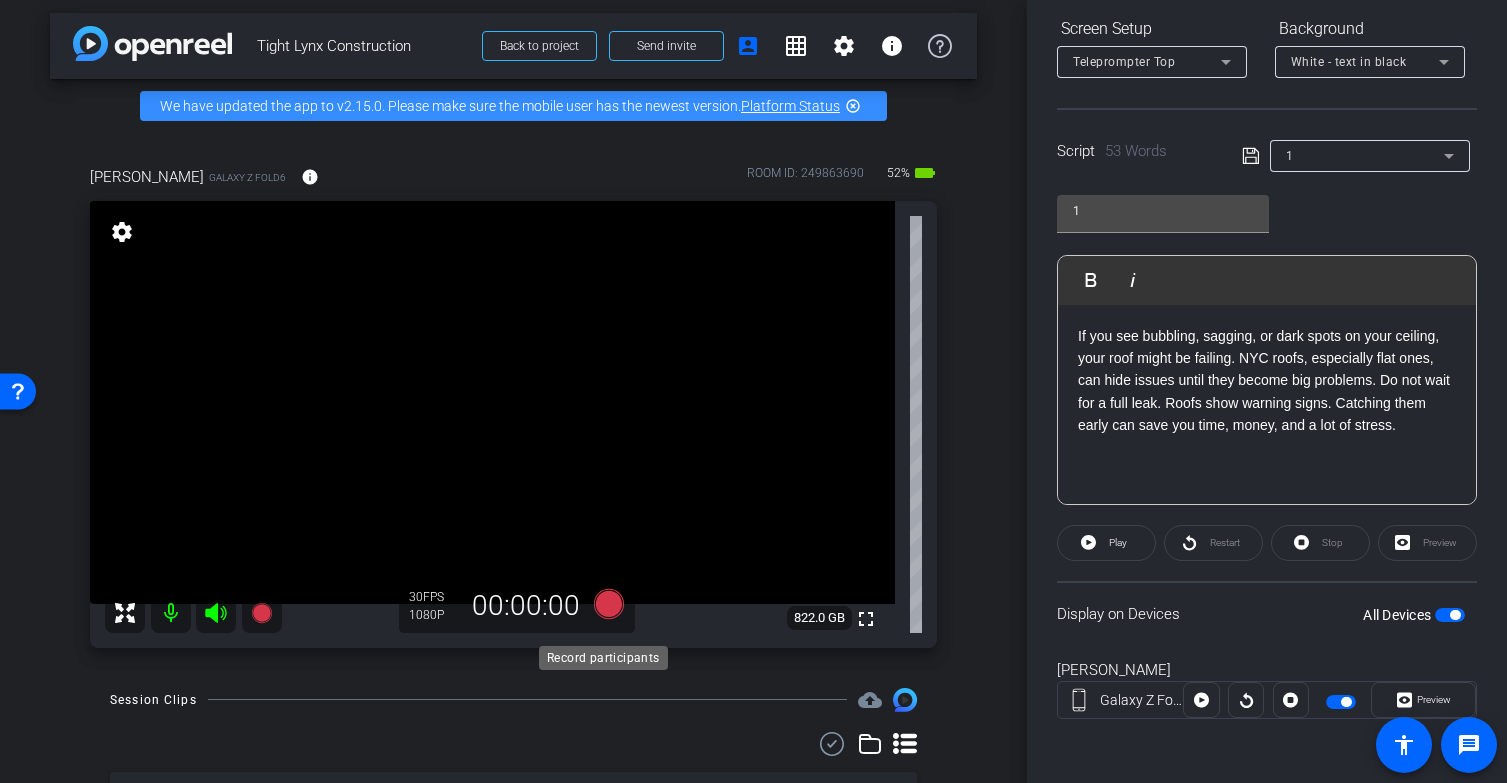click 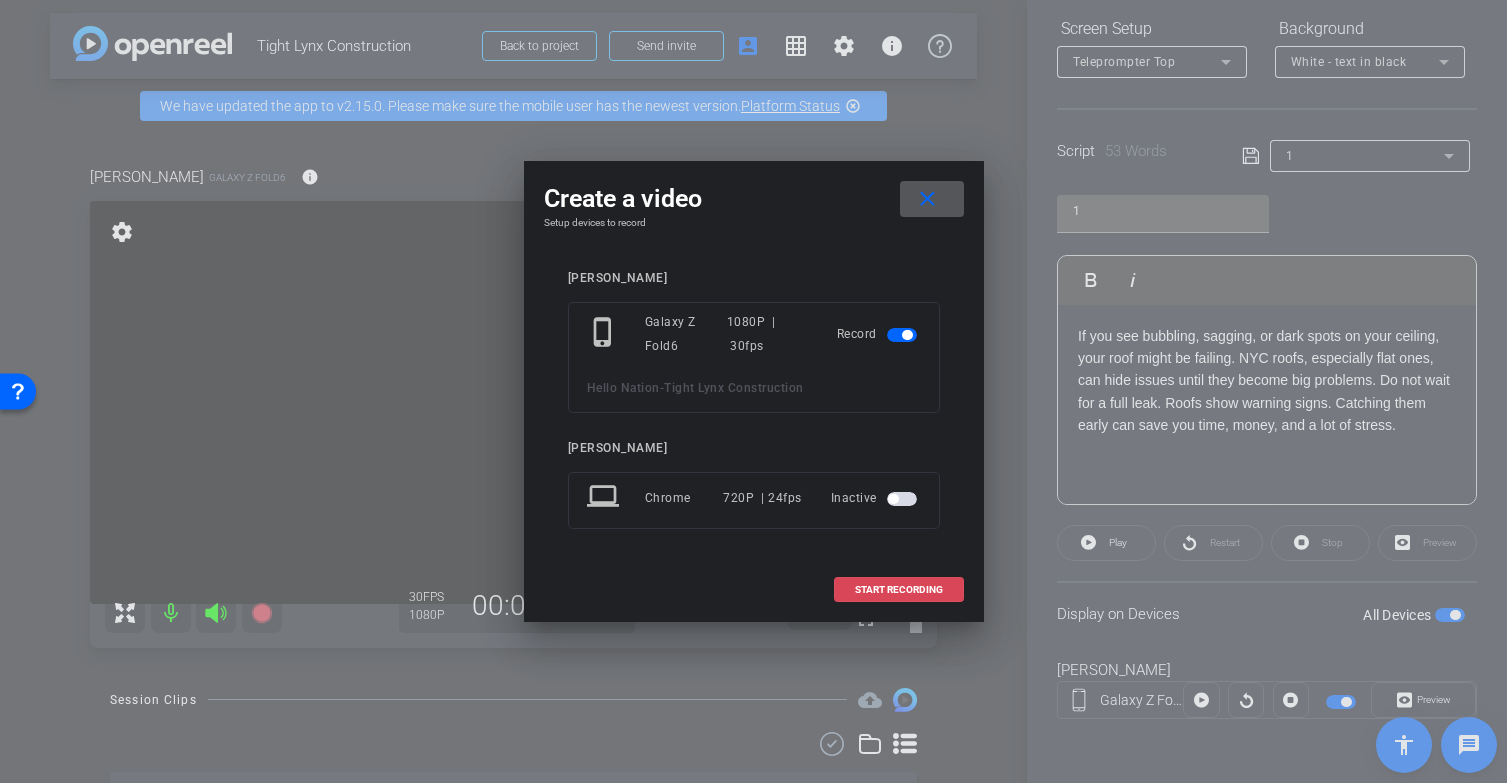 click on "START RECORDING" at bounding box center (899, 590) 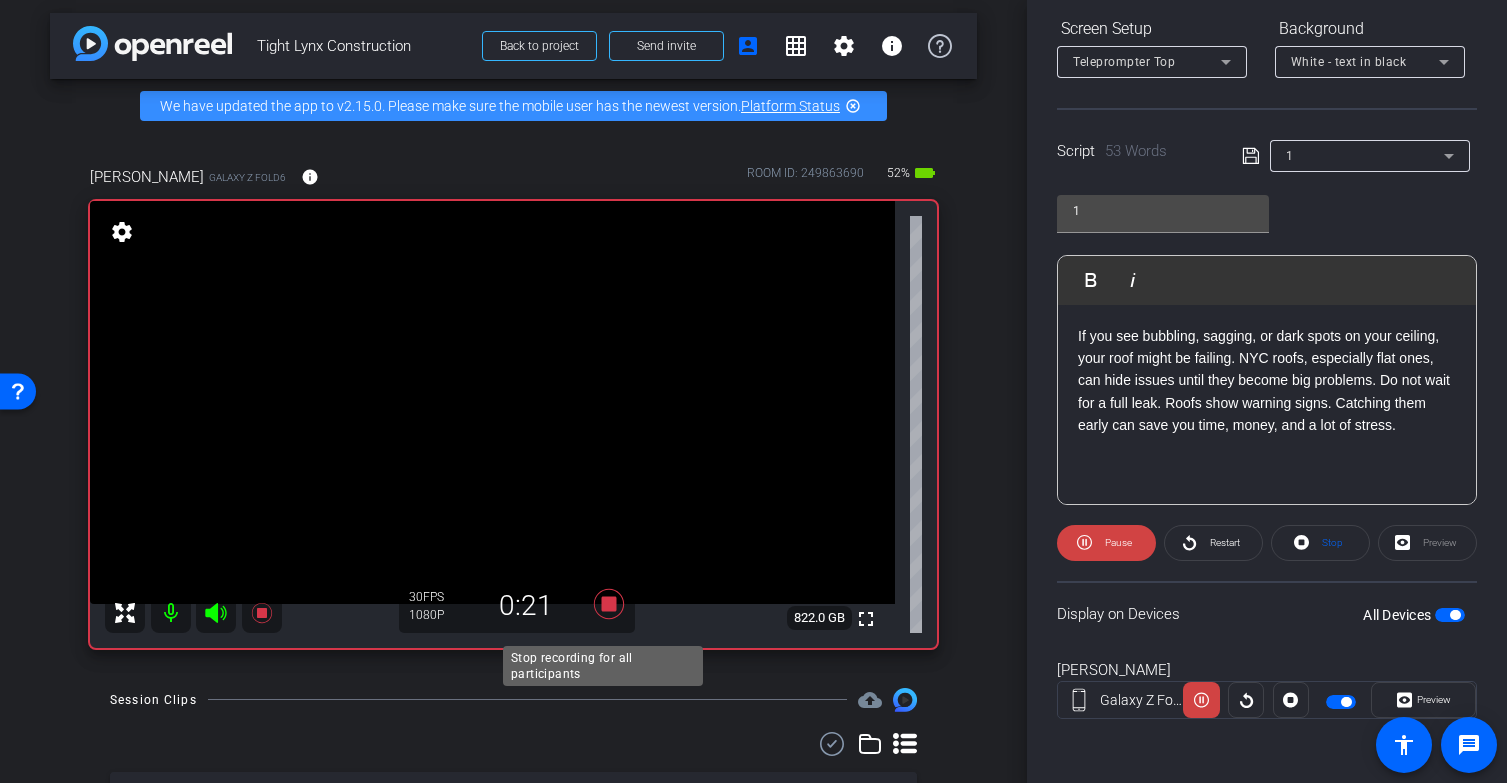 click 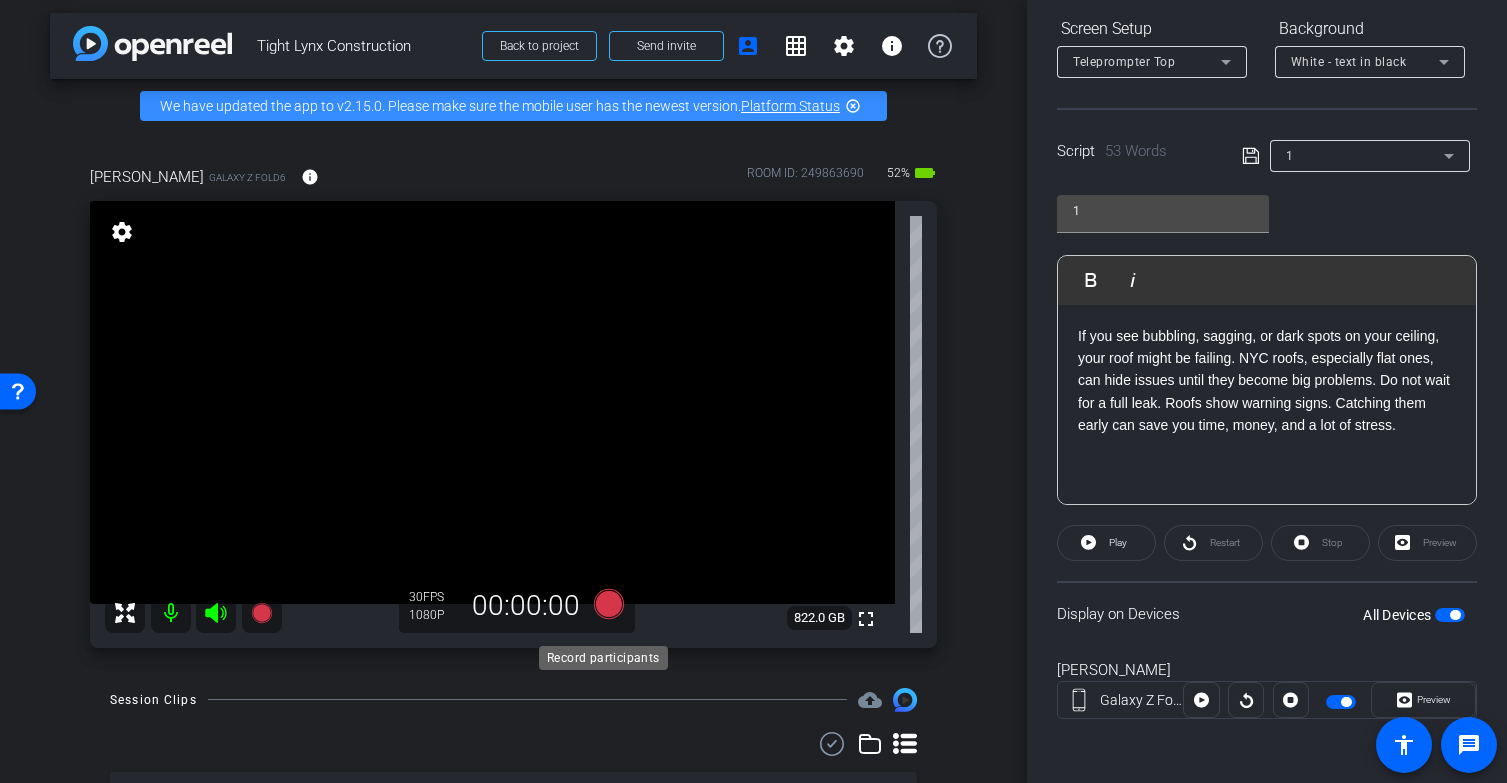 scroll, scrollTop: 55, scrollLeft: 0, axis: vertical 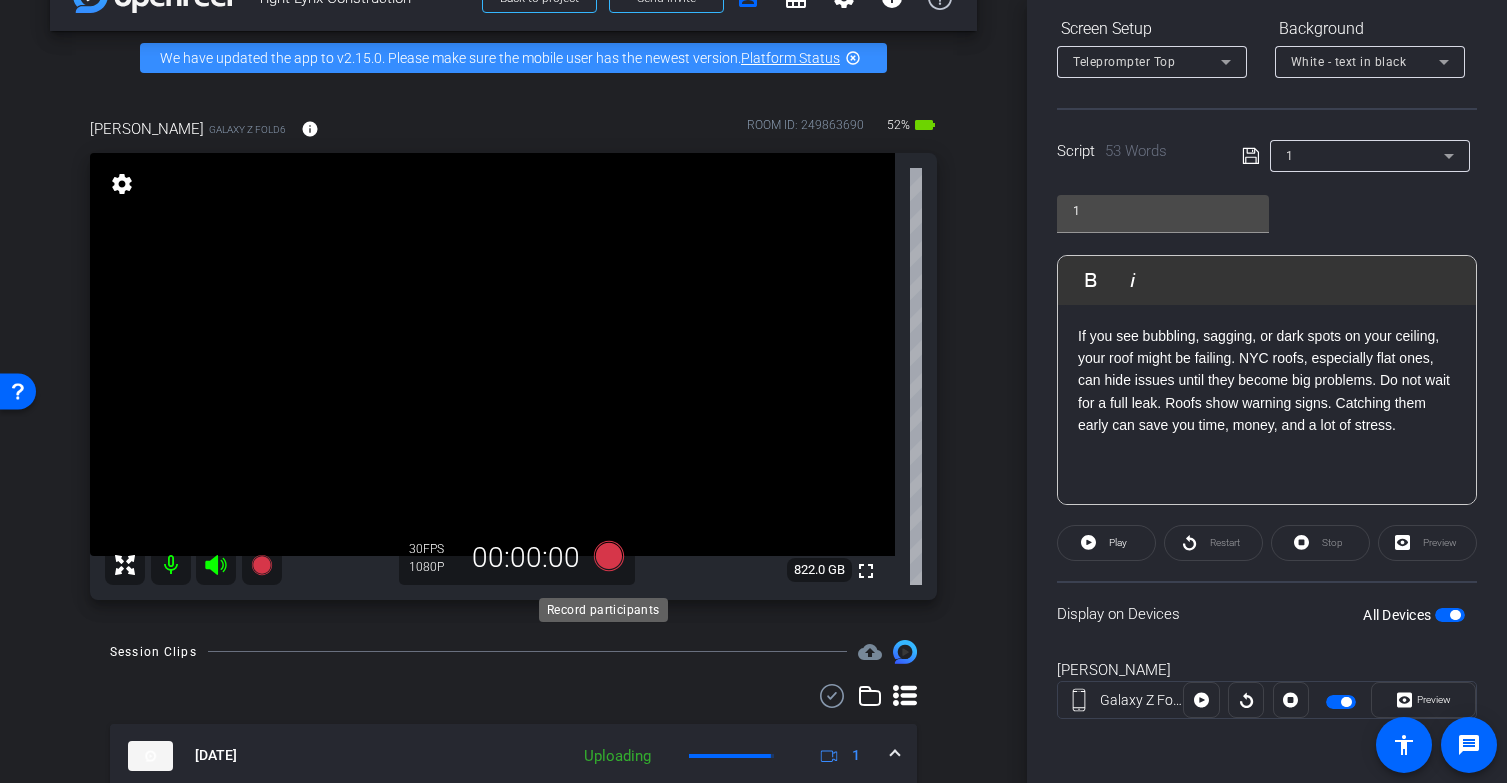 click 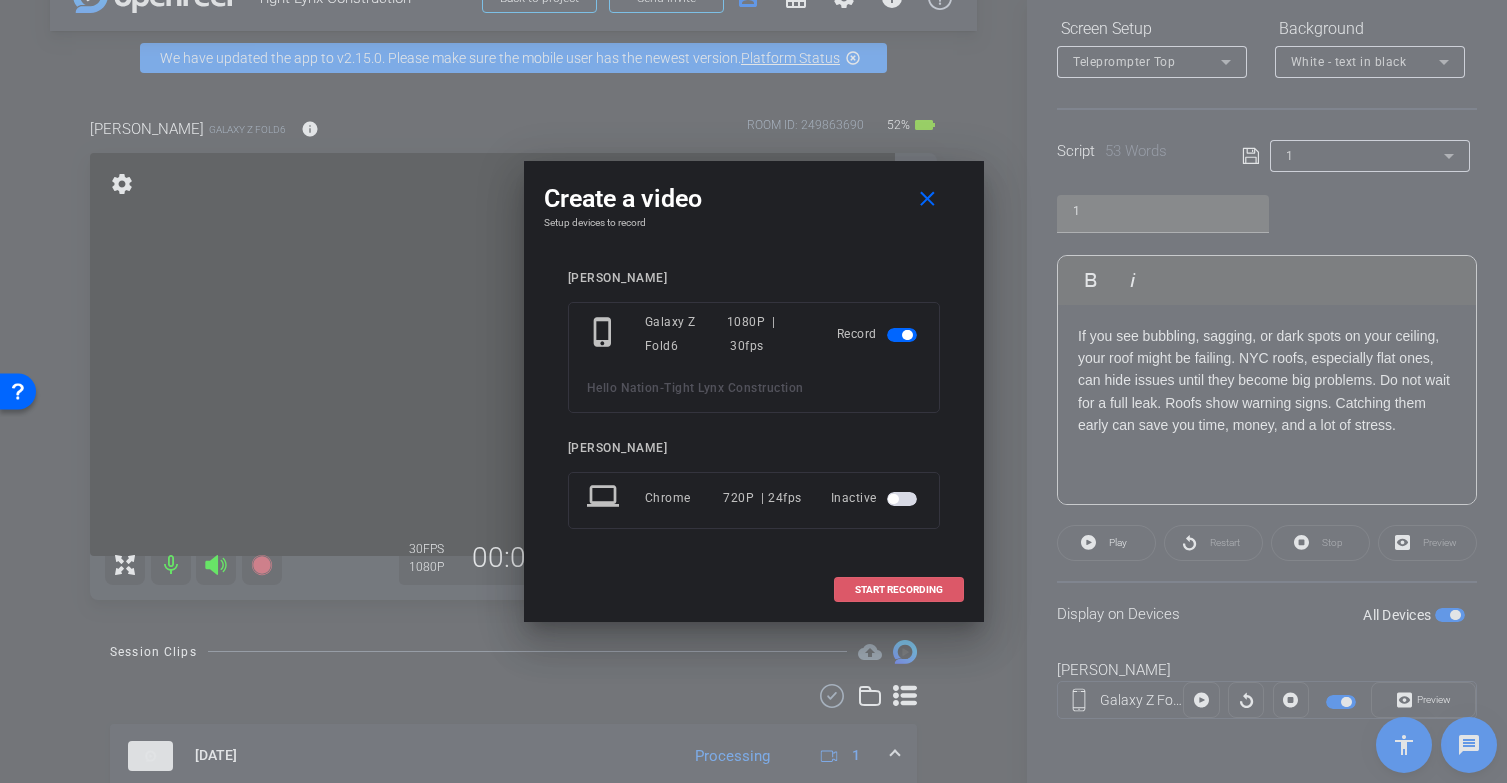 click on "START RECORDING" at bounding box center (899, 589) 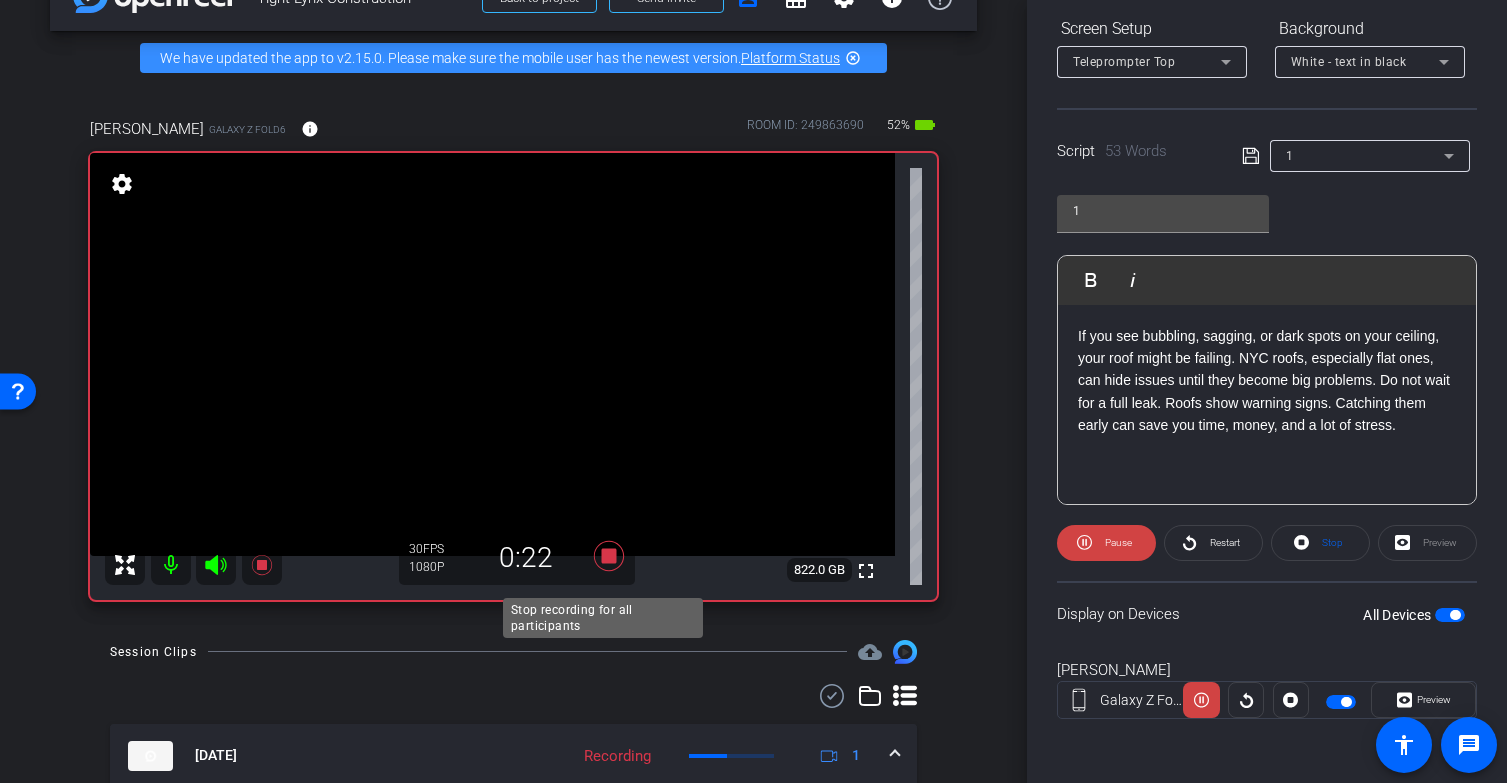 click 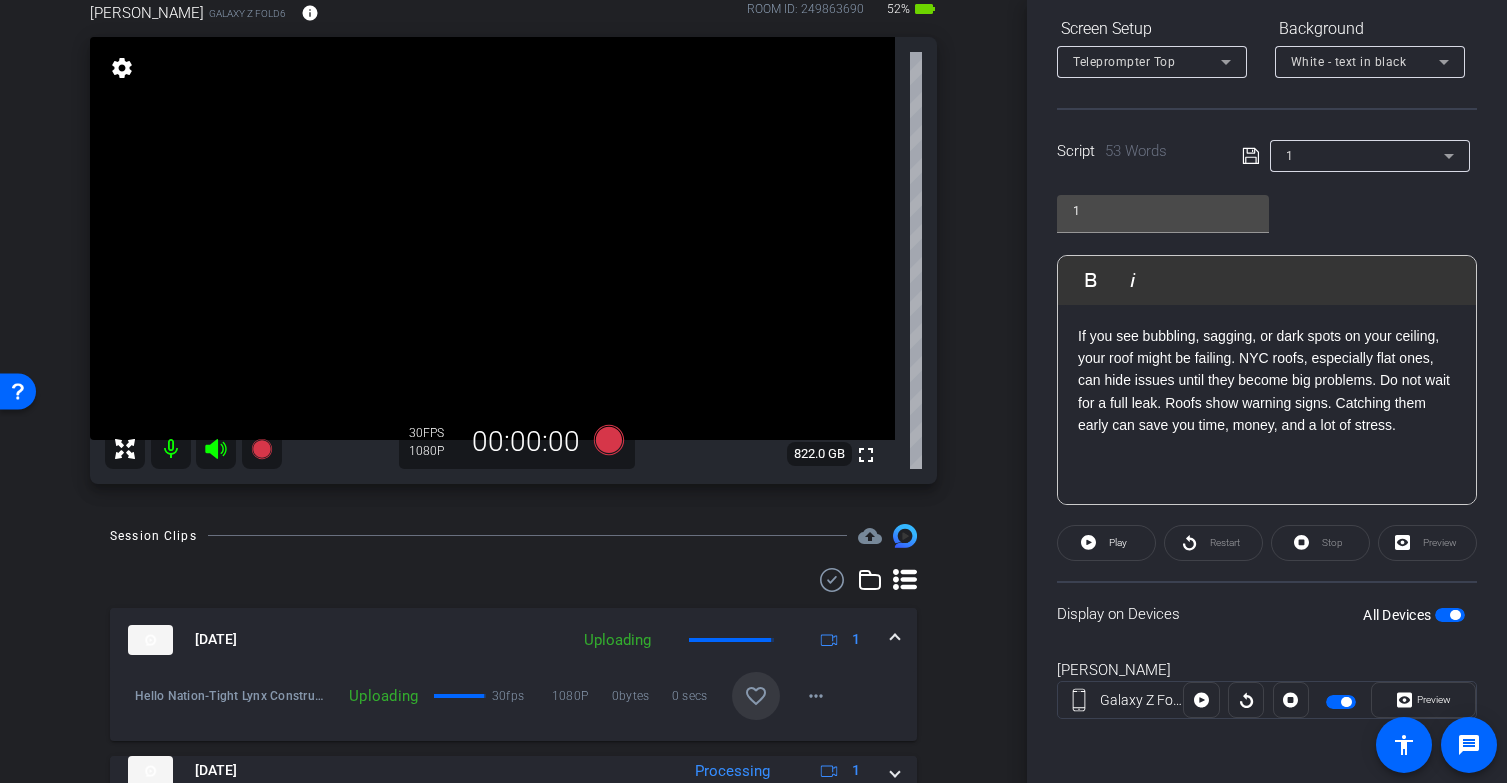 scroll, scrollTop: 215, scrollLeft: 0, axis: vertical 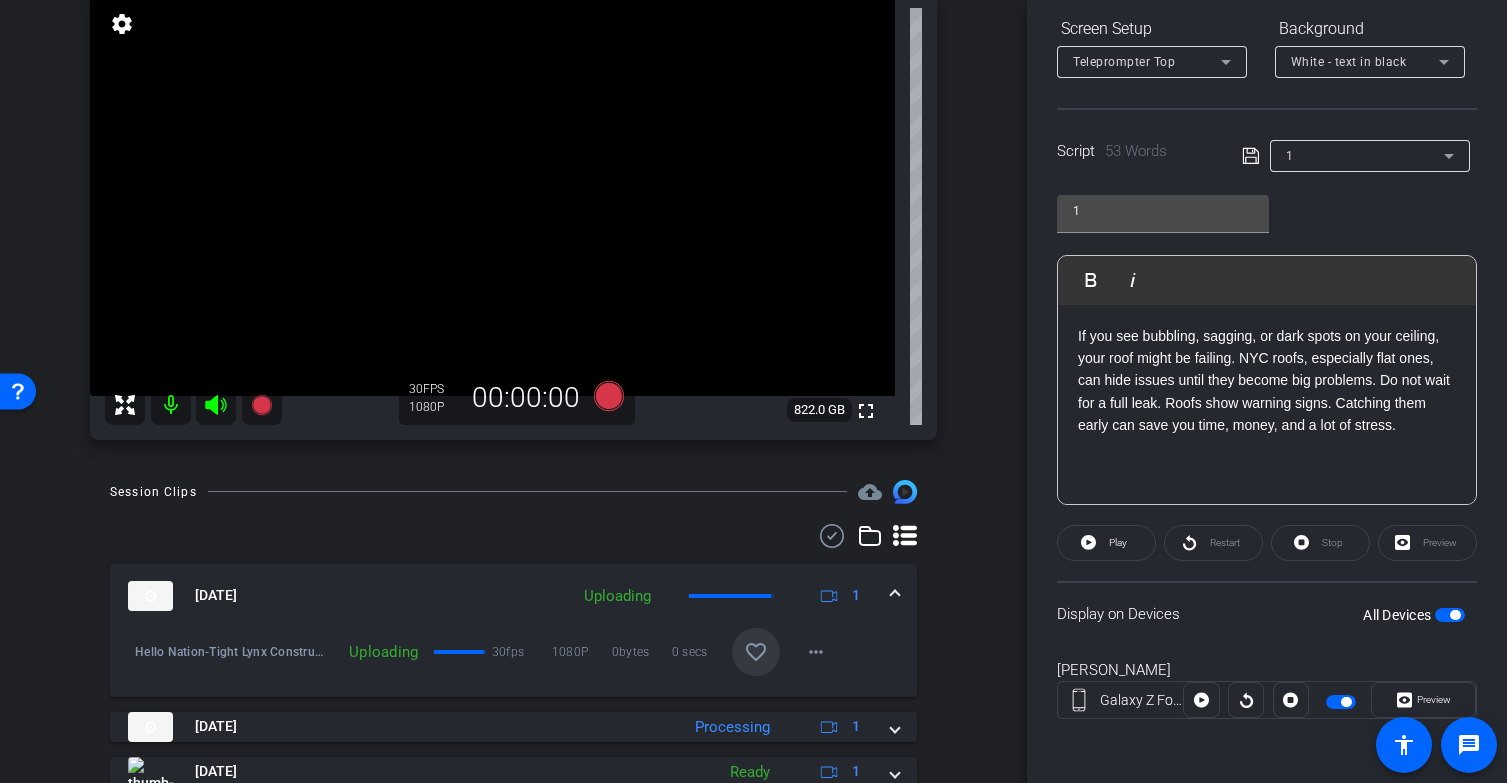 click on "favorite_border" at bounding box center [756, 652] 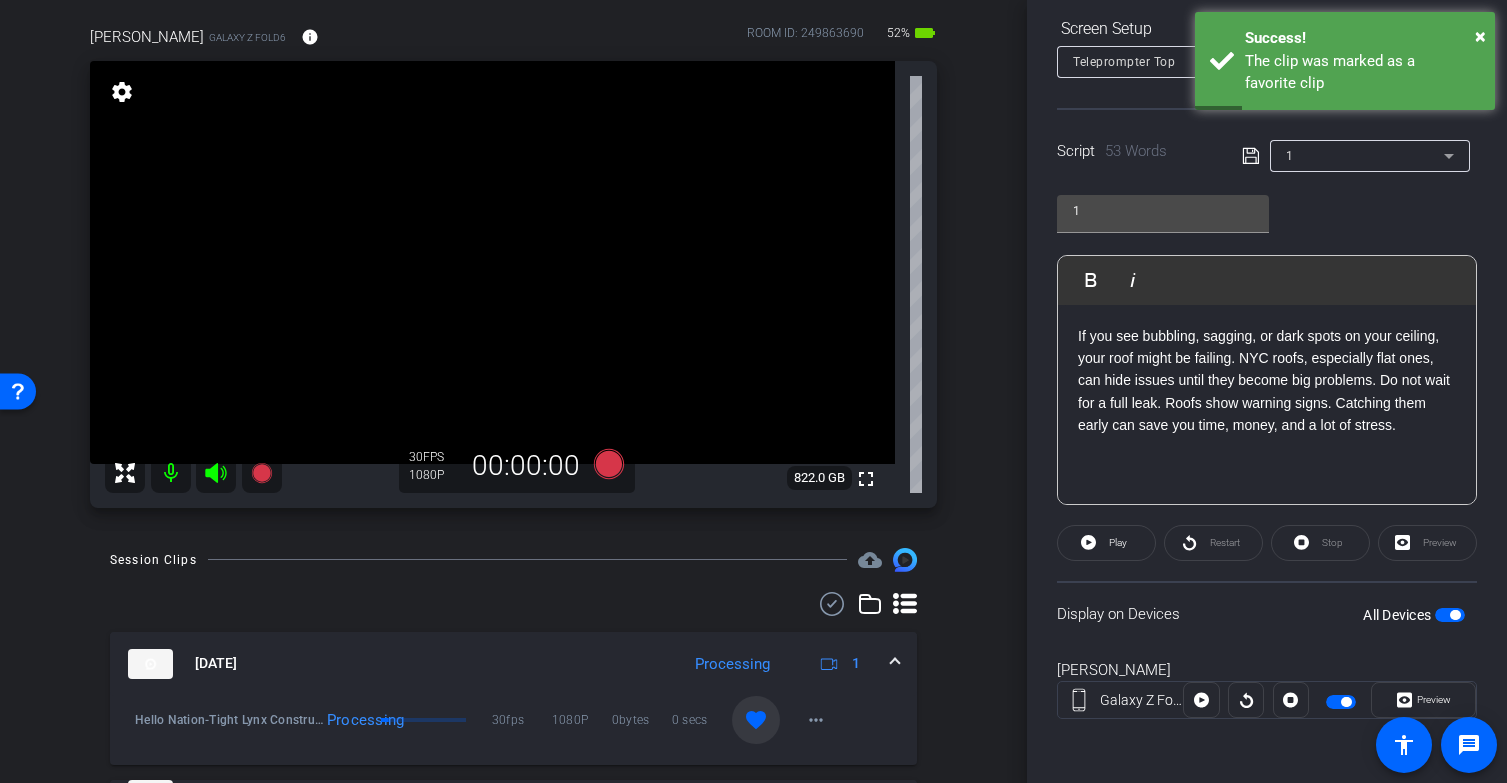 scroll, scrollTop: 110, scrollLeft: 0, axis: vertical 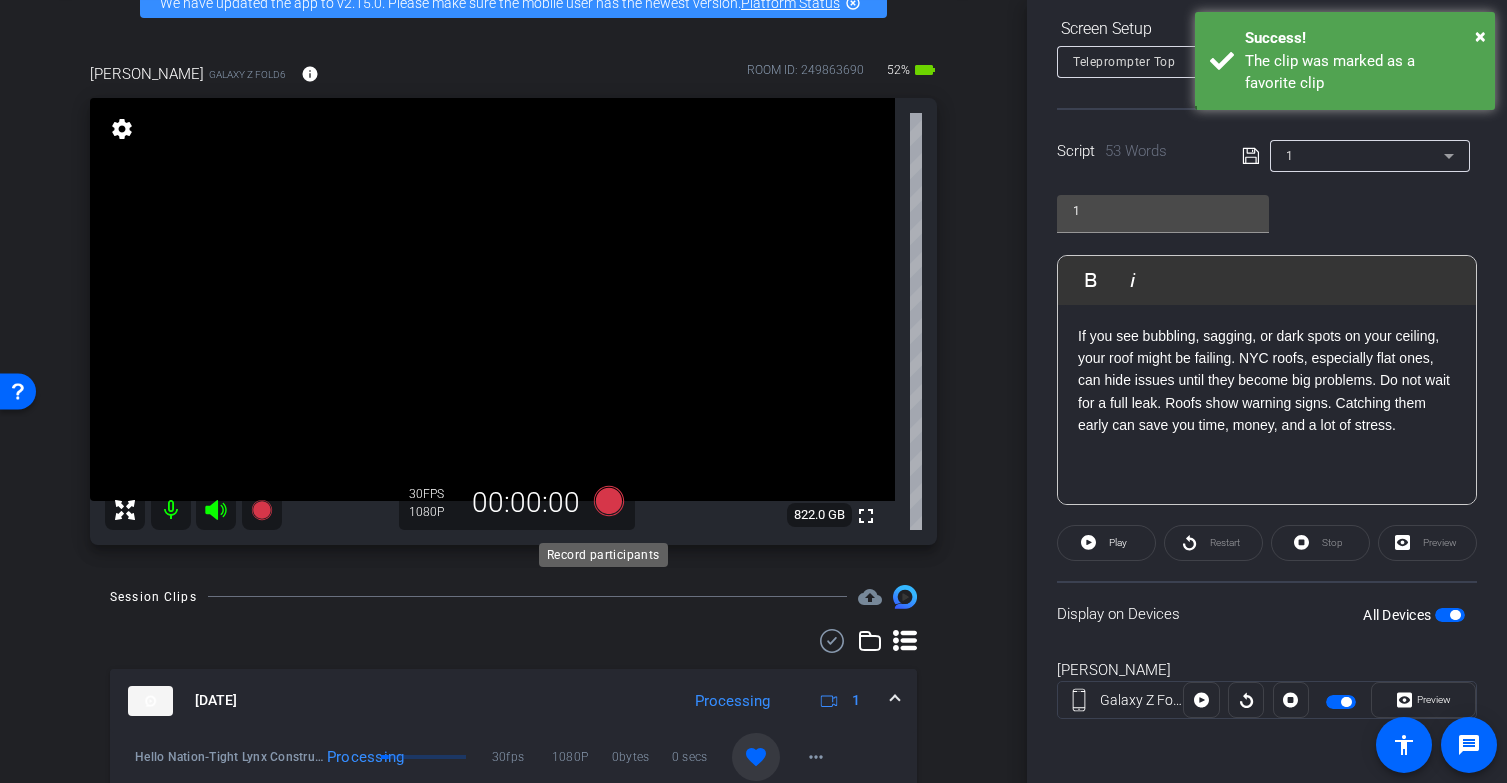 click 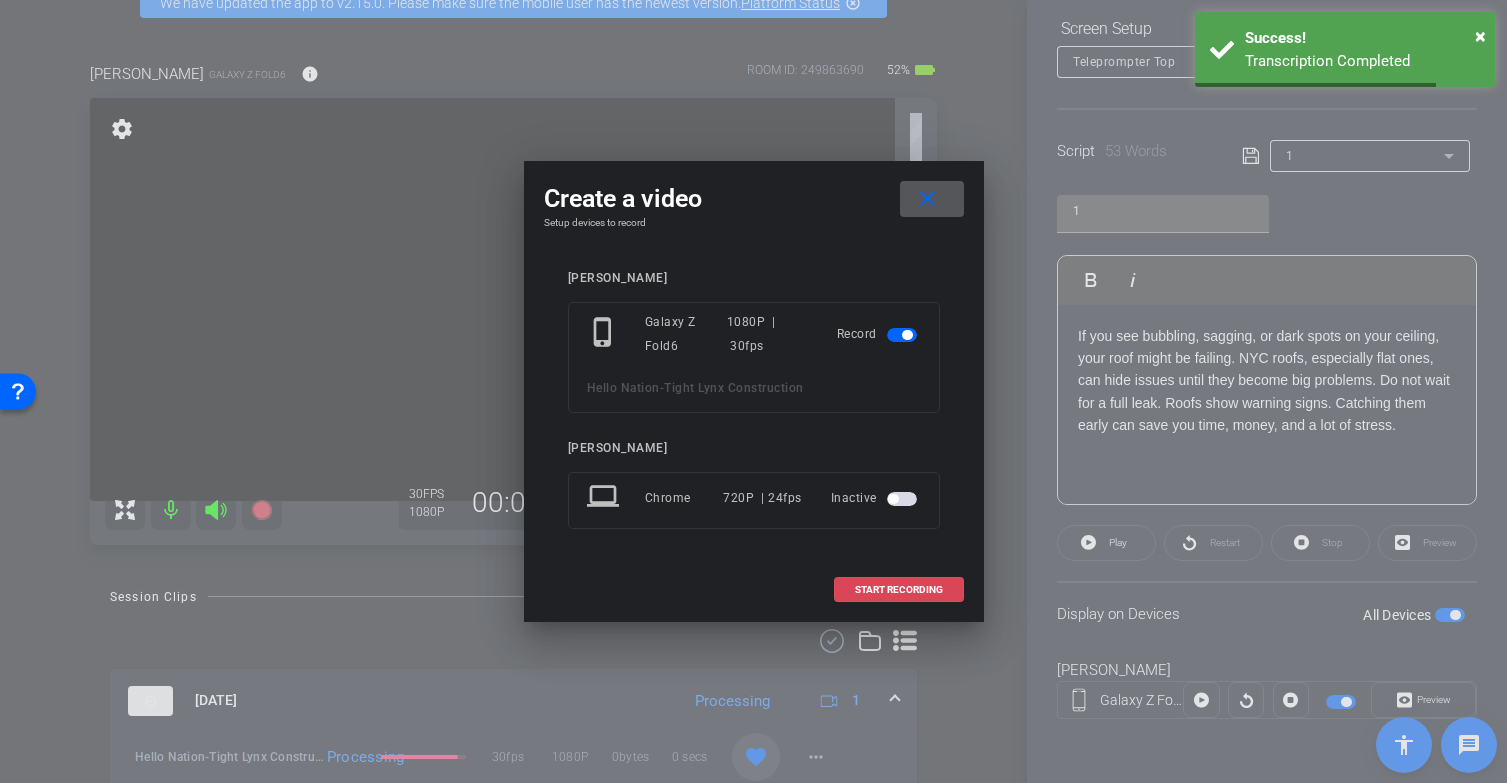 click on "START RECORDING" at bounding box center (899, 590) 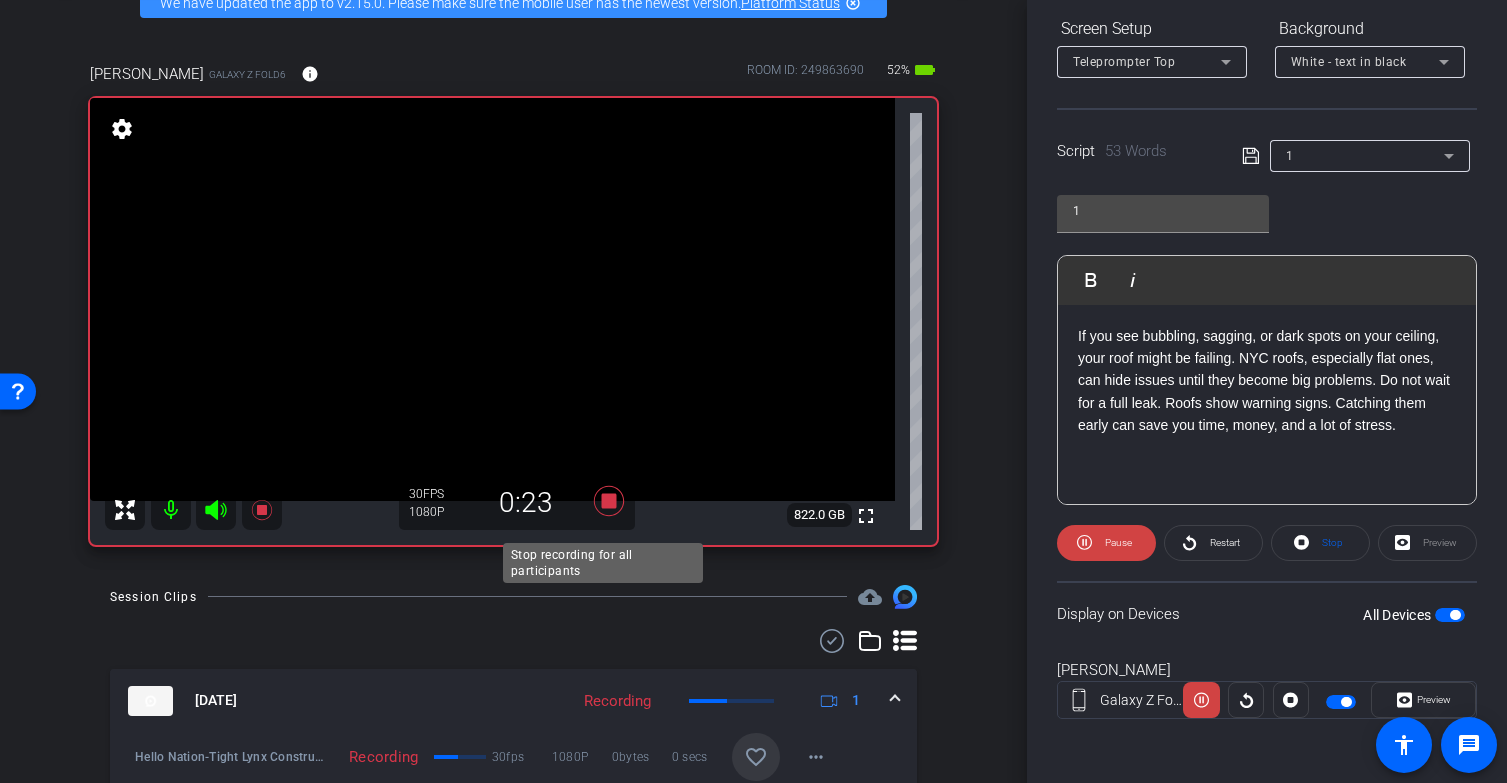 click 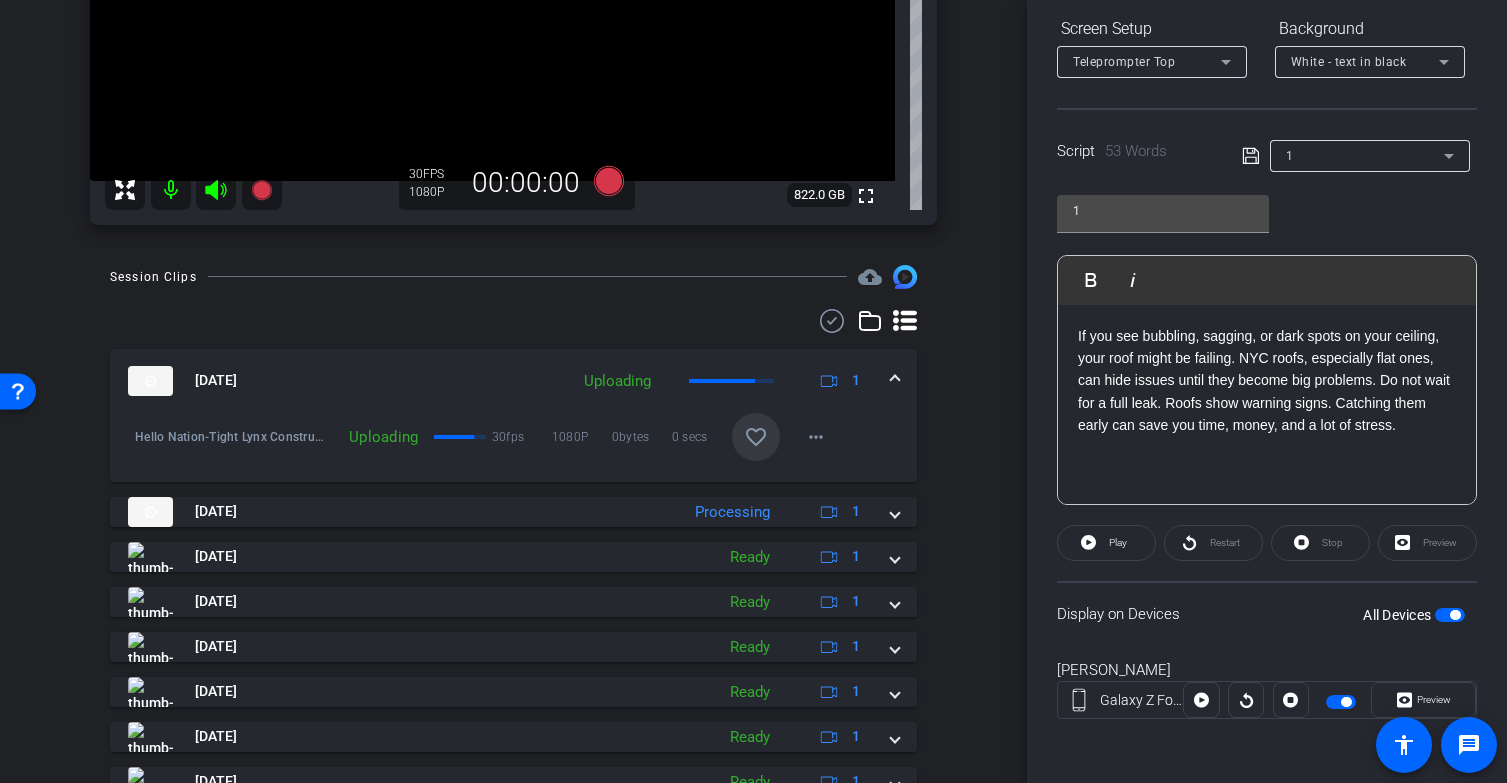 scroll, scrollTop: 435, scrollLeft: 0, axis: vertical 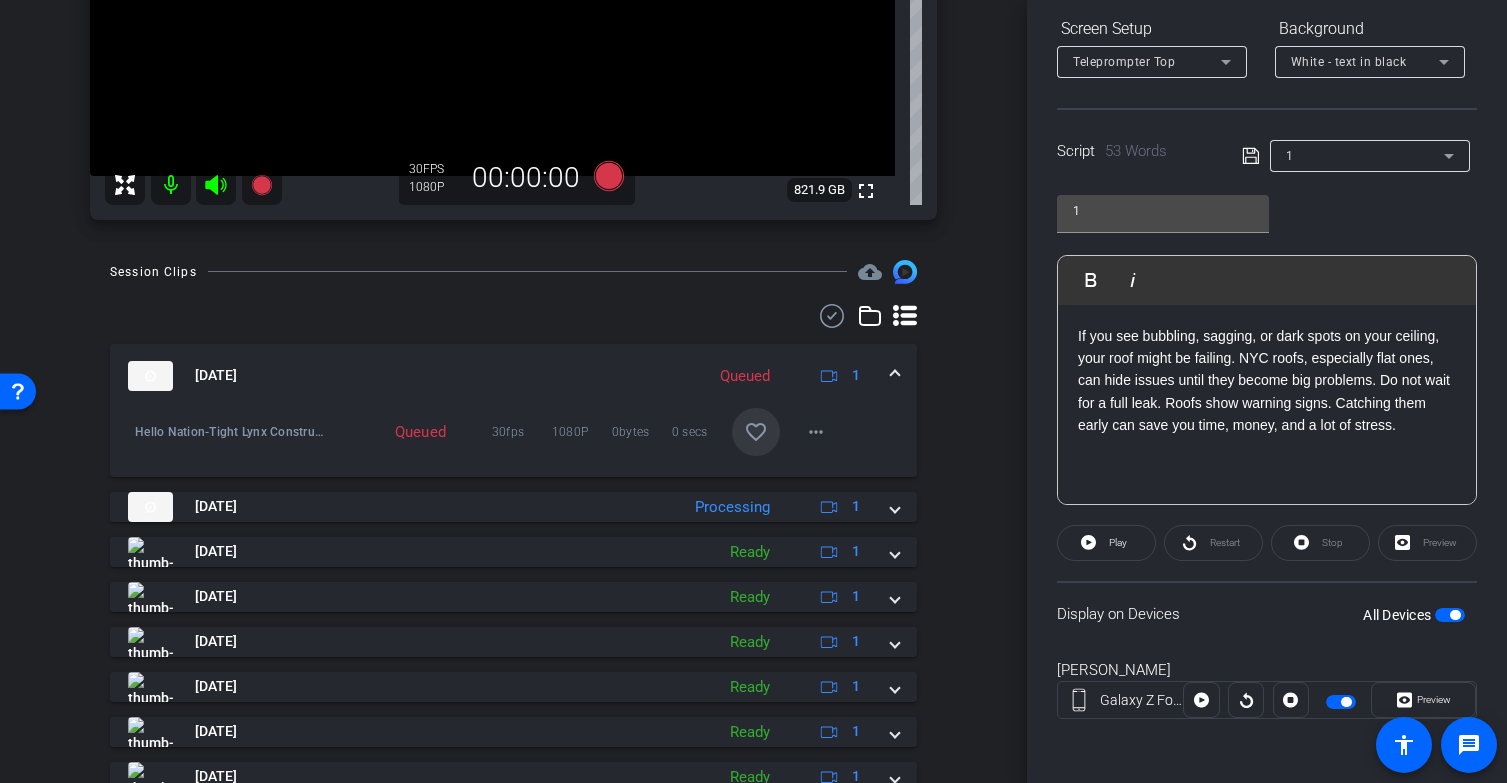 click on "favorite_border" at bounding box center [756, 432] 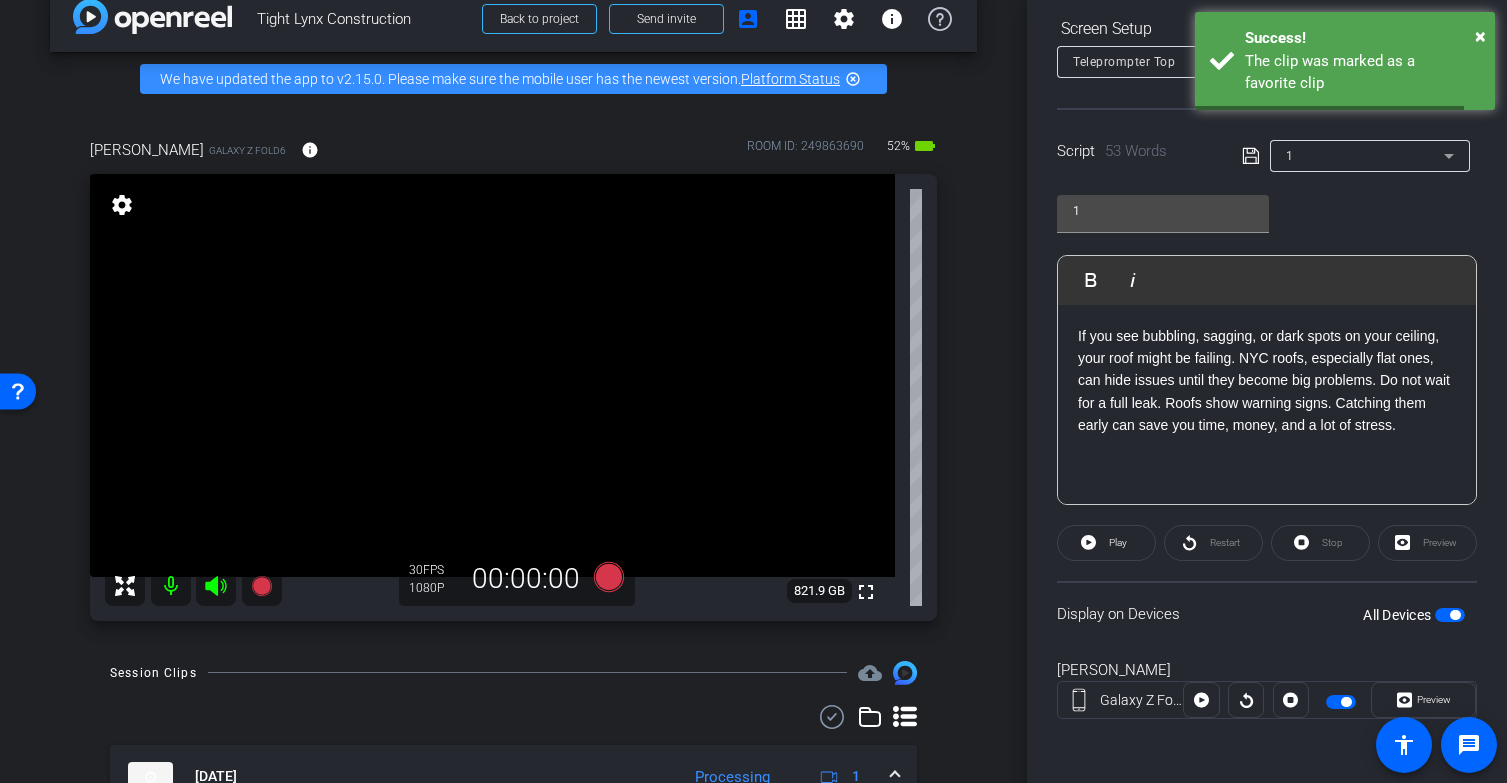 scroll, scrollTop: 0, scrollLeft: 0, axis: both 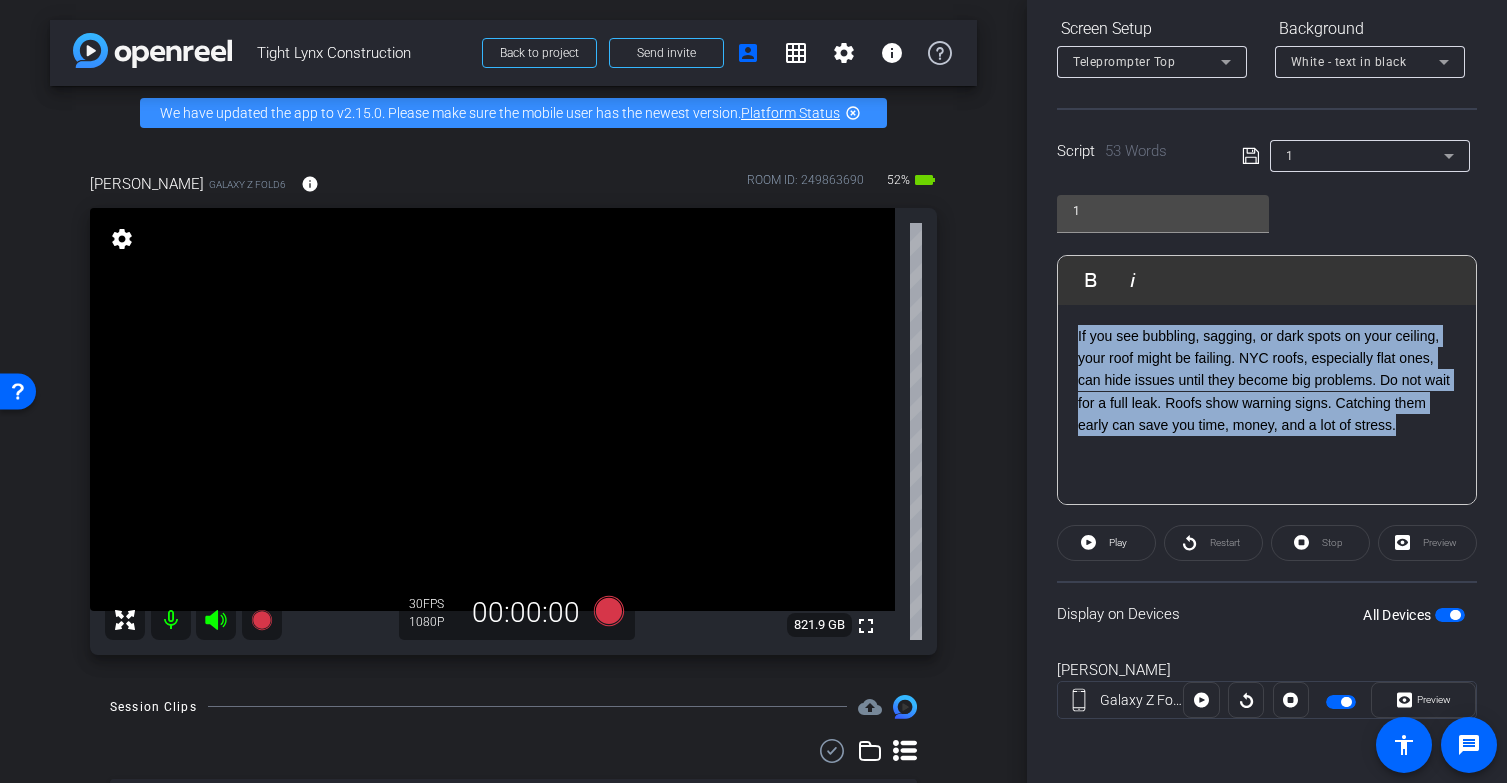 drag, startPoint x: 1173, startPoint y: 466, endPoint x: 1039, endPoint y: 304, distance: 210.23796 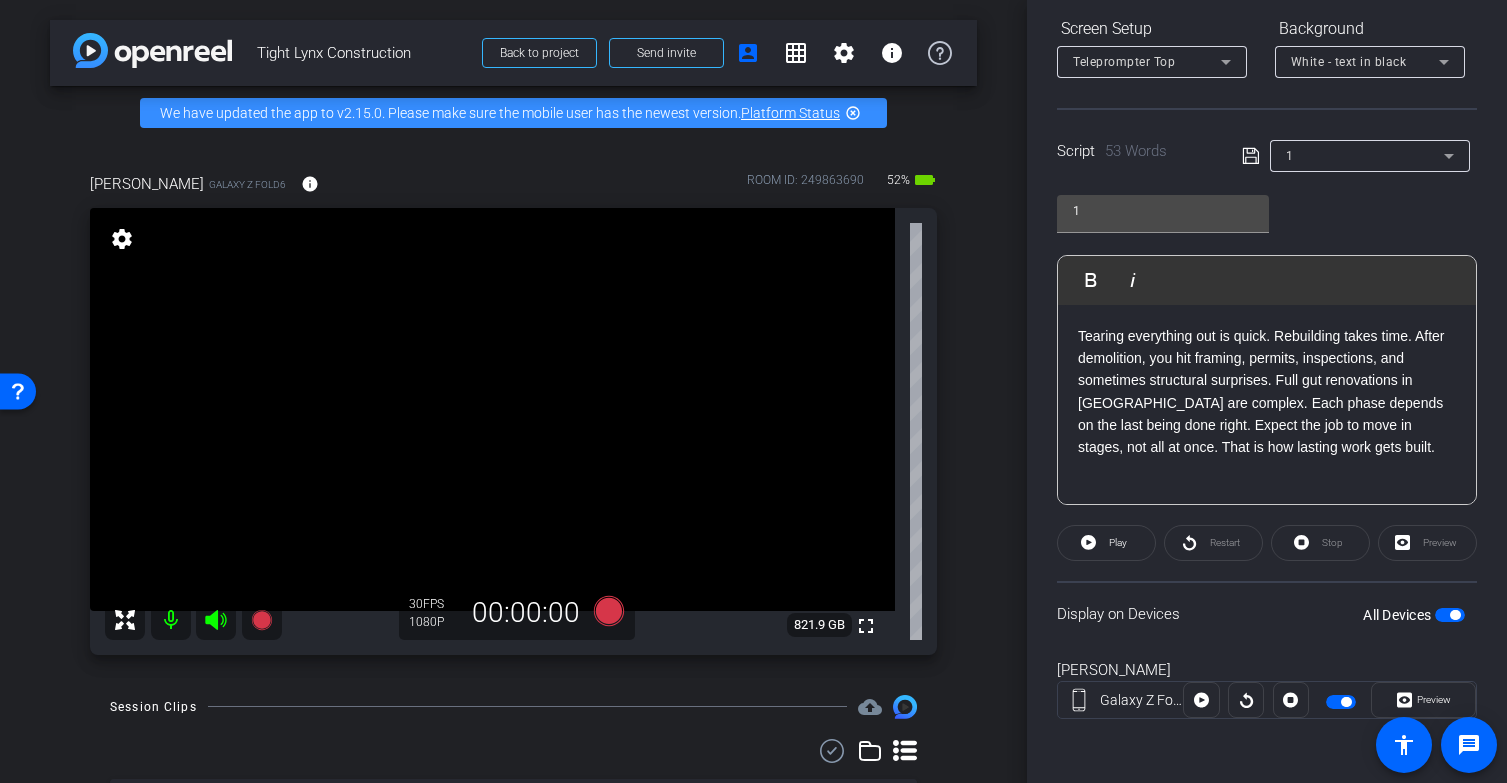 click 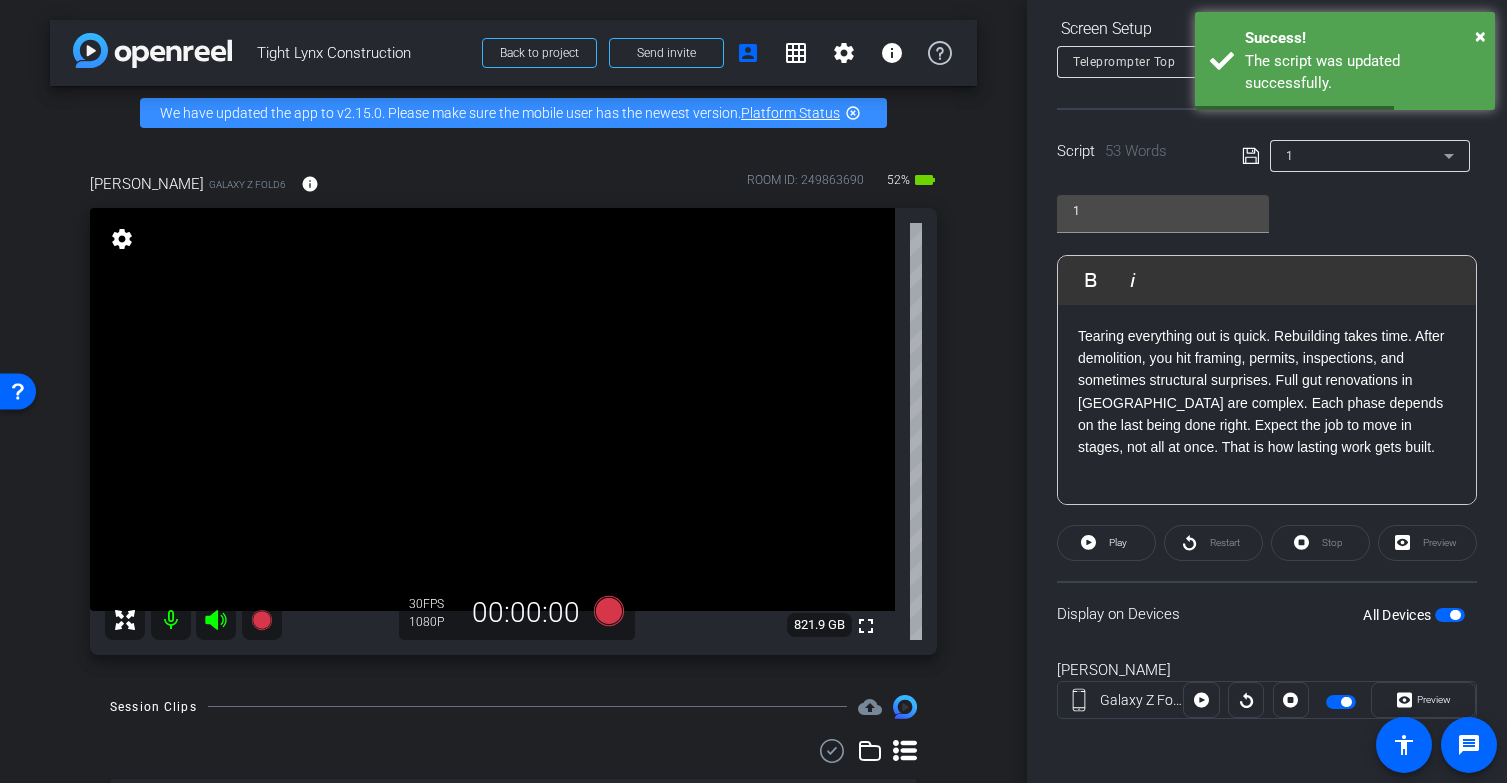 click at bounding box center [1455, 615] 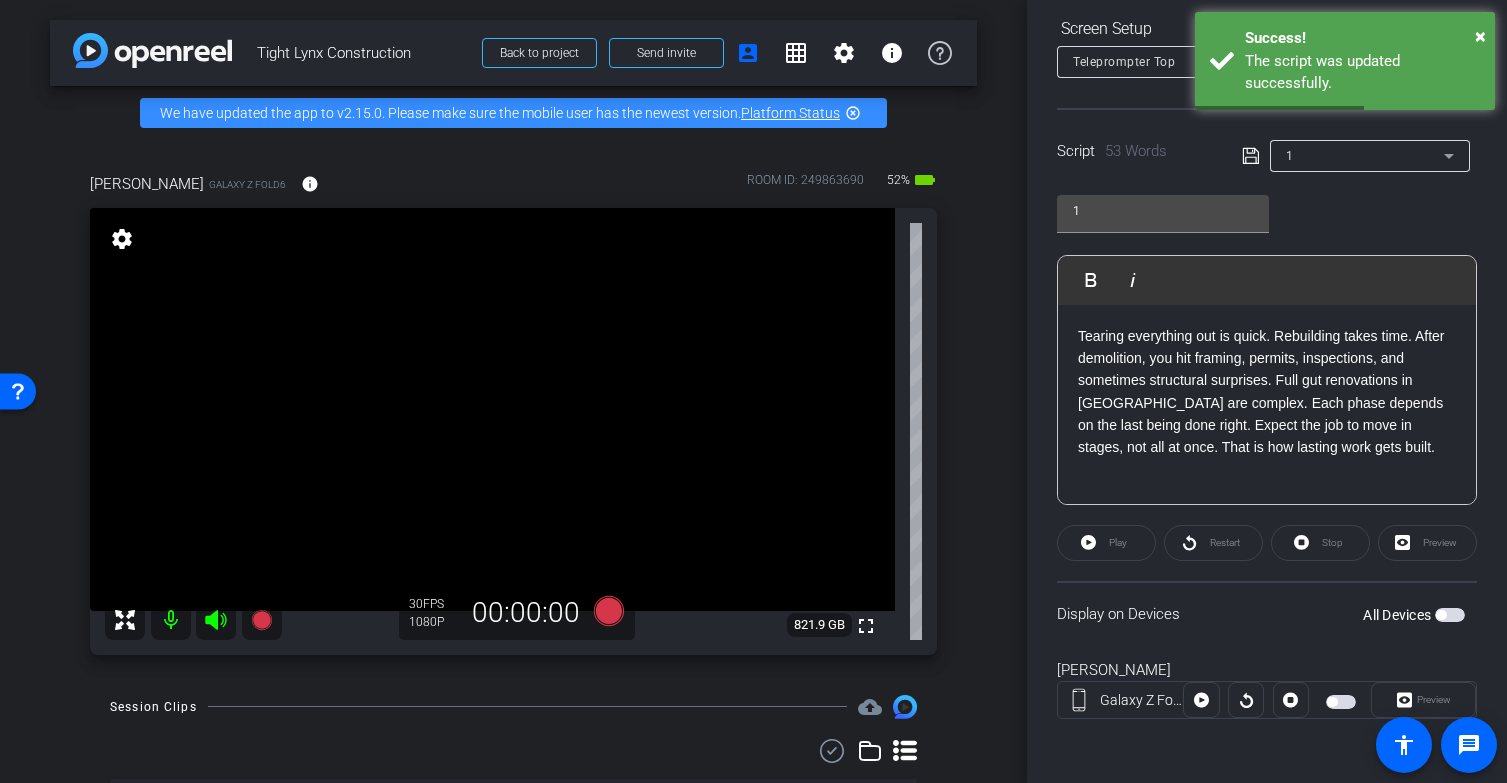click at bounding box center (1450, 615) 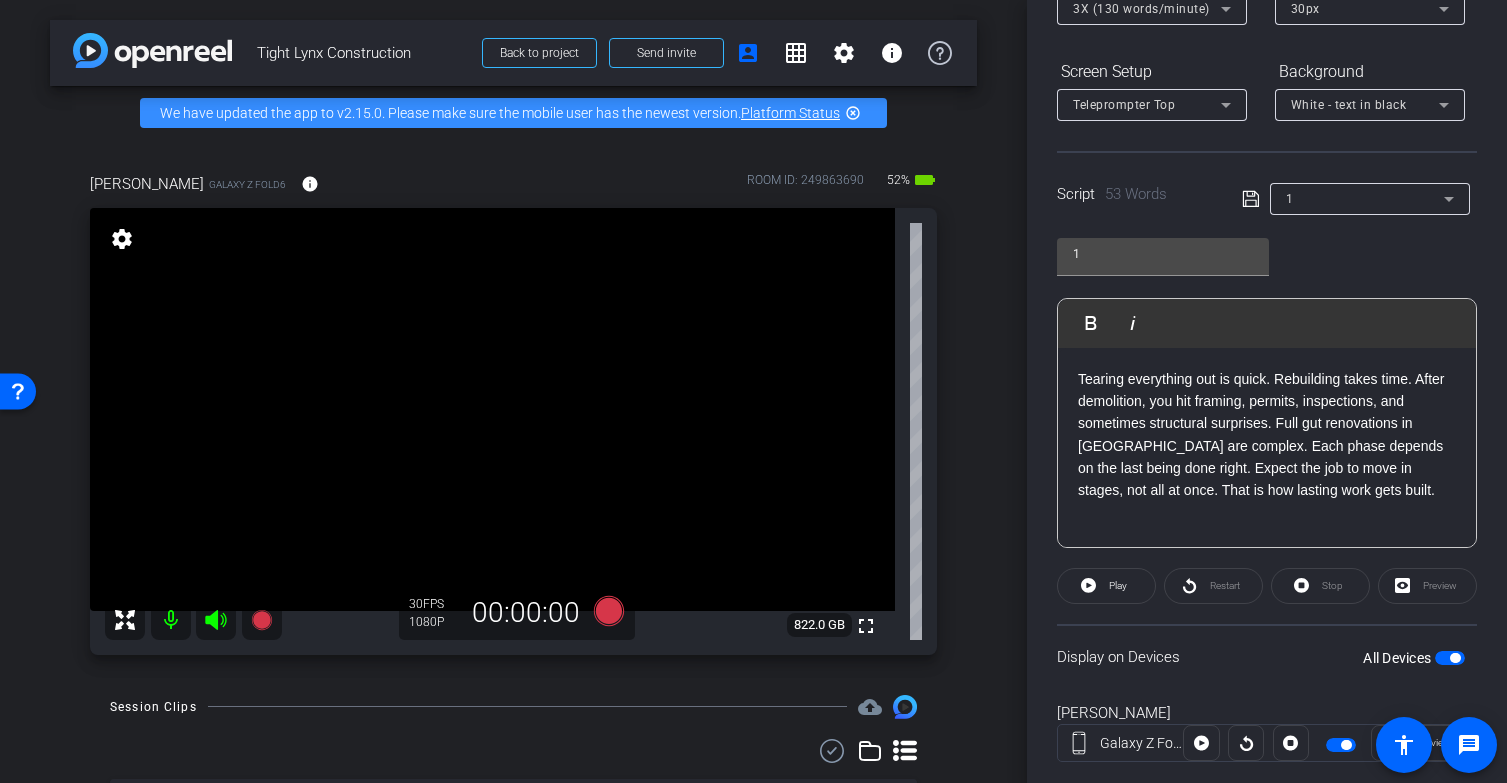 scroll, scrollTop: 263, scrollLeft: 0, axis: vertical 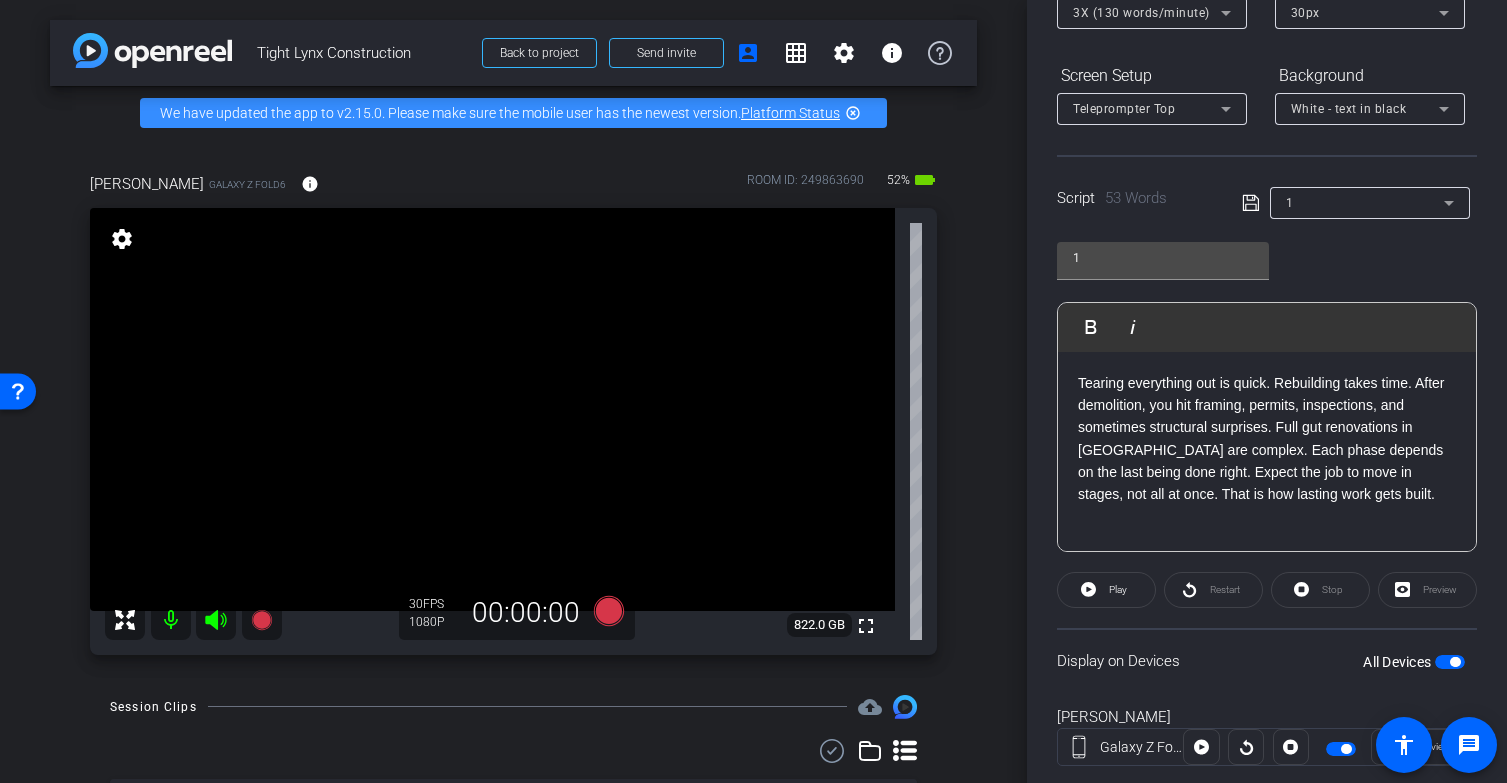 click on "Tearing everything out is quick. Rebuilding takes time. After demolition, you hit framing, permits, inspections, and sometimes structural surprises. Full gut renovations in Brooklyn are complex. Each phase depends on the last being done right. Expect the job to move in stages, not all at once. That is how lasting work gets built." 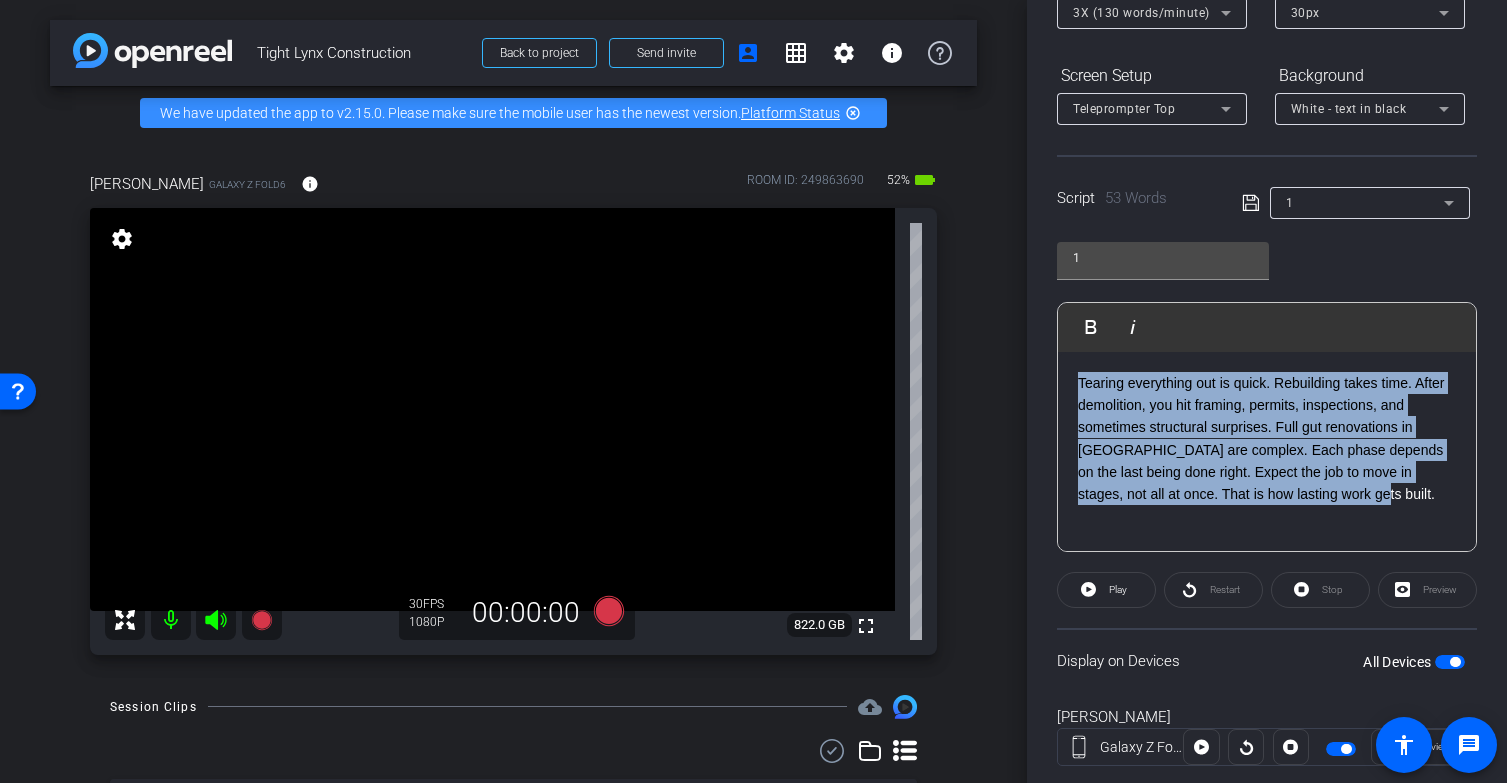 drag, startPoint x: 1382, startPoint y: 503, endPoint x: 994, endPoint y: 369, distance: 410.48752 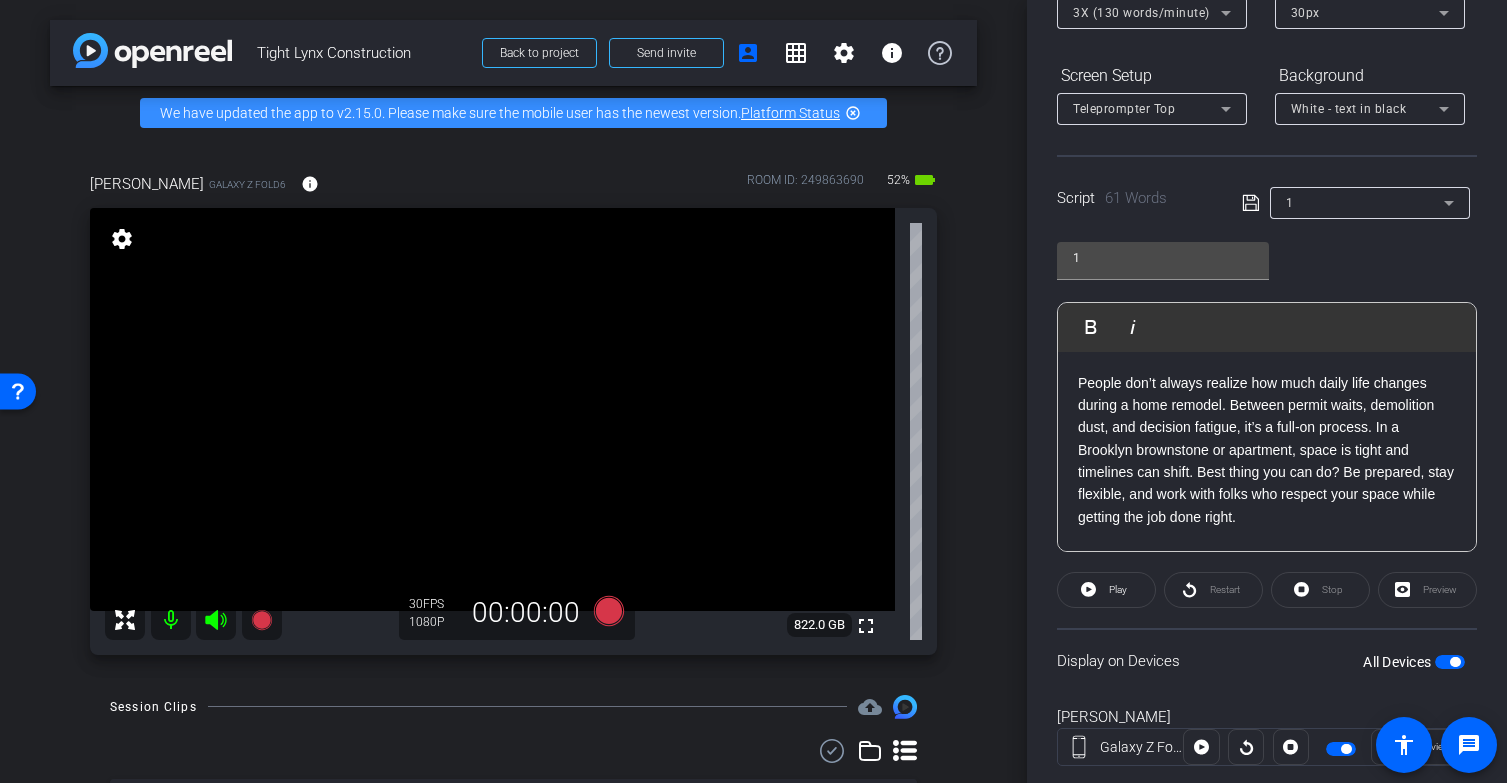 click on "People don’t always realize how much daily life changes during a home remodel. Between permit waits, demolition dust, and decision fatigue, it’s a full-on process. In a Brooklyn brownstone or apartment, space is tight and timelines can shift. Best thing you can do? Be prepared, stay flexible, and work with folks who respect your space while getting the job done right." at bounding box center [1267, 450] 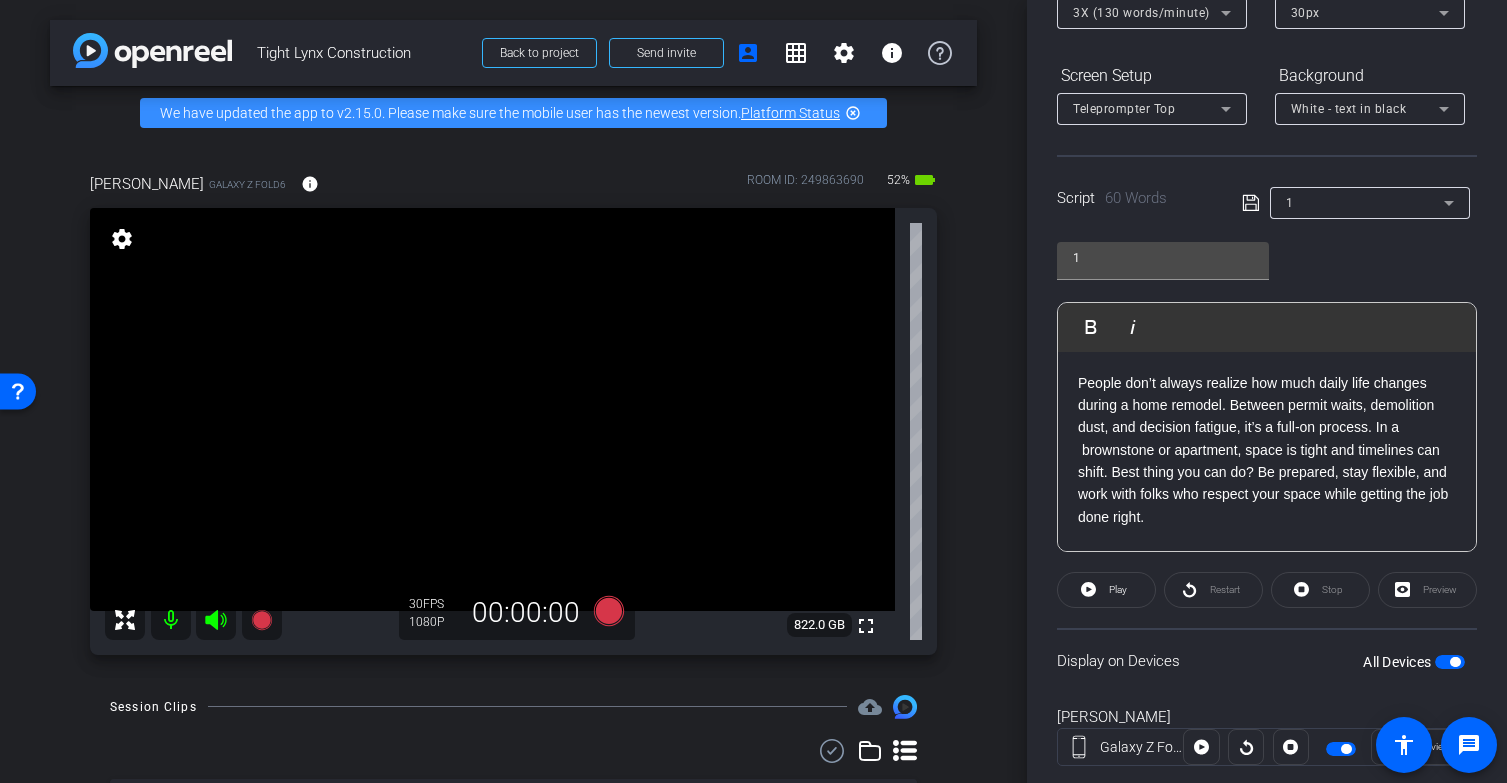 click on "People don’t always realize how much daily life changes during a home remodel. Between permit waits, demolition dust, and decision fatigue, it’s a full-on process. In a  brownstone or apartment, space is tight and timelines can shift. Best thing you can do? Be prepared, stay flexible, and work with folks who respect your space while getting the job done right." at bounding box center (1267, 450) 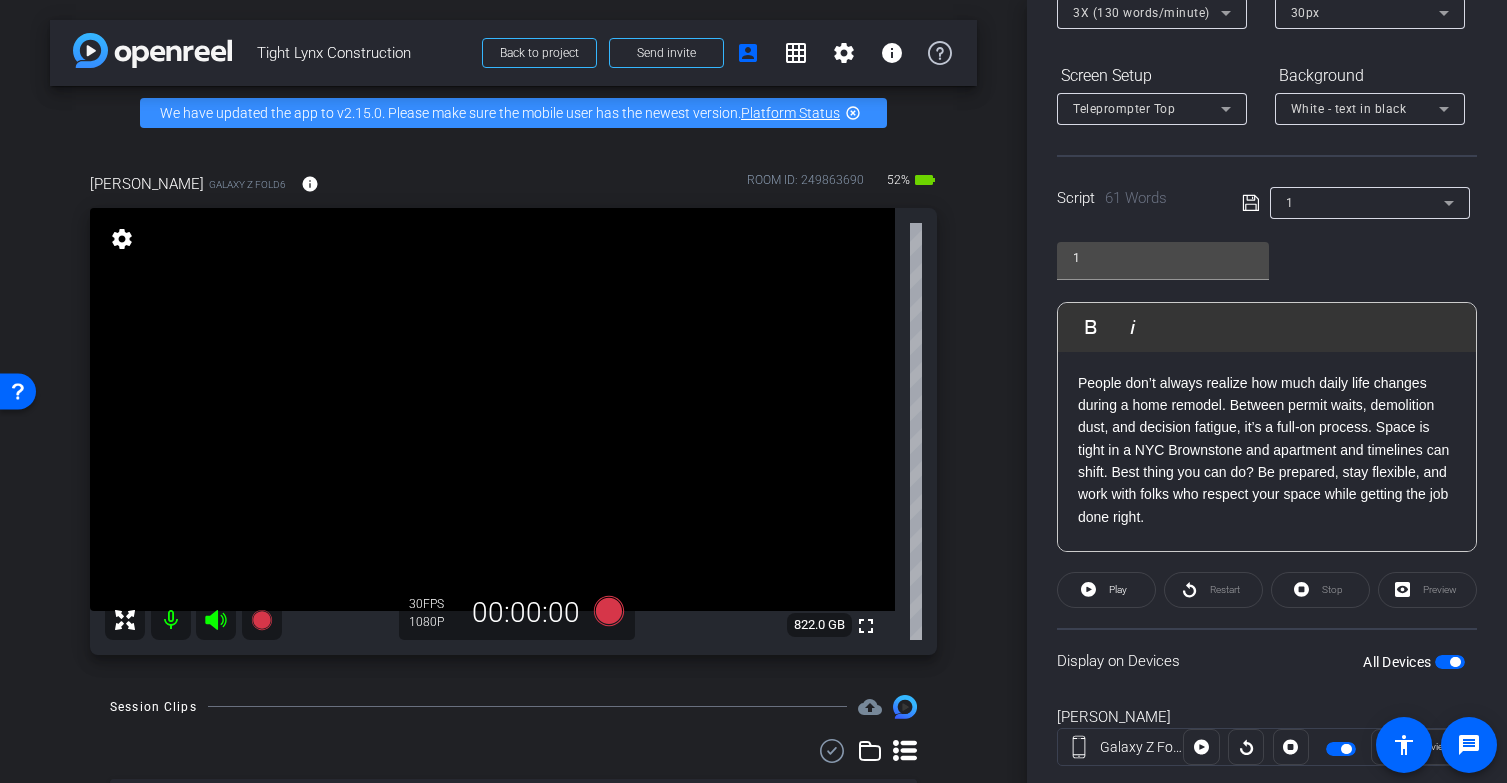 click on "People don’t always realize how much daily life changes during a home remodel. Between permit waits, demolition dust, and decision fatigue, it’s a full-on process. Space is tight in a NYC Brownstone and apartment and timelines can shift. Best thing you can do? Be prepared, stay flexible, and work with folks who respect your space while getting the job done right." at bounding box center [1267, 450] 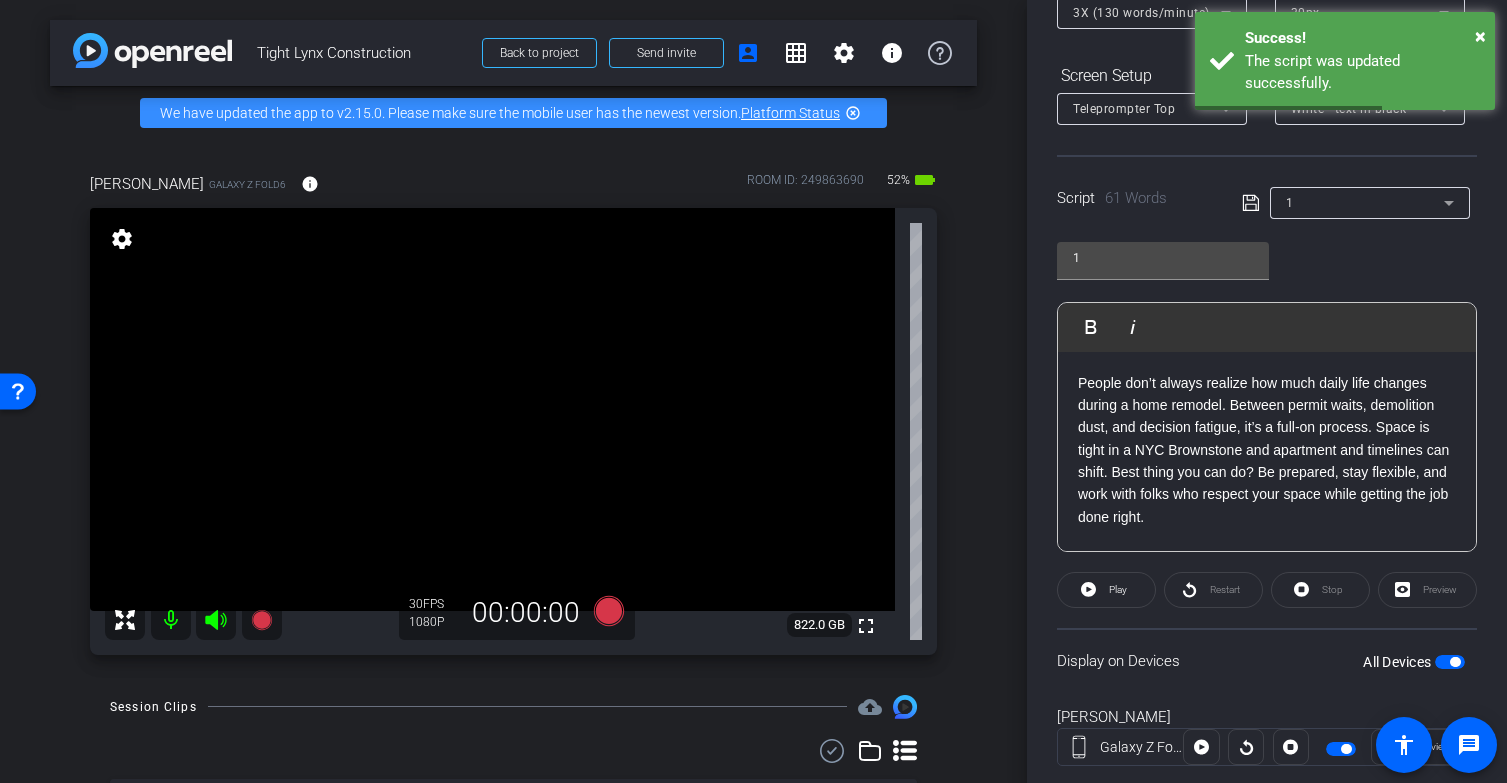 click at bounding box center [1450, 662] 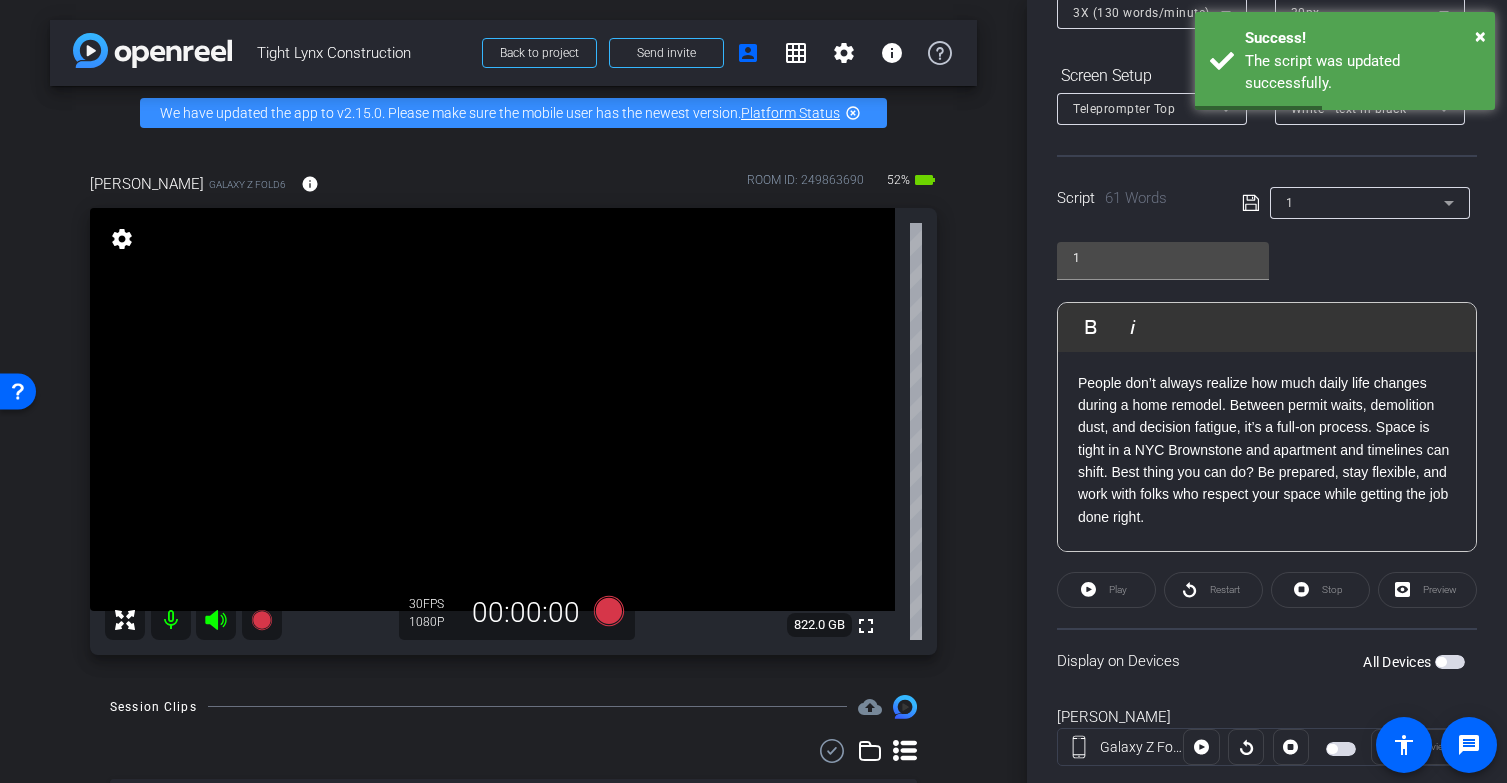 click at bounding box center (1450, 662) 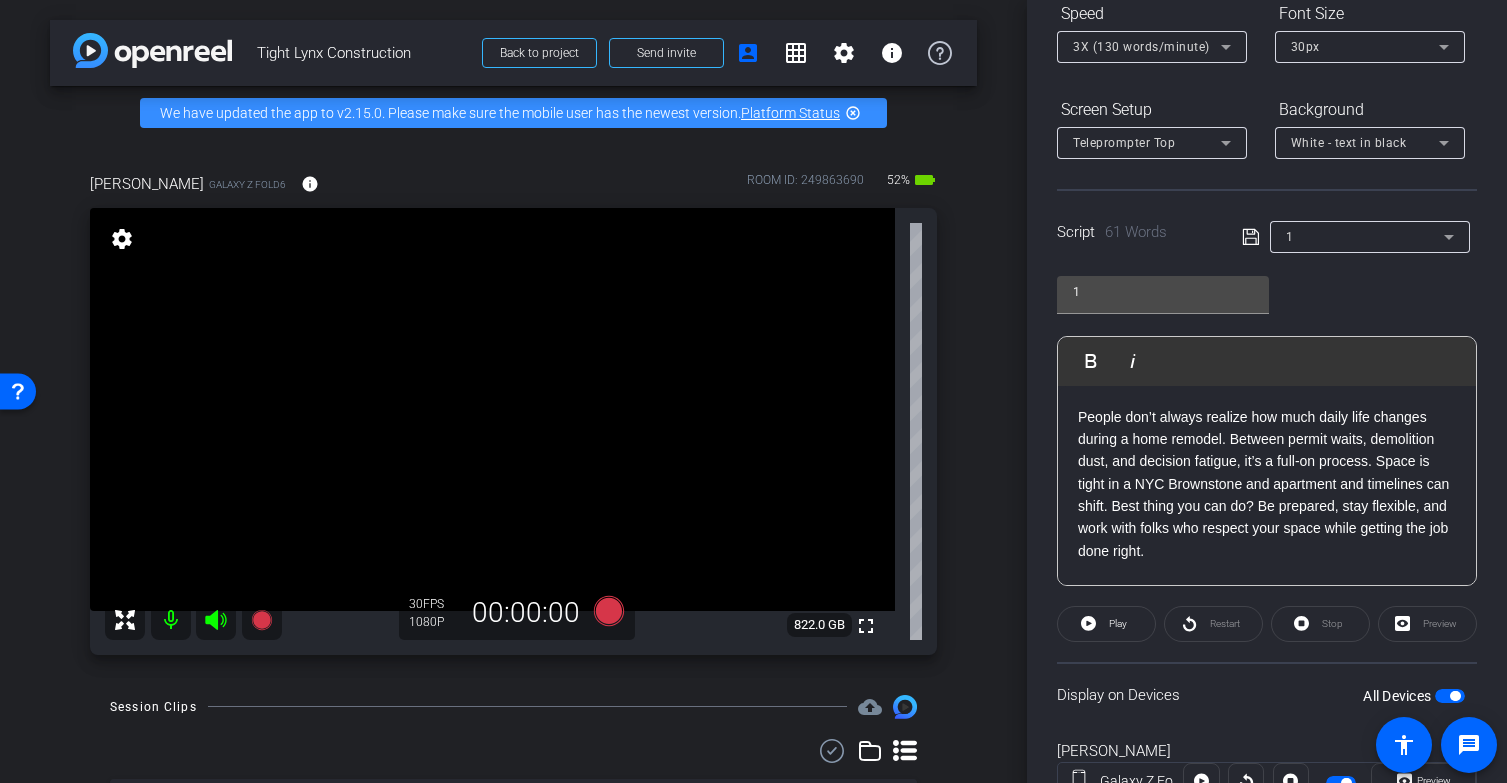 scroll, scrollTop: 249, scrollLeft: 0, axis: vertical 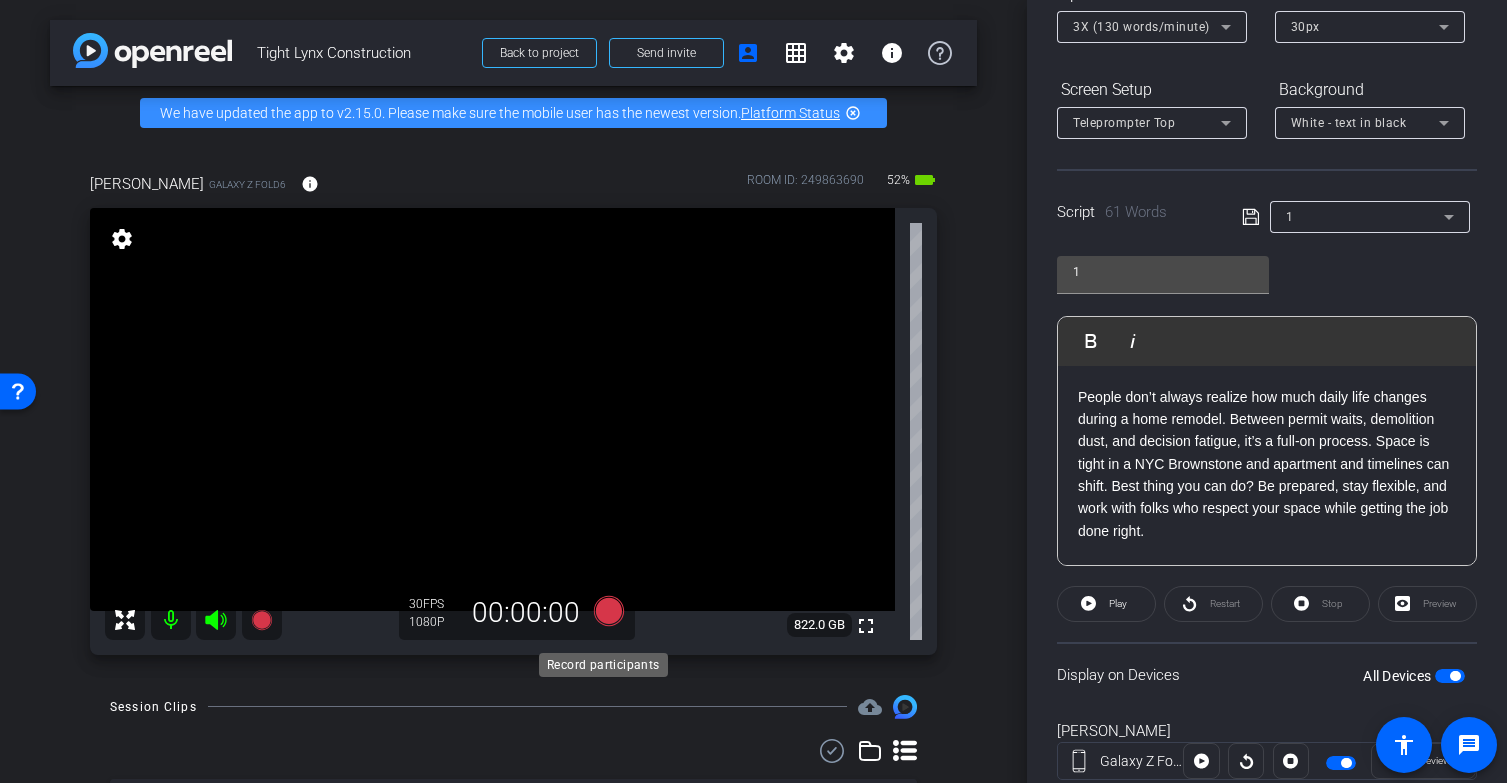 click 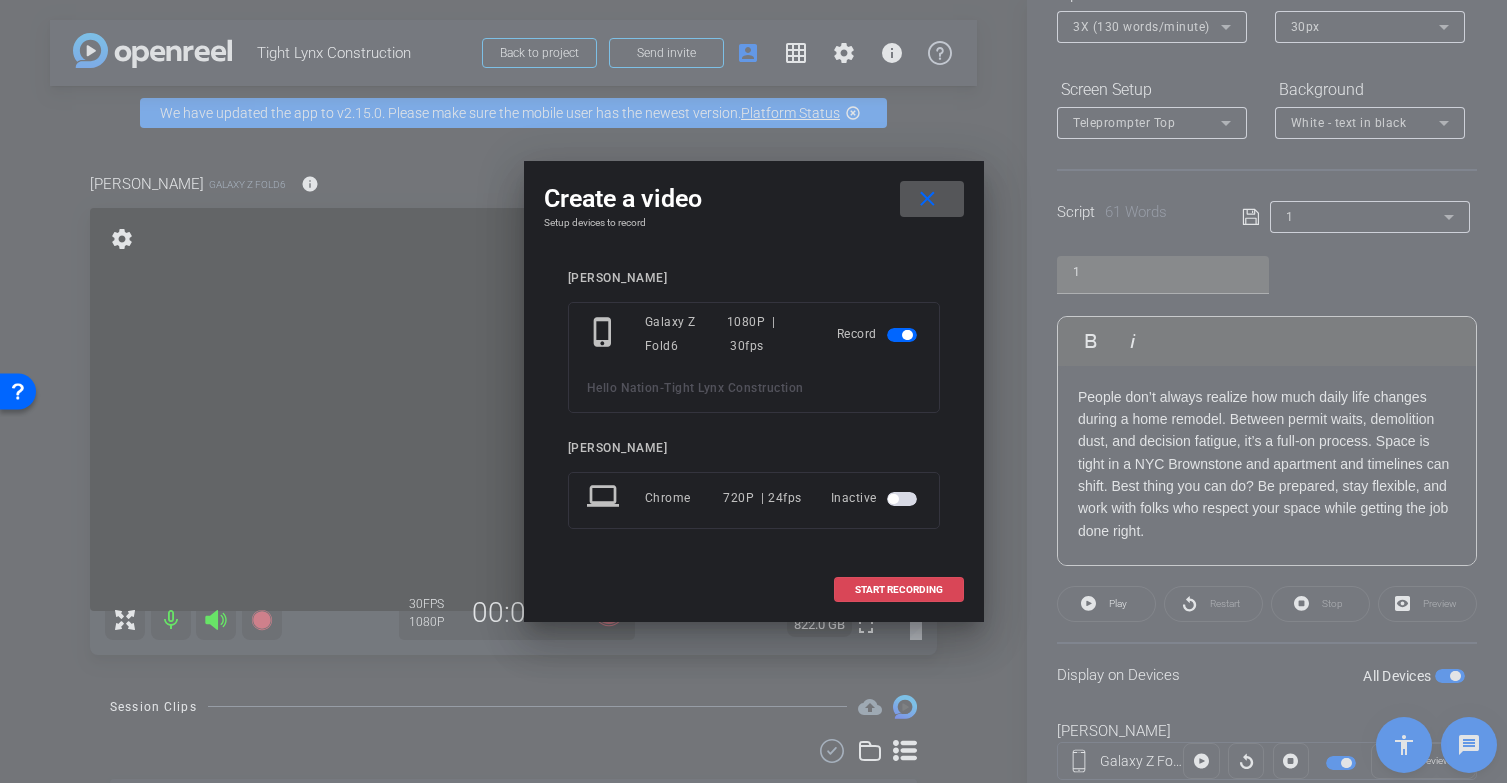 click on "START RECORDING" at bounding box center [899, 590] 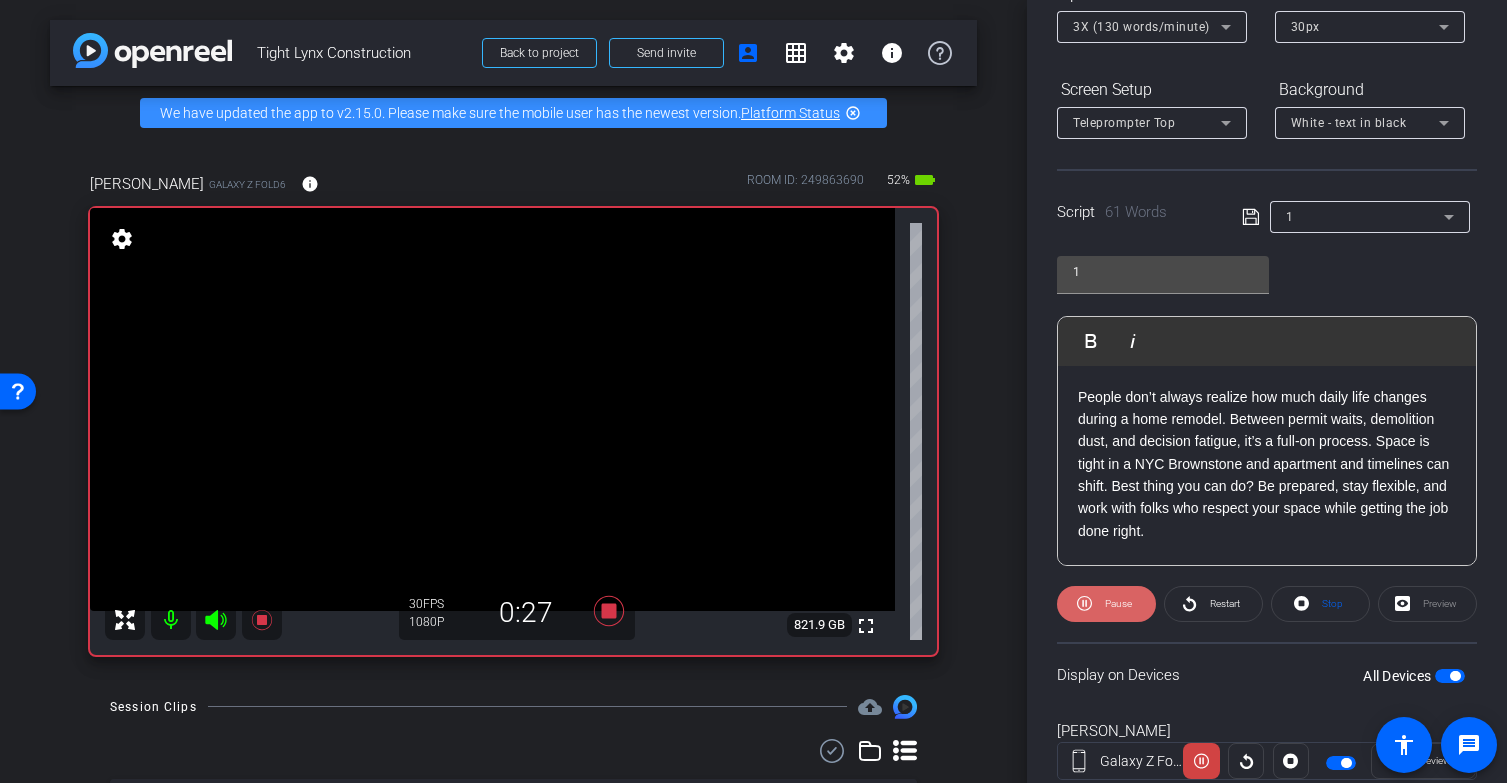 click 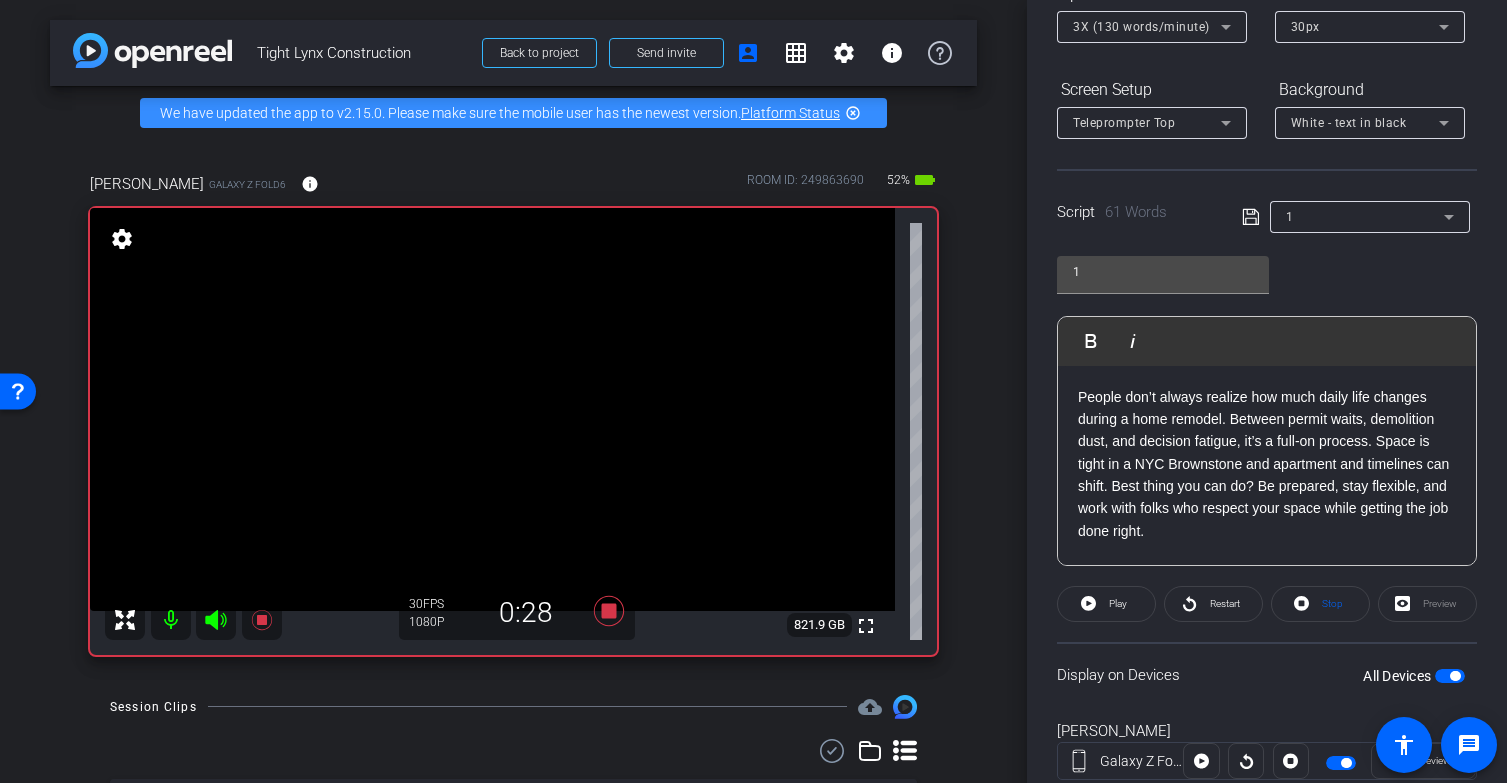 click 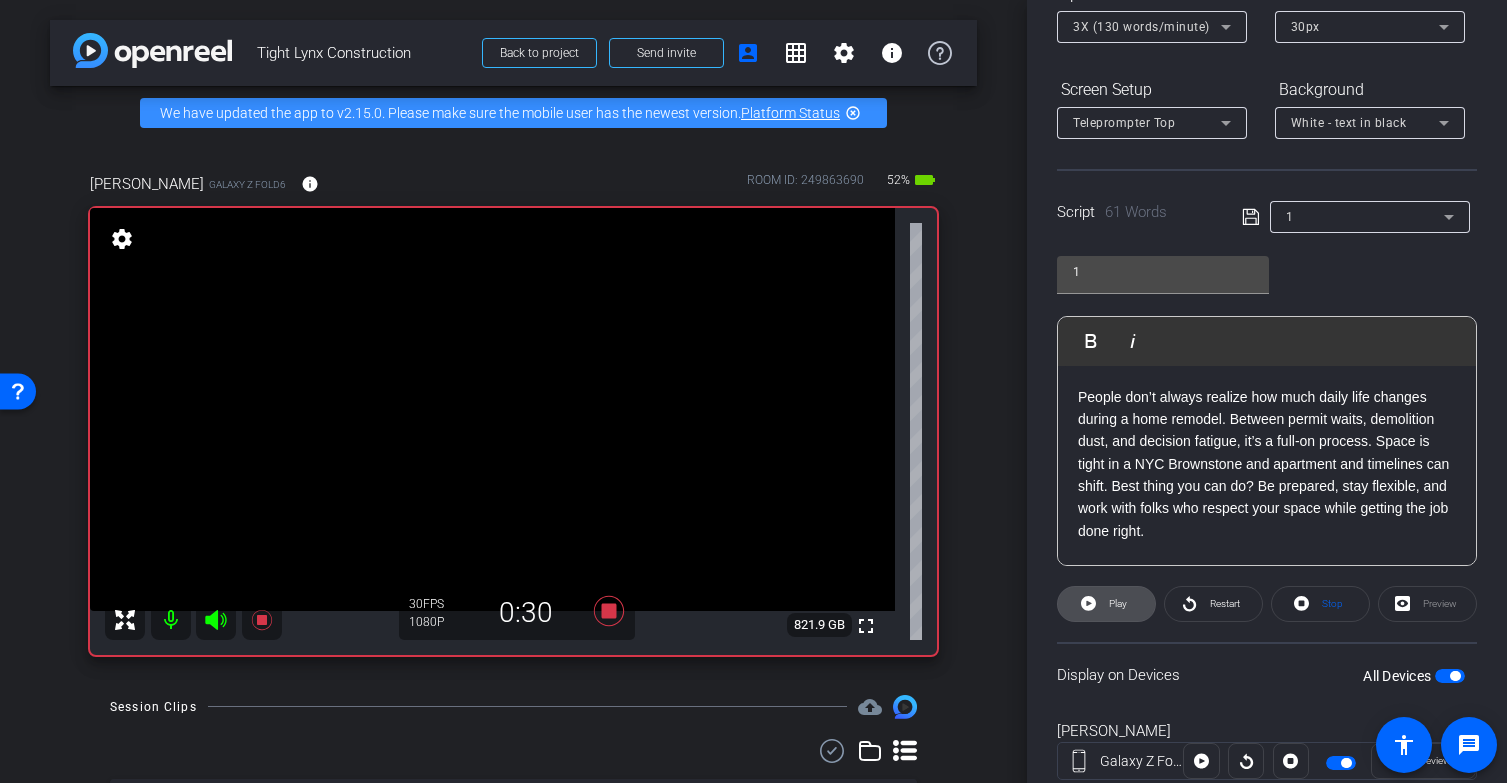 click 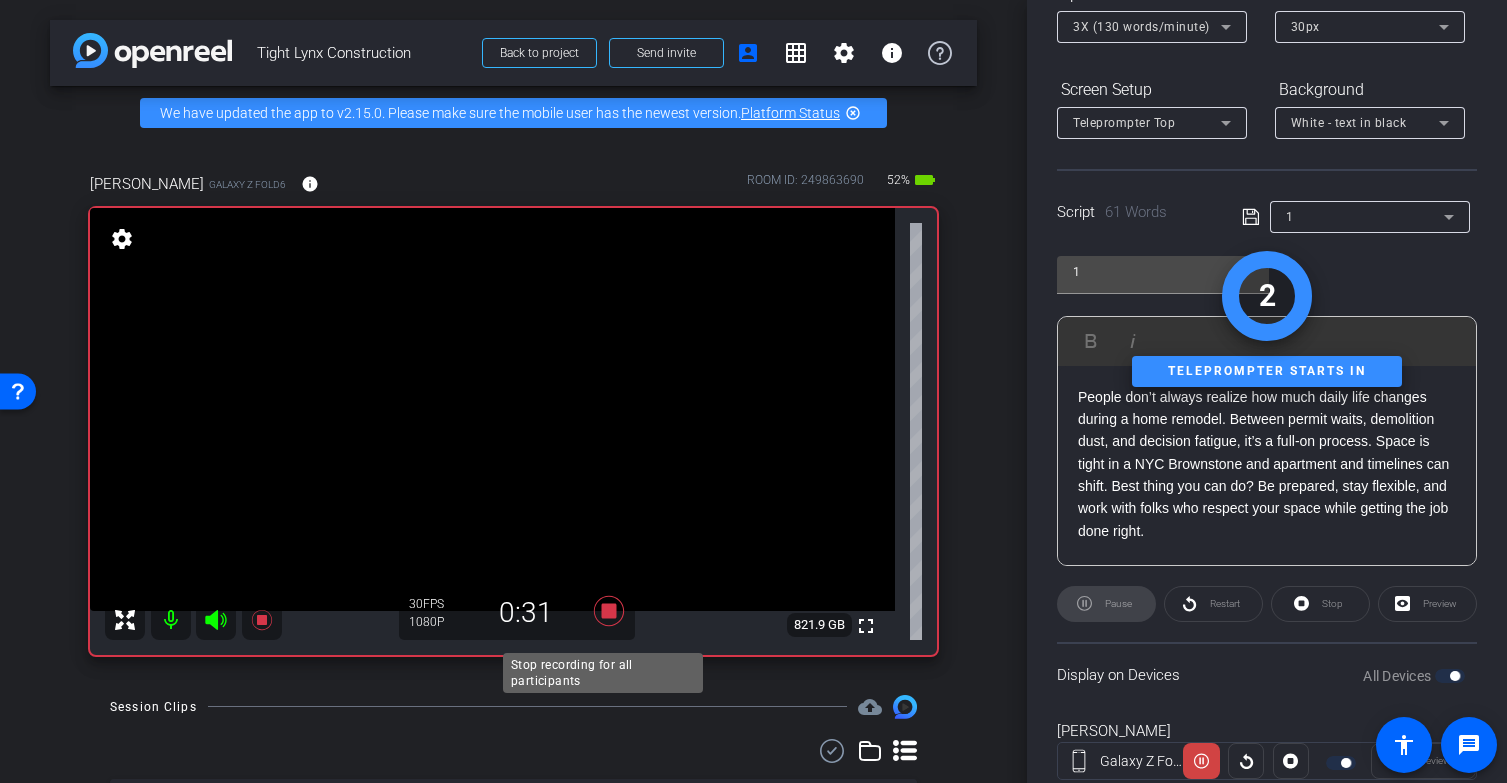 click 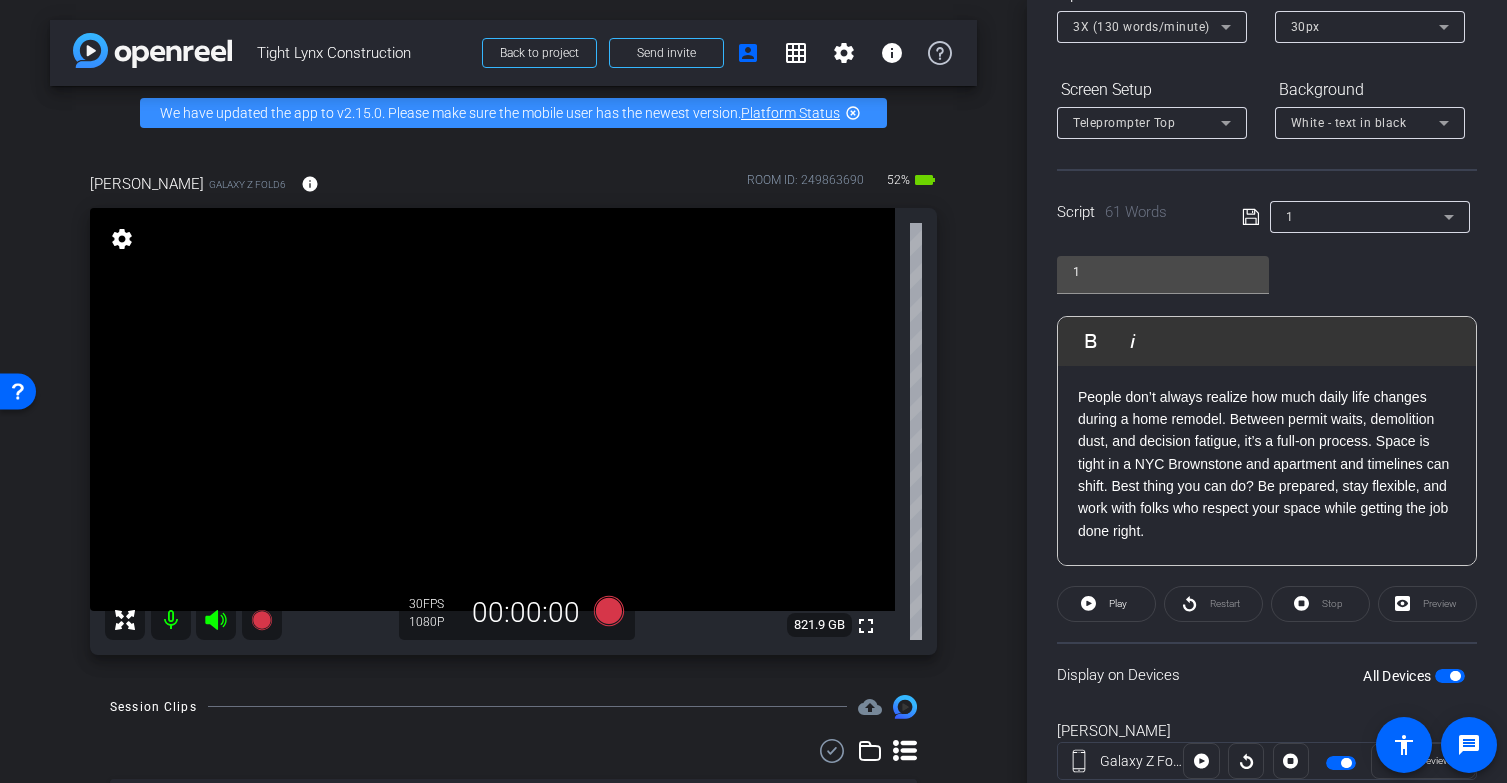 scroll, scrollTop: 48, scrollLeft: 0, axis: vertical 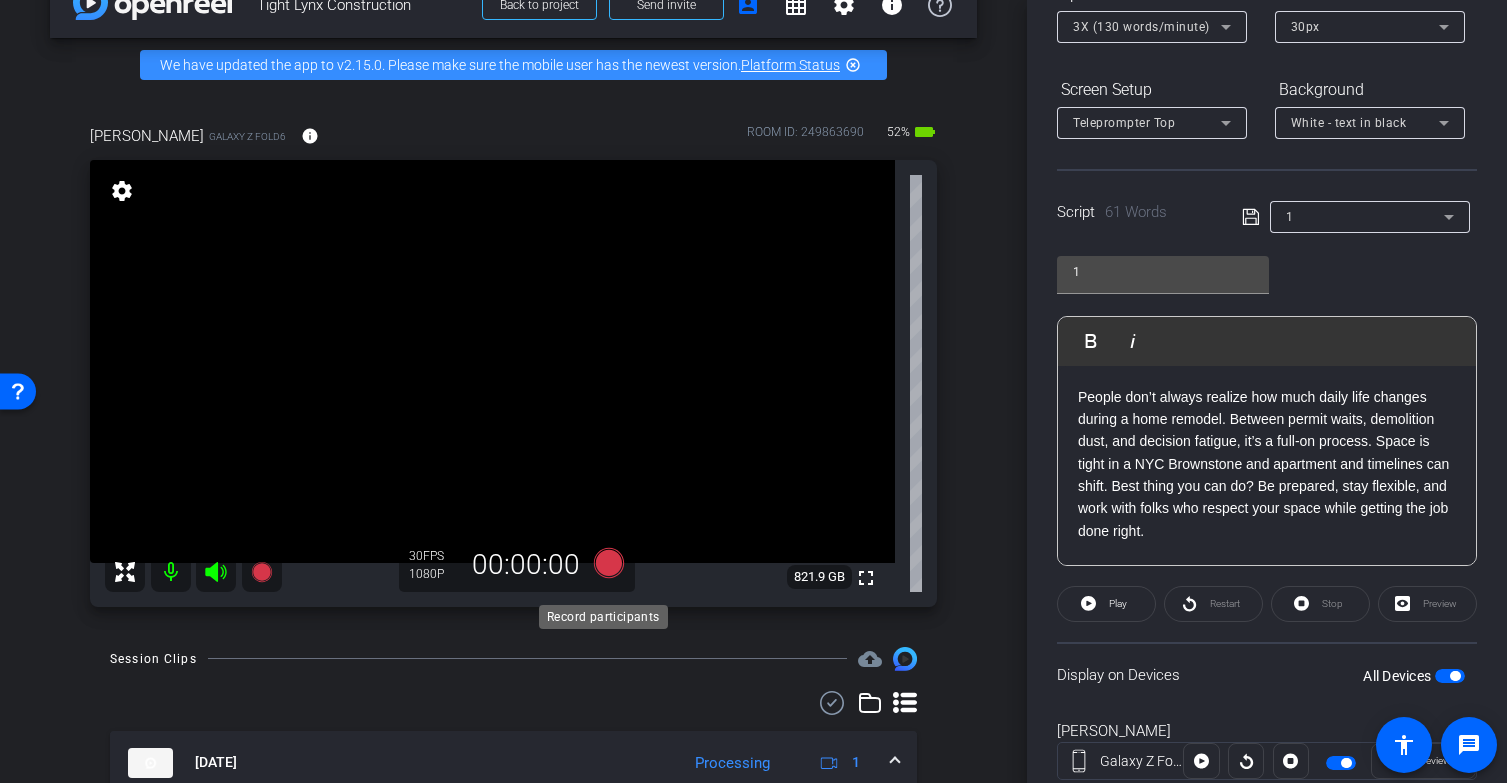 click 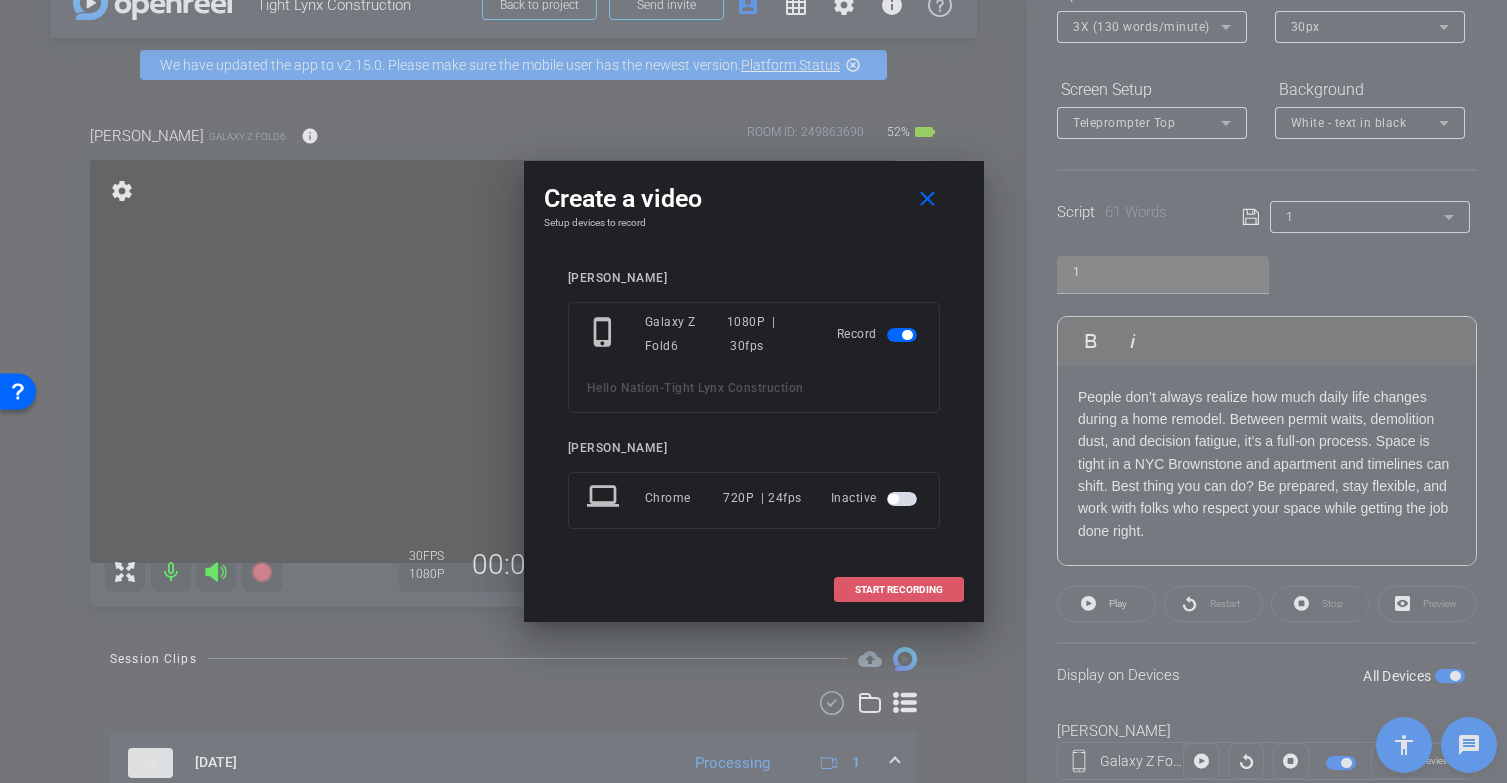 click on "START RECORDING" at bounding box center [899, 590] 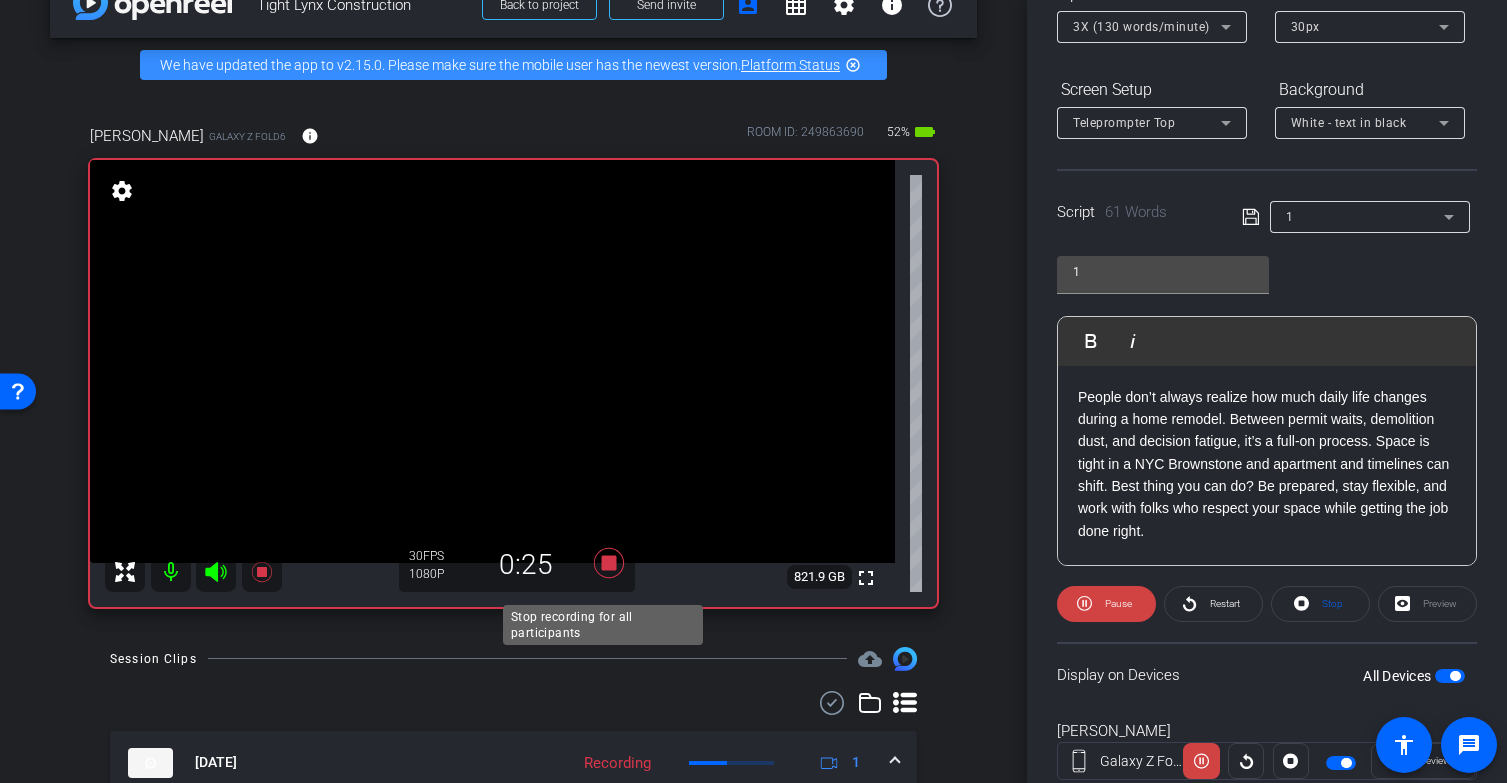 click 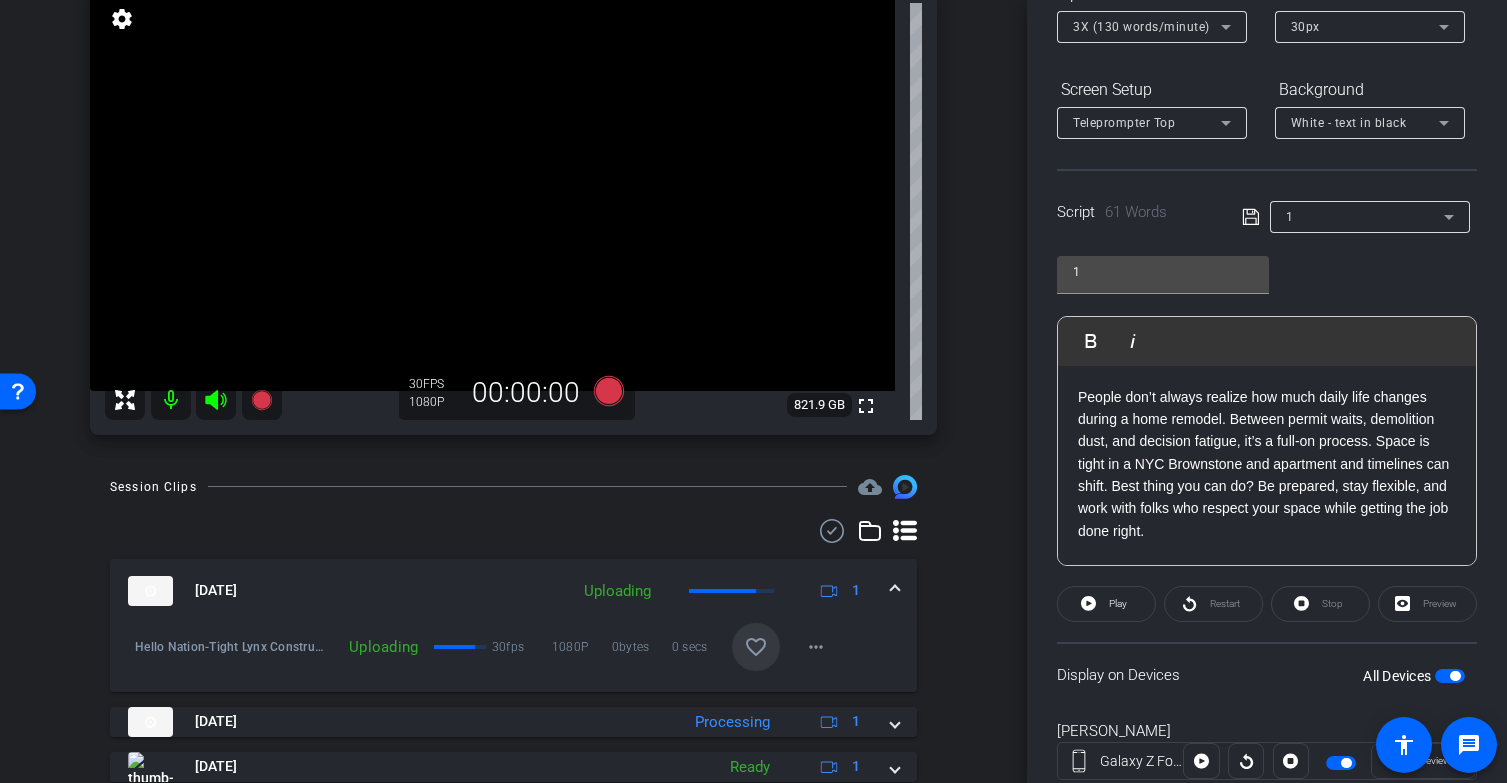 scroll, scrollTop: 280, scrollLeft: 0, axis: vertical 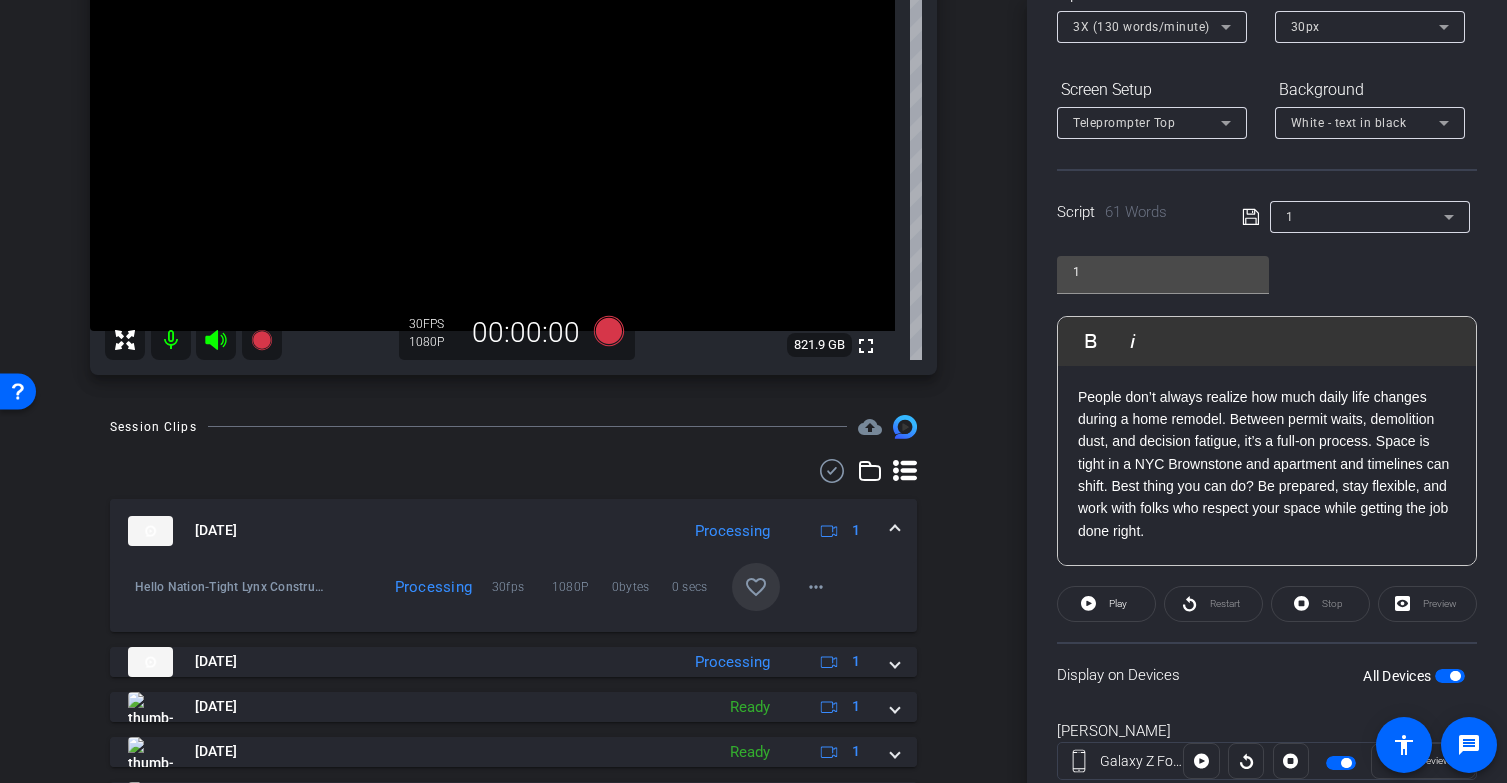 click on "favorite_border" at bounding box center [756, 587] 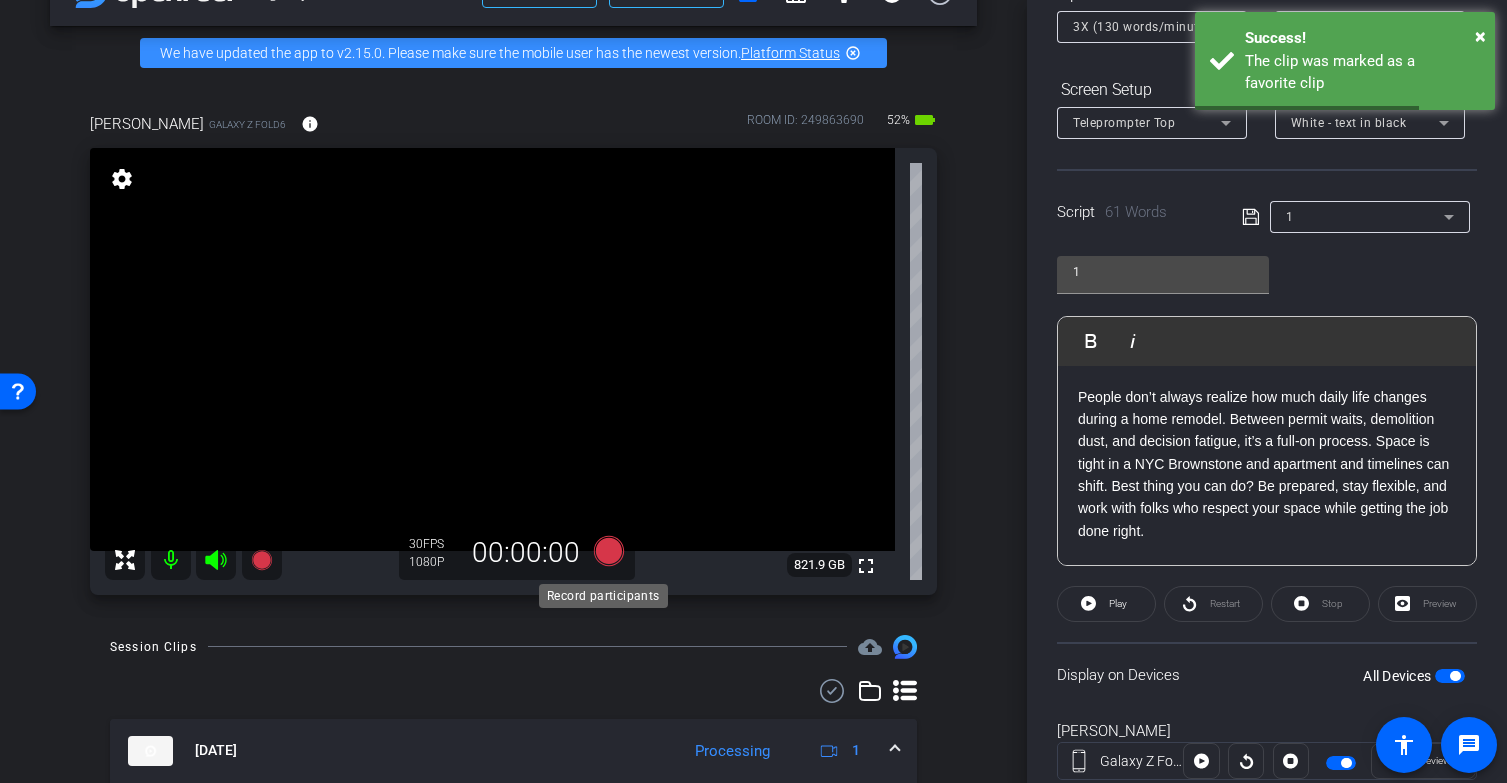 scroll, scrollTop: 42, scrollLeft: 0, axis: vertical 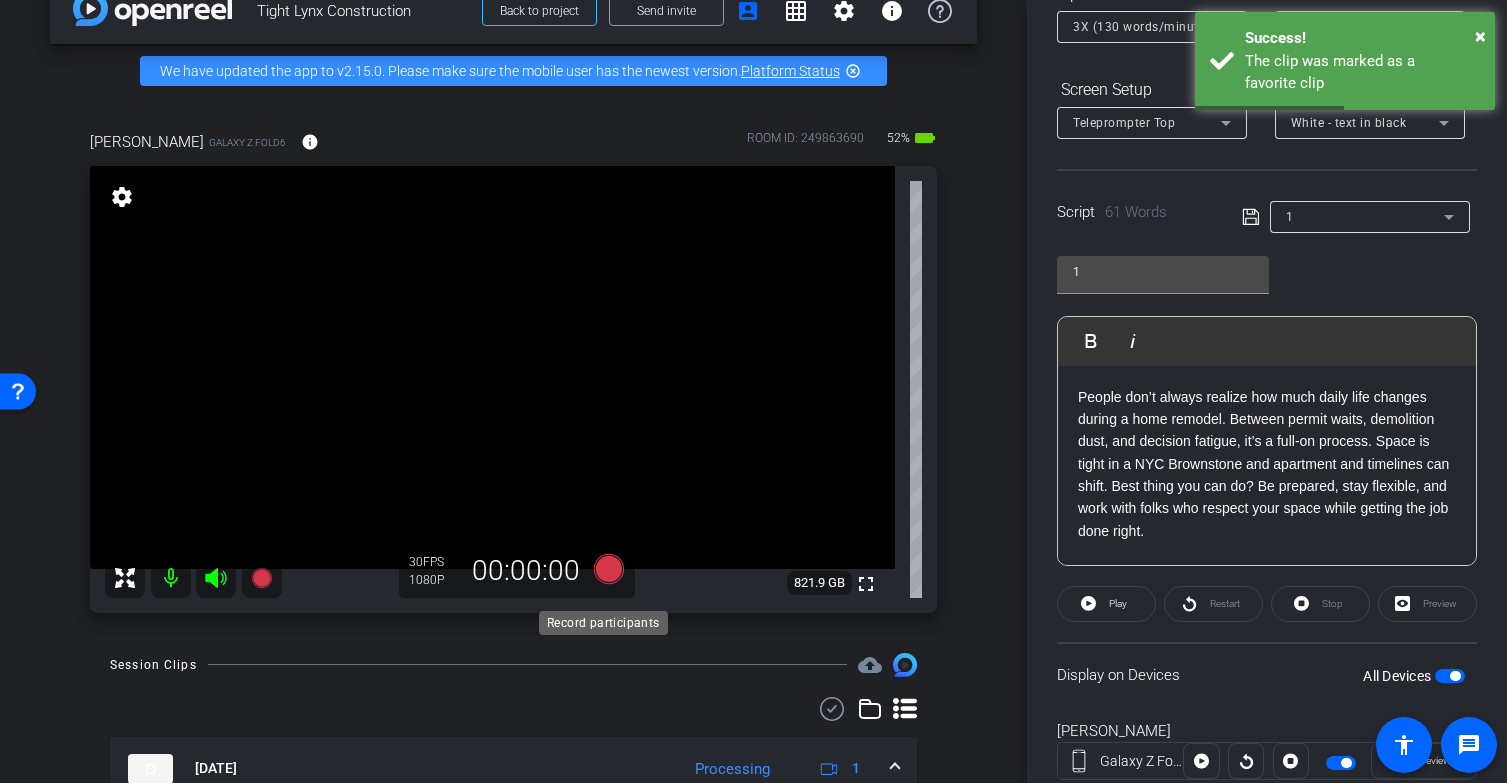 click 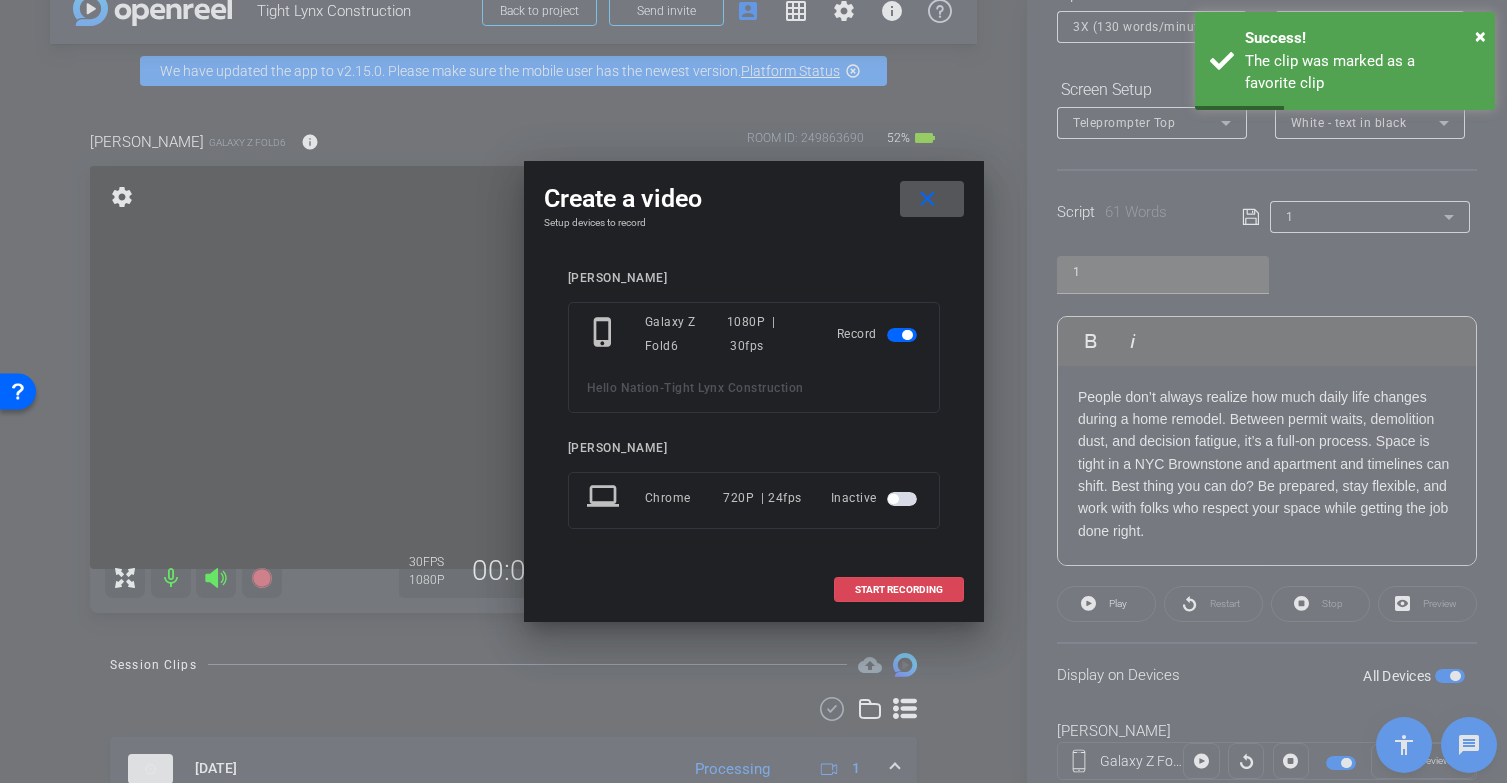 click on "START RECORDING" at bounding box center (899, 590) 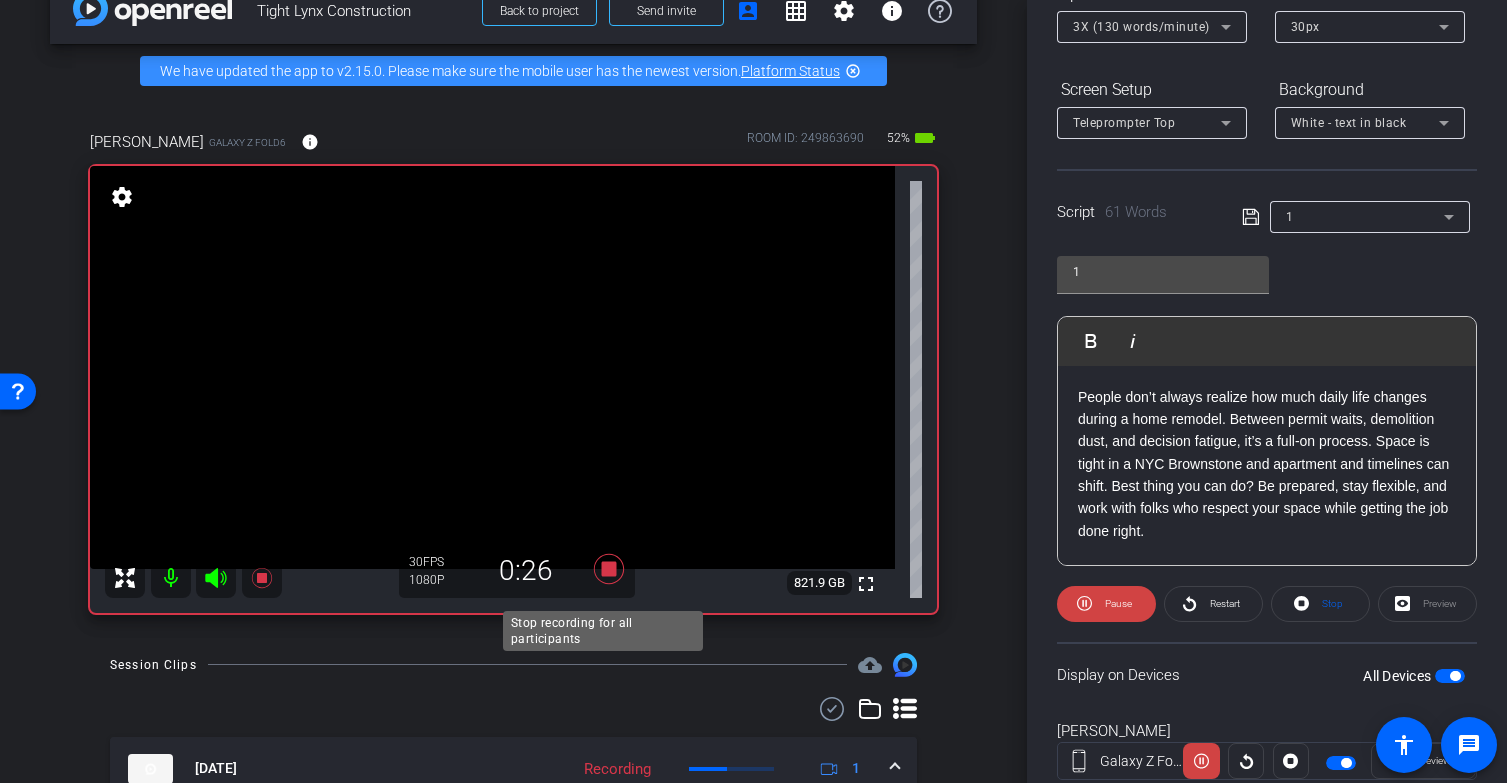 click 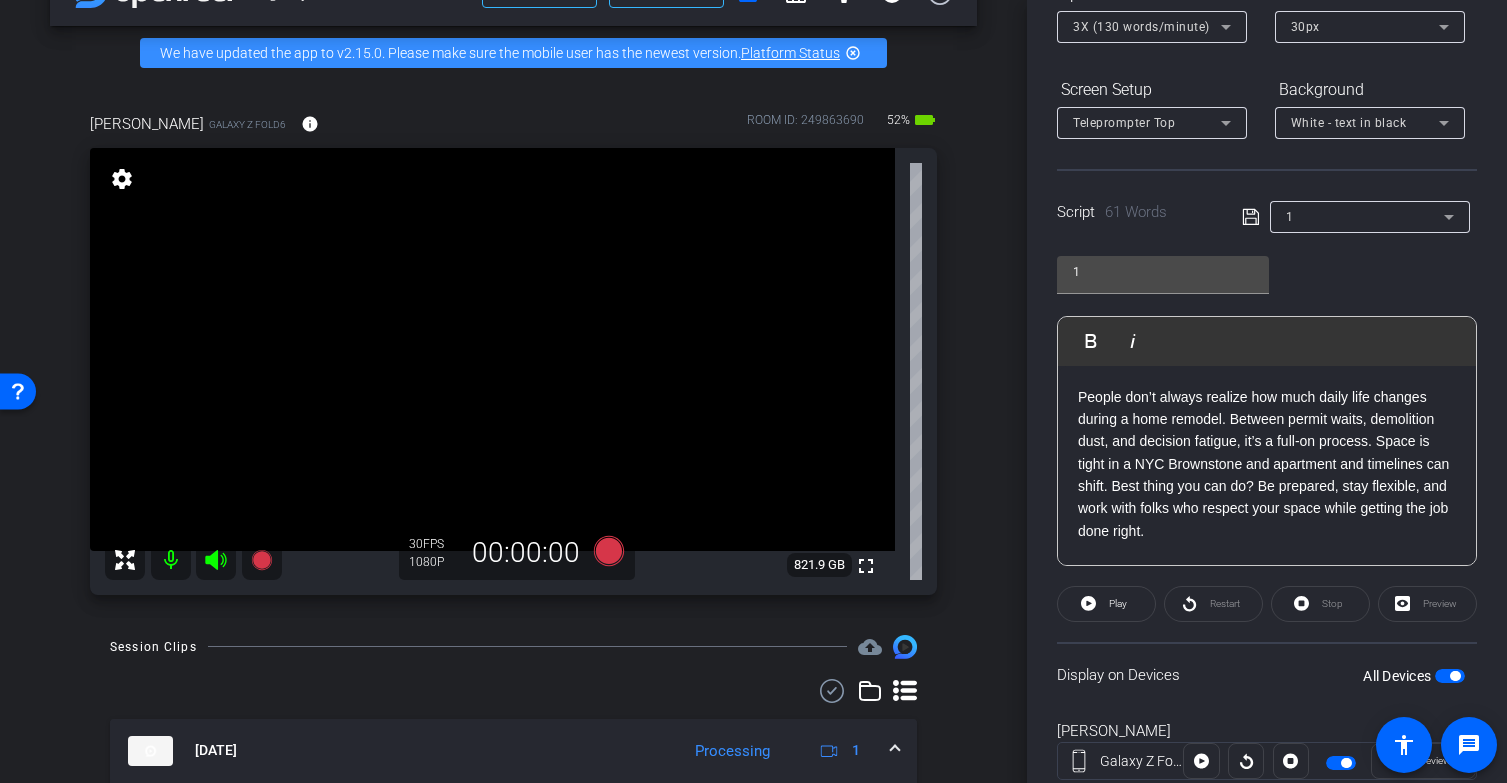 scroll, scrollTop: 68, scrollLeft: 0, axis: vertical 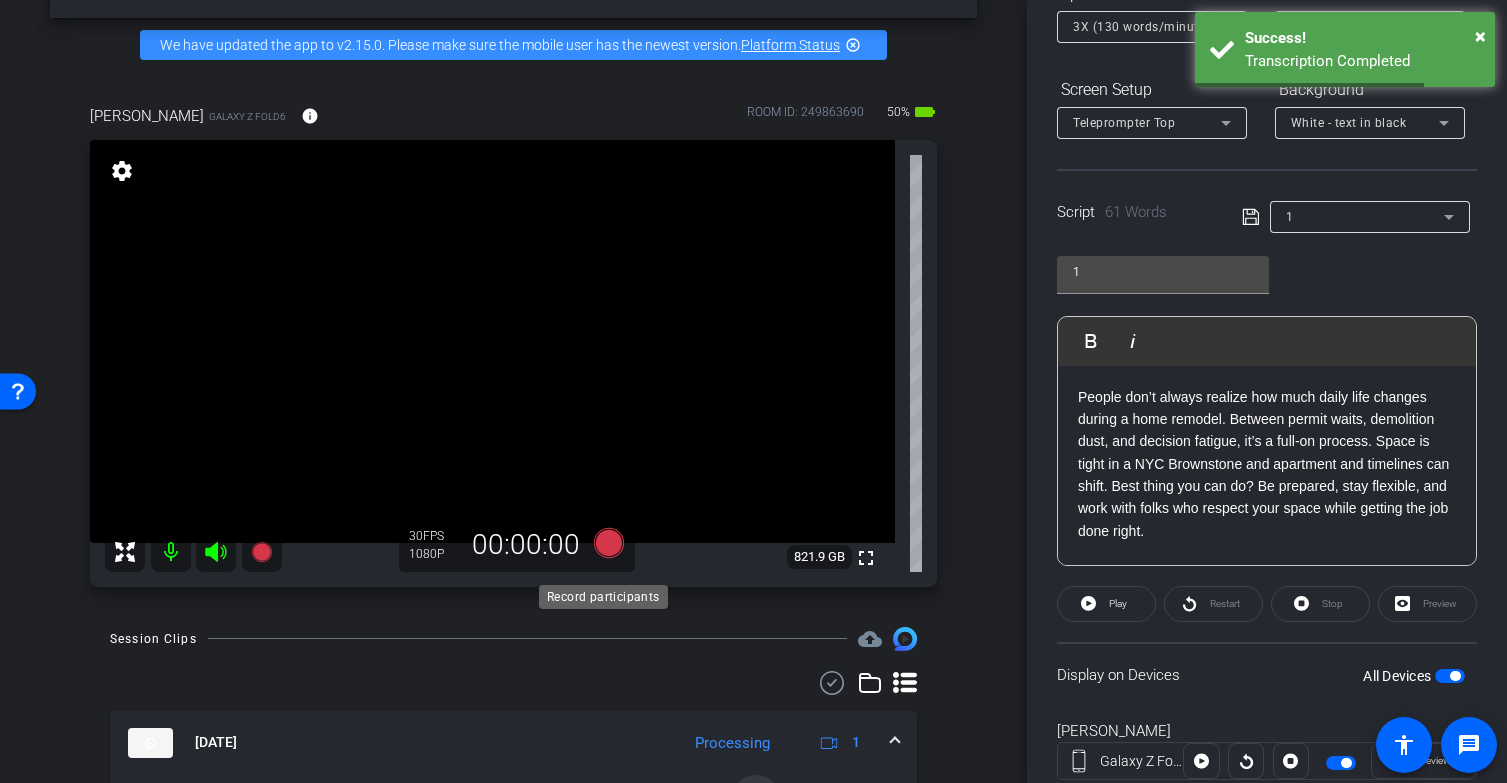 click 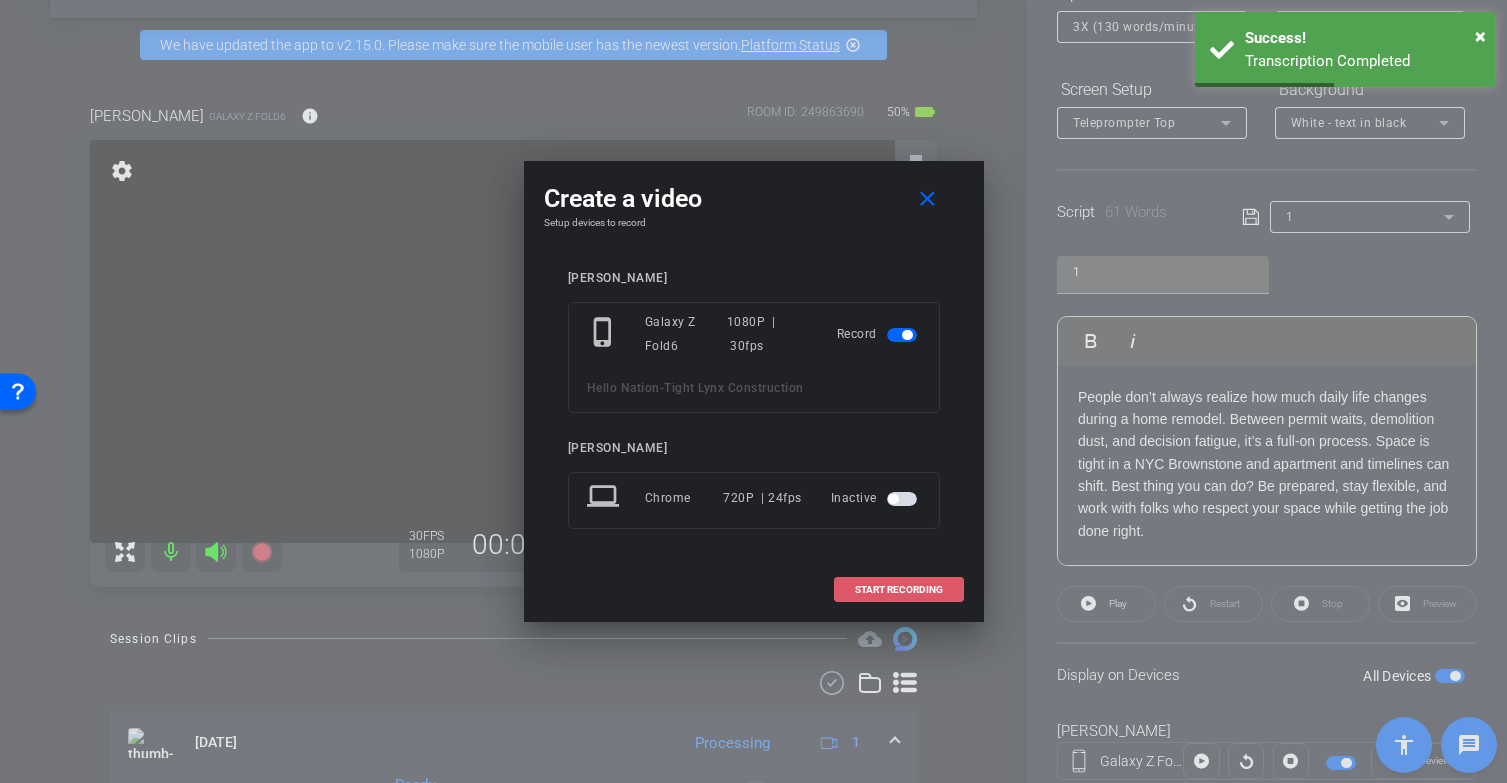 click on "START RECORDING" at bounding box center (899, 590) 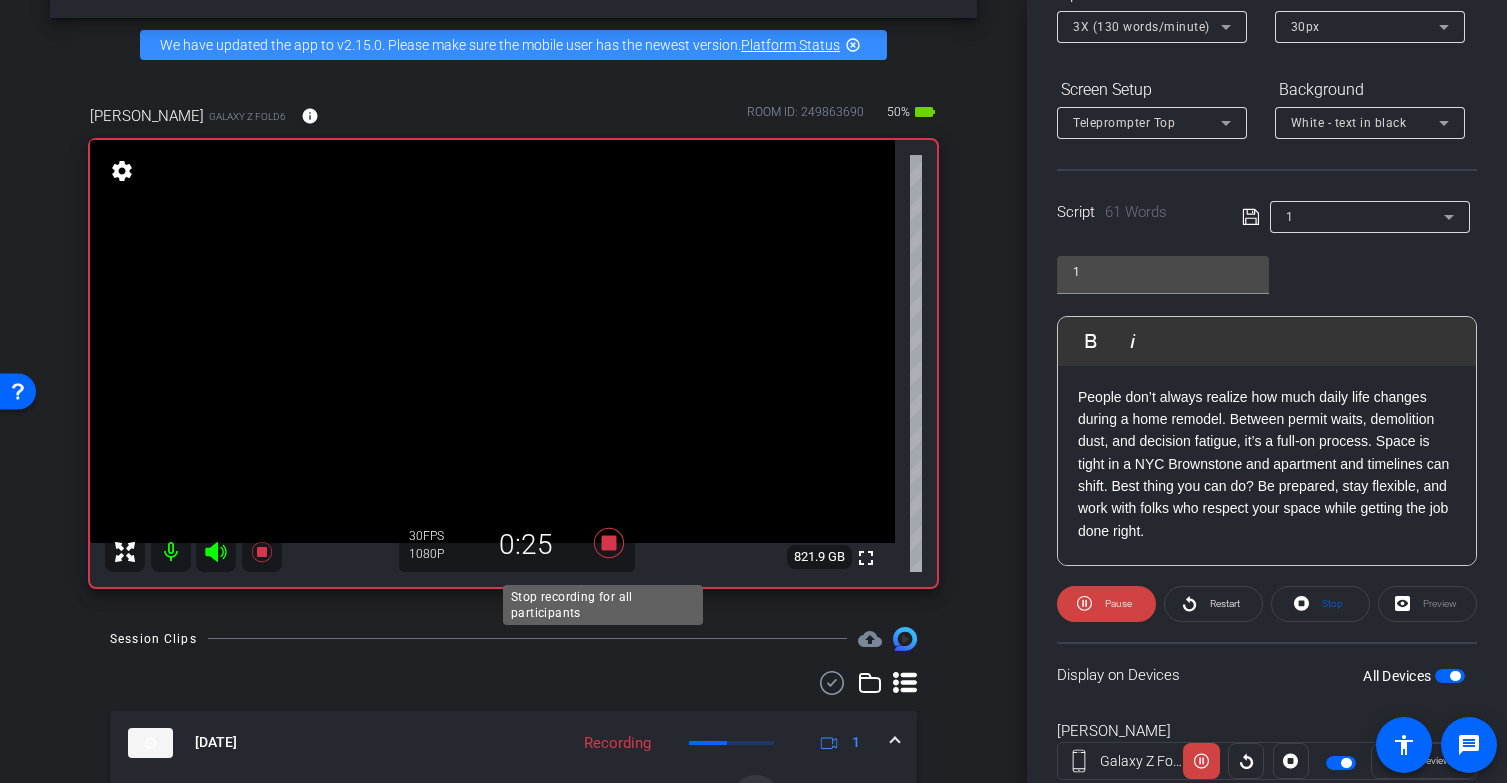 click 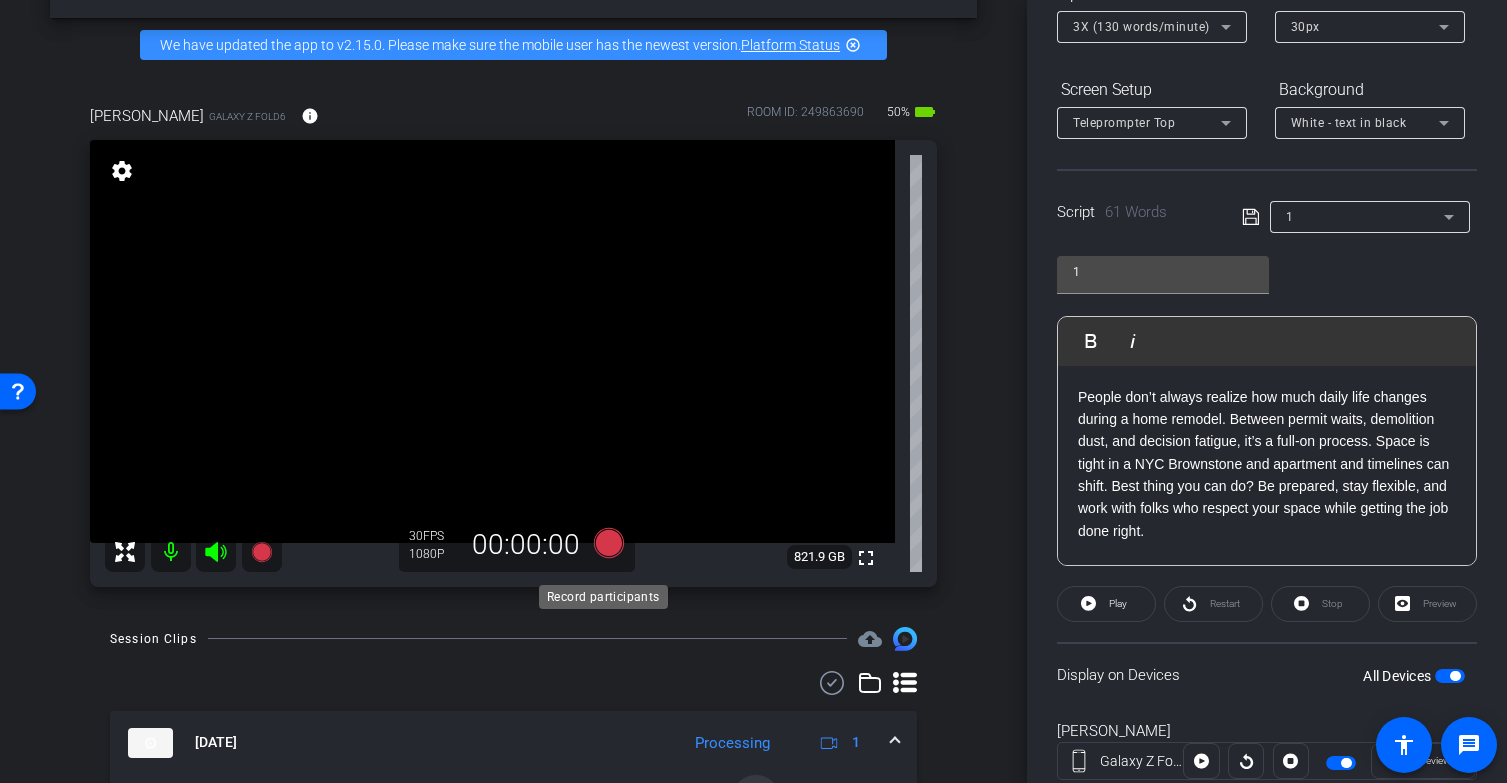 click 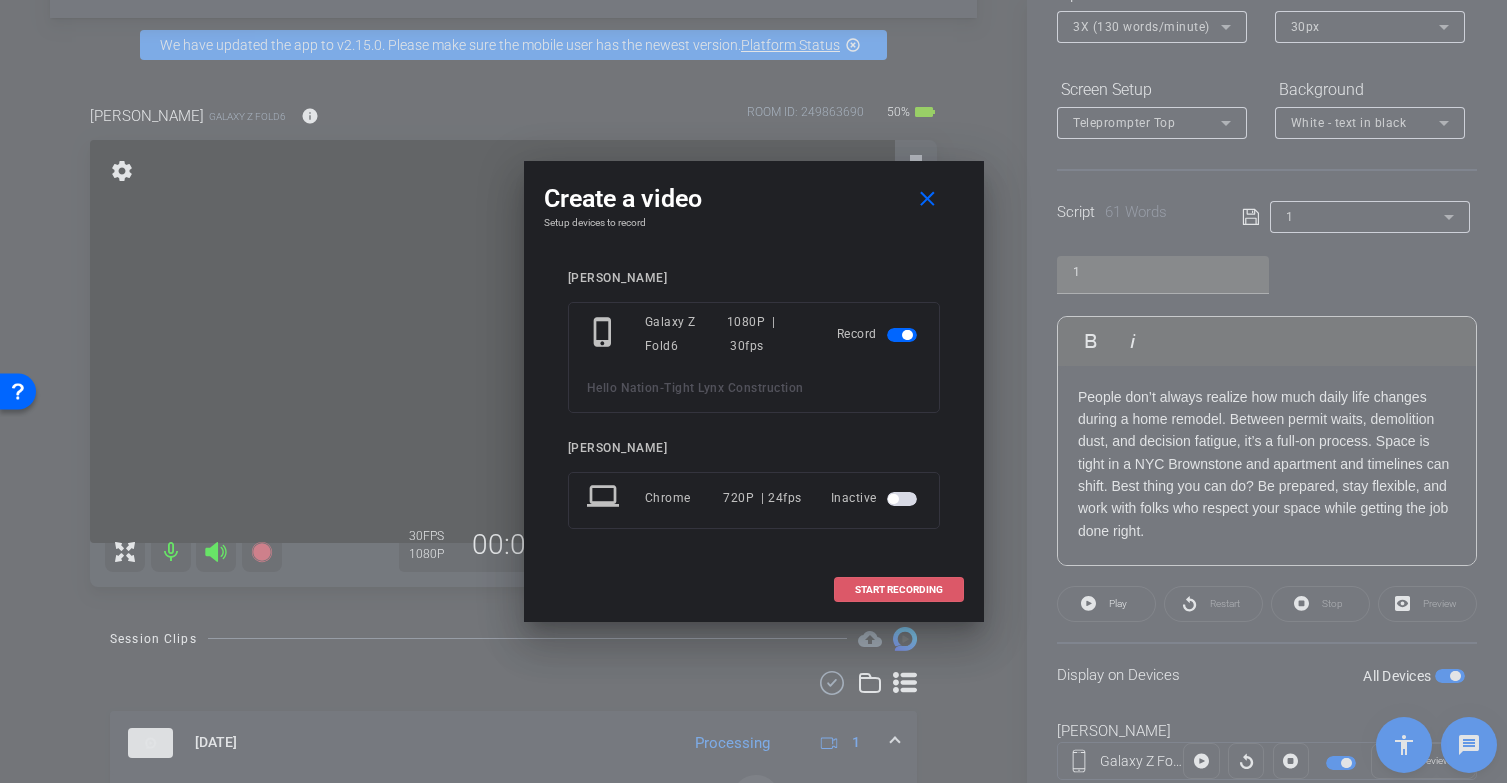 click on "START RECORDING" at bounding box center (899, 590) 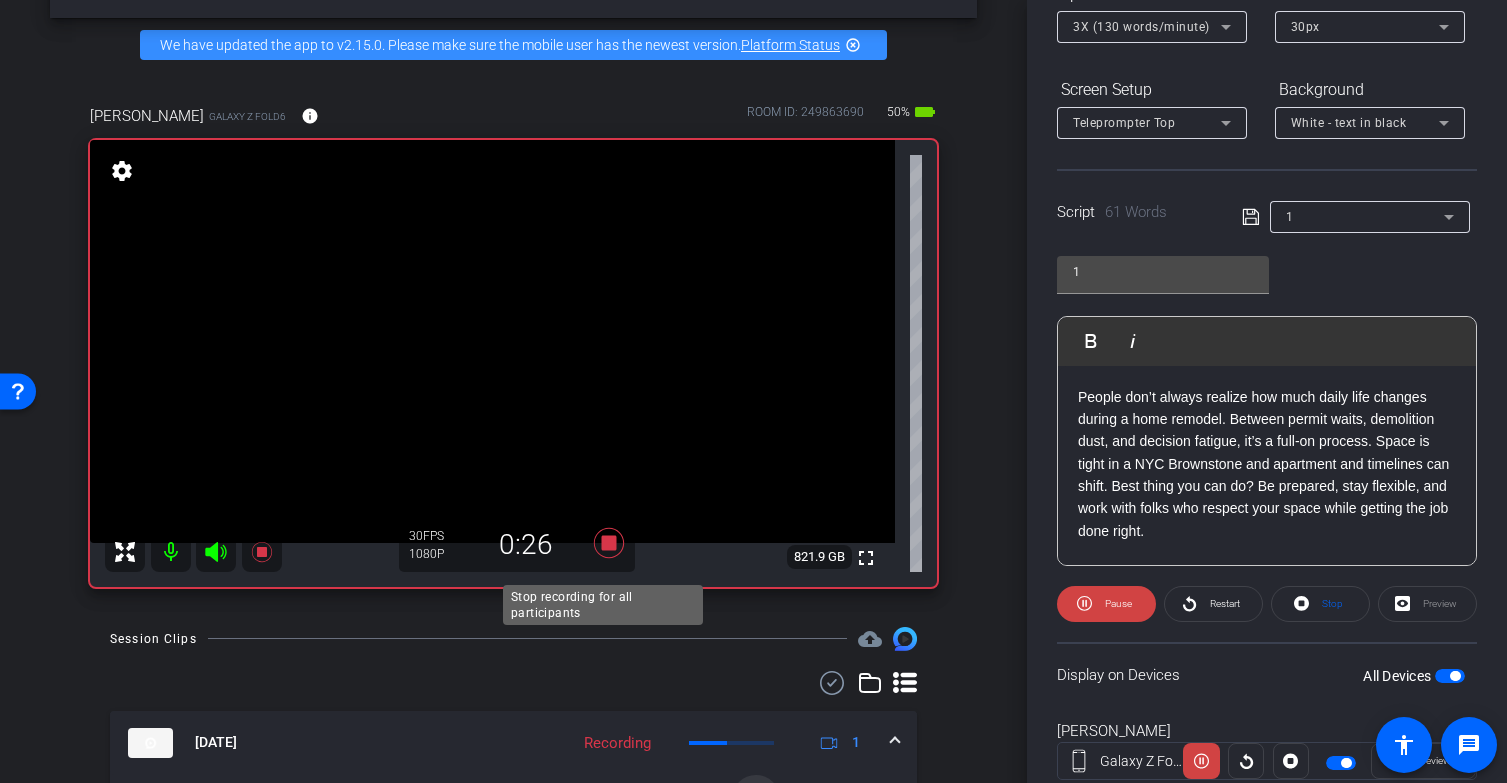 click 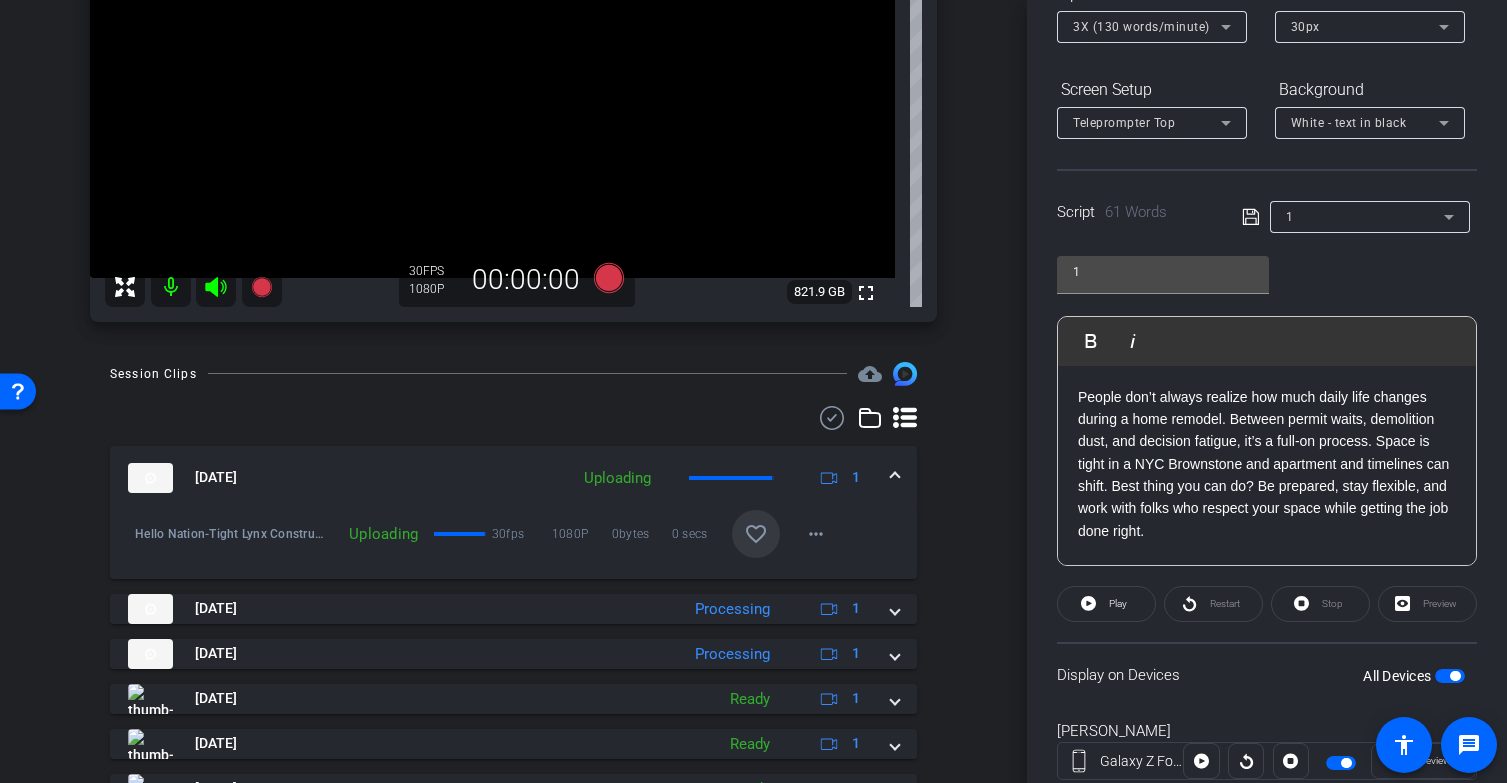 scroll, scrollTop: 437, scrollLeft: 0, axis: vertical 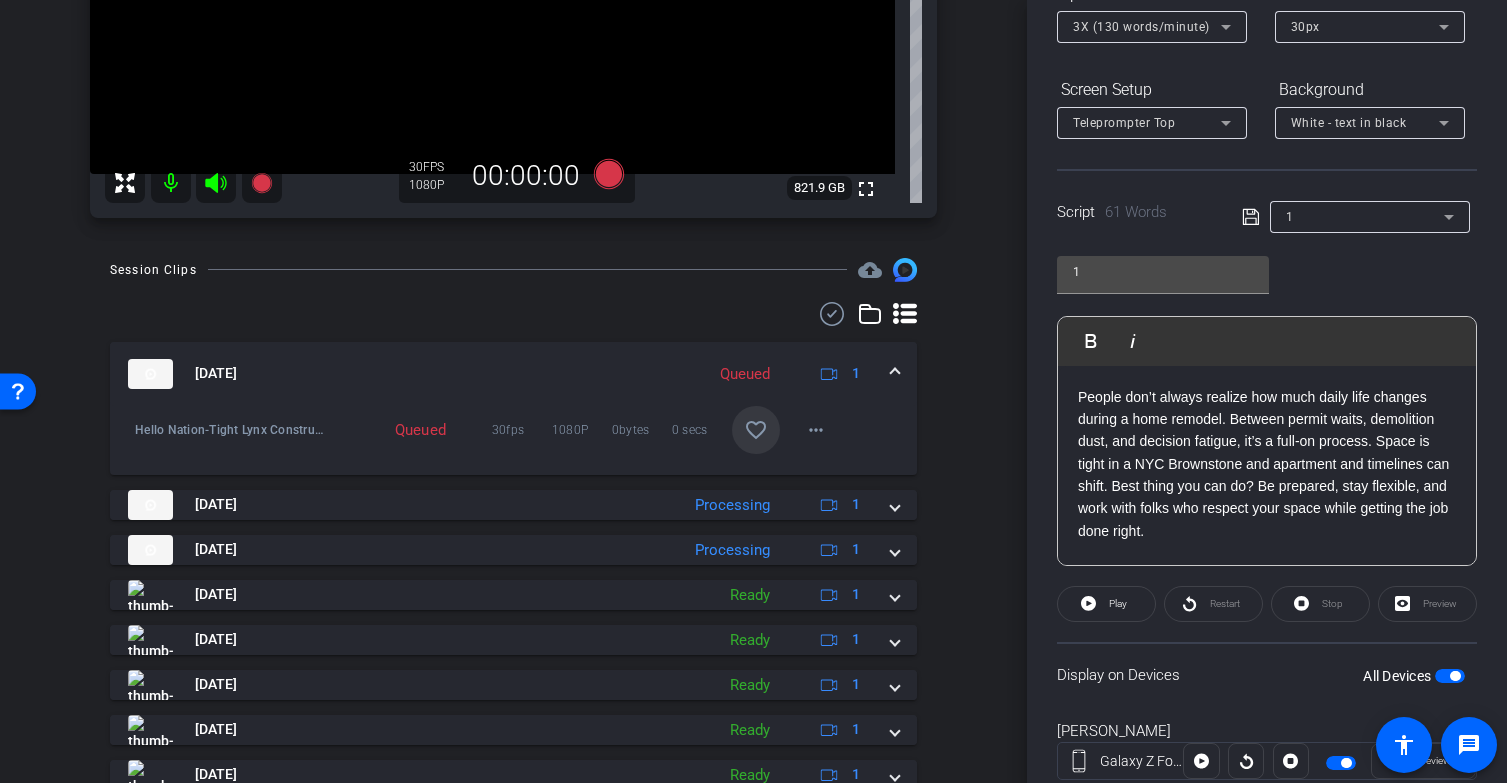 click on "favorite_border" at bounding box center [756, 430] 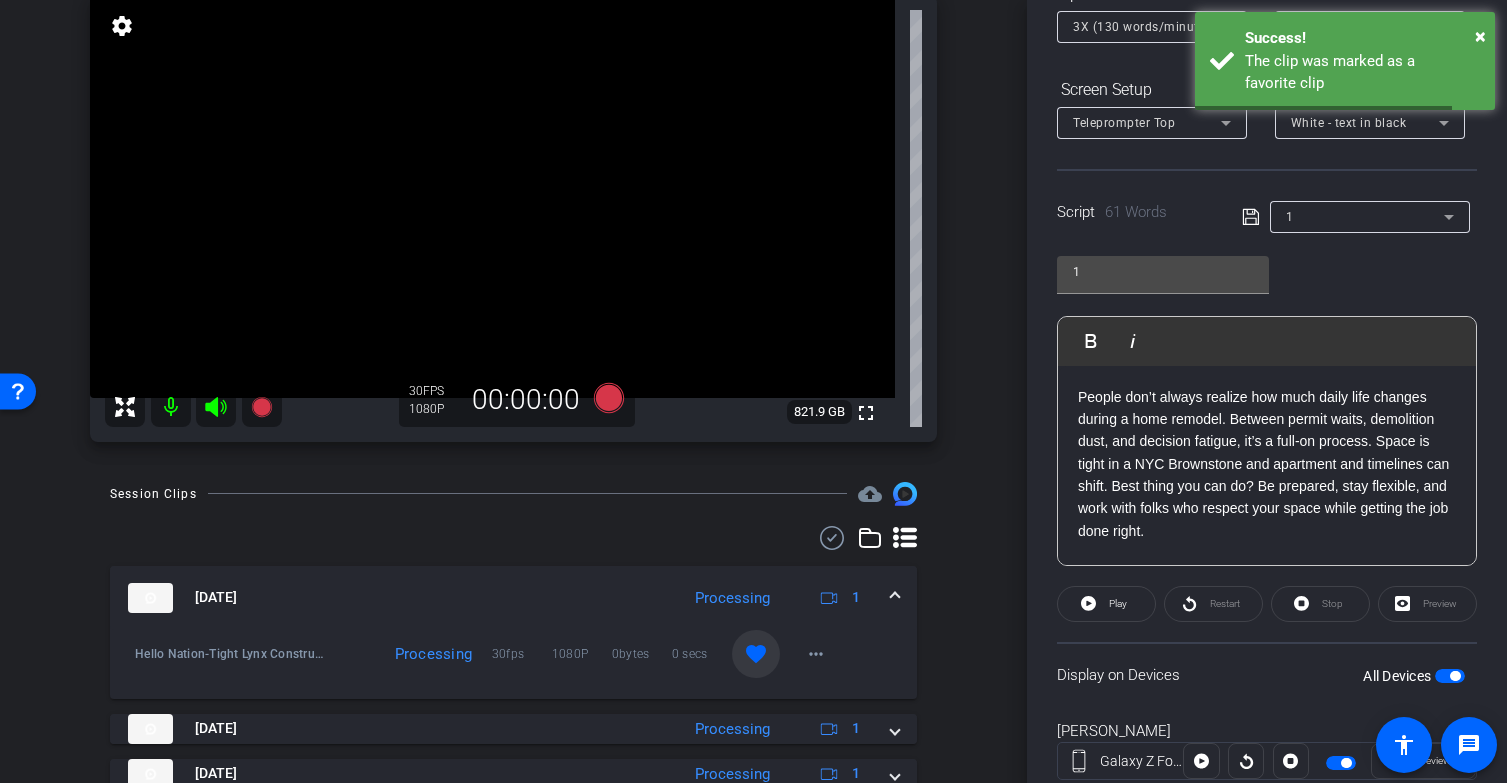 scroll, scrollTop: 47, scrollLeft: 0, axis: vertical 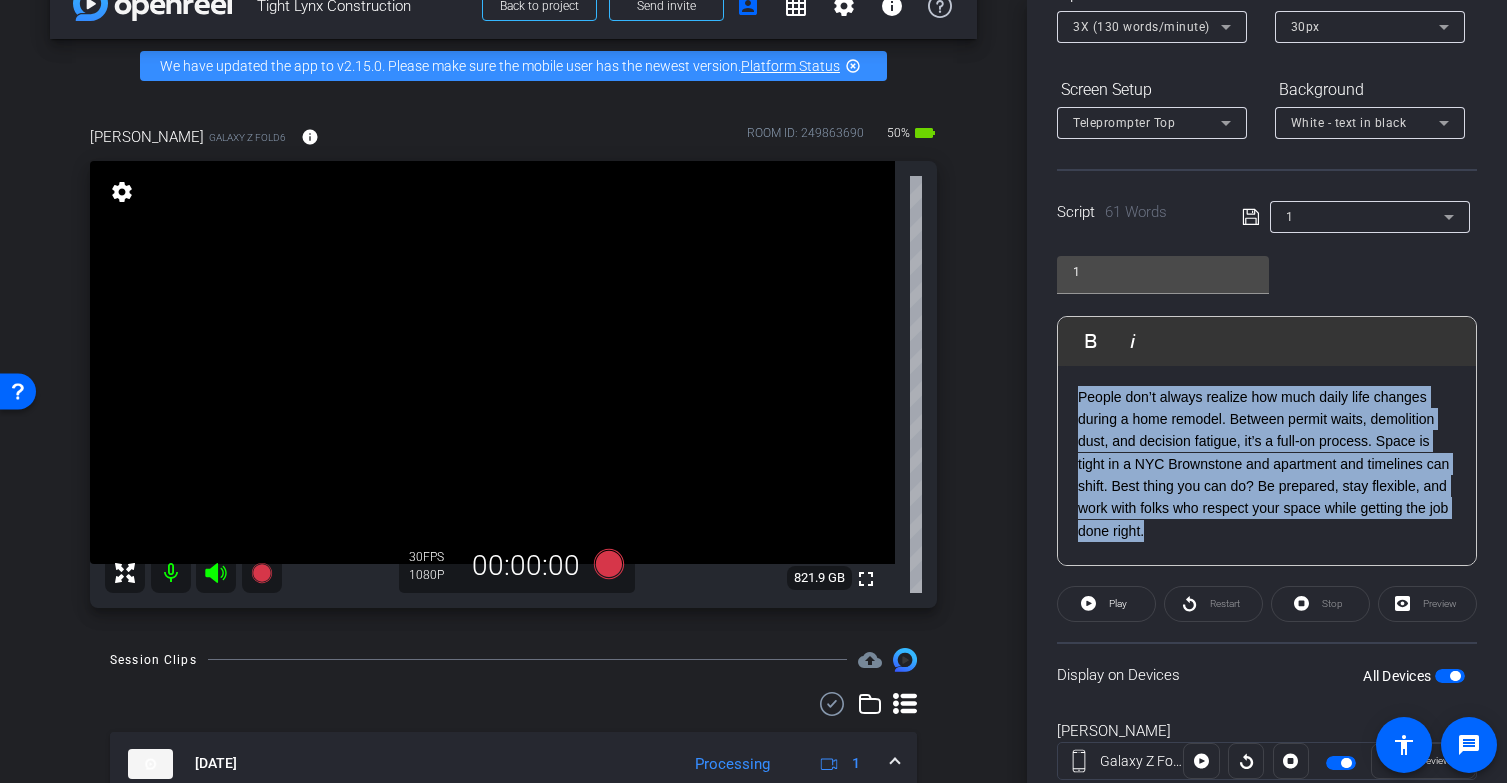 drag, startPoint x: 1271, startPoint y: 531, endPoint x: 1061, endPoint y: 383, distance: 256.91245 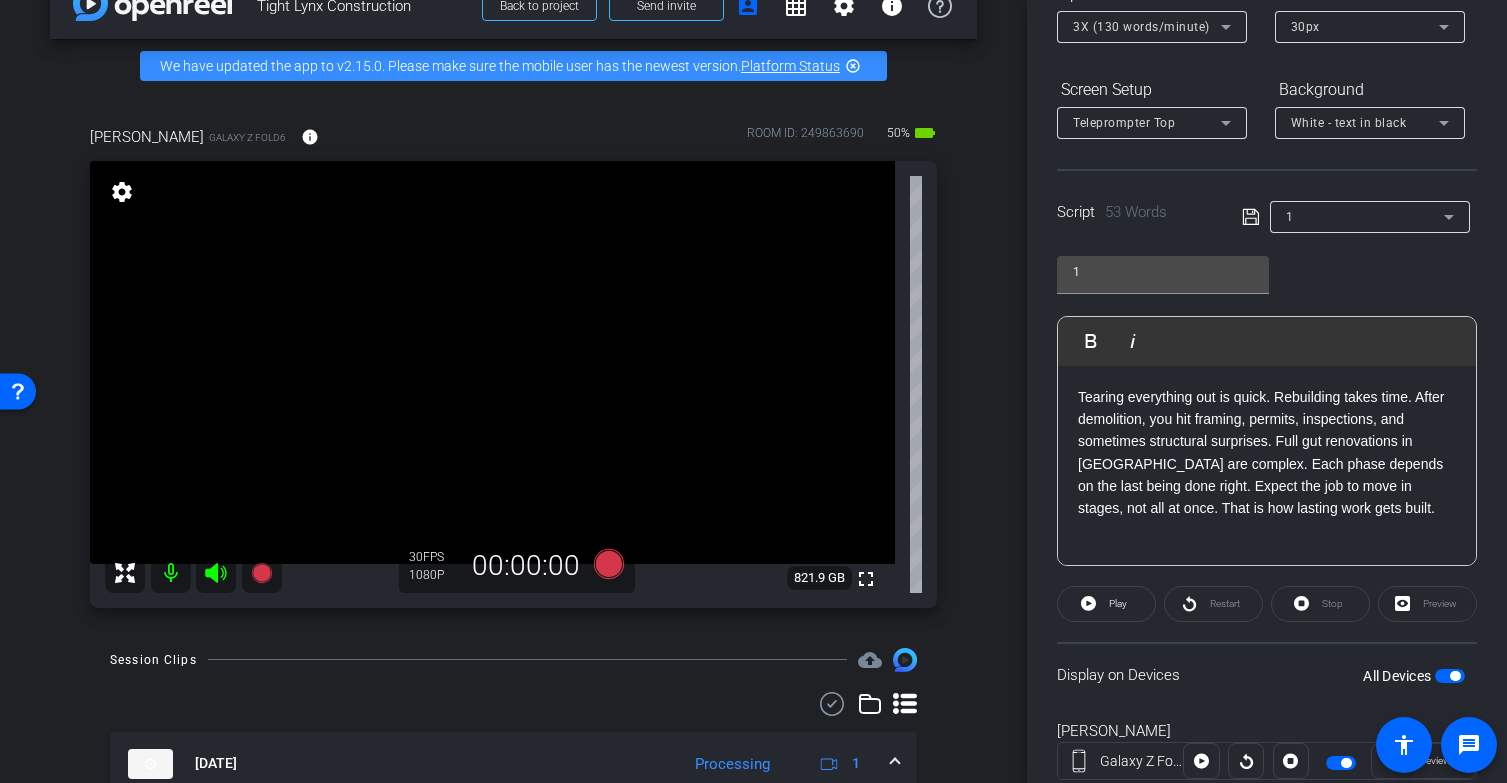 click on "Tearing everything out is quick. Rebuilding takes time. After demolition, you hit framing, permits, inspections, and sometimes structural surprises. Full gut renovations in Brooklyn are complex. Each phase depends on the last being done right. Expect the job to move in stages, not all at once. That is how lasting work gets built." 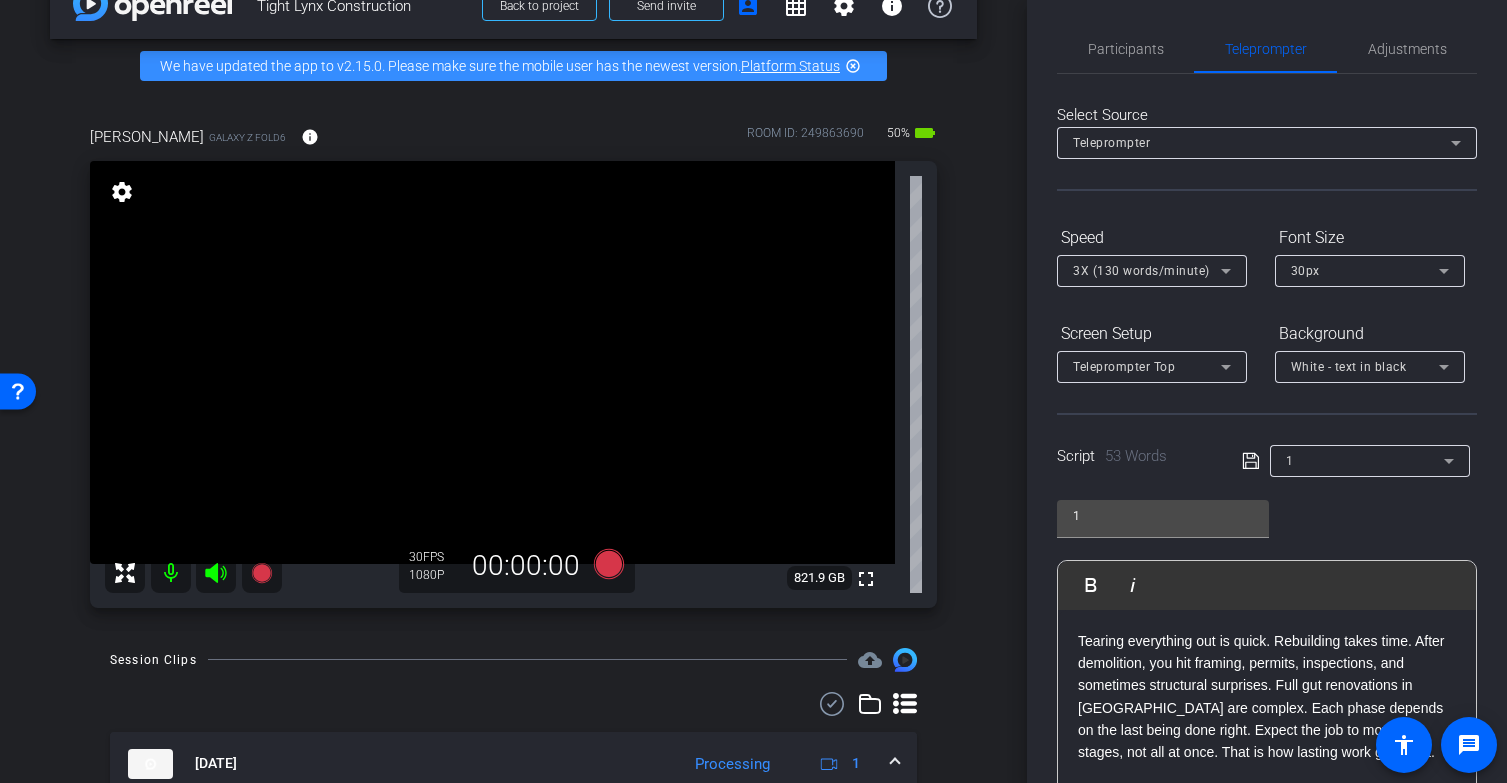 scroll, scrollTop: 0, scrollLeft: 0, axis: both 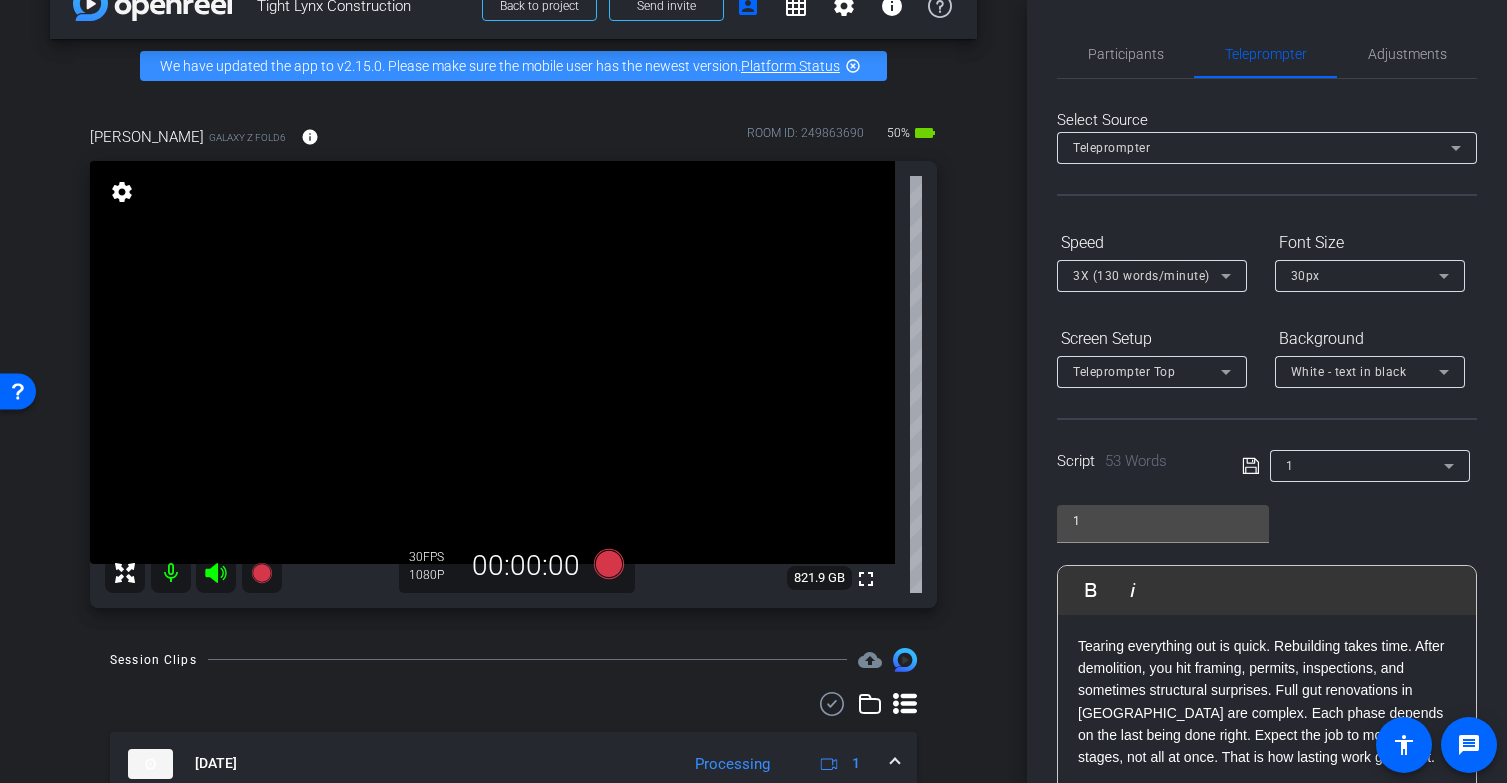 click 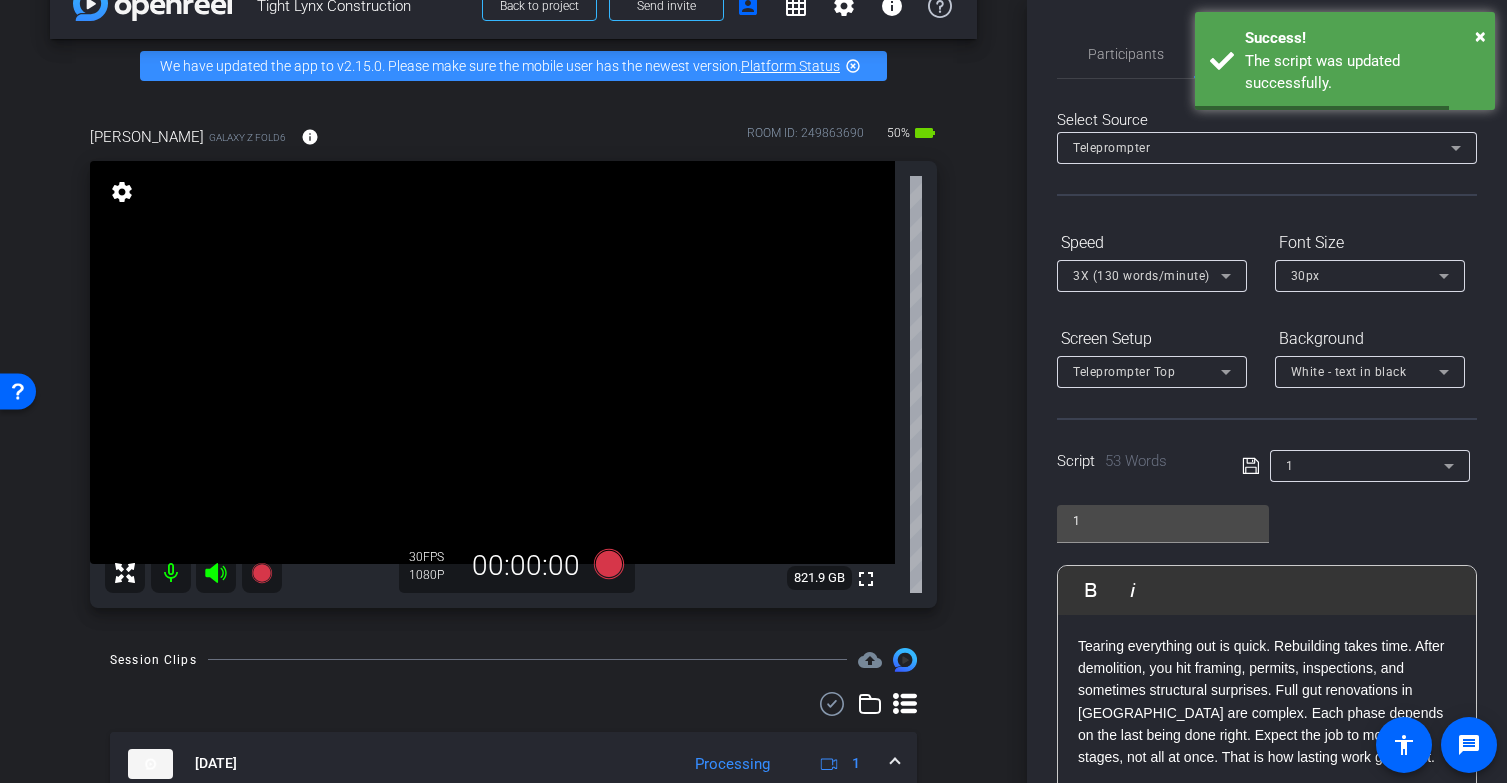 scroll, scrollTop: 310, scrollLeft: 0, axis: vertical 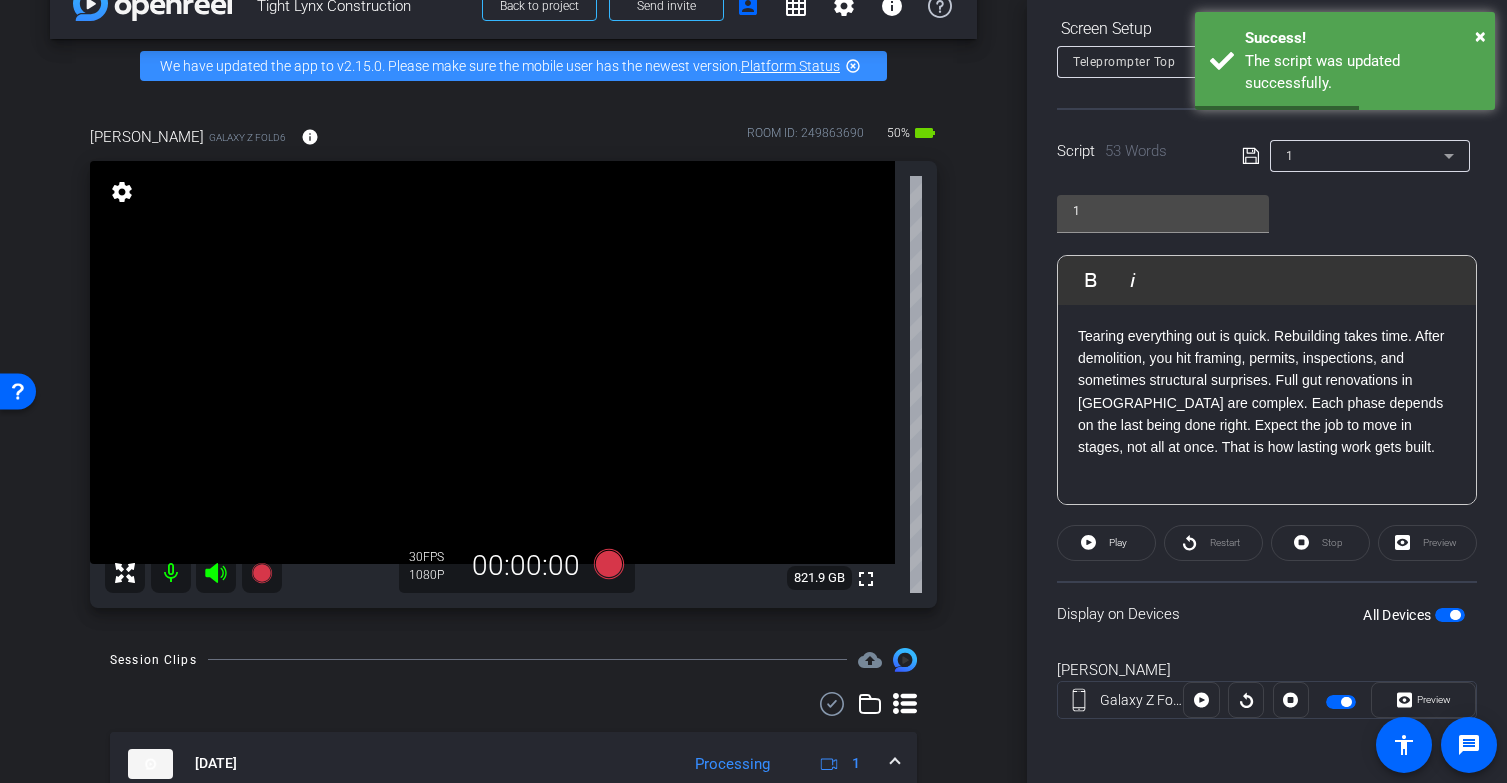 click at bounding box center (1455, 615) 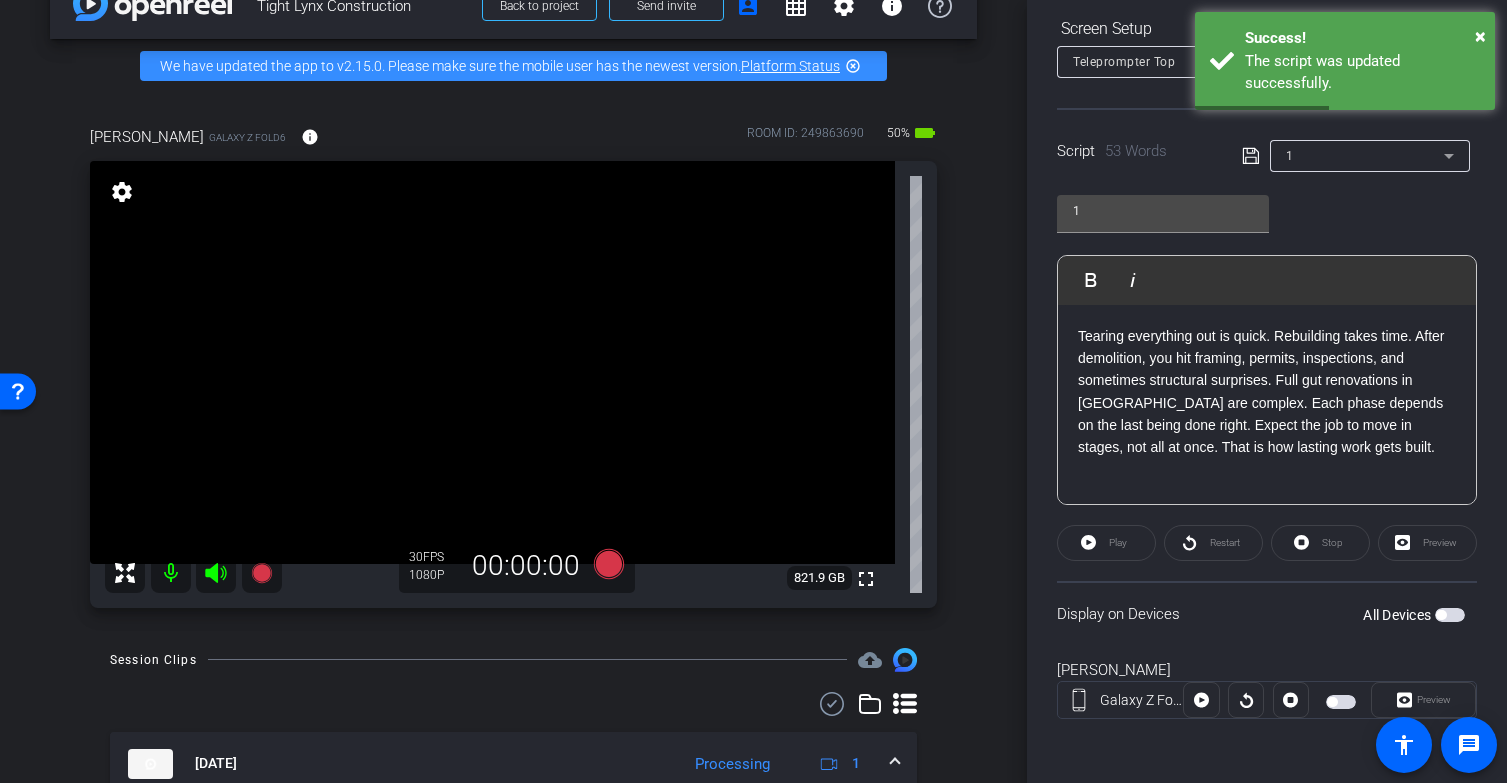 click at bounding box center (1450, 615) 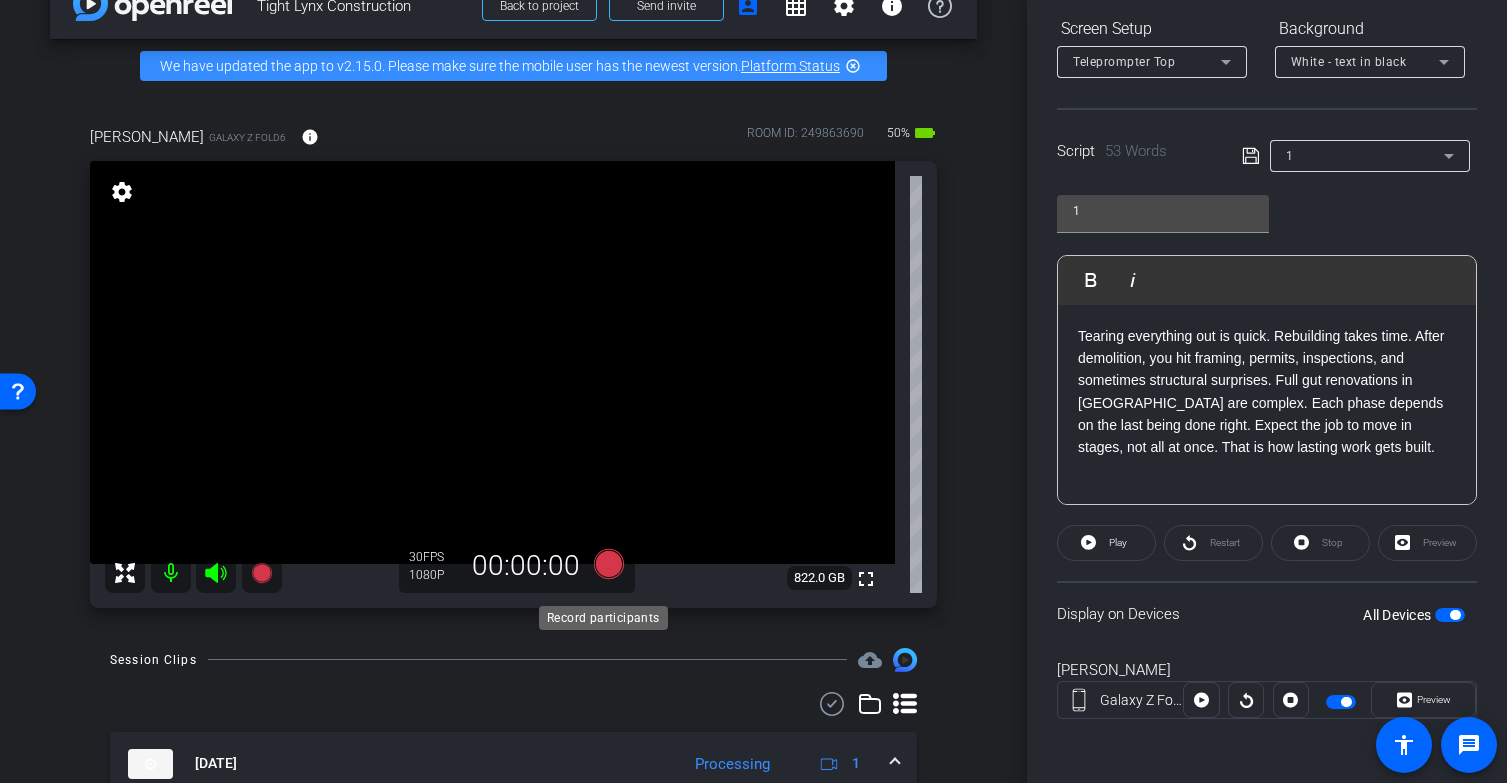 click 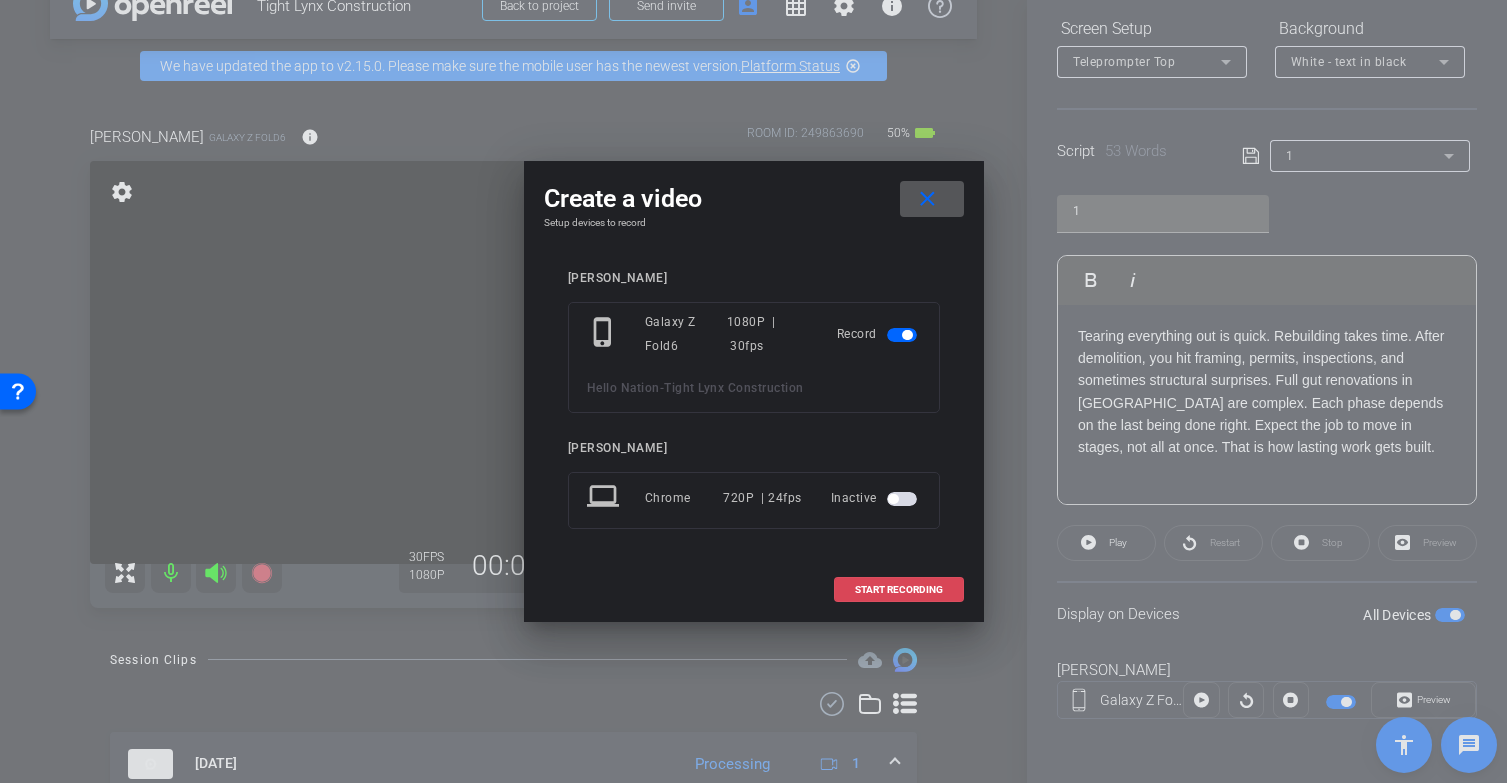 click on "START RECORDING" at bounding box center [899, 590] 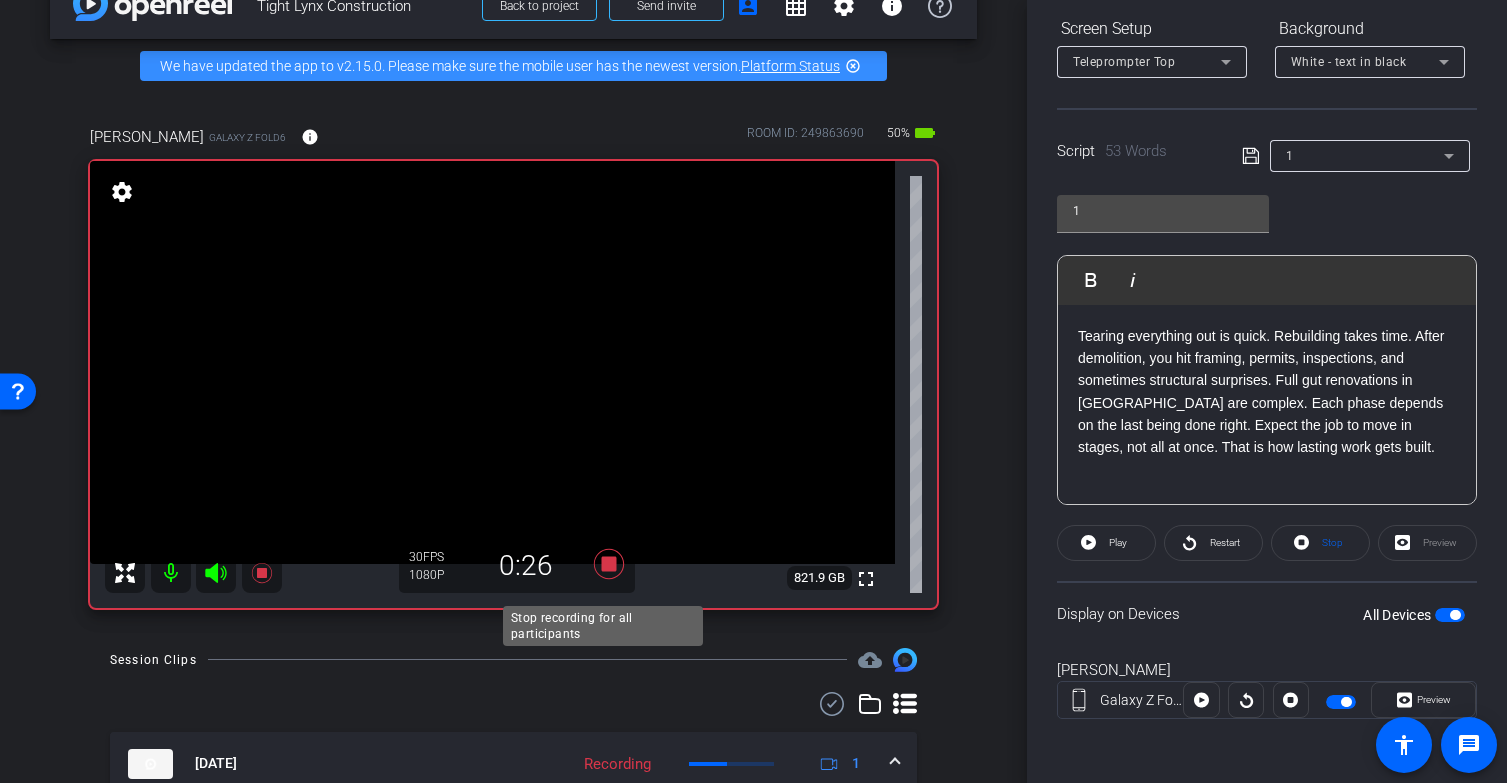 click 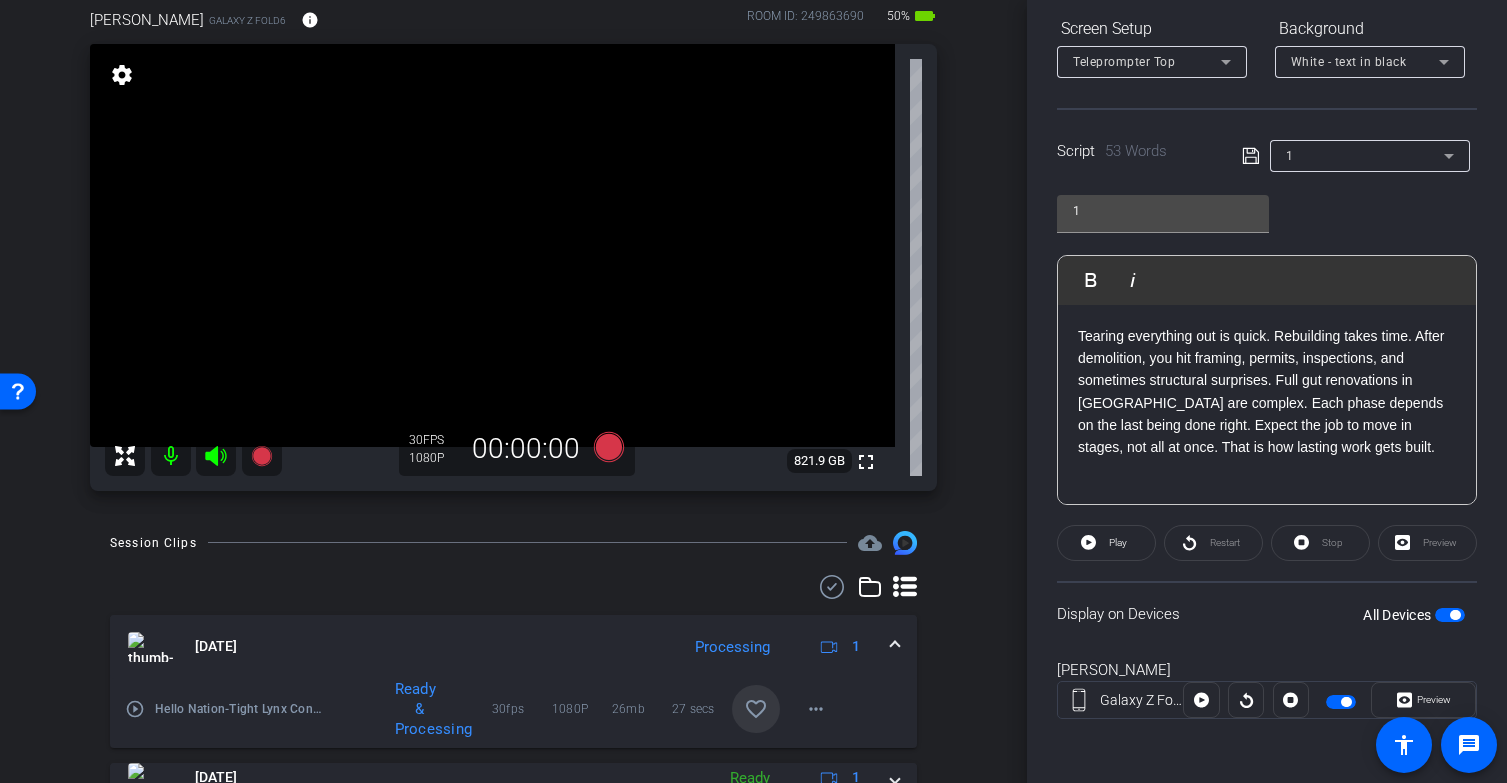scroll, scrollTop: 167, scrollLeft: 0, axis: vertical 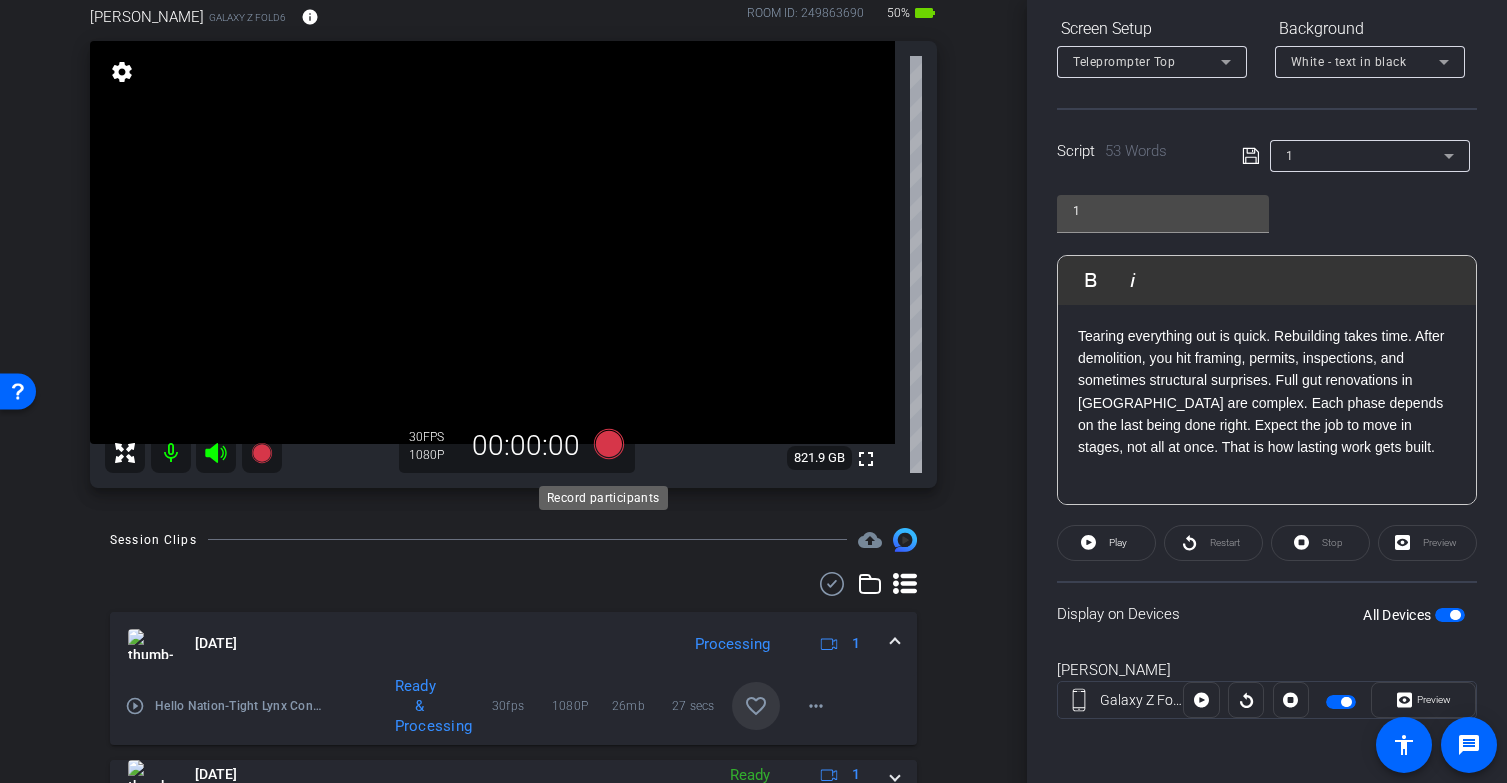 click 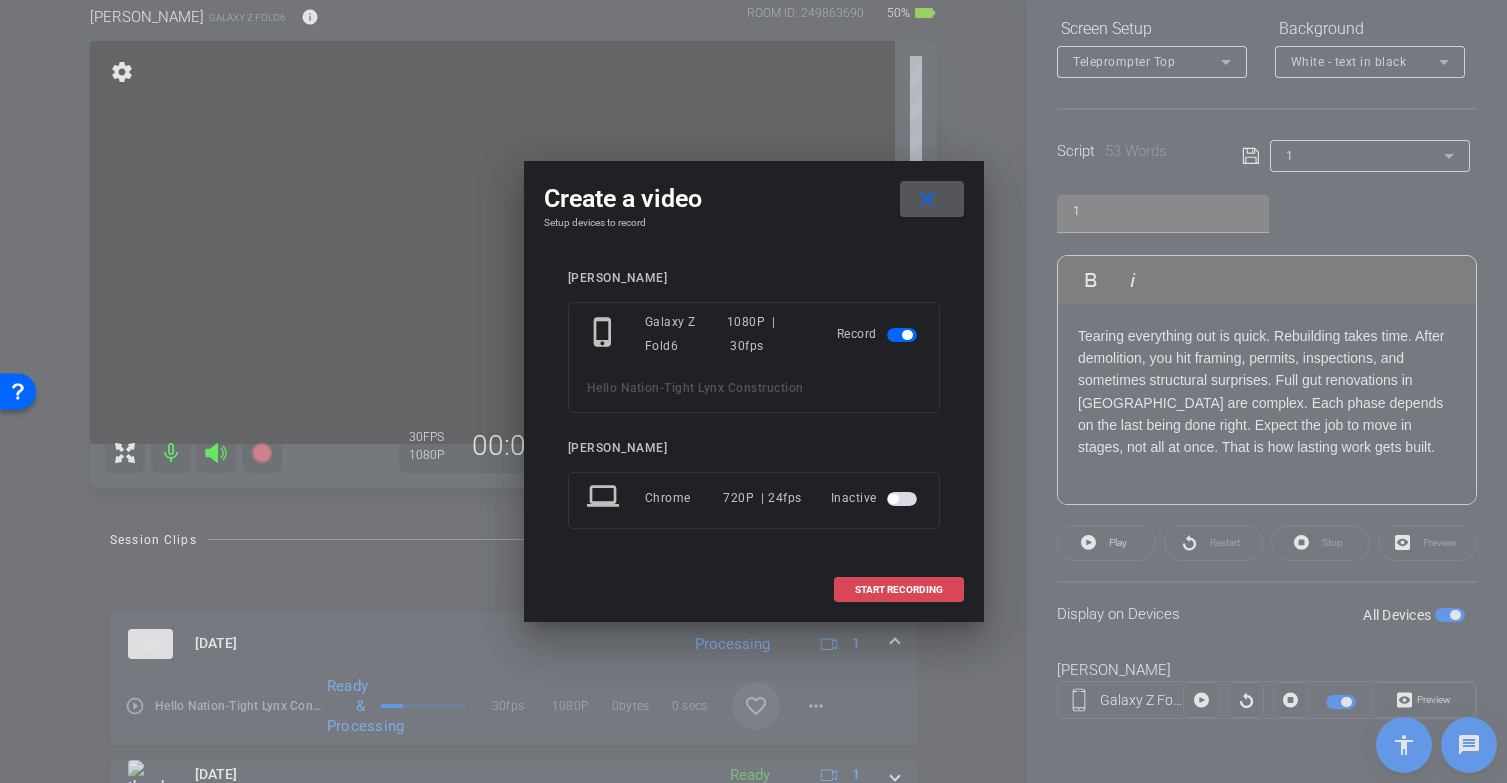 click at bounding box center (899, 590) 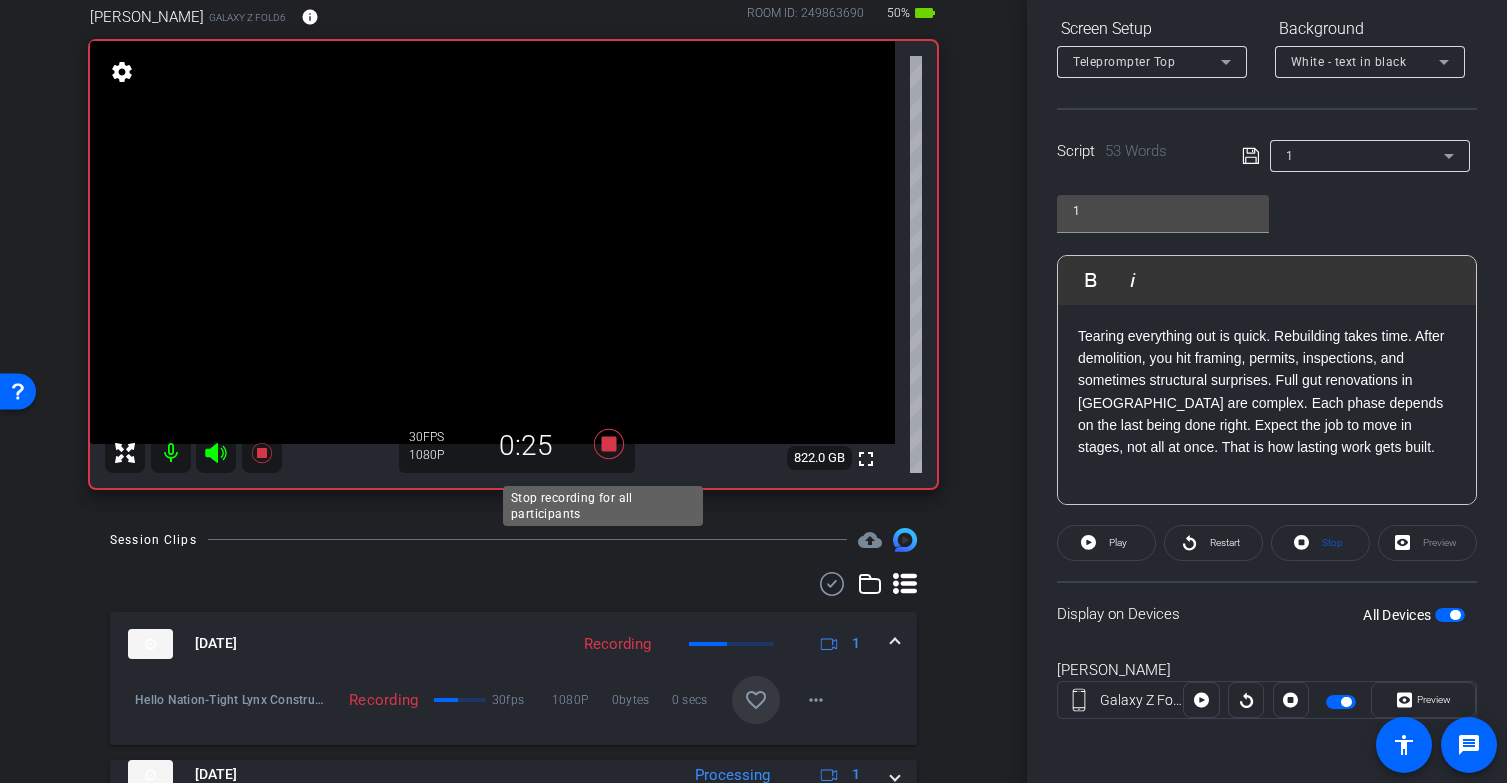 click 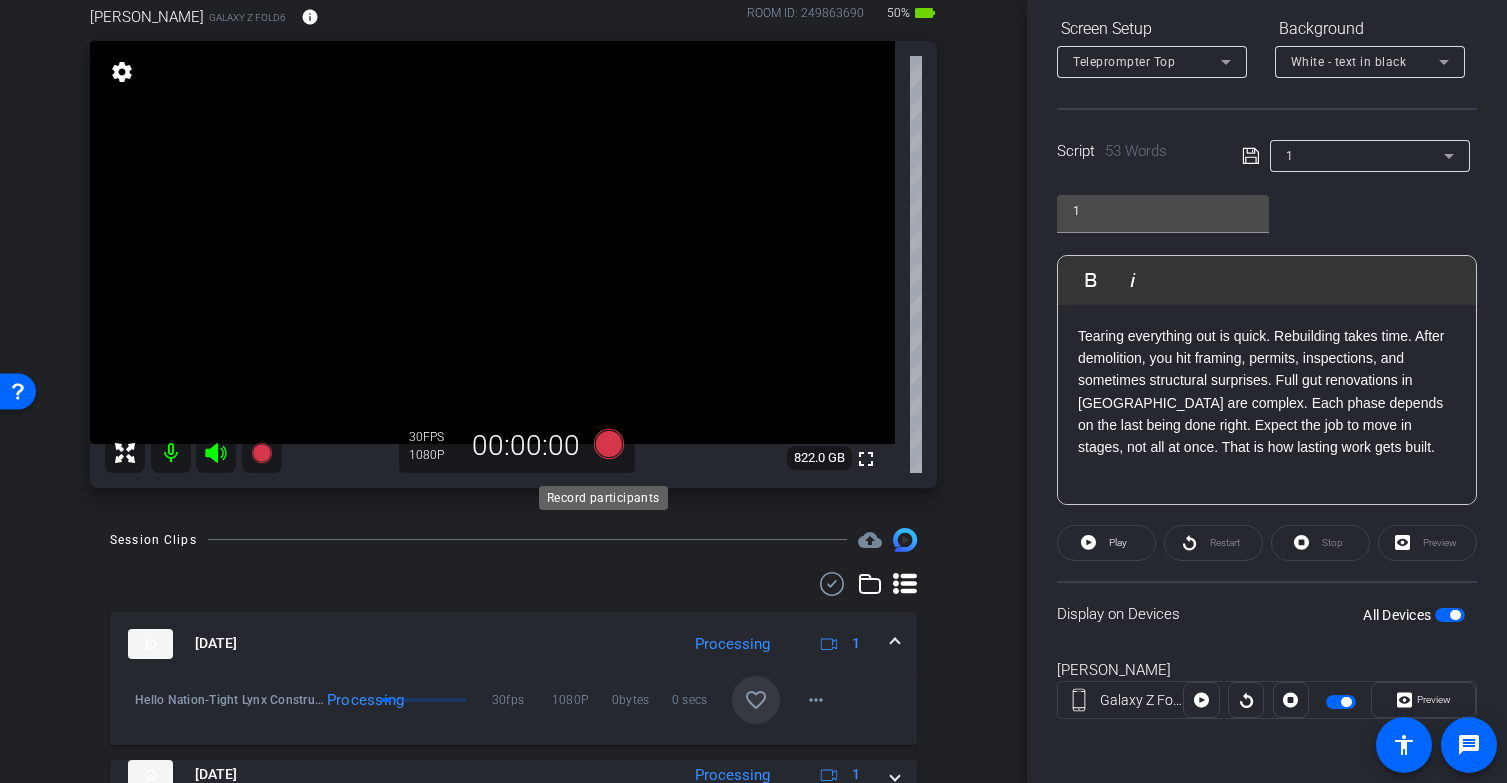 click 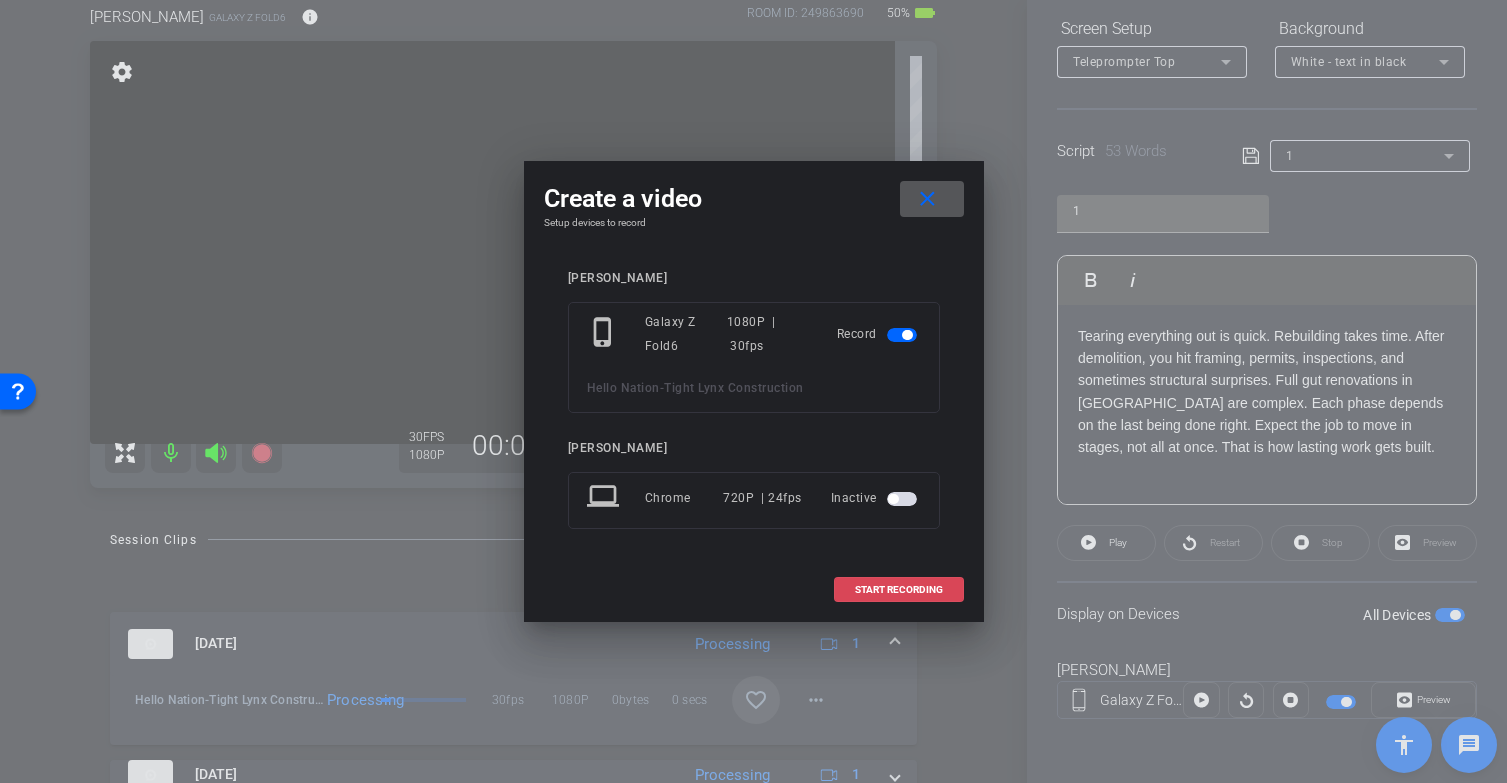 click on "START RECORDING" at bounding box center [899, 590] 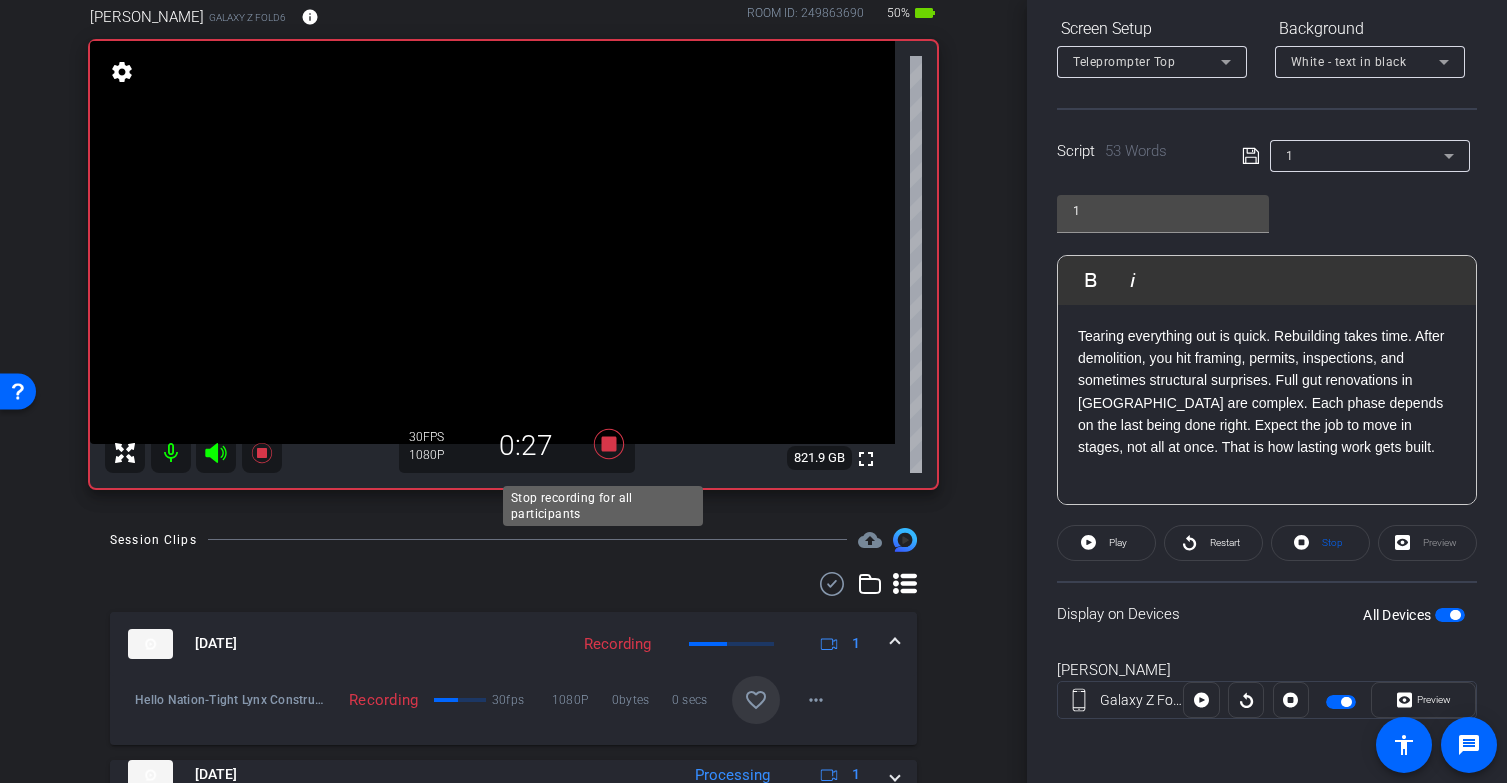 click 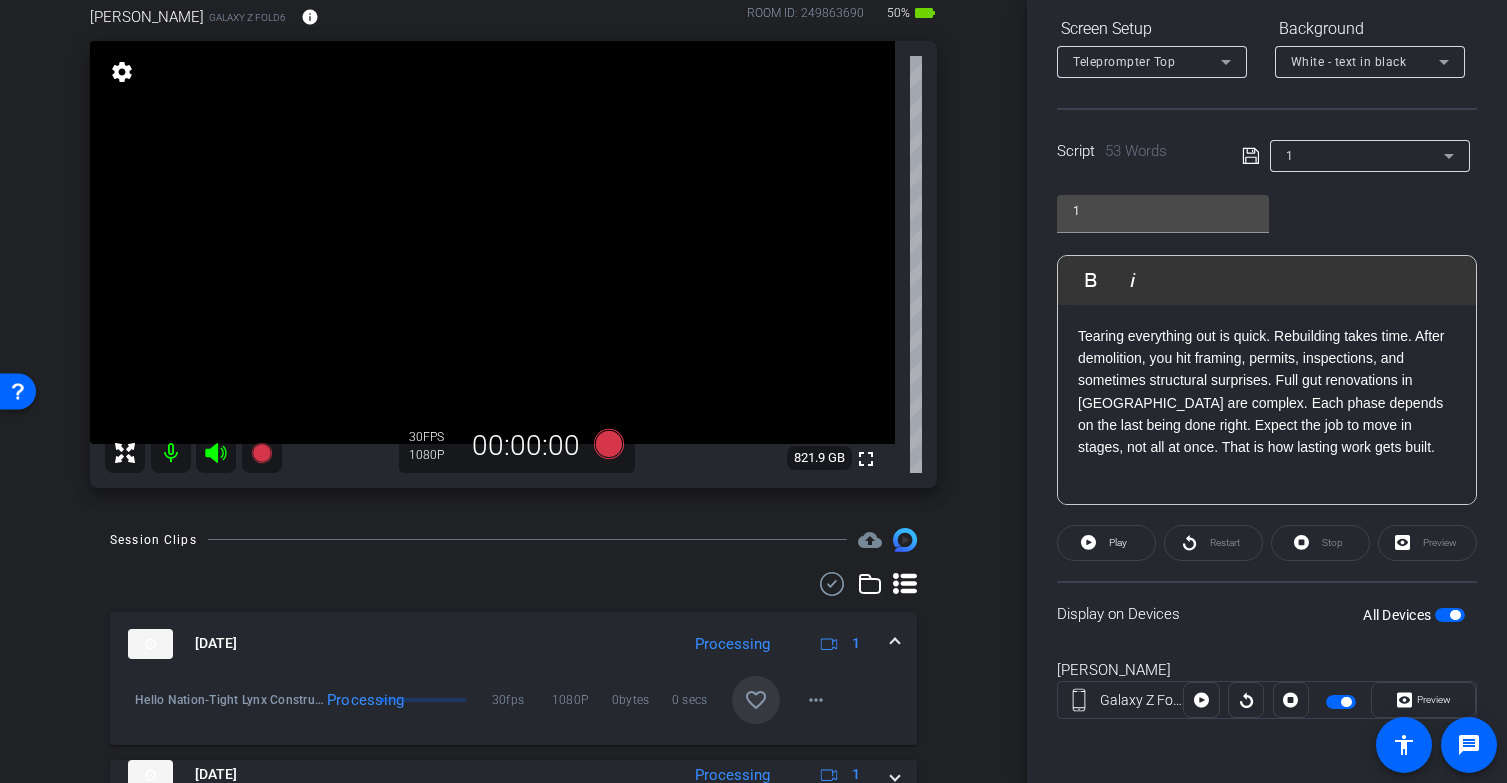 click 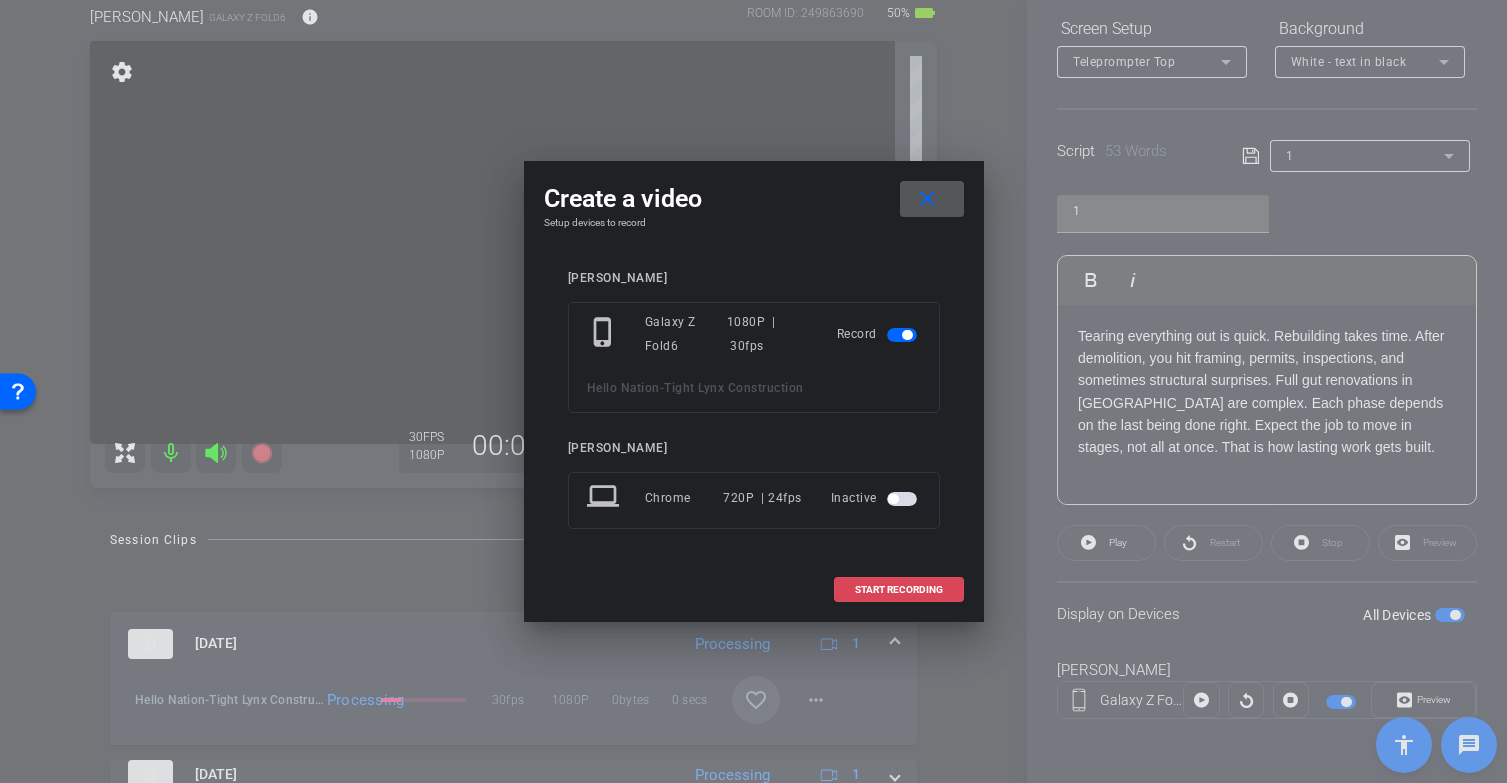 click on "START RECORDING" at bounding box center [899, 590] 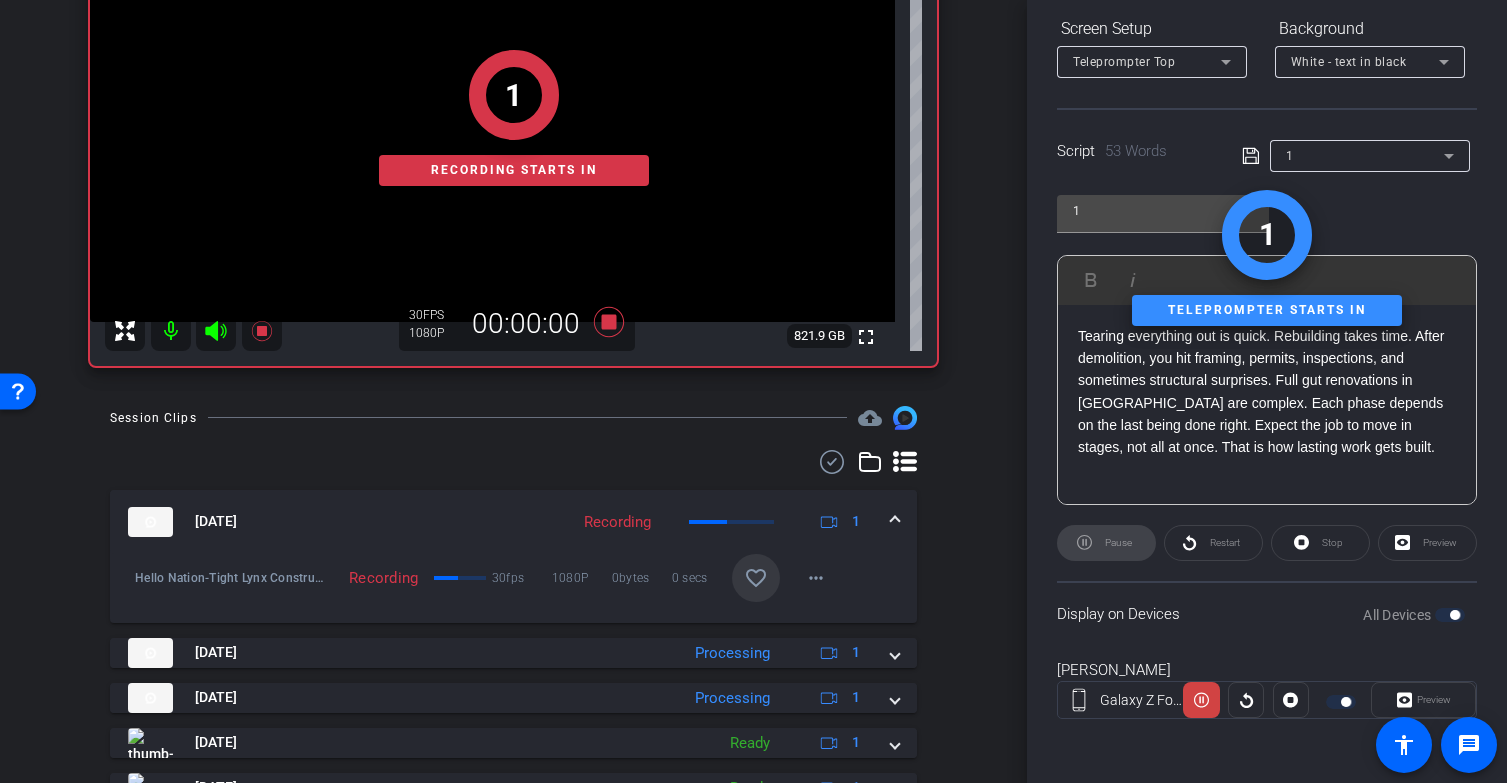 scroll, scrollTop: 317, scrollLeft: 0, axis: vertical 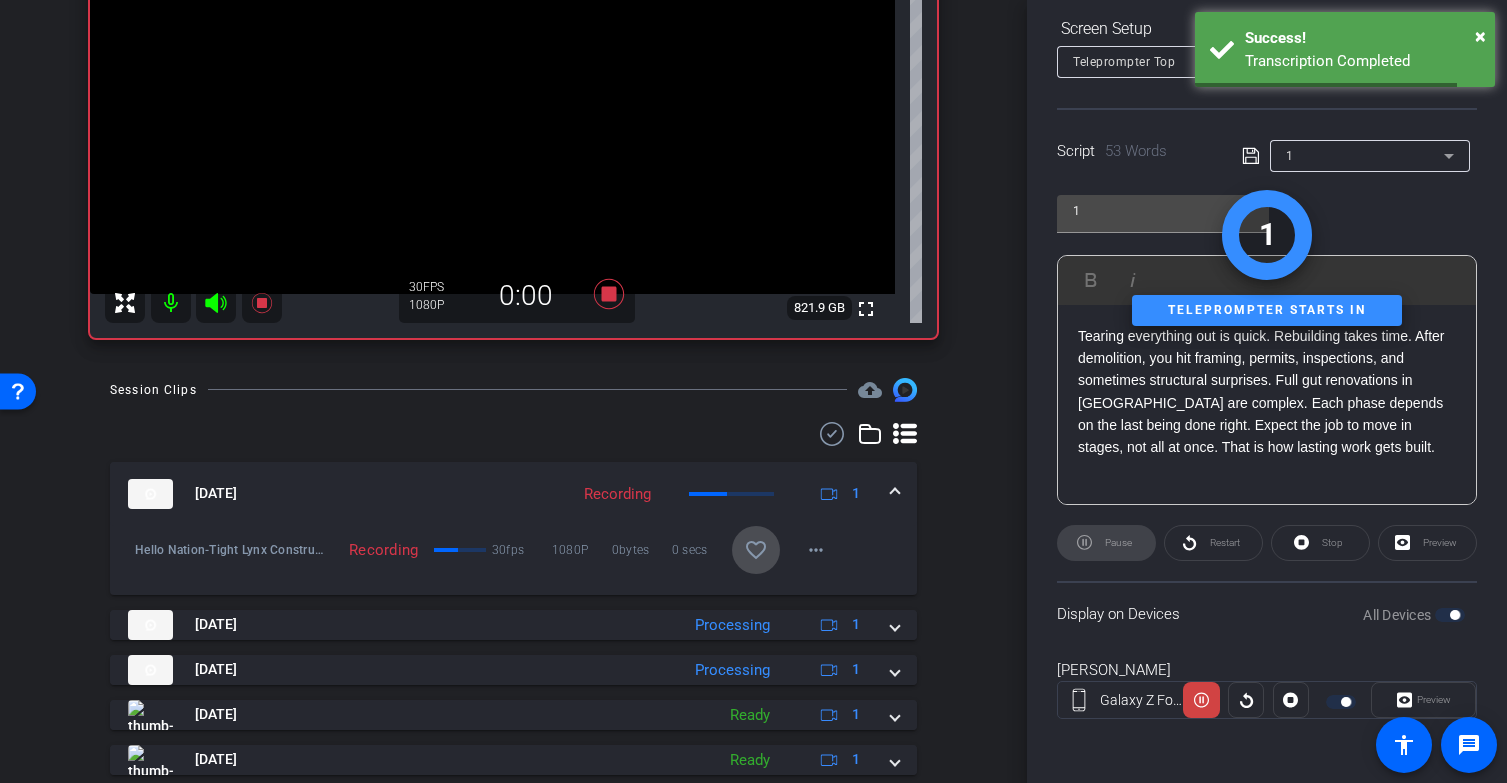 click on "favorite_border" at bounding box center [756, 550] 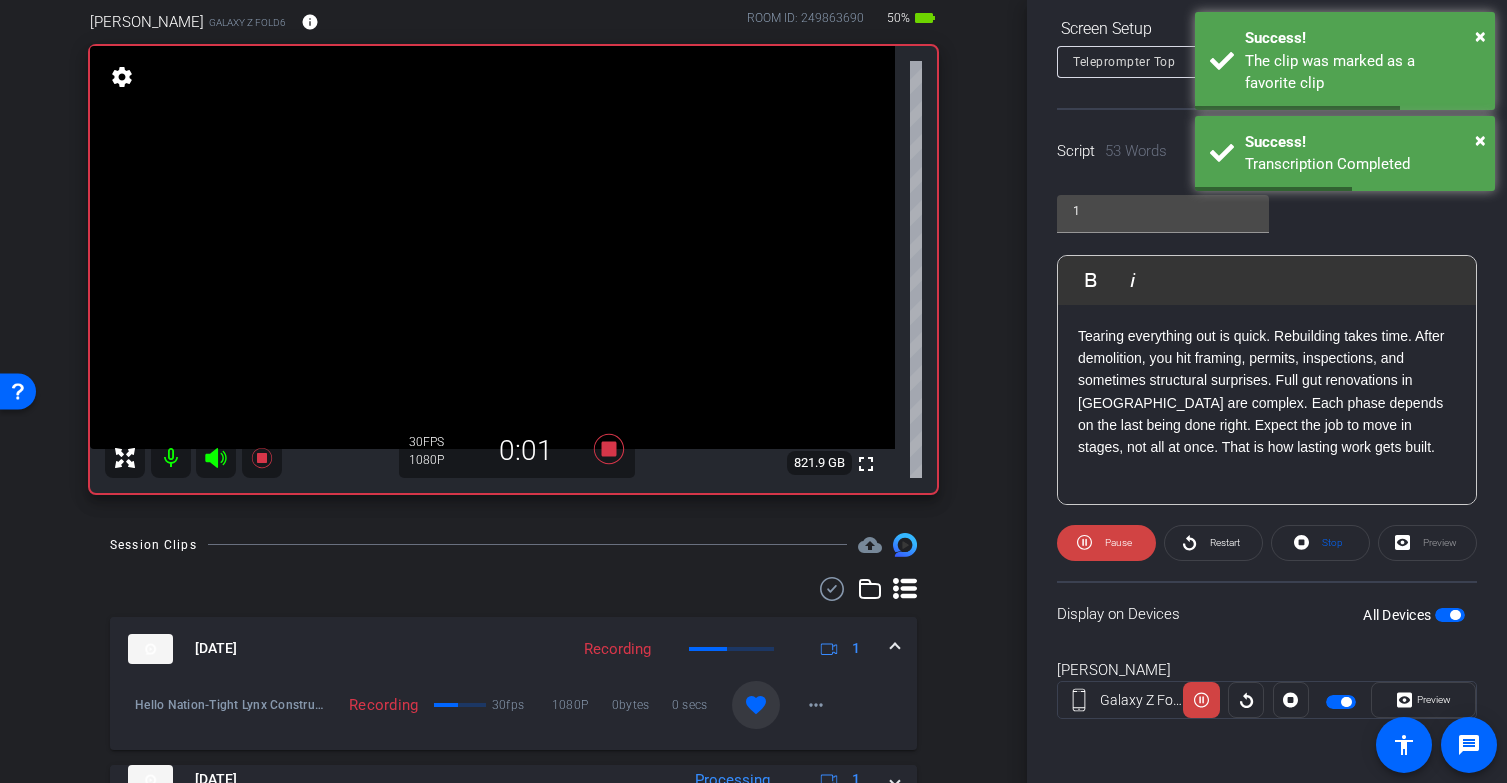 scroll, scrollTop: 160, scrollLeft: 0, axis: vertical 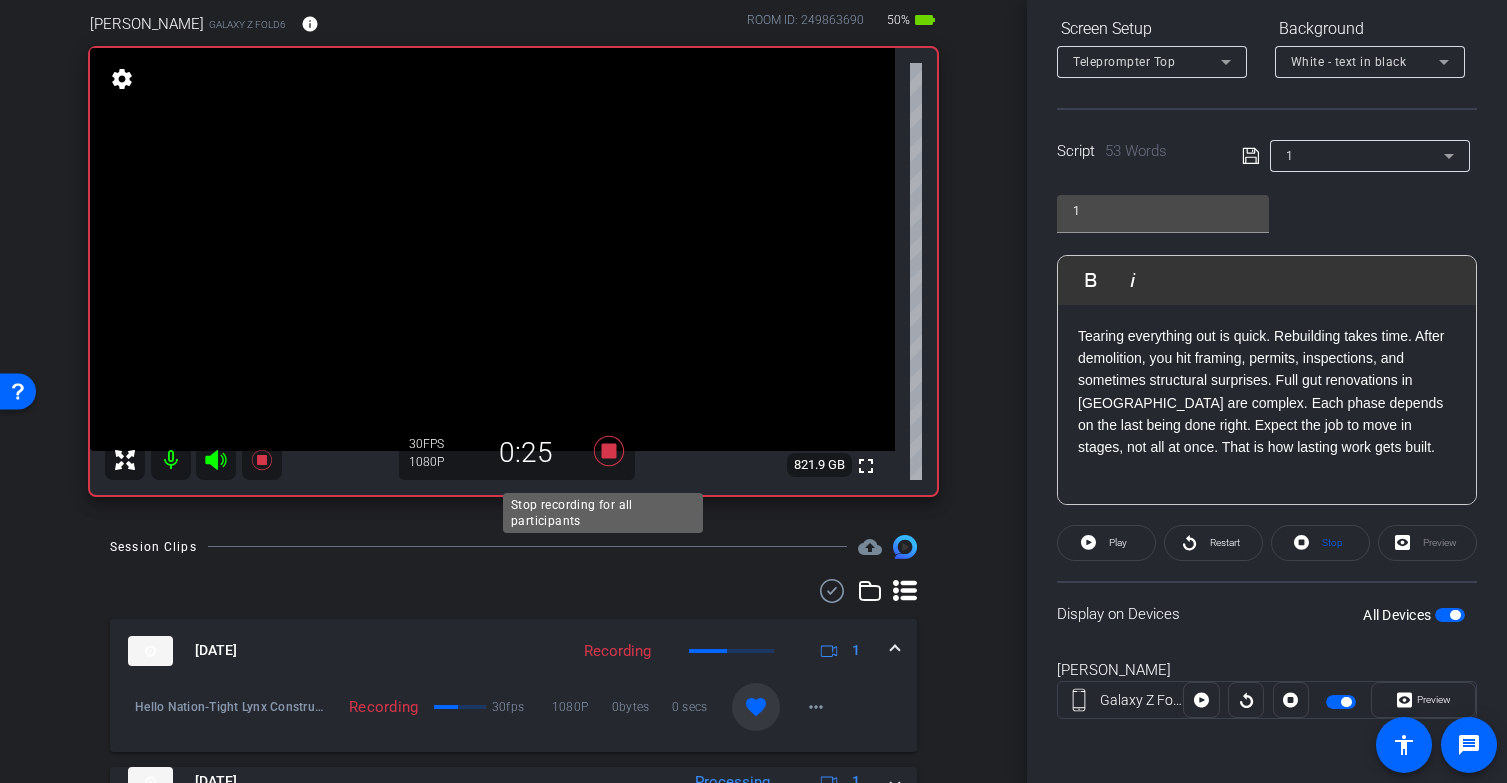 click 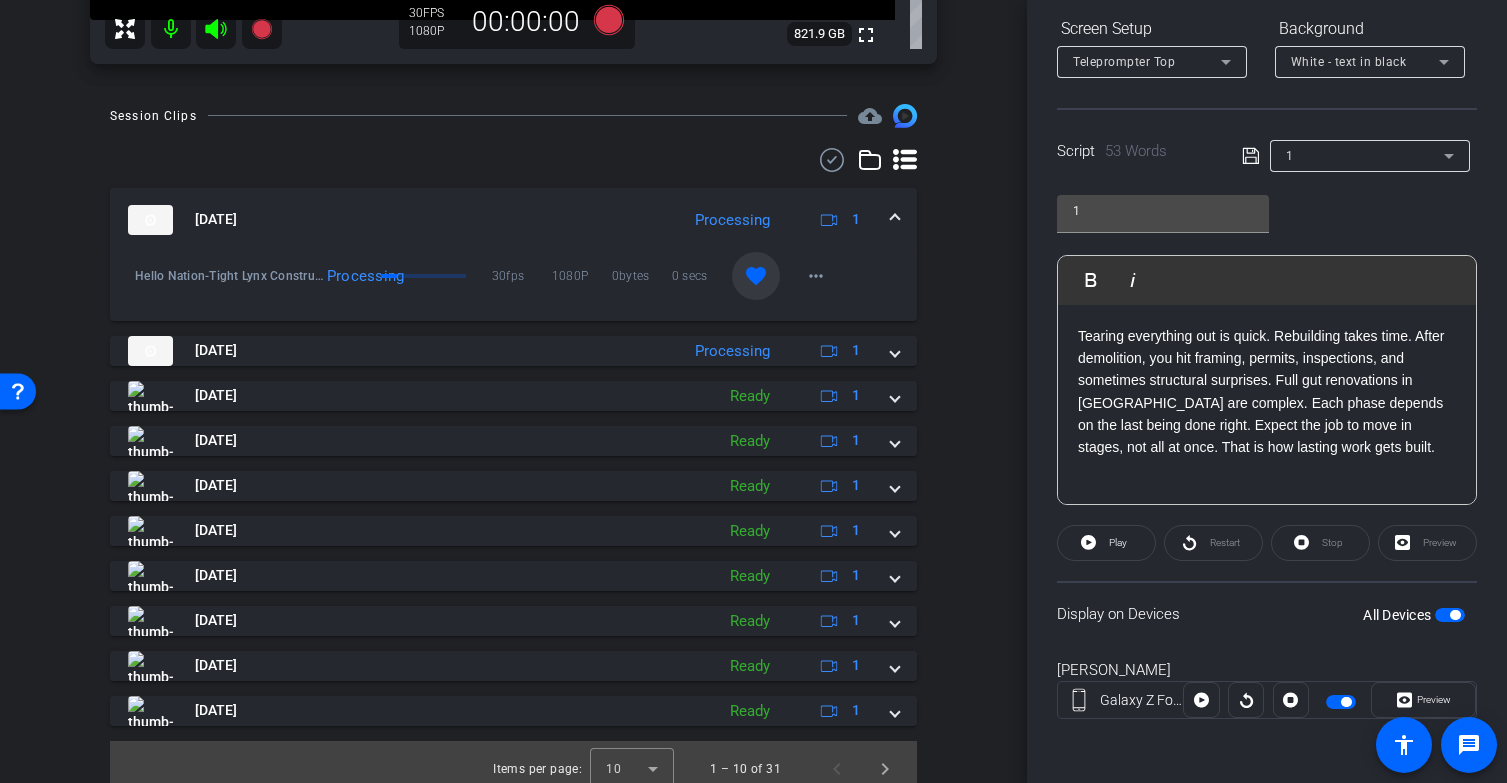 scroll, scrollTop: 607, scrollLeft: 0, axis: vertical 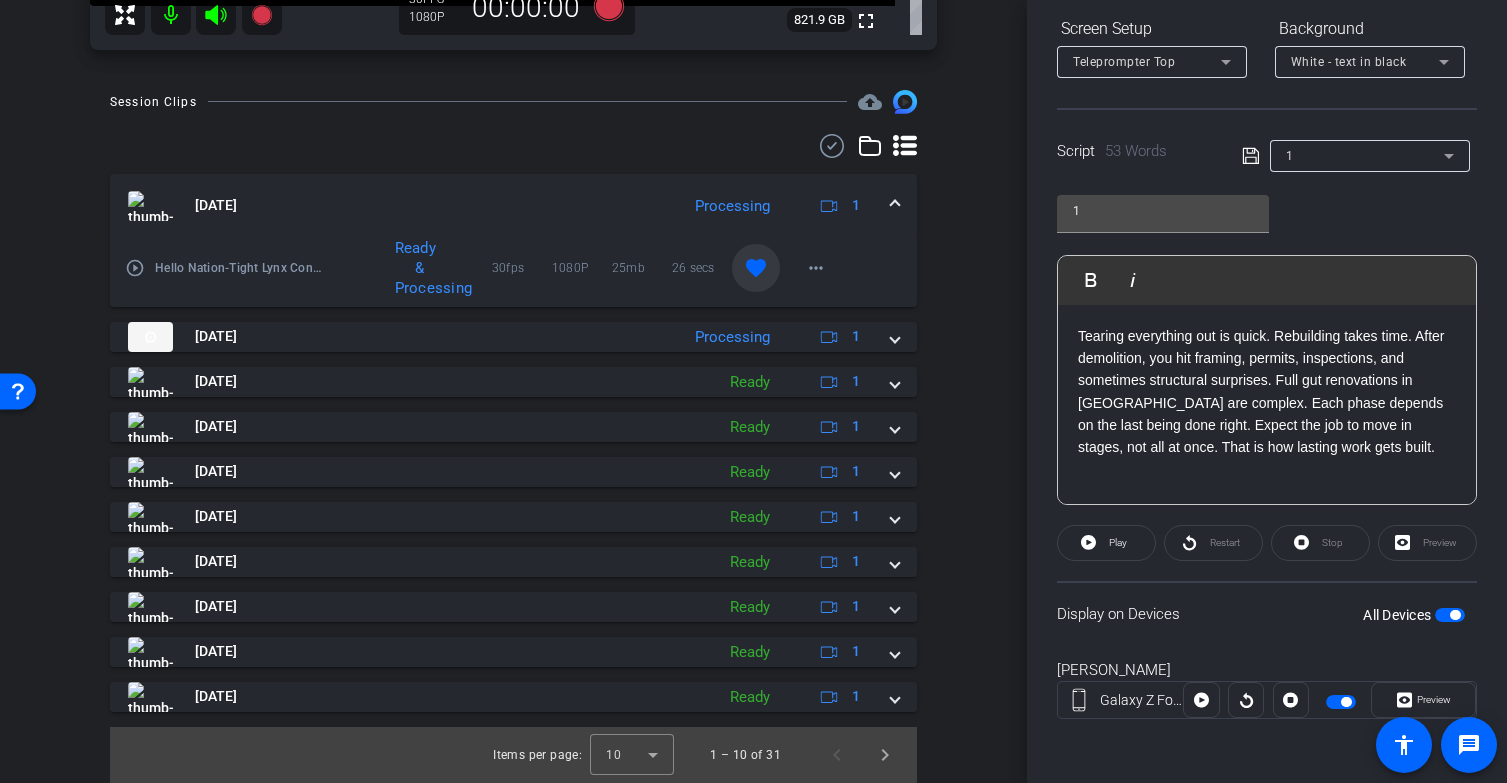 click at bounding box center [895, 205] 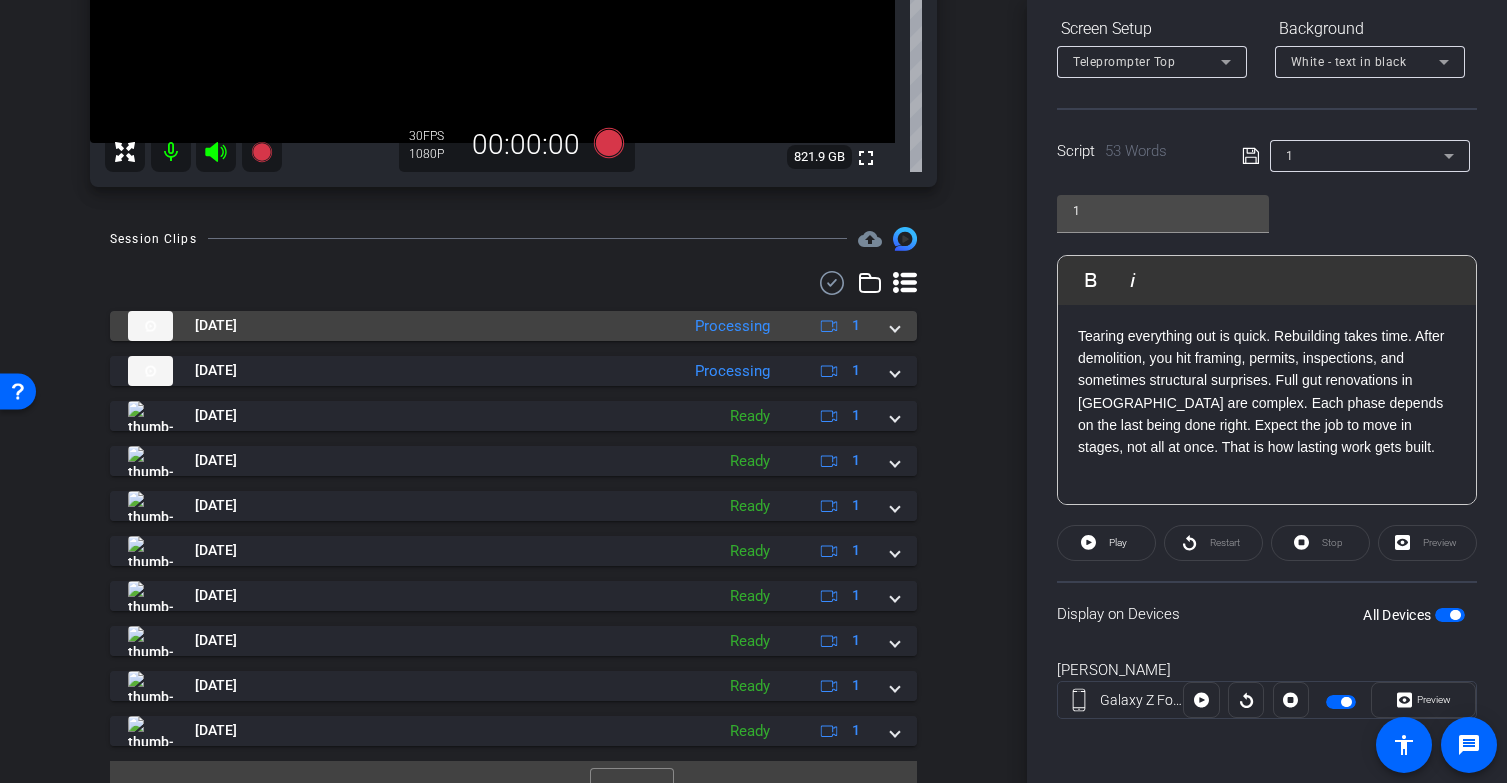 scroll, scrollTop: 518, scrollLeft: 0, axis: vertical 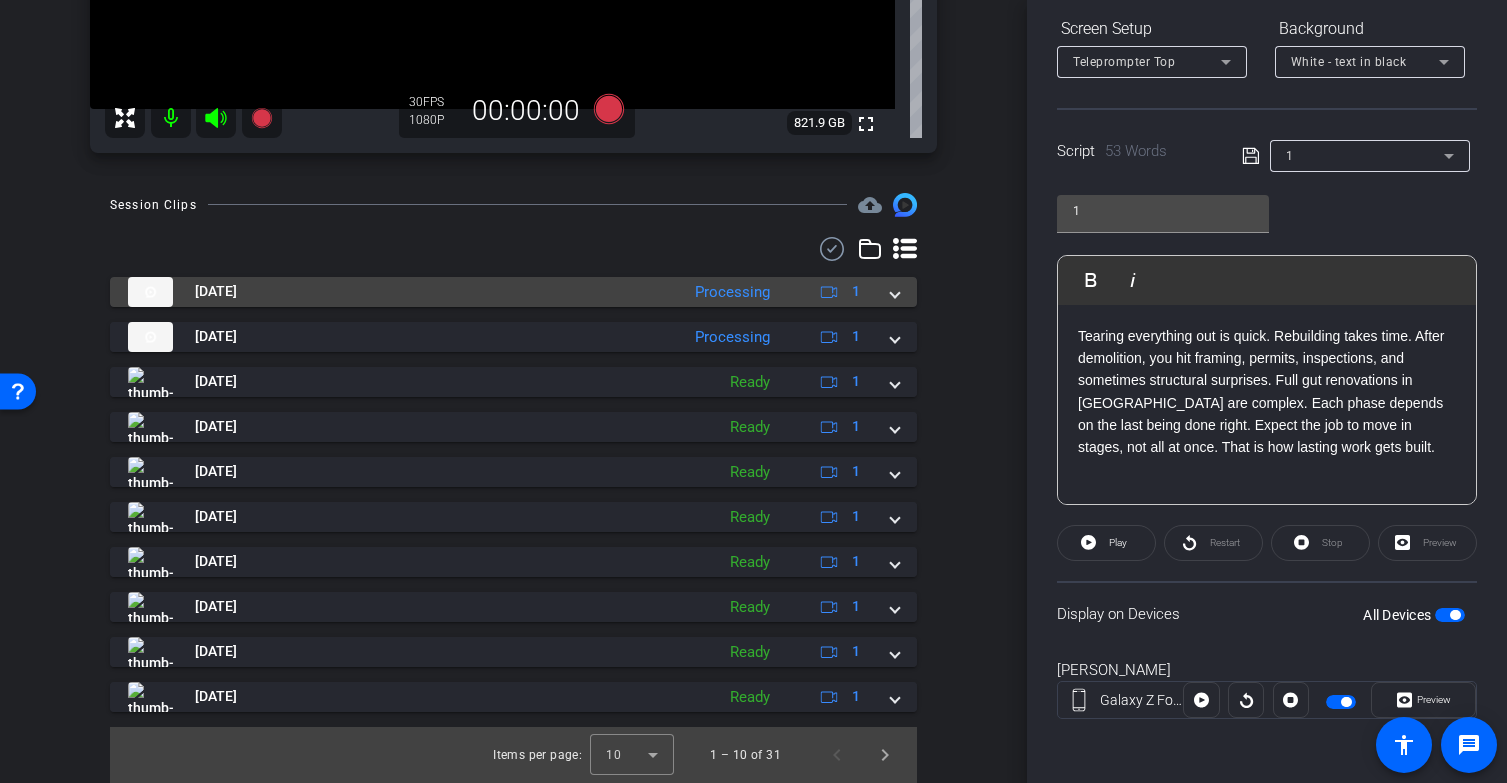 click on "Processing" 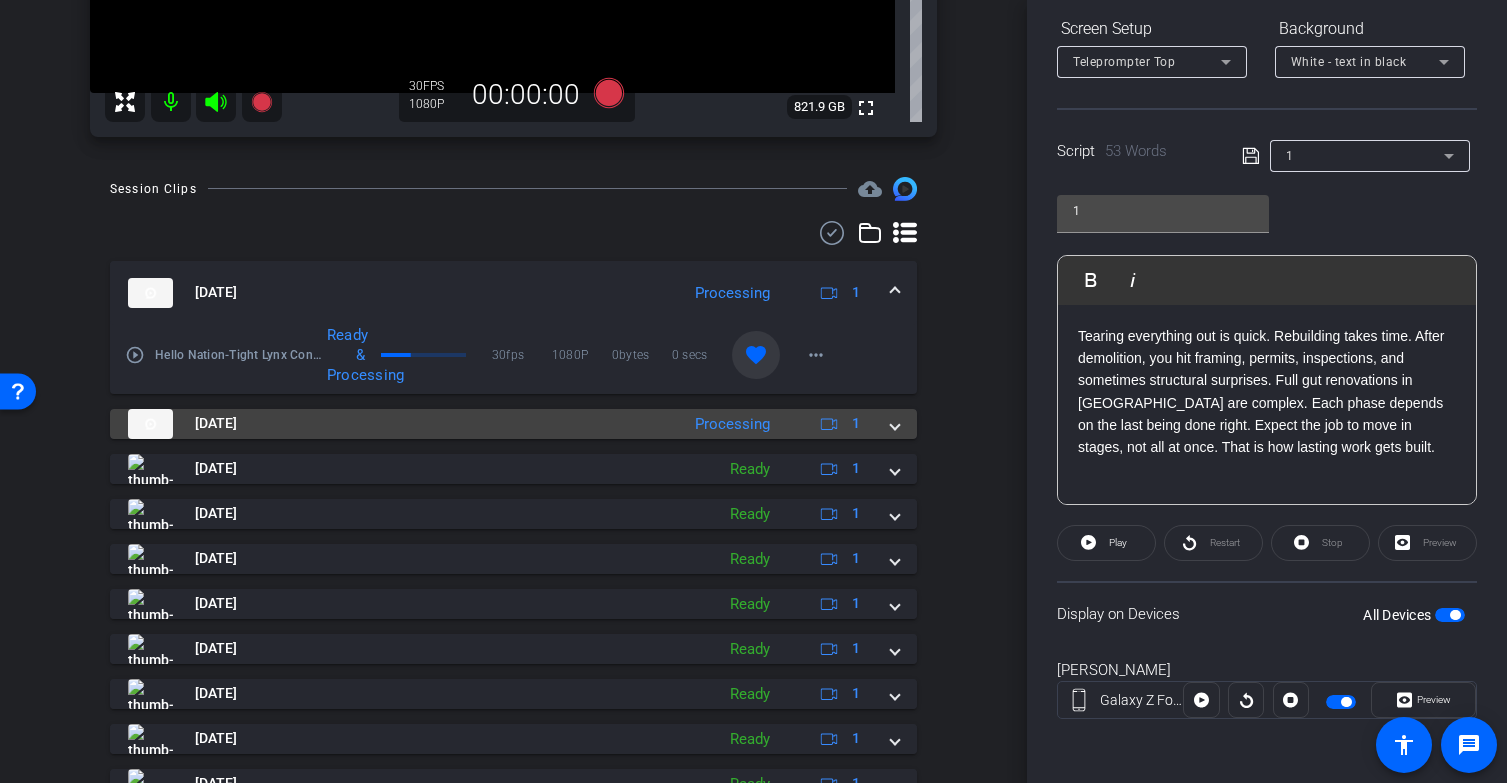 click at bounding box center [895, 423] 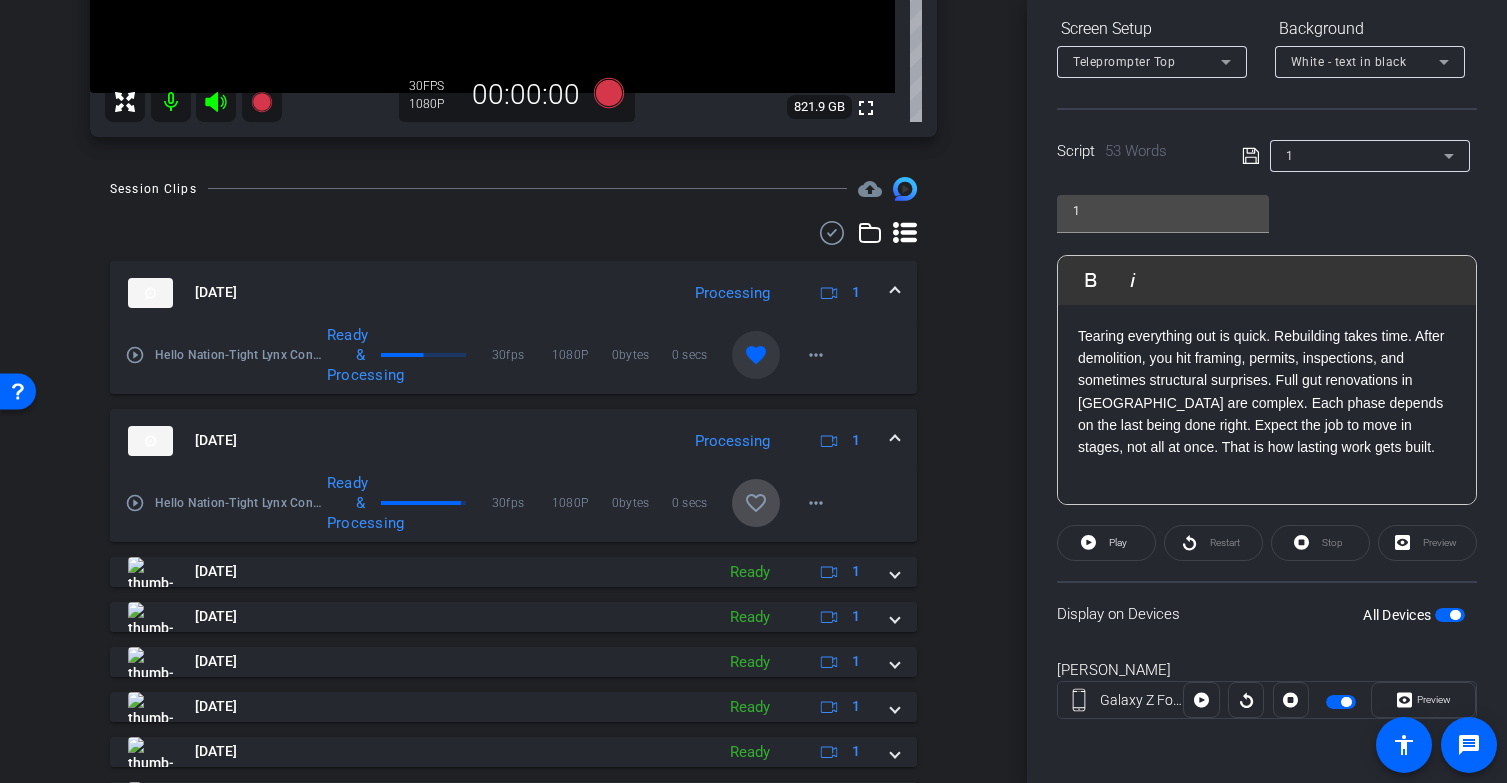 click on "favorite_border" at bounding box center (756, 503) 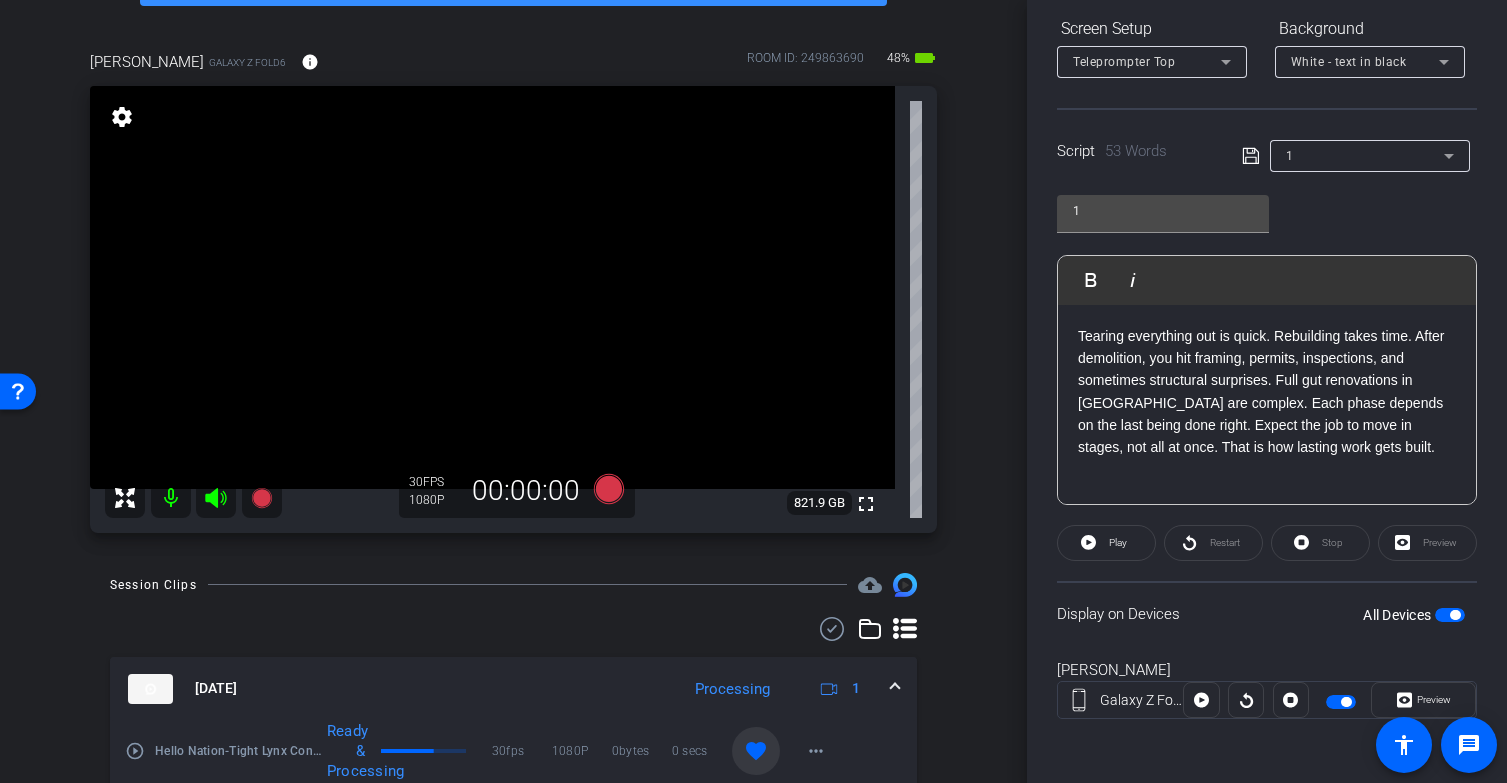 scroll, scrollTop: 164, scrollLeft: 0, axis: vertical 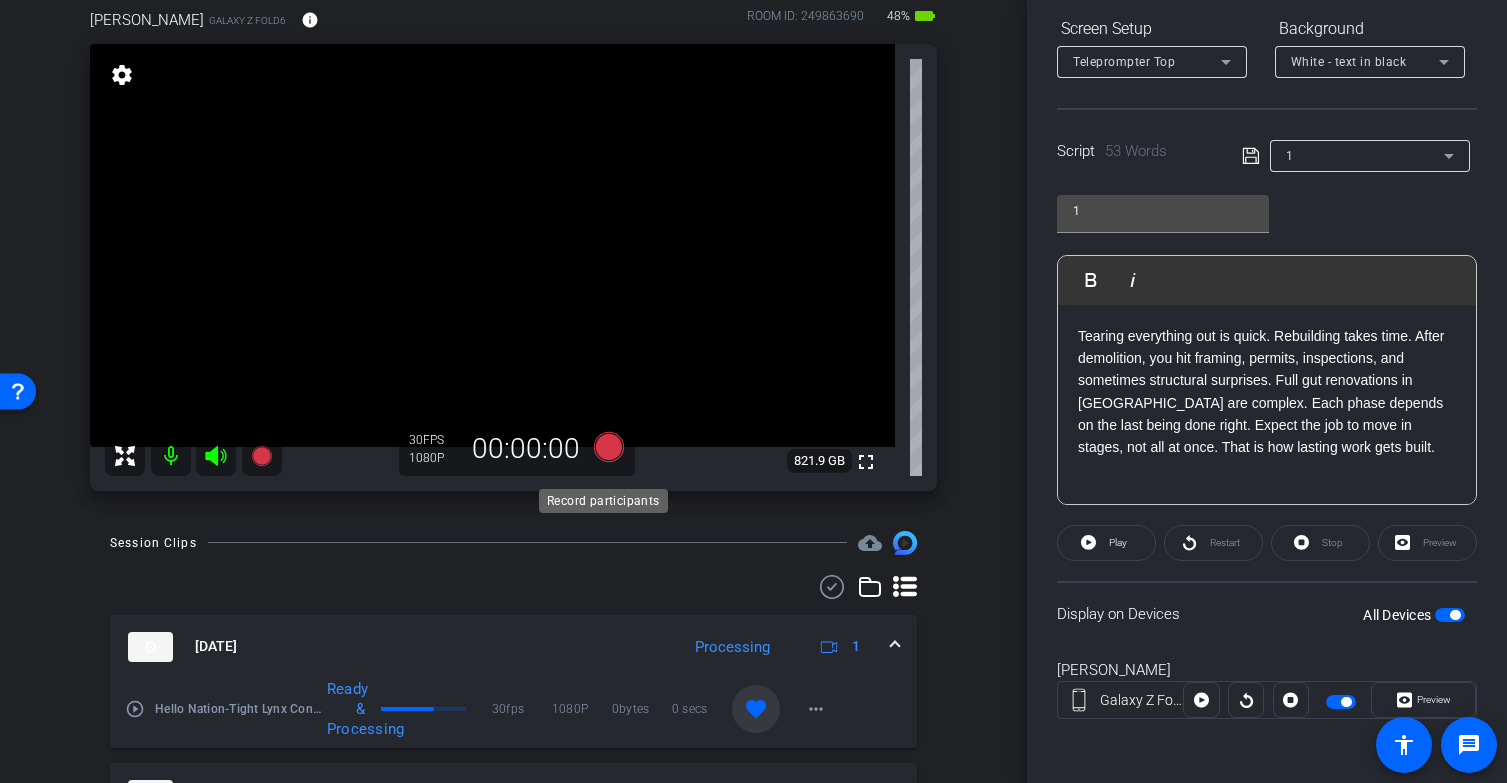 click 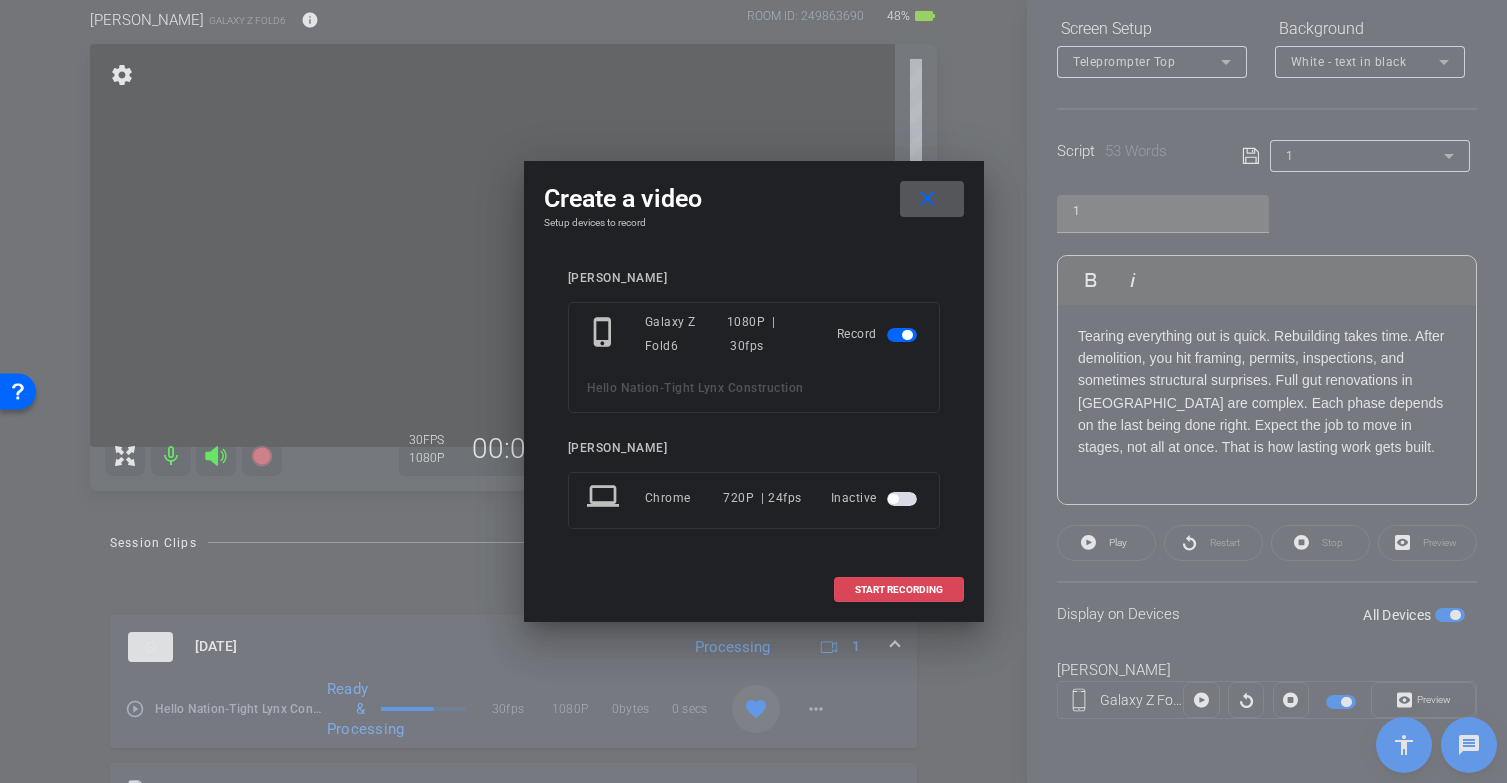 click on "START RECORDING" at bounding box center [899, 590] 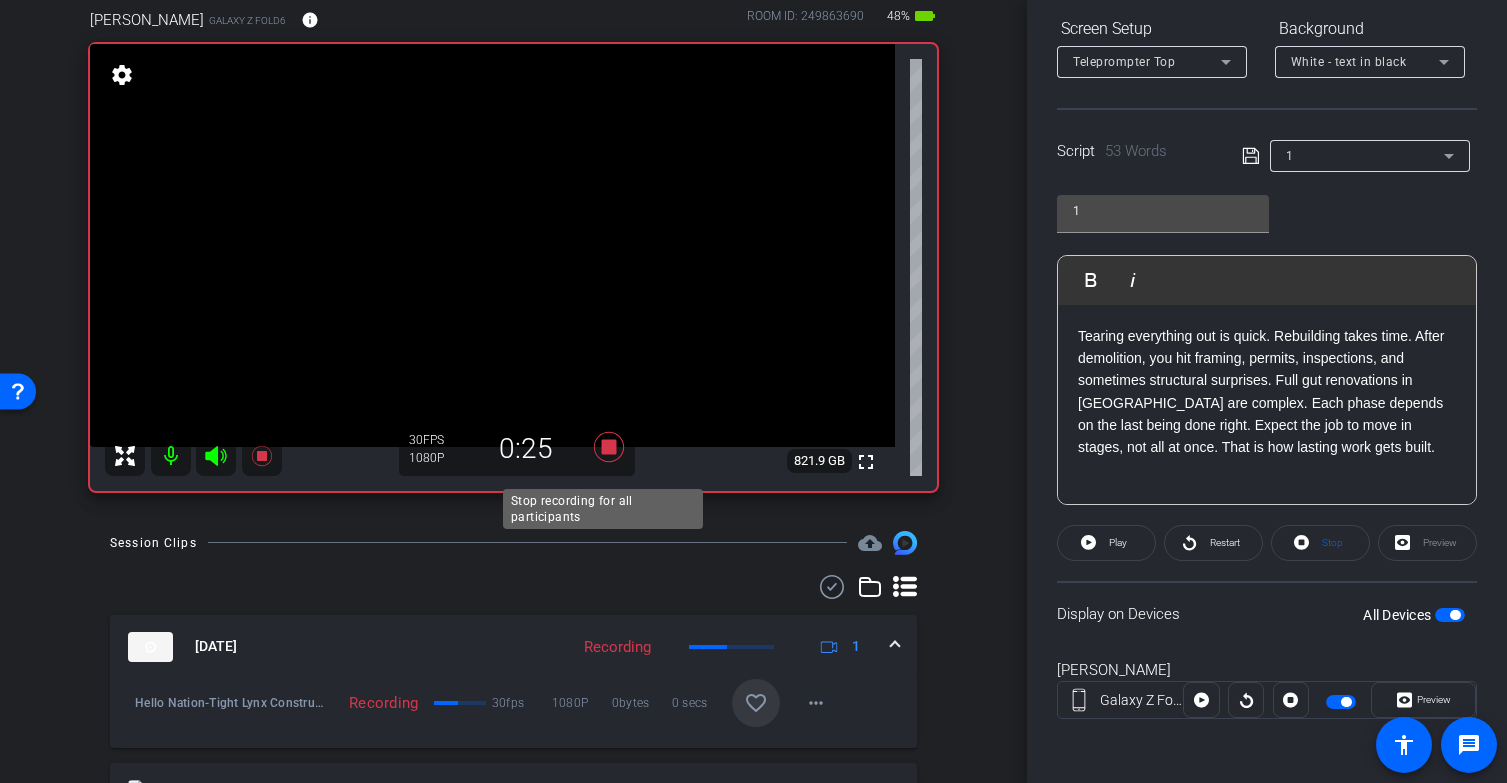 click 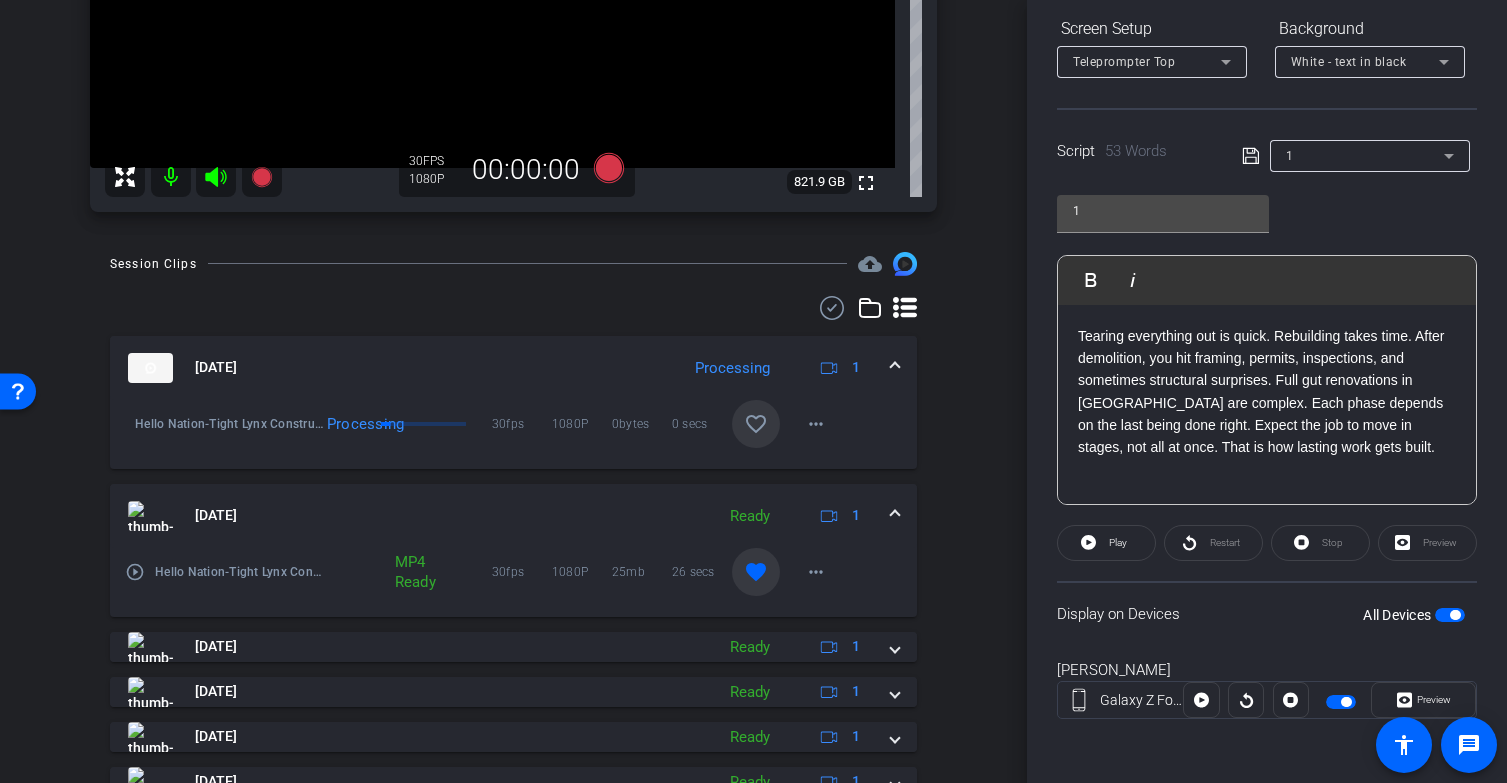 scroll, scrollTop: 328, scrollLeft: 0, axis: vertical 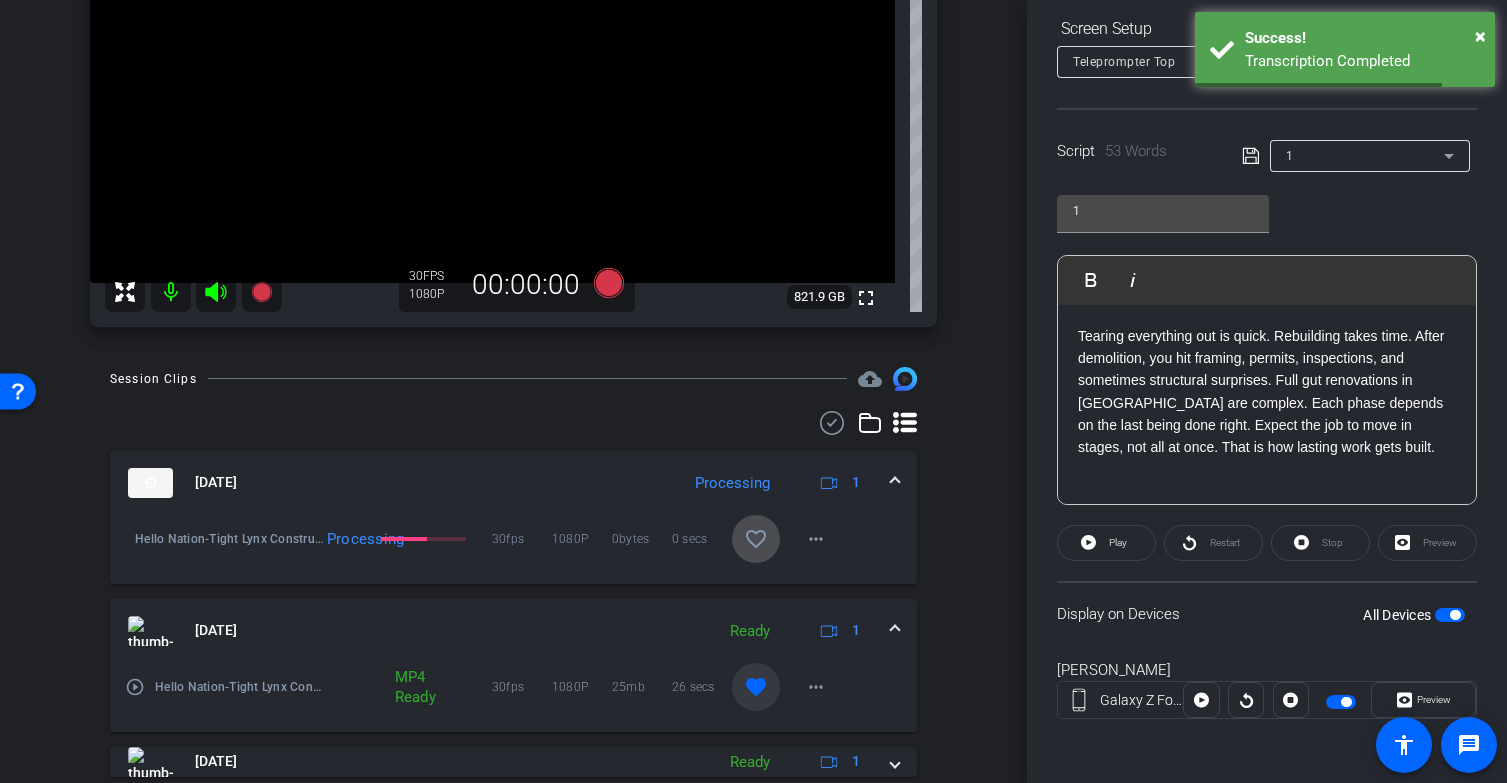 click on "favorite_border" at bounding box center [756, 539] 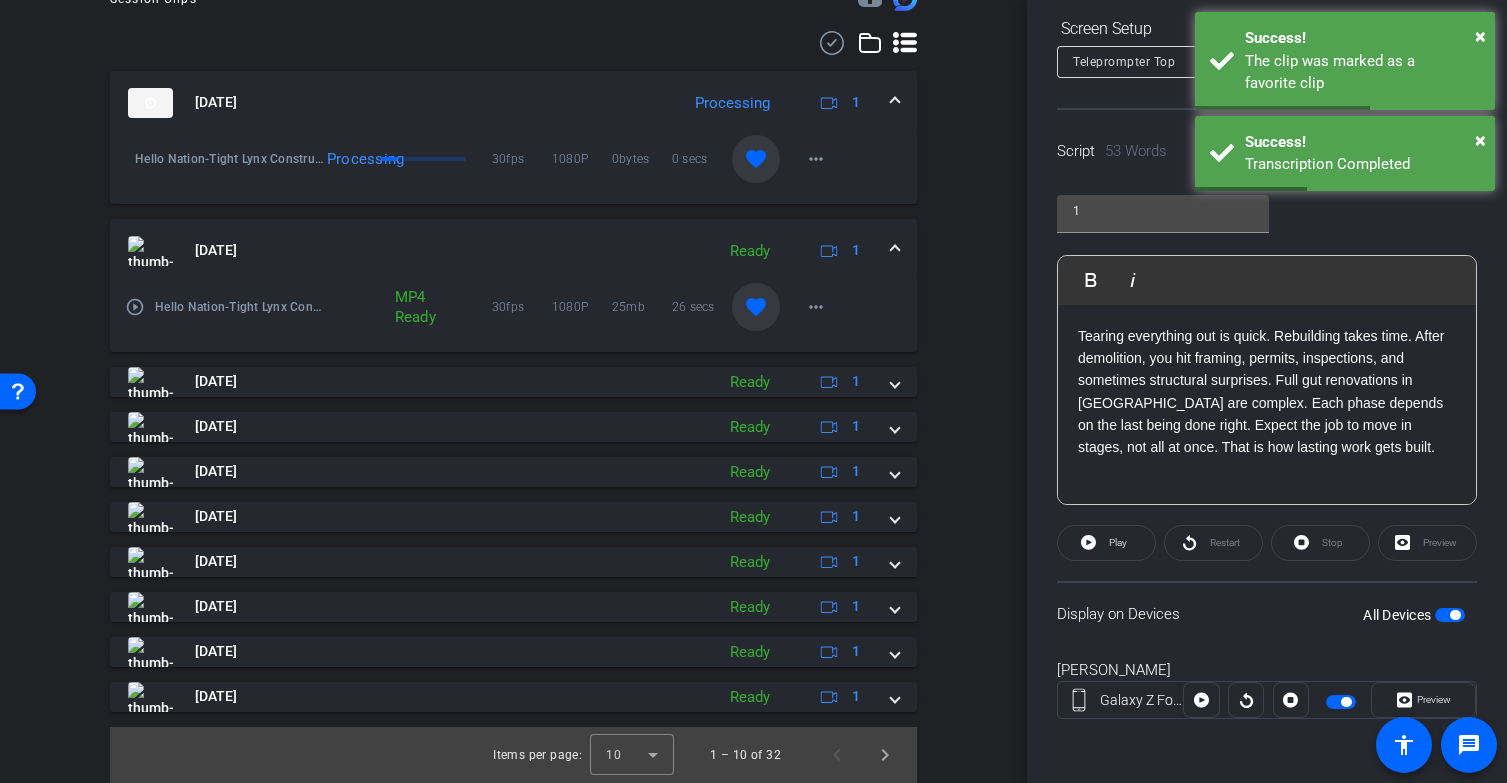 scroll, scrollTop: 0, scrollLeft: 0, axis: both 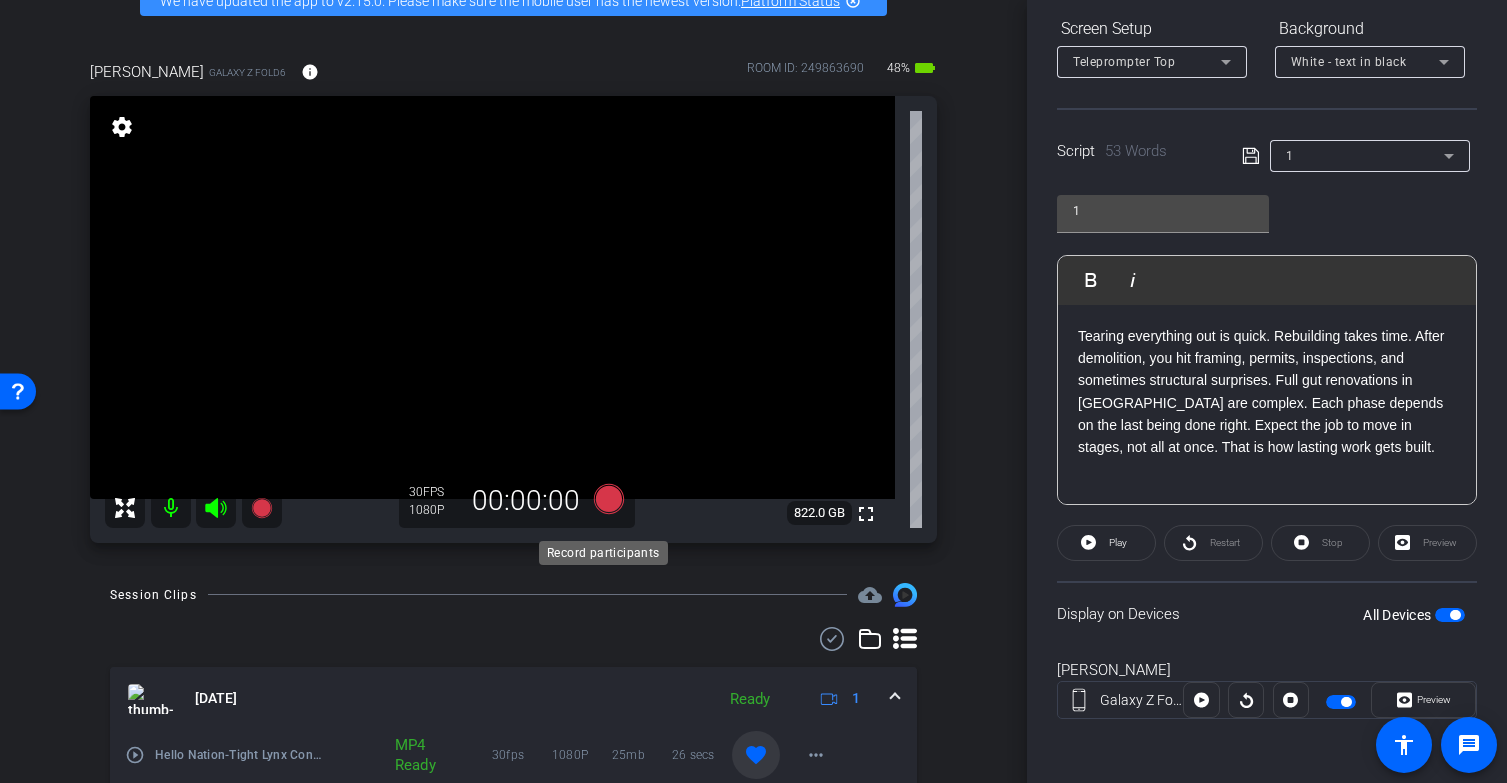 click 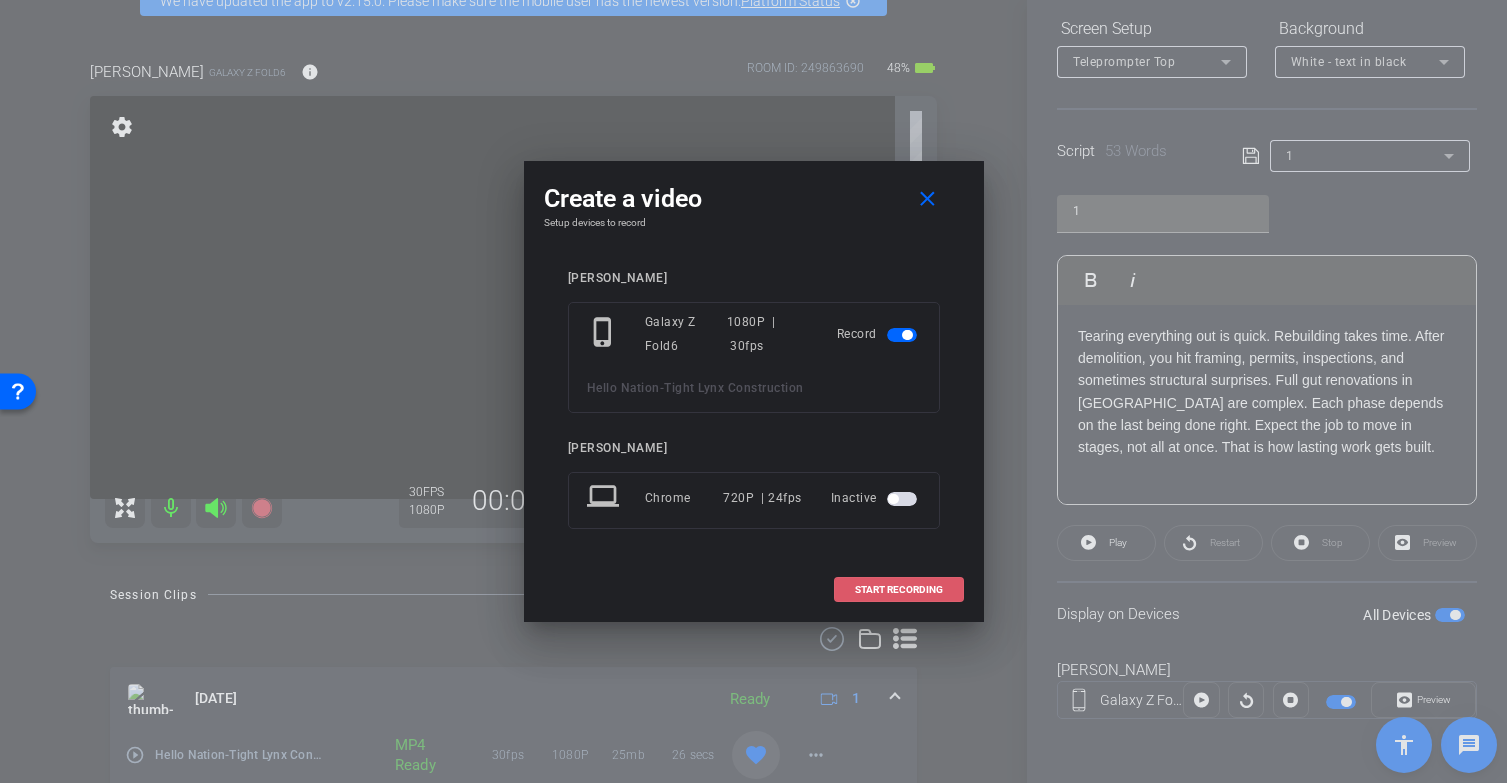 click on "START RECORDING" at bounding box center (899, 590) 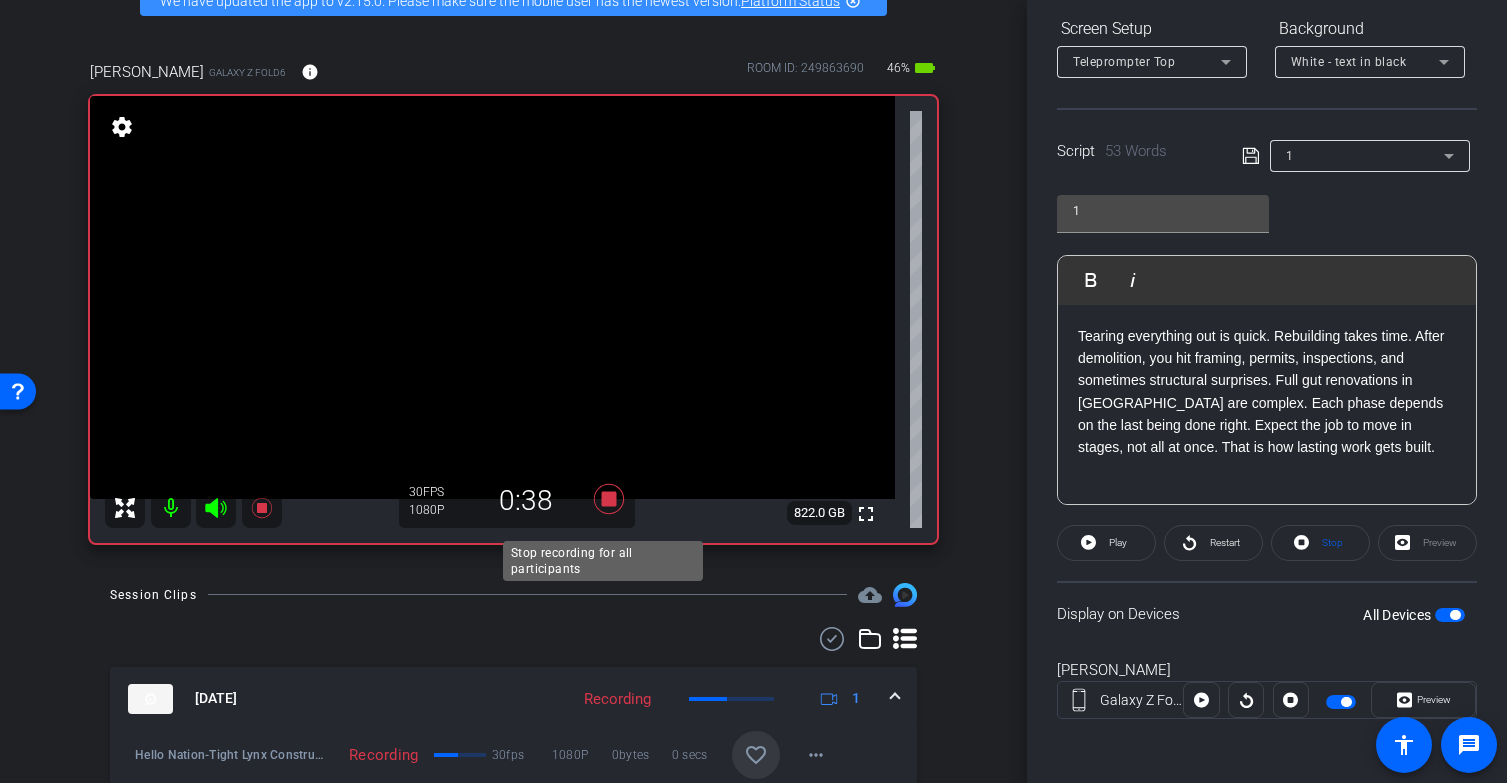 click 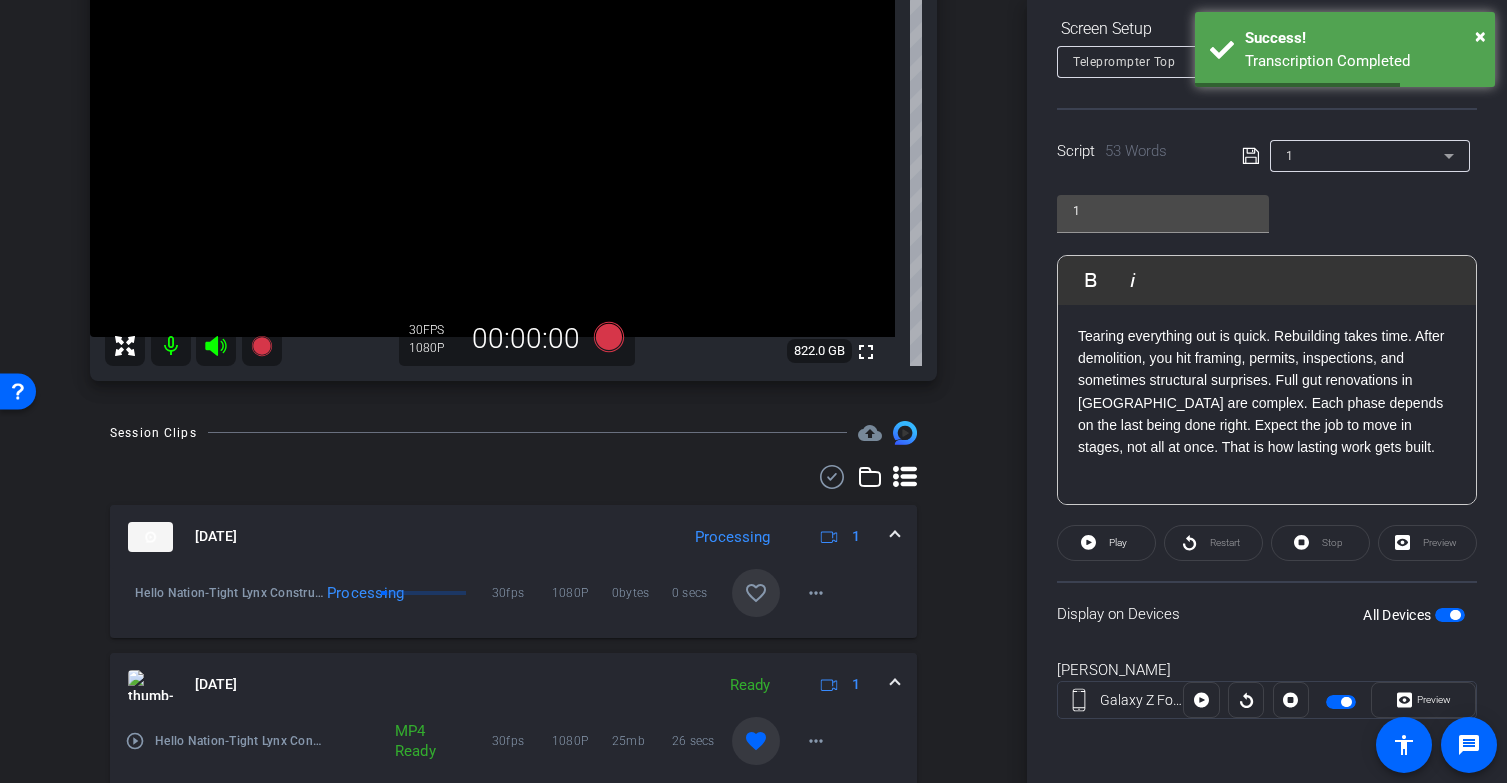 scroll, scrollTop: 0, scrollLeft: 0, axis: both 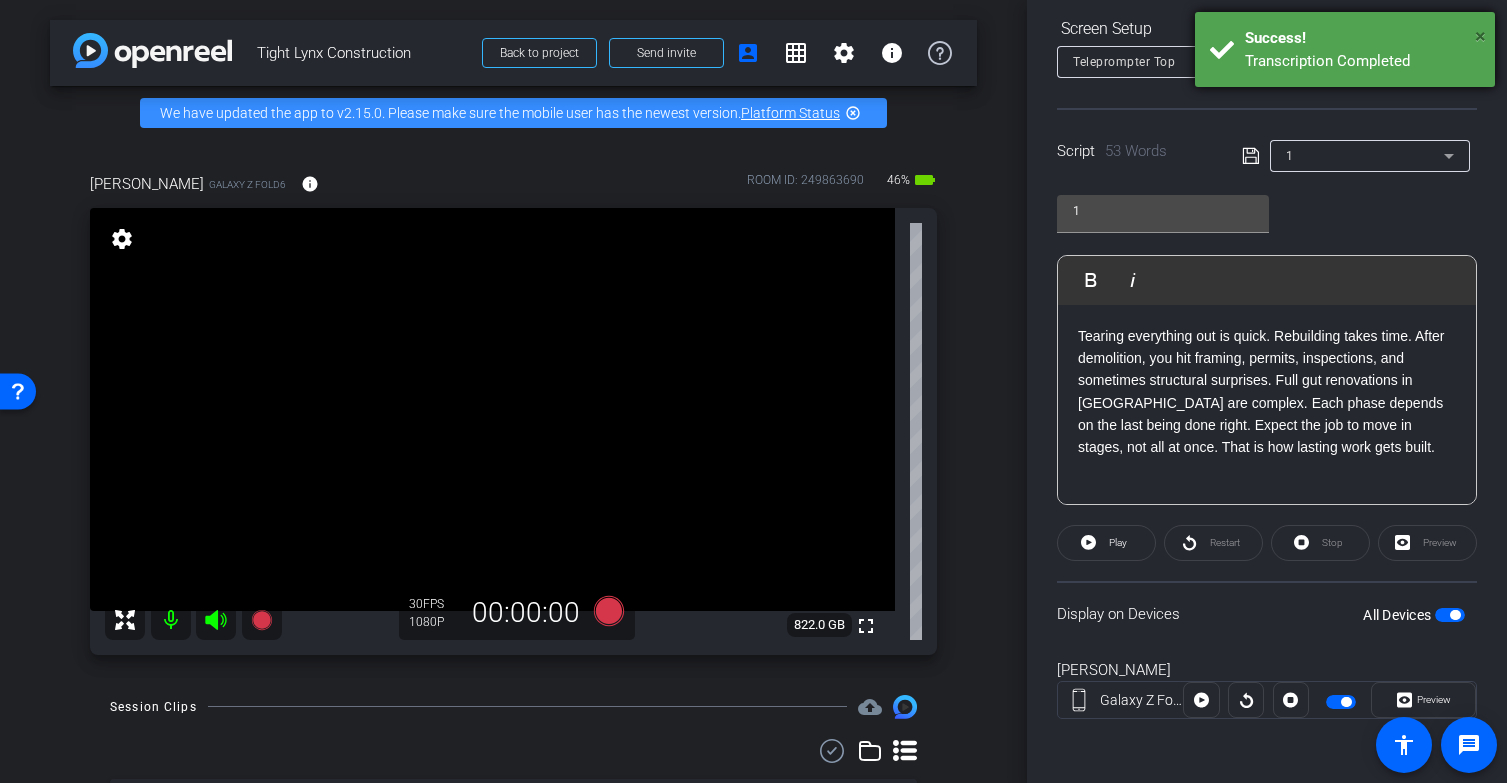 click on "×" at bounding box center (1480, 36) 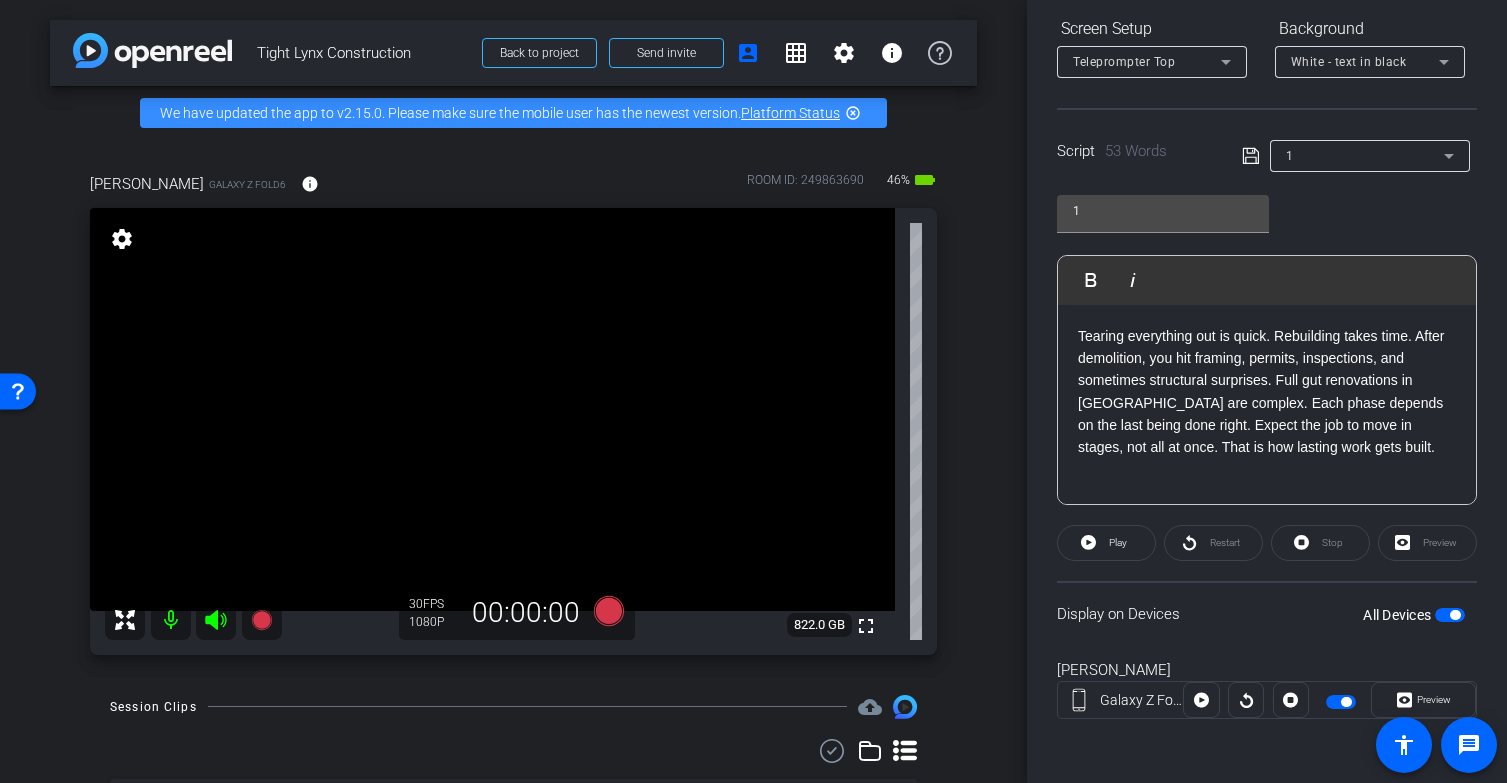 scroll, scrollTop: 0, scrollLeft: 0, axis: both 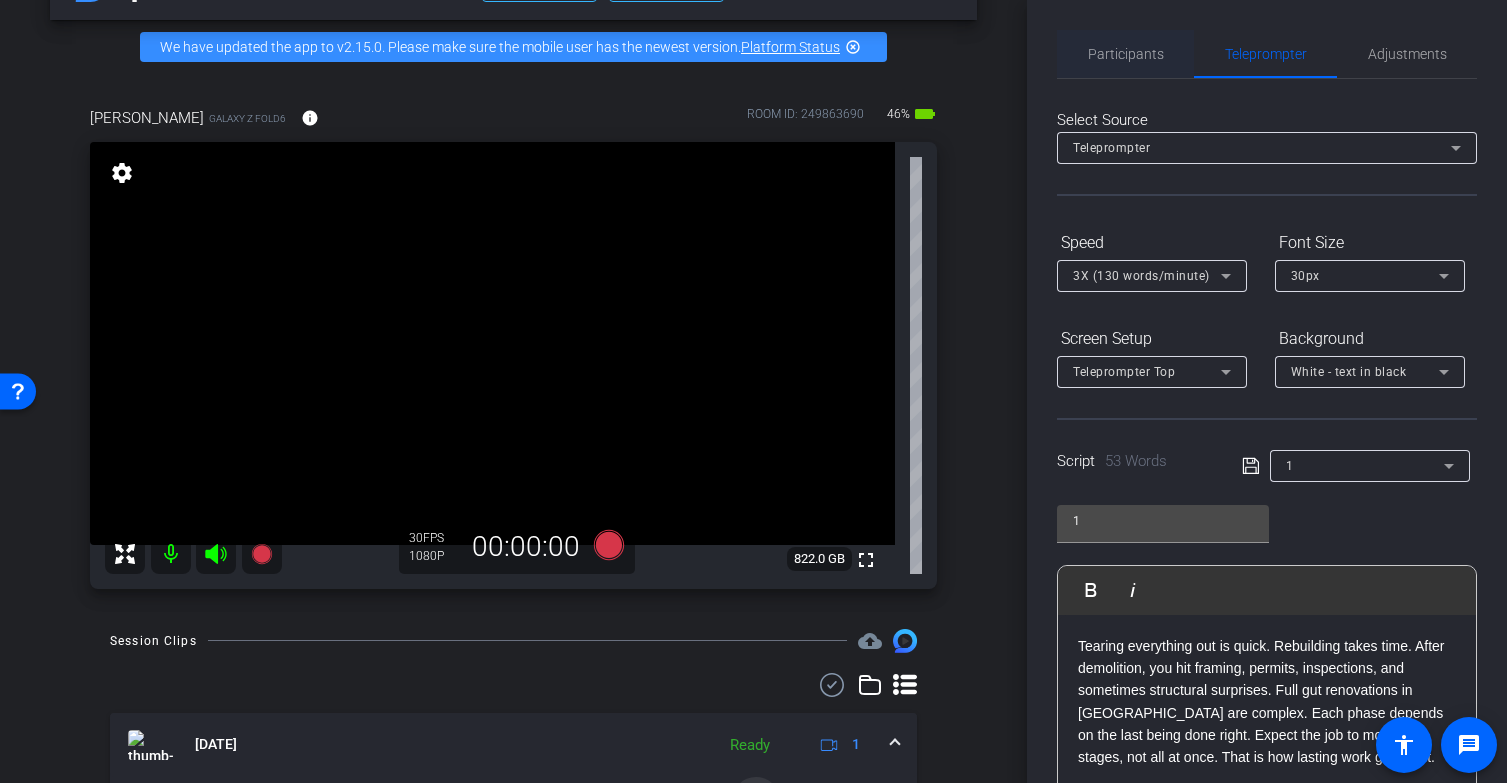 click on "Participants" at bounding box center [1126, 54] 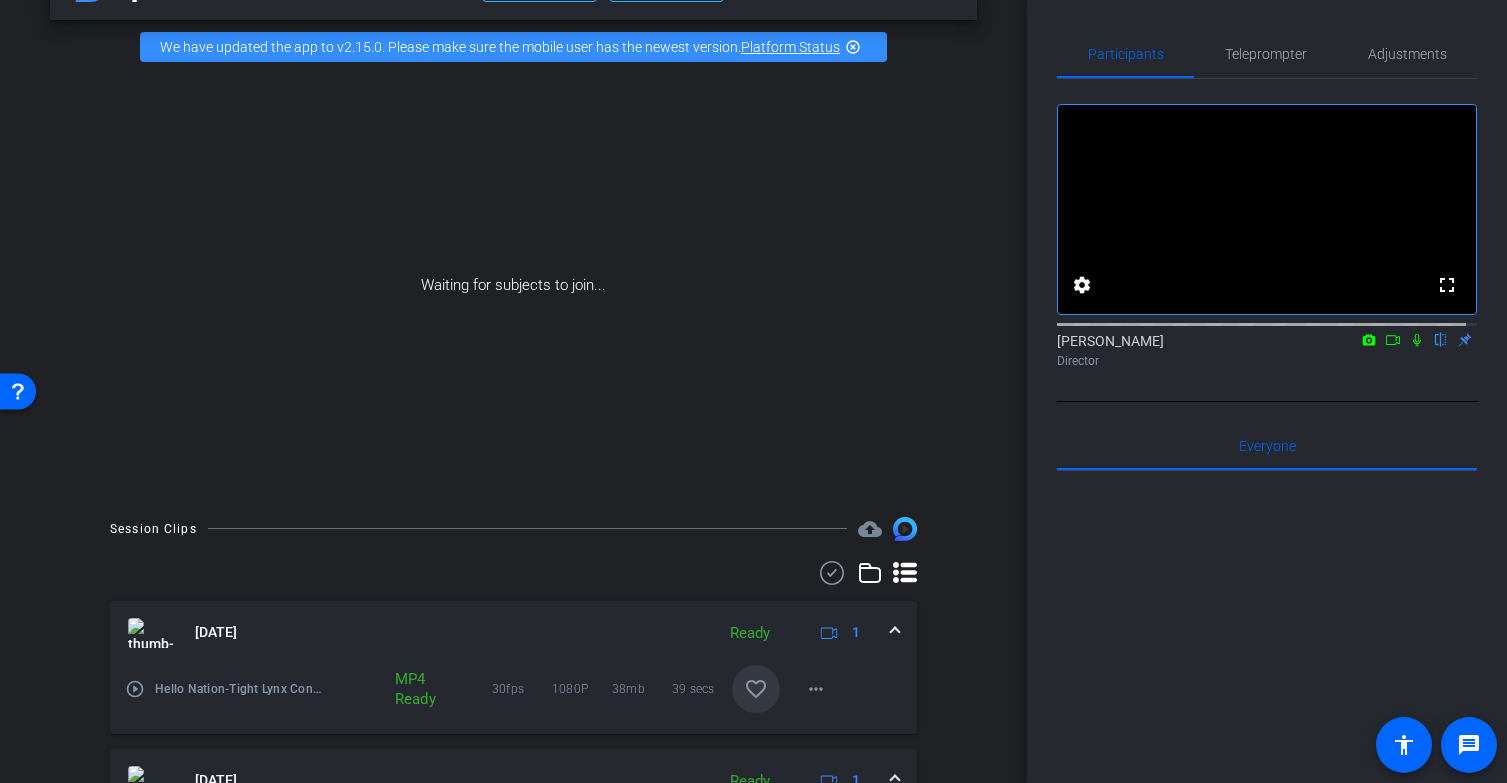 click 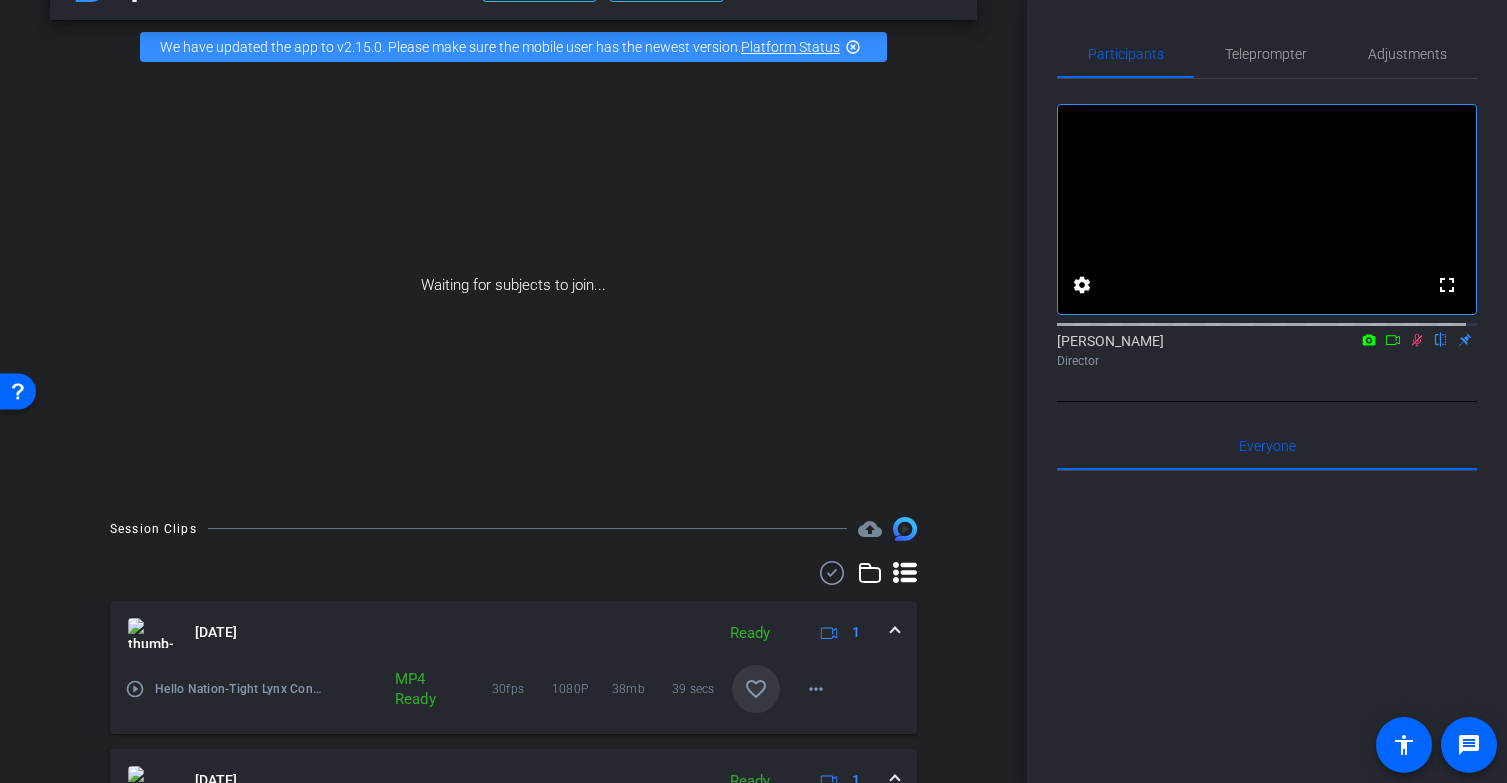 click 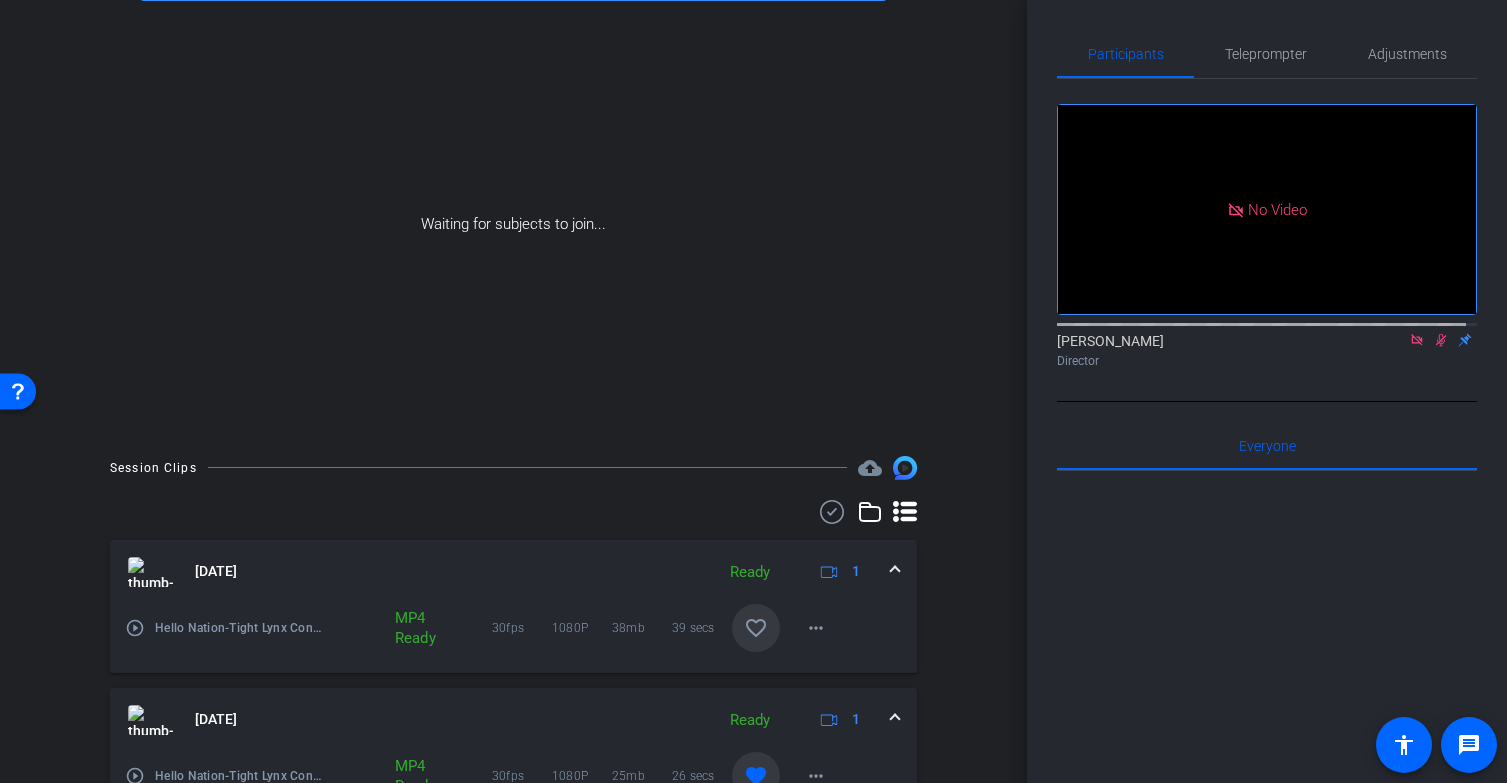 scroll, scrollTop: 0, scrollLeft: 0, axis: both 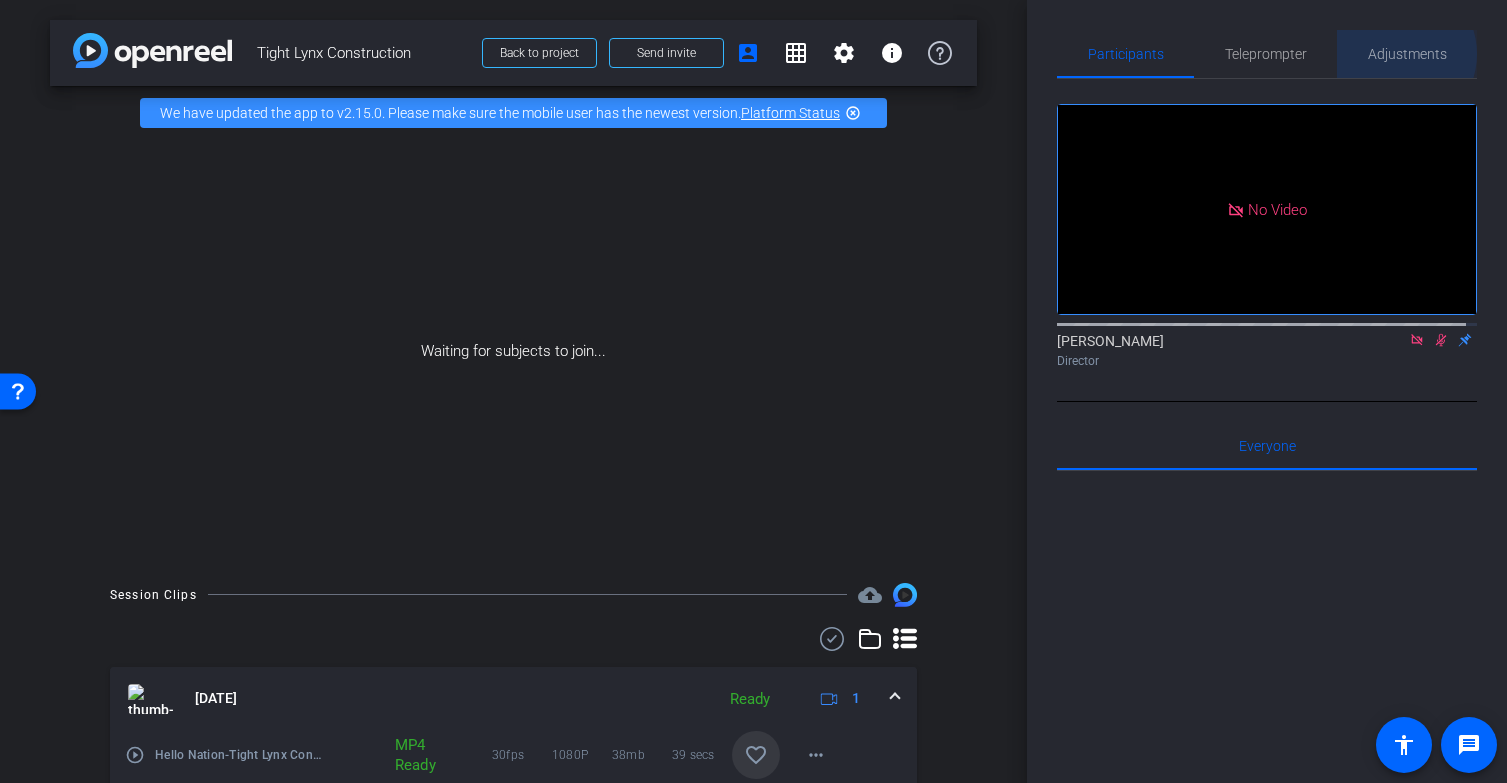 click on "Adjustments" at bounding box center [1407, 54] 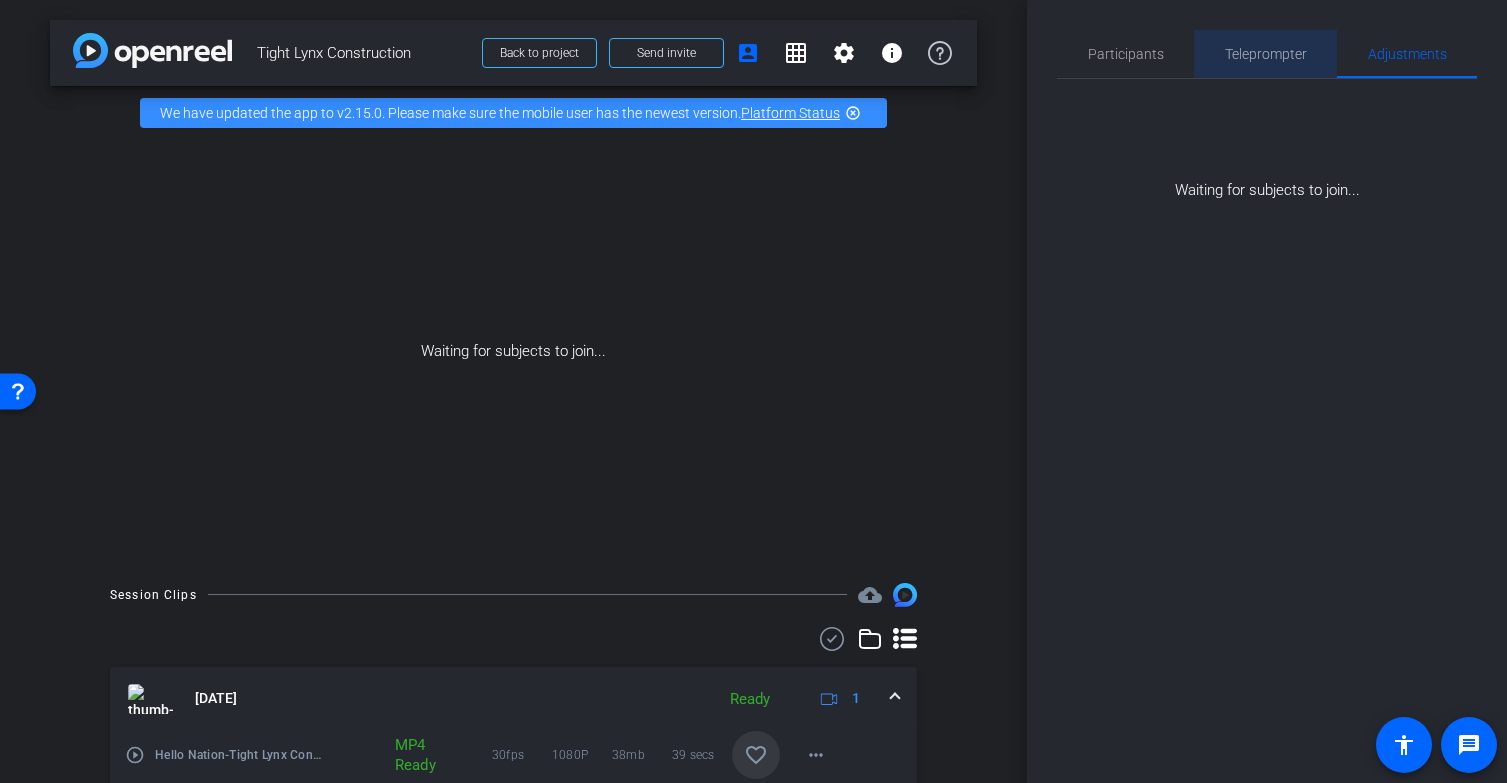 click on "Teleprompter" at bounding box center (1266, 54) 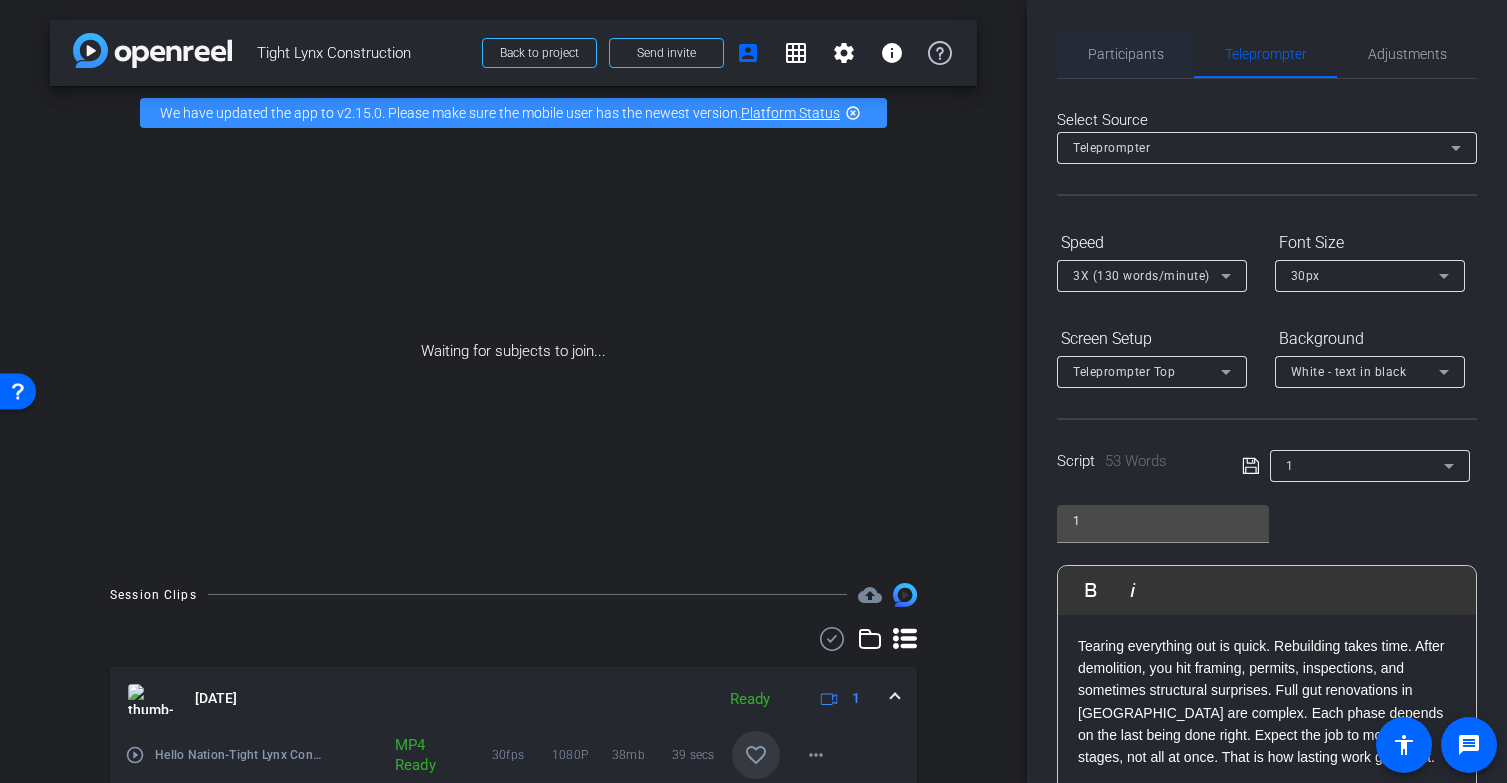 click on "Participants" at bounding box center (1126, 54) 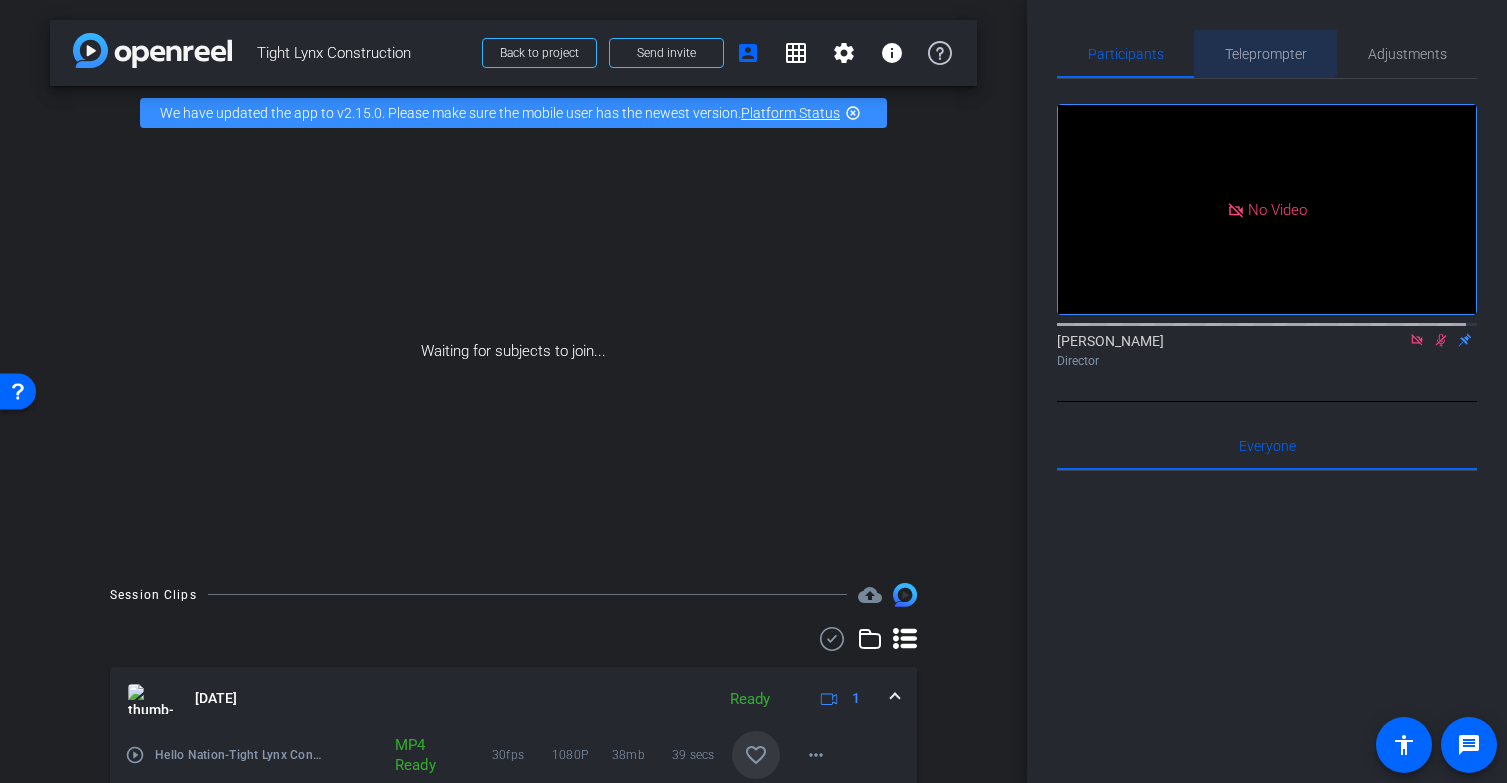click on "Teleprompter" at bounding box center [1266, 54] 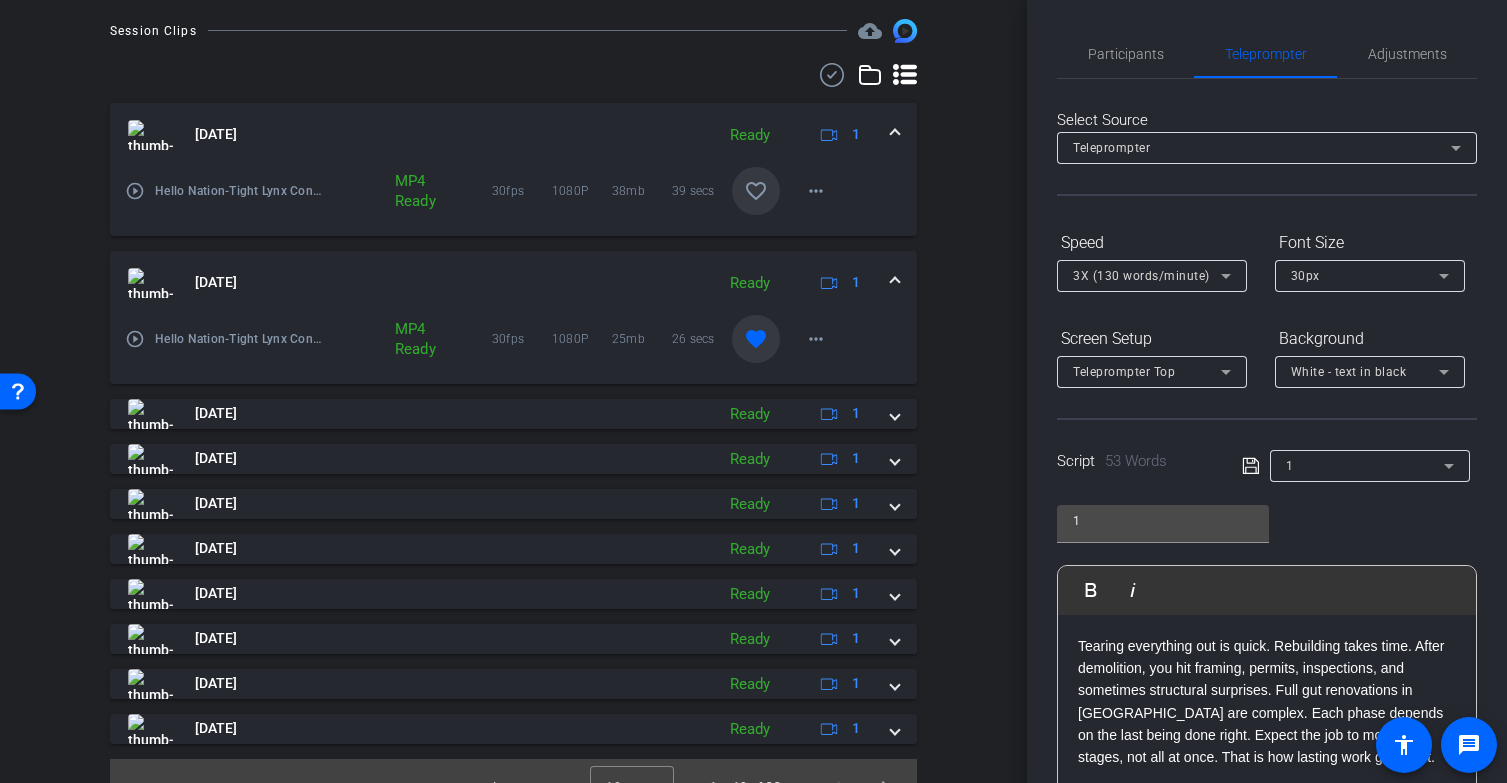scroll, scrollTop: 569, scrollLeft: 0, axis: vertical 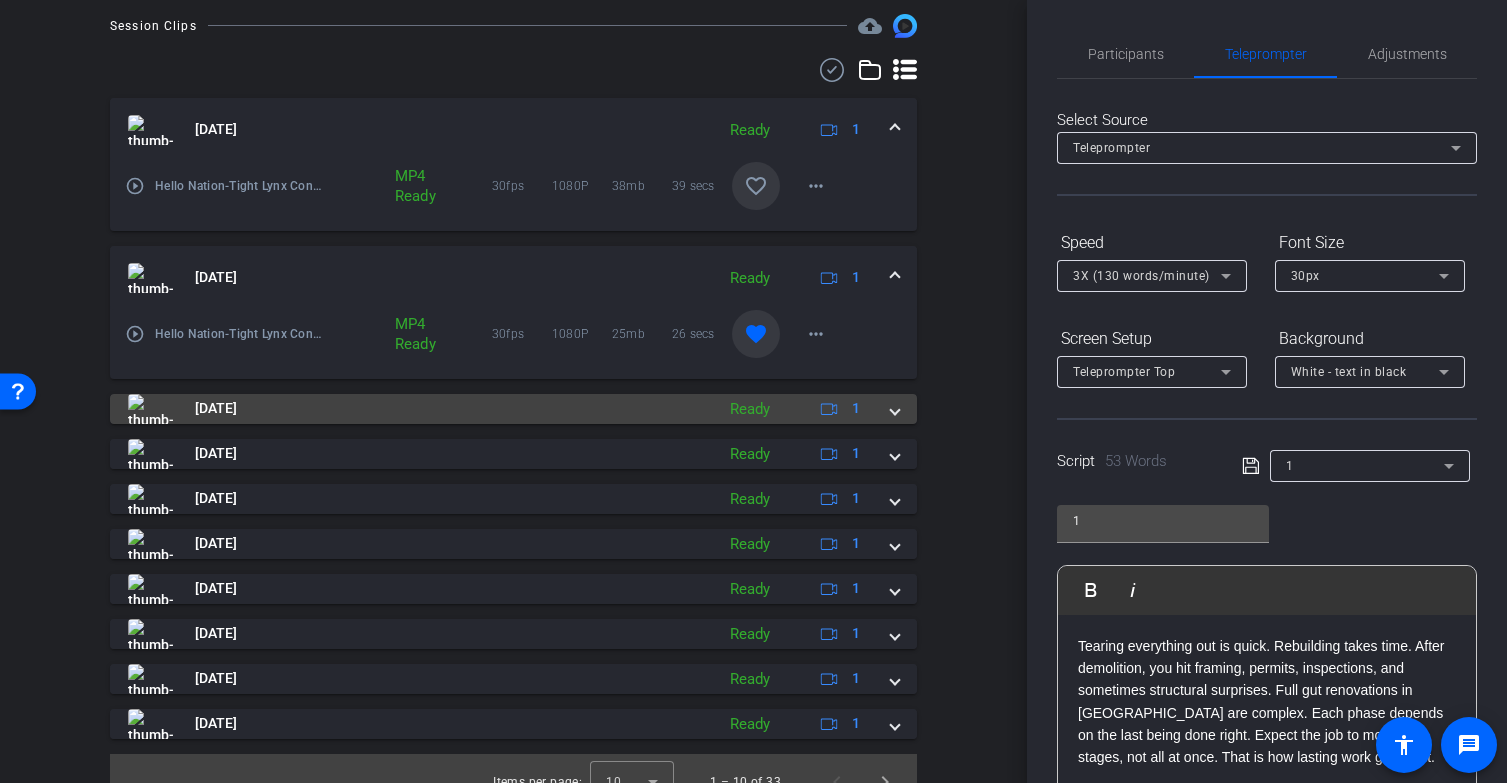 click on "Jul 14, 2025" at bounding box center (416, 409) 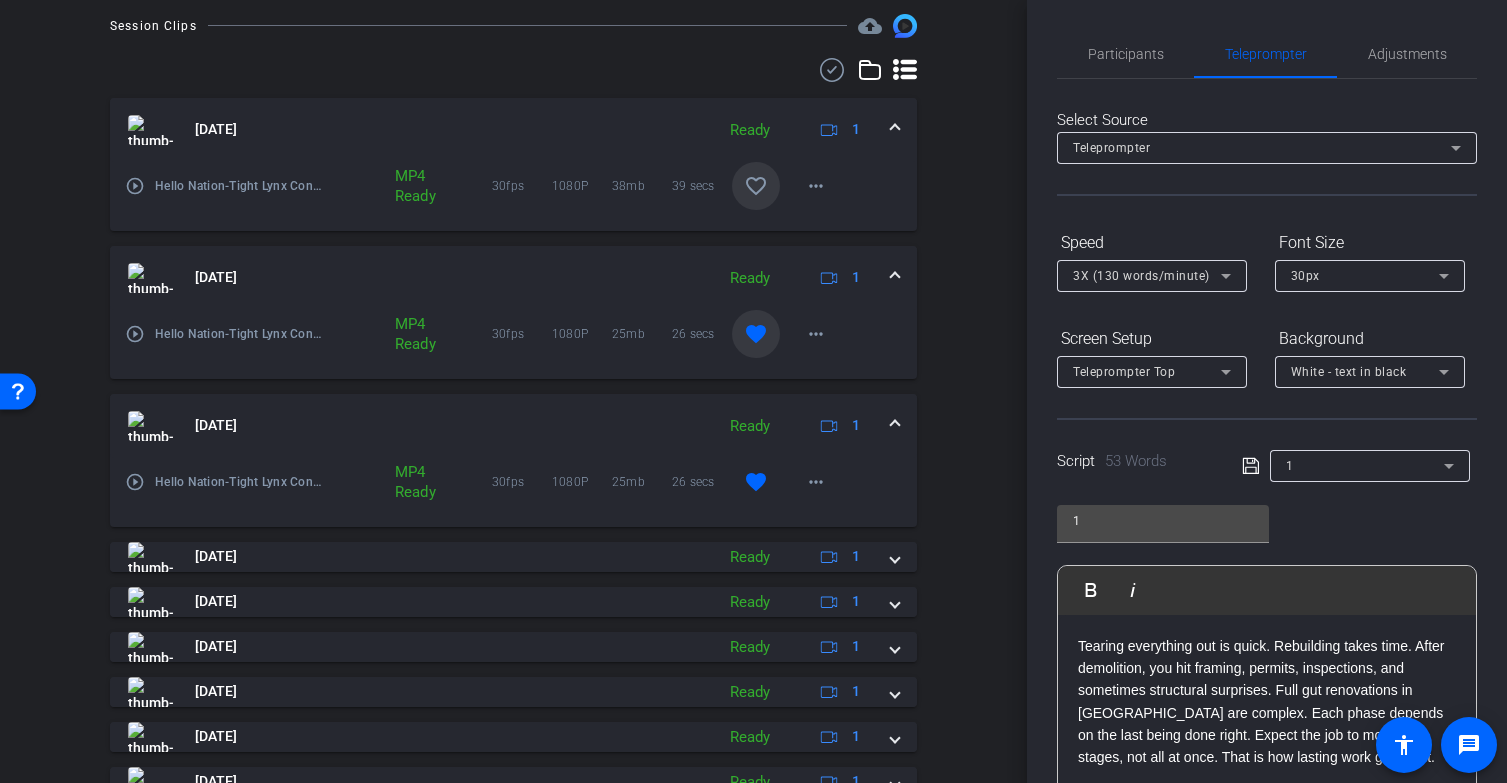scroll, scrollTop: 0, scrollLeft: 0, axis: both 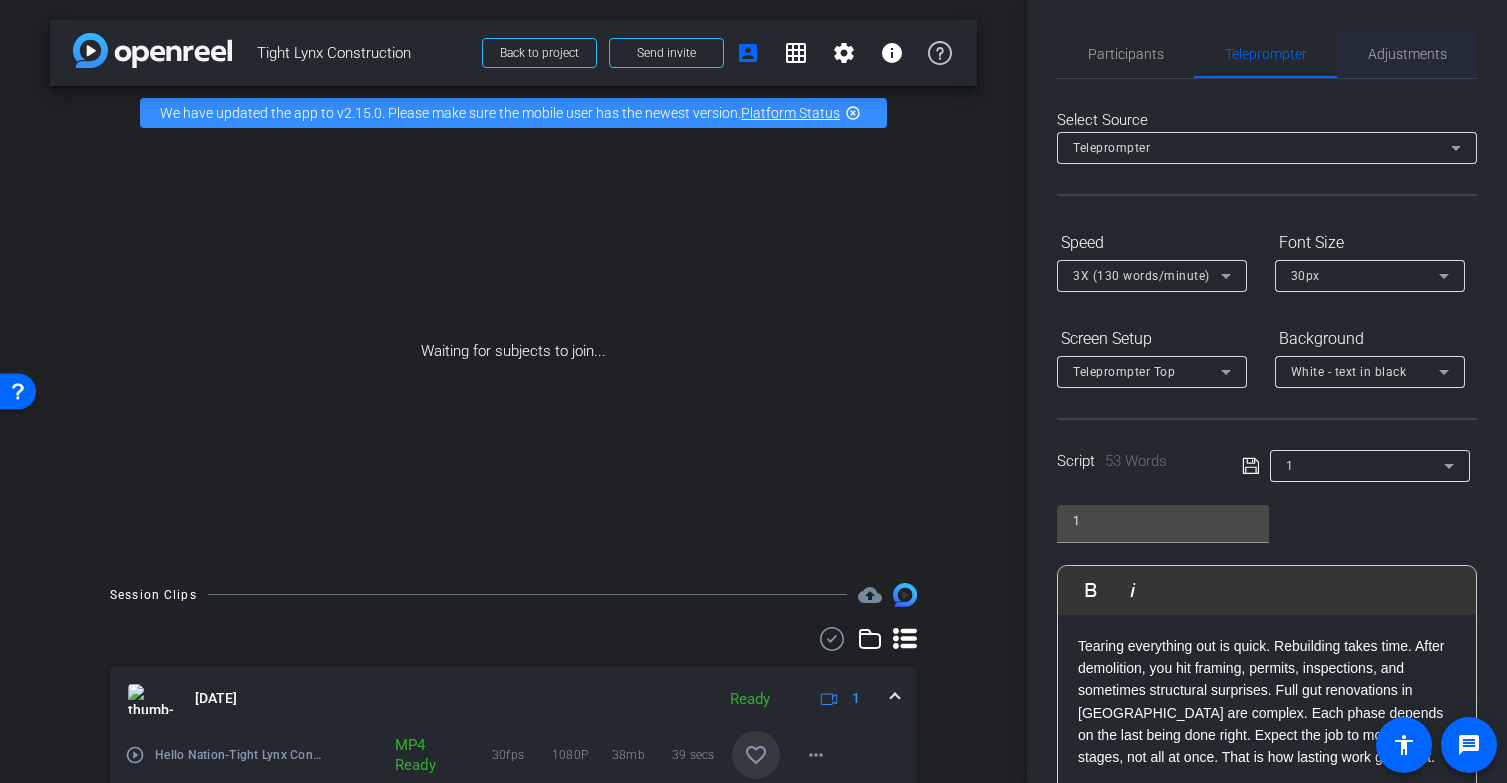 click on "Adjustments" at bounding box center (1407, 54) 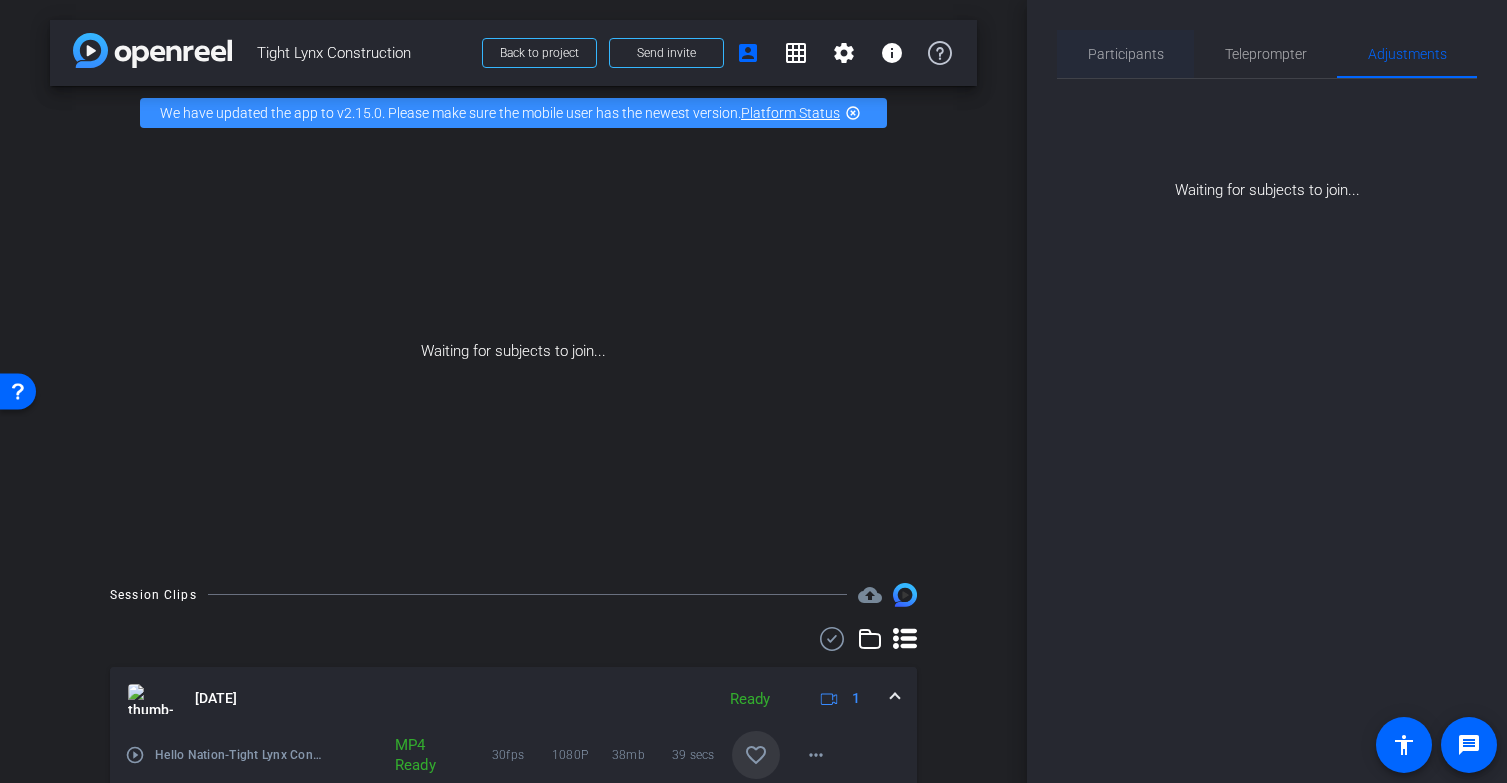 click on "Participants" at bounding box center (1126, 54) 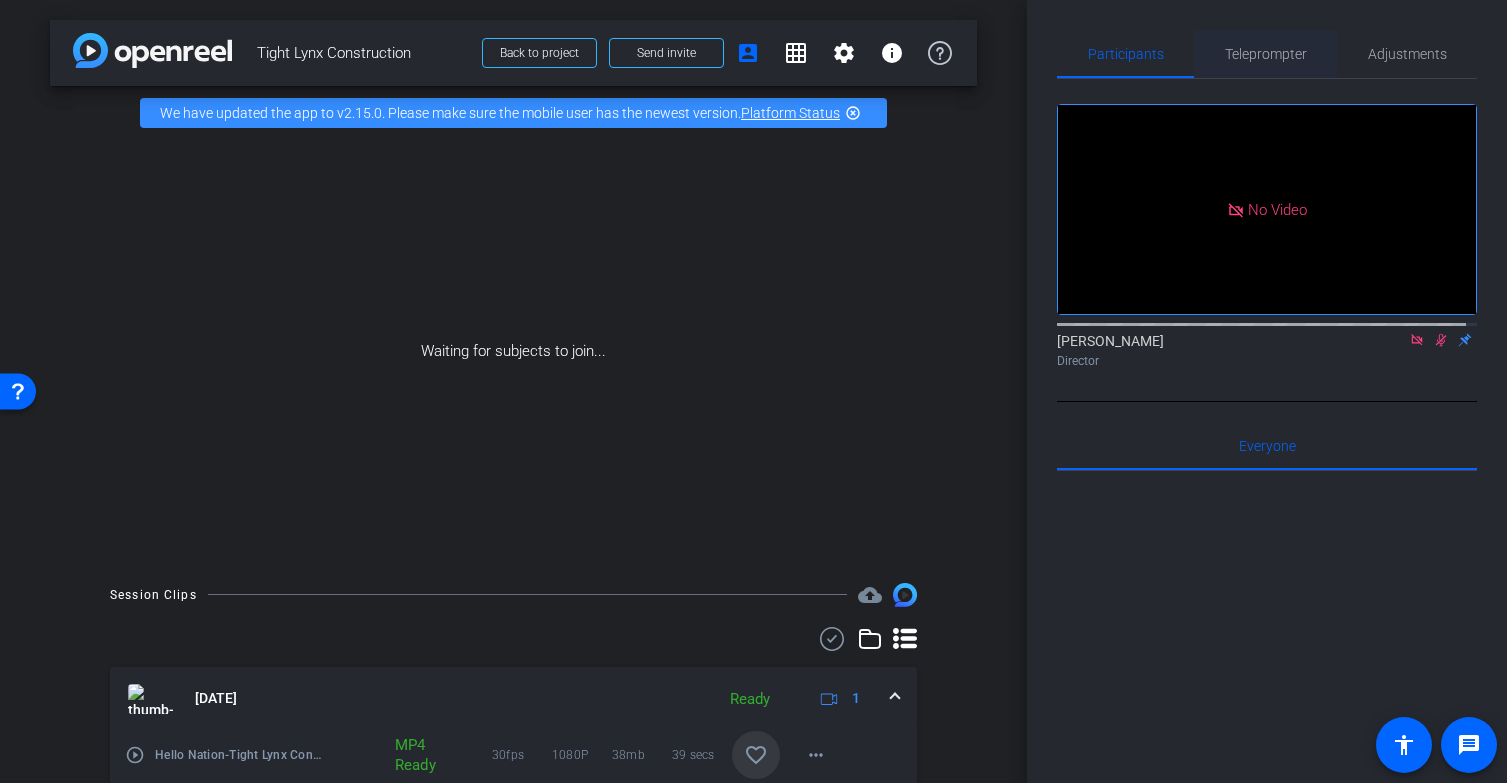 click on "Teleprompter" at bounding box center (1266, 54) 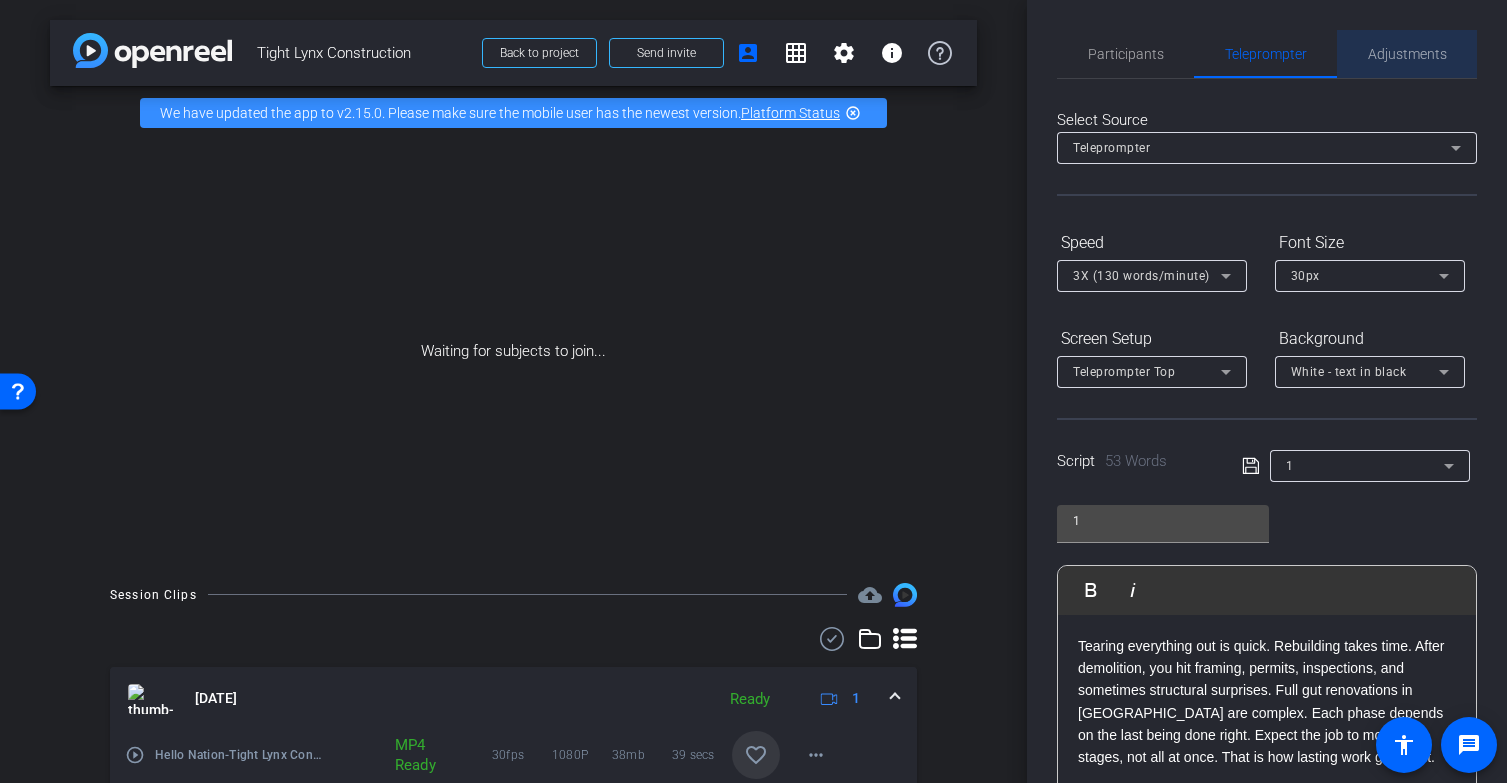 click on "Adjustments" at bounding box center [1407, 54] 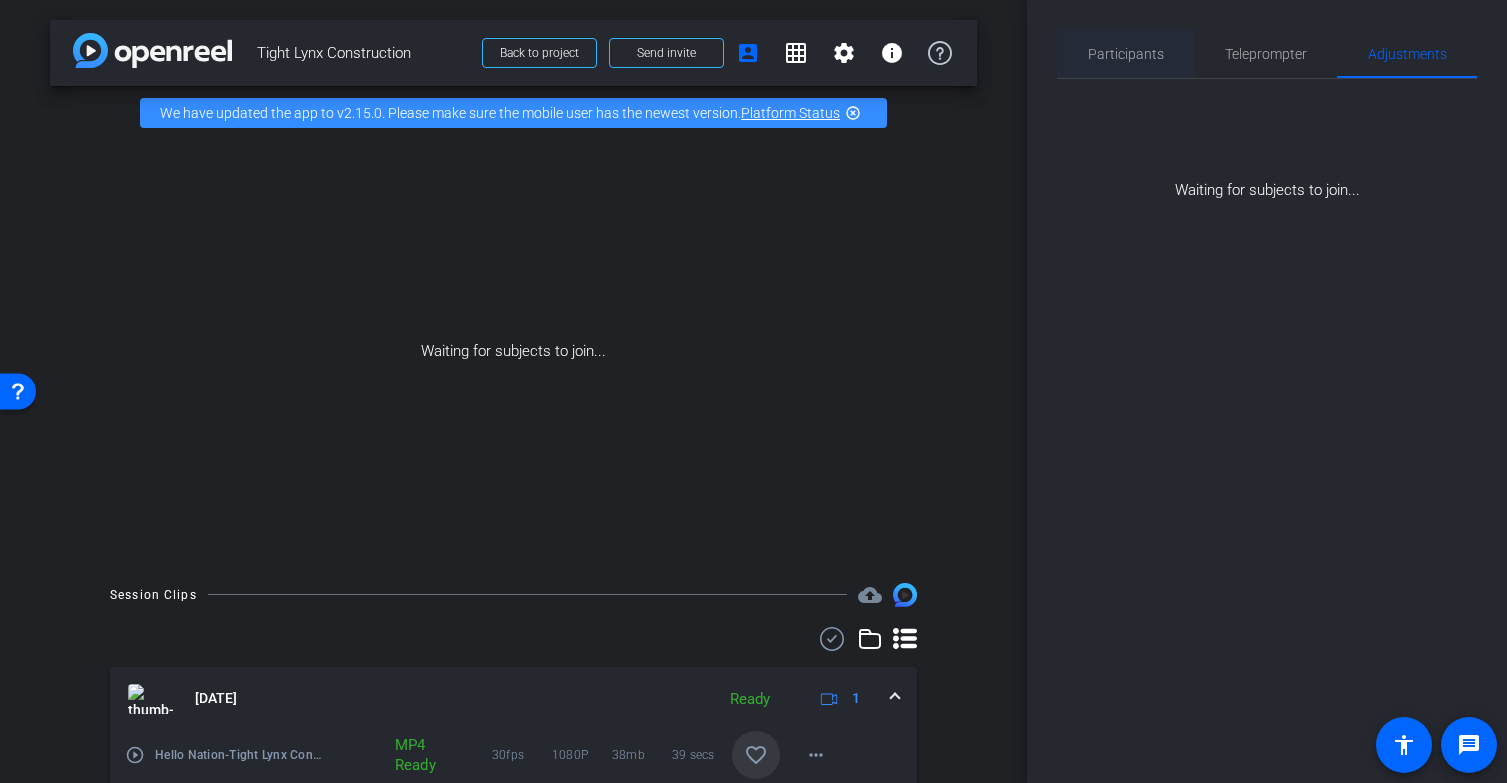 click on "Participants" at bounding box center (1126, 54) 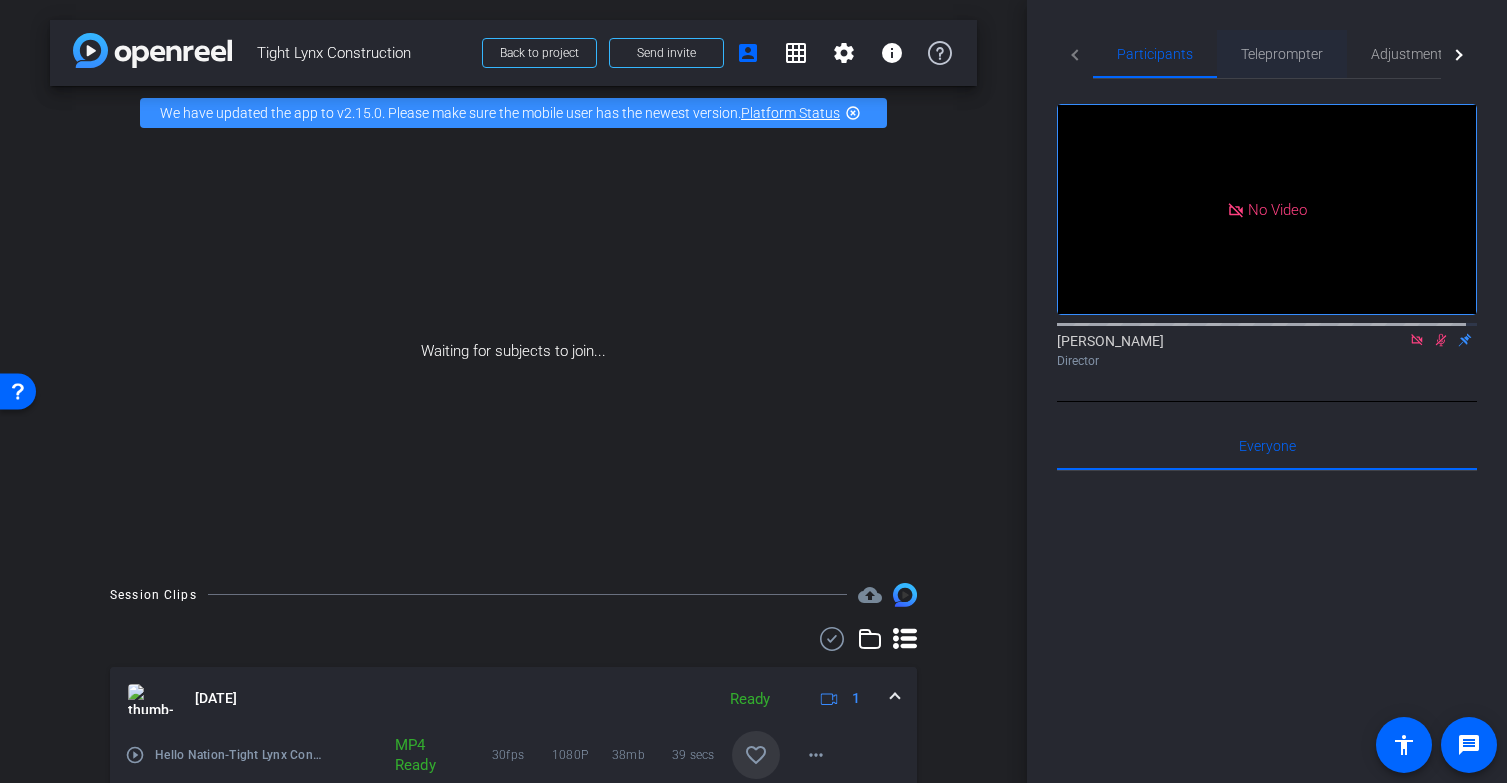 click on "Teleprompter" at bounding box center (1282, 54) 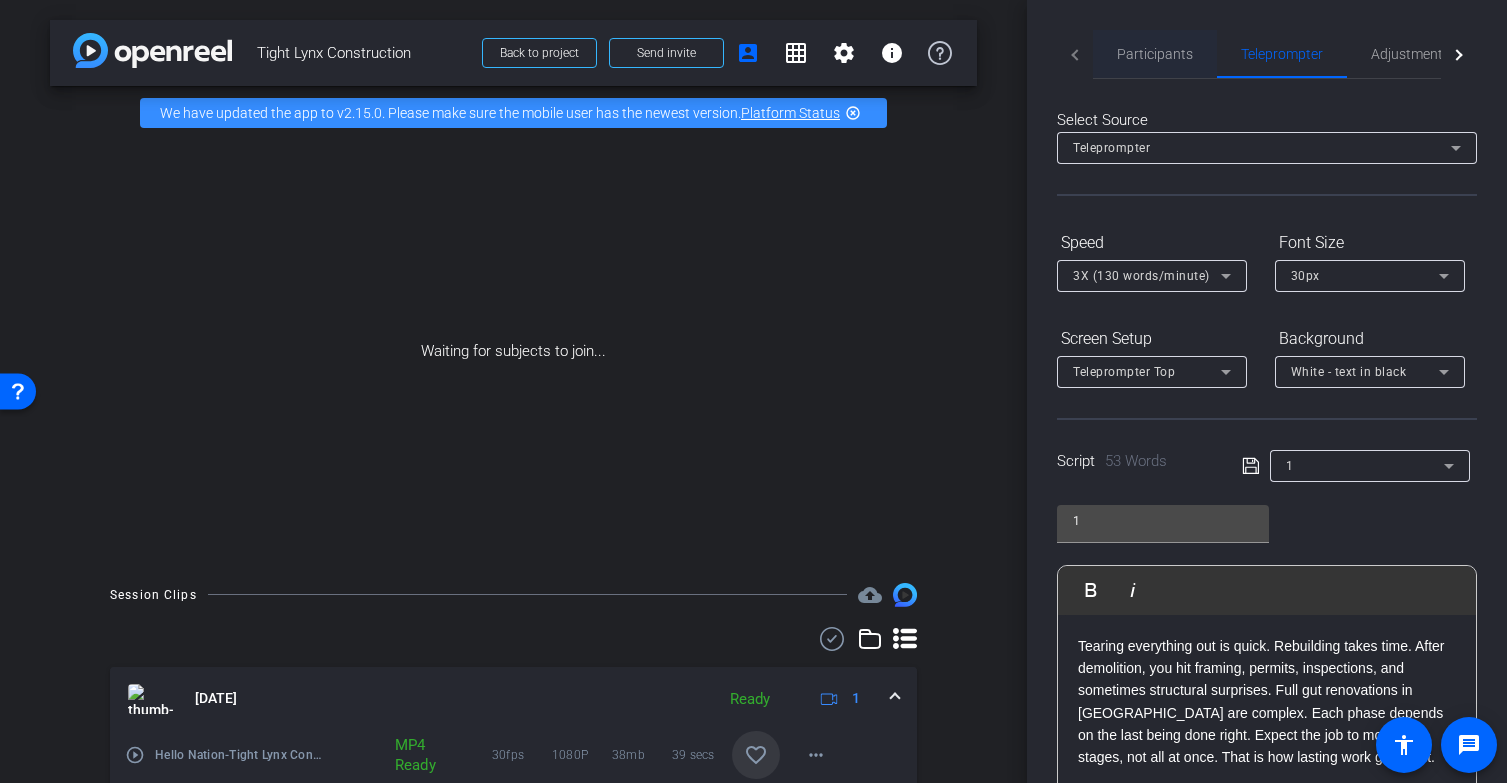 click on "Participants" at bounding box center (1155, 54) 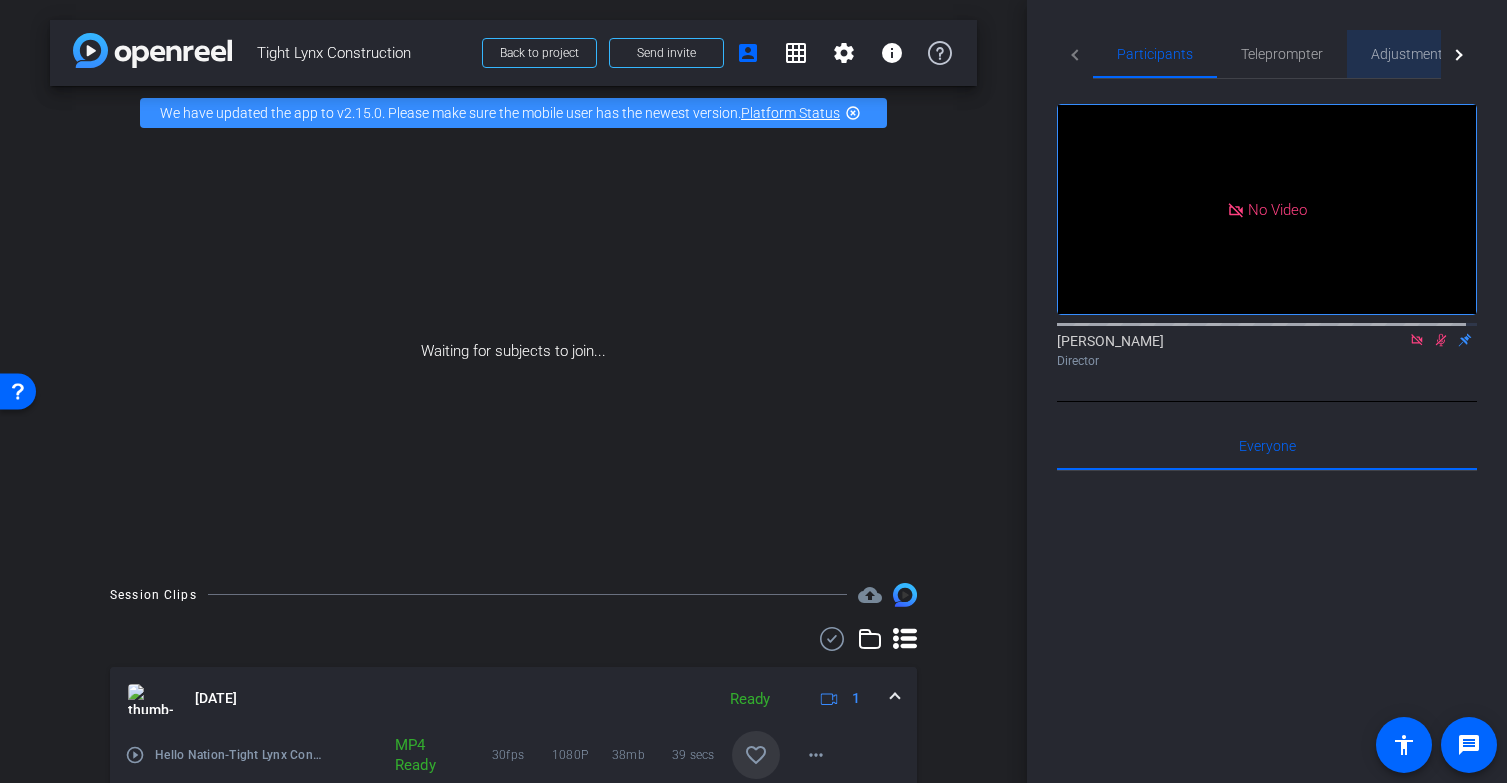 click on "Adjustments" at bounding box center (1410, 54) 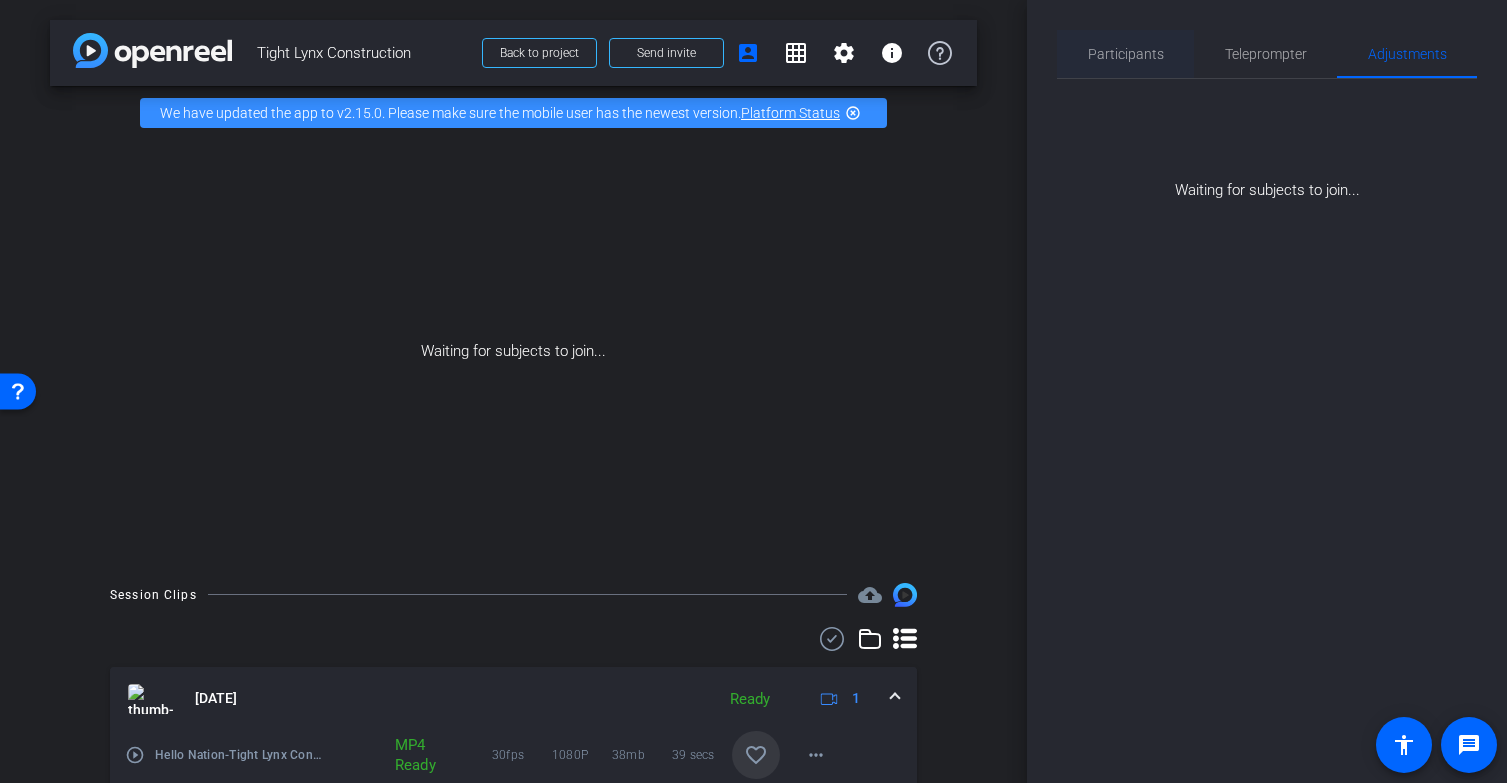 click on "Participants" at bounding box center (1126, 54) 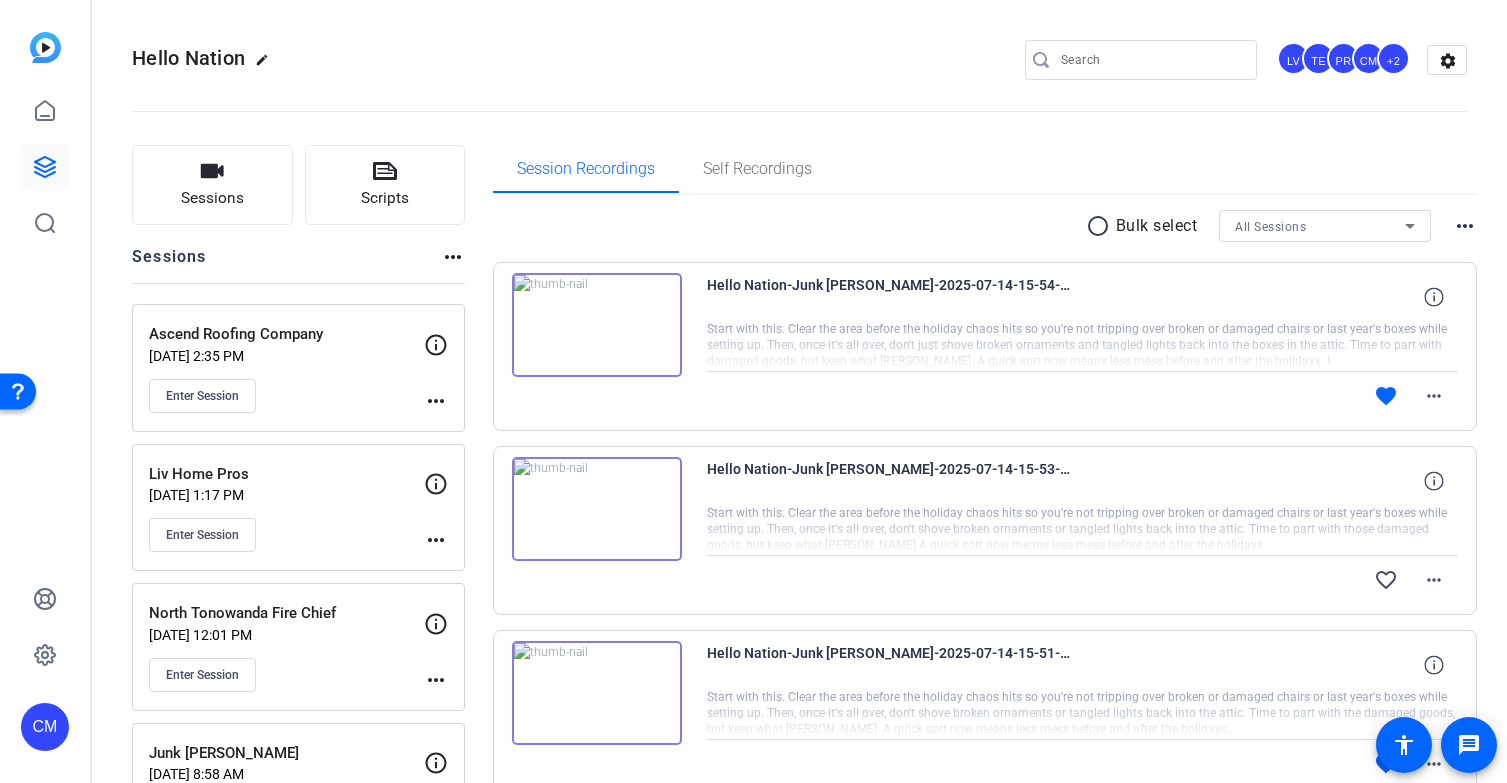 scroll, scrollTop: 0, scrollLeft: 0, axis: both 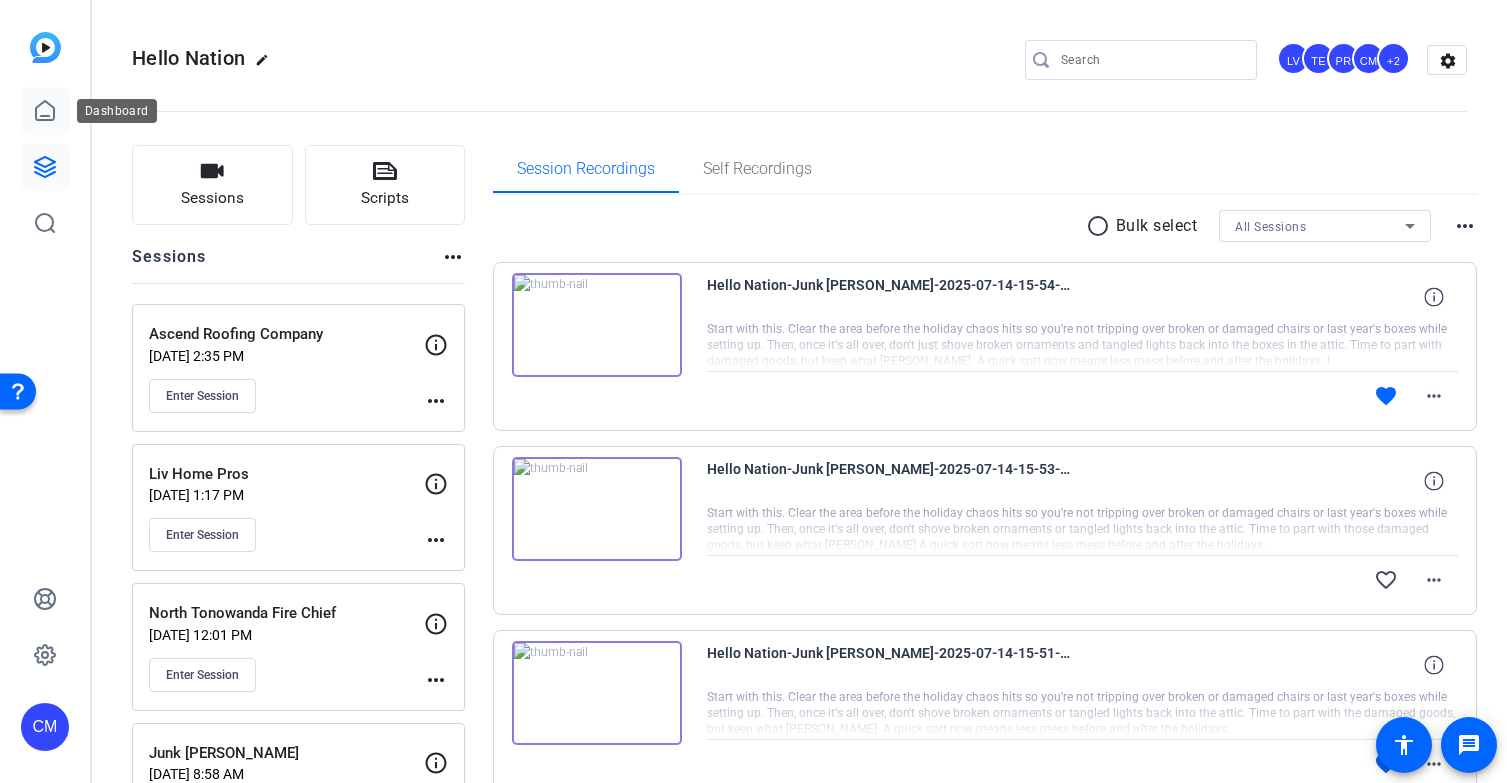 click 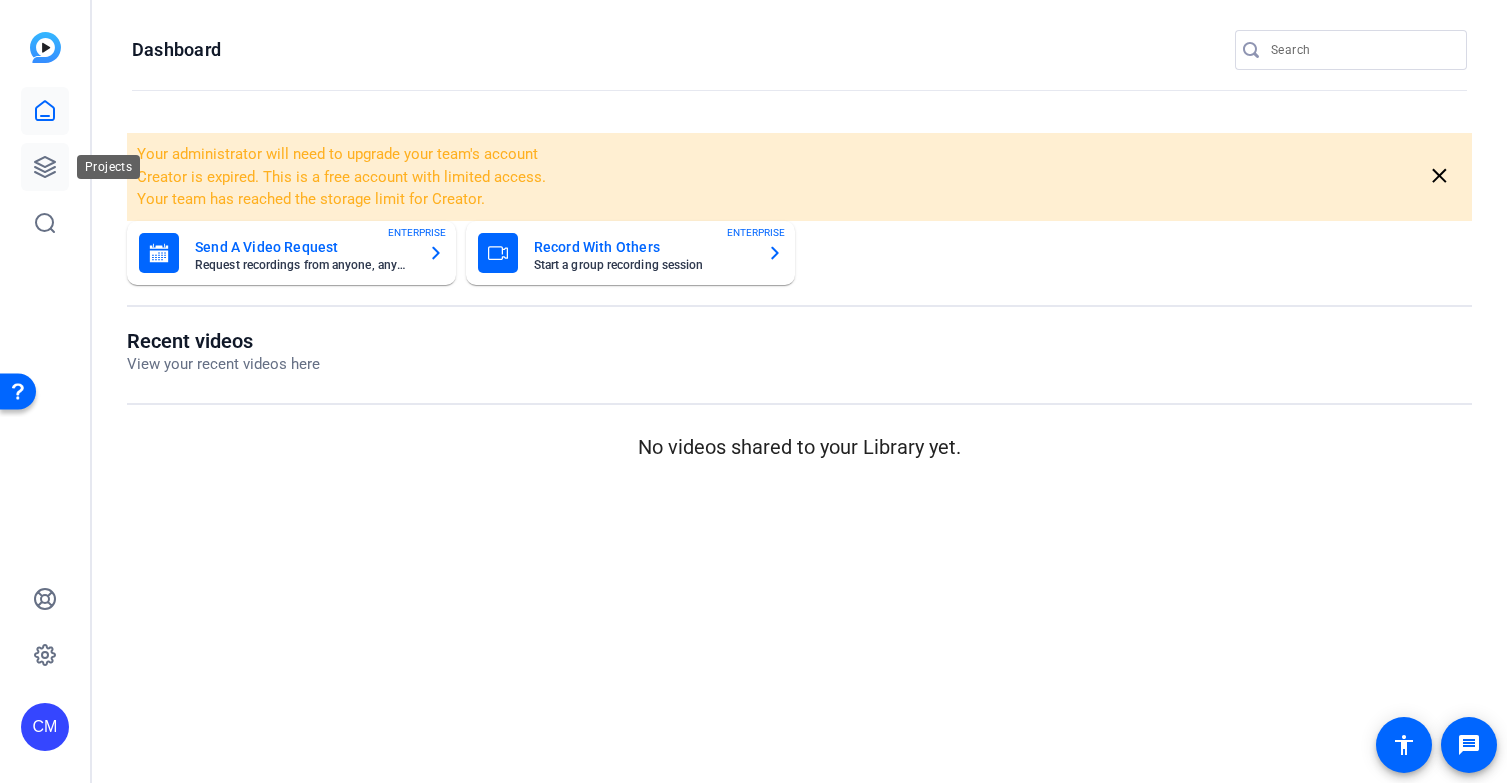 click 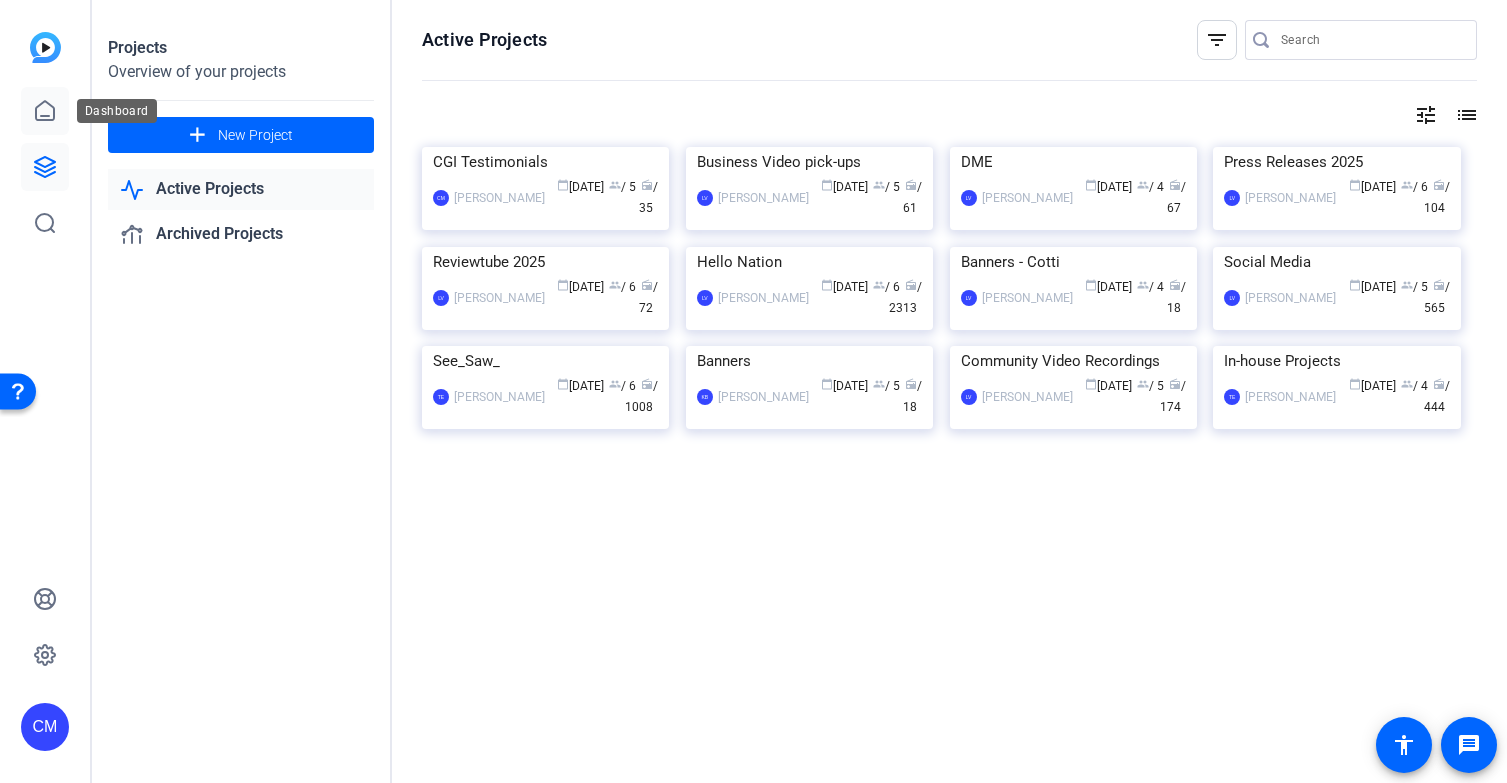 click 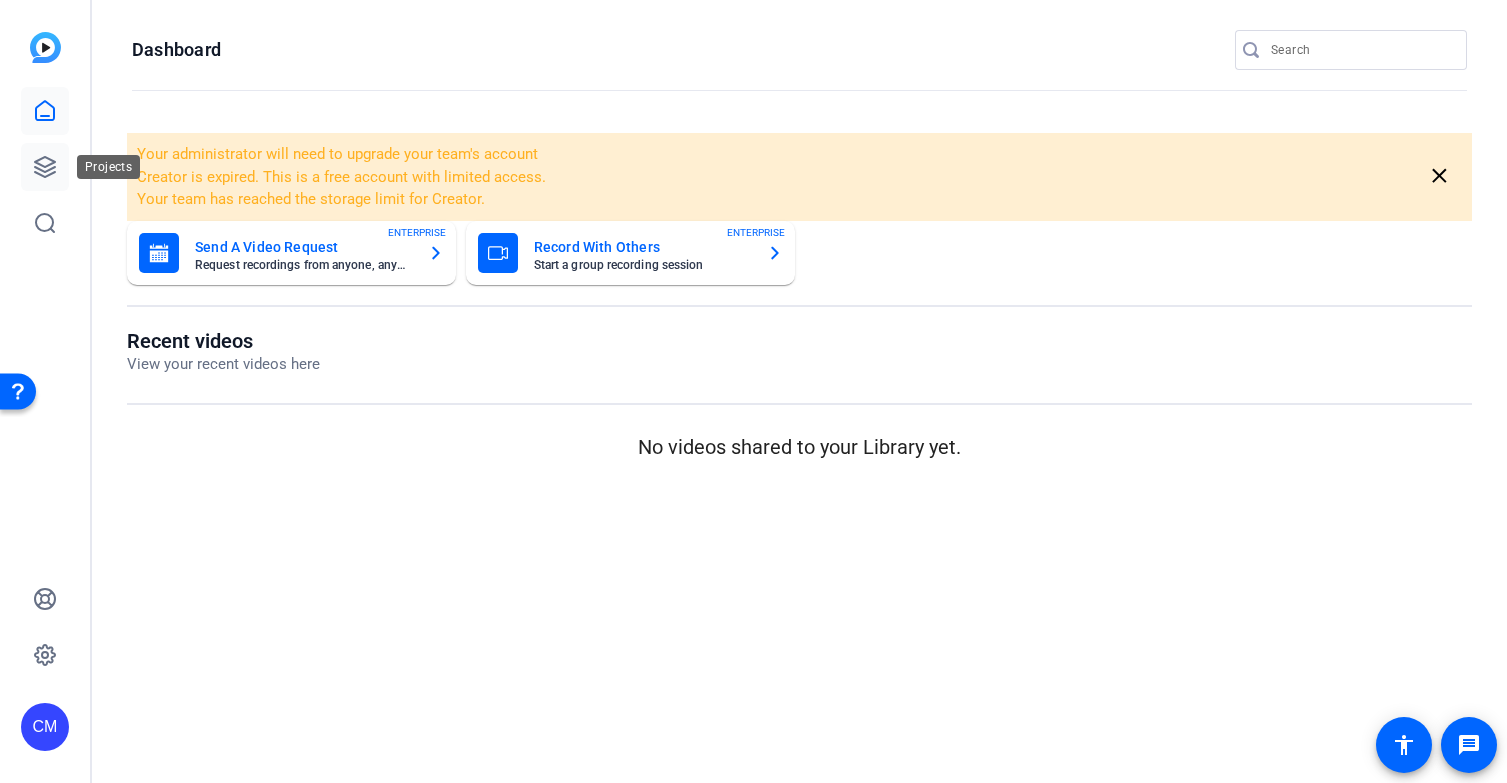 click 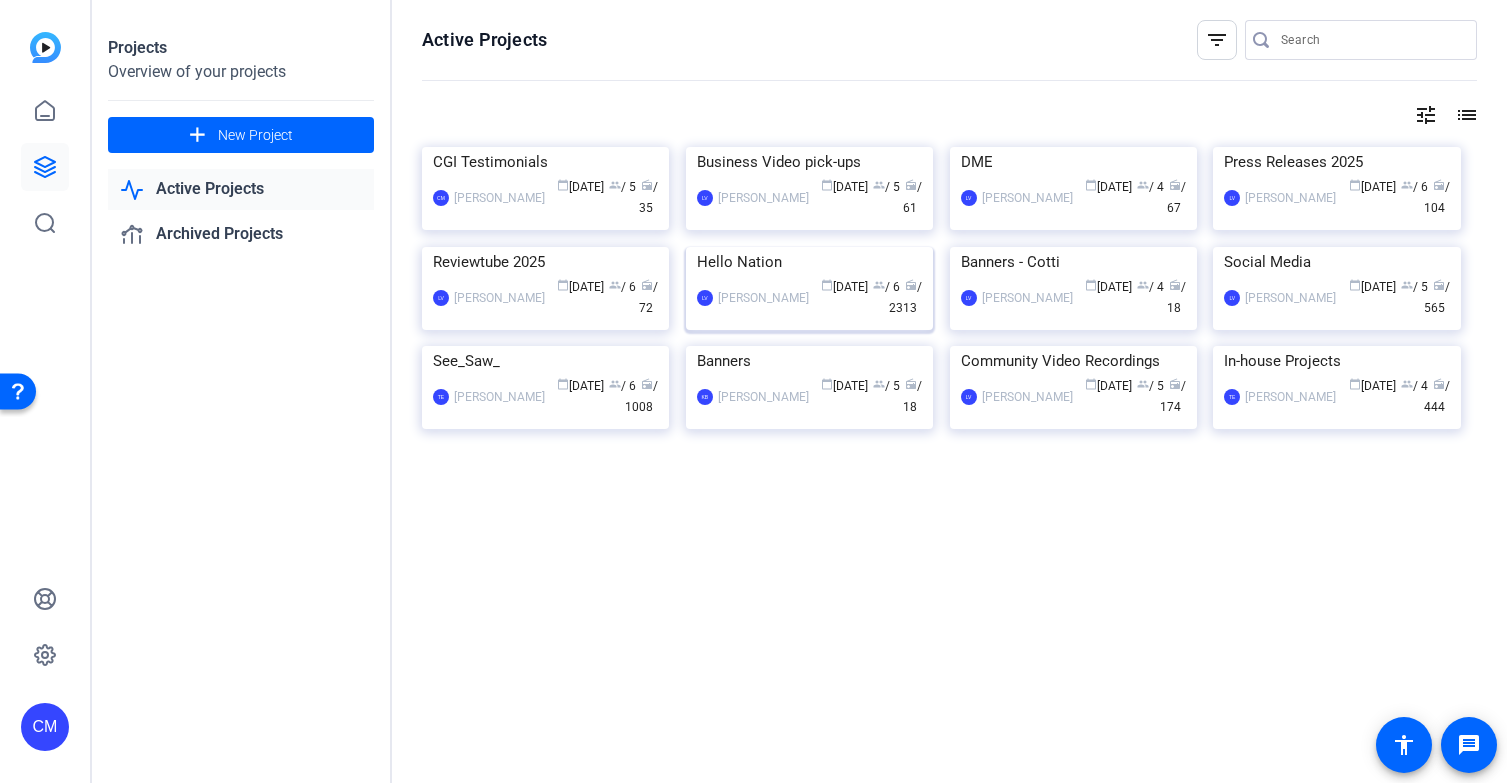 click 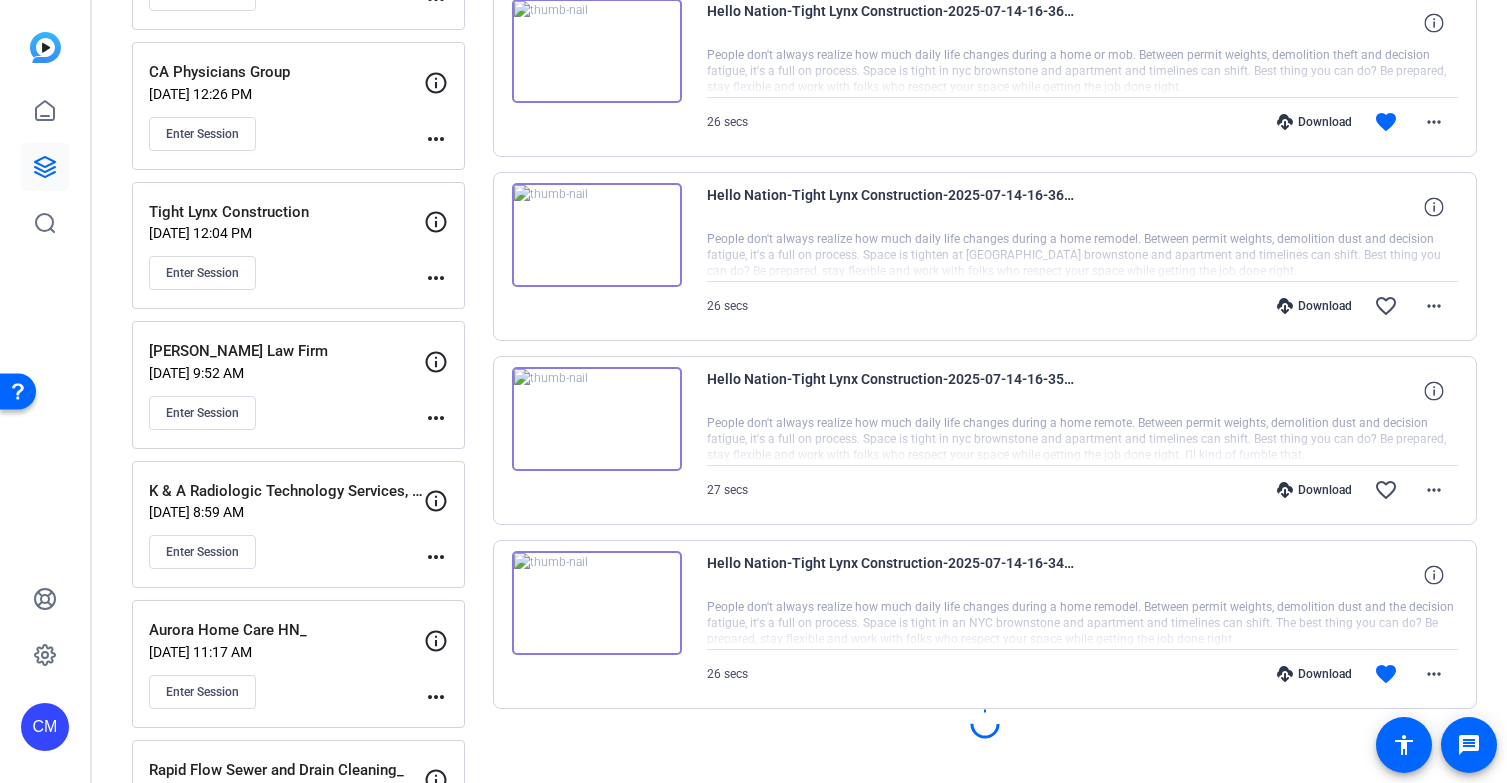 scroll, scrollTop: 1431, scrollLeft: 0, axis: vertical 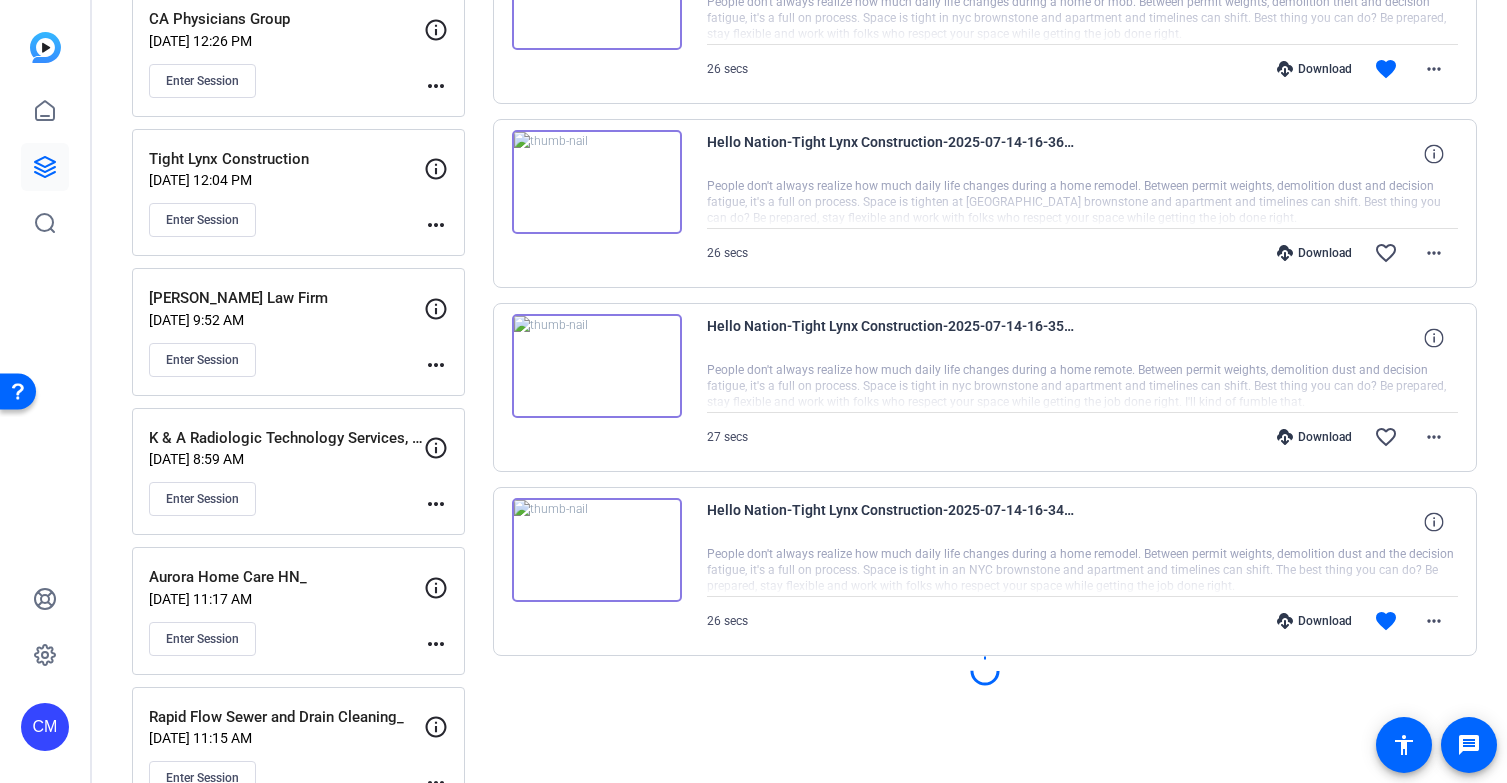 click at bounding box center (597, 550) 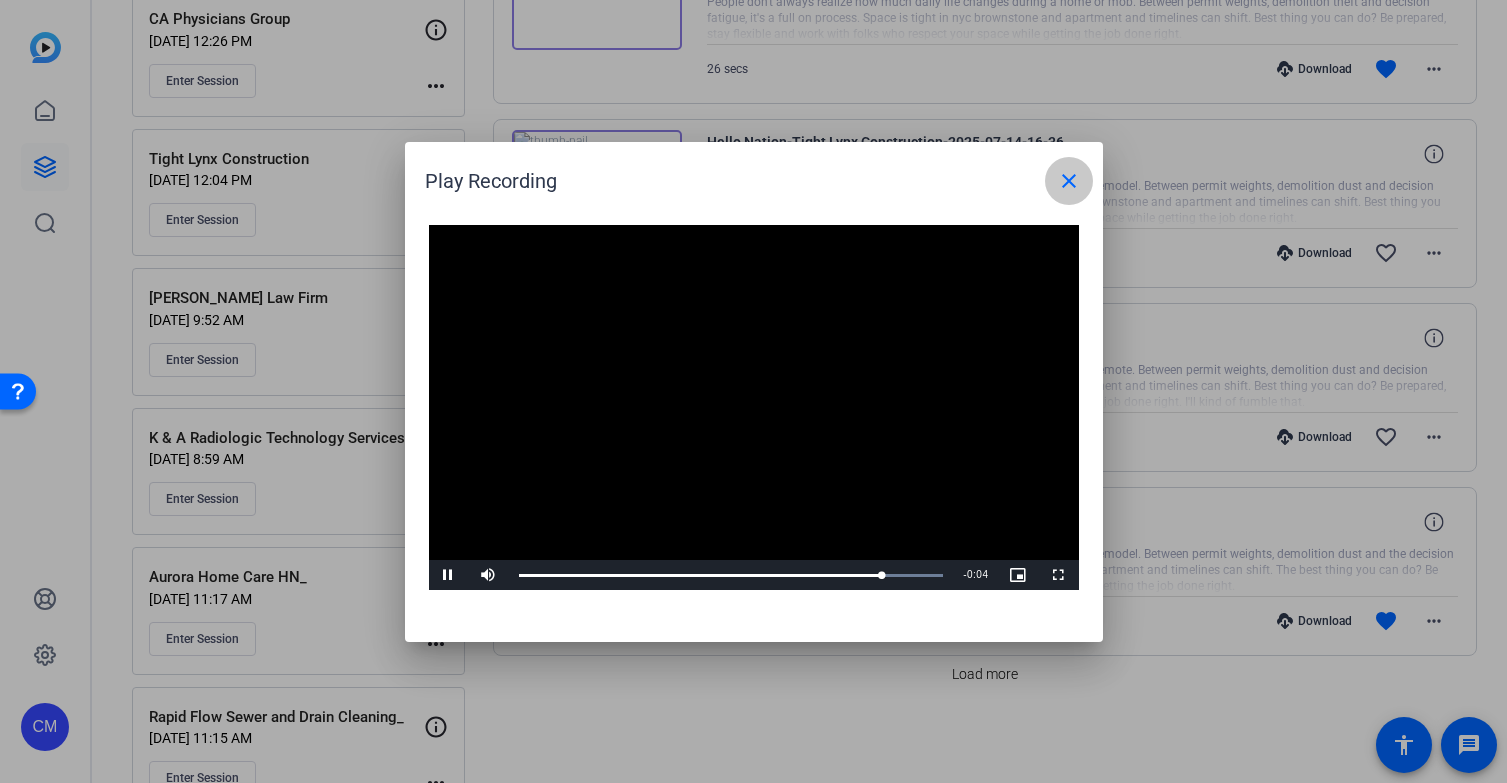 click on "close" at bounding box center (1069, 181) 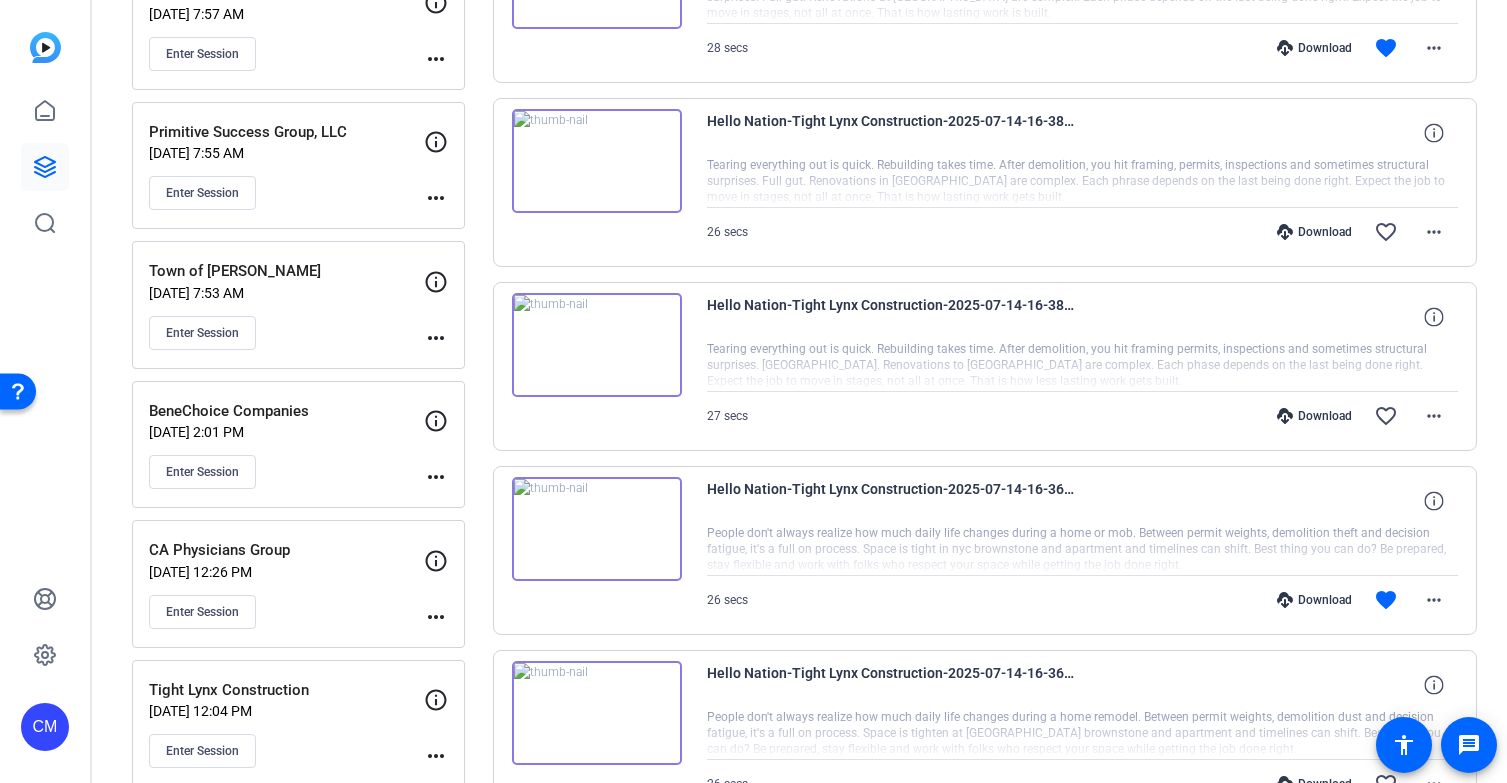 scroll, scrollTop: 824, scrollLeft: 0, axis: vertical 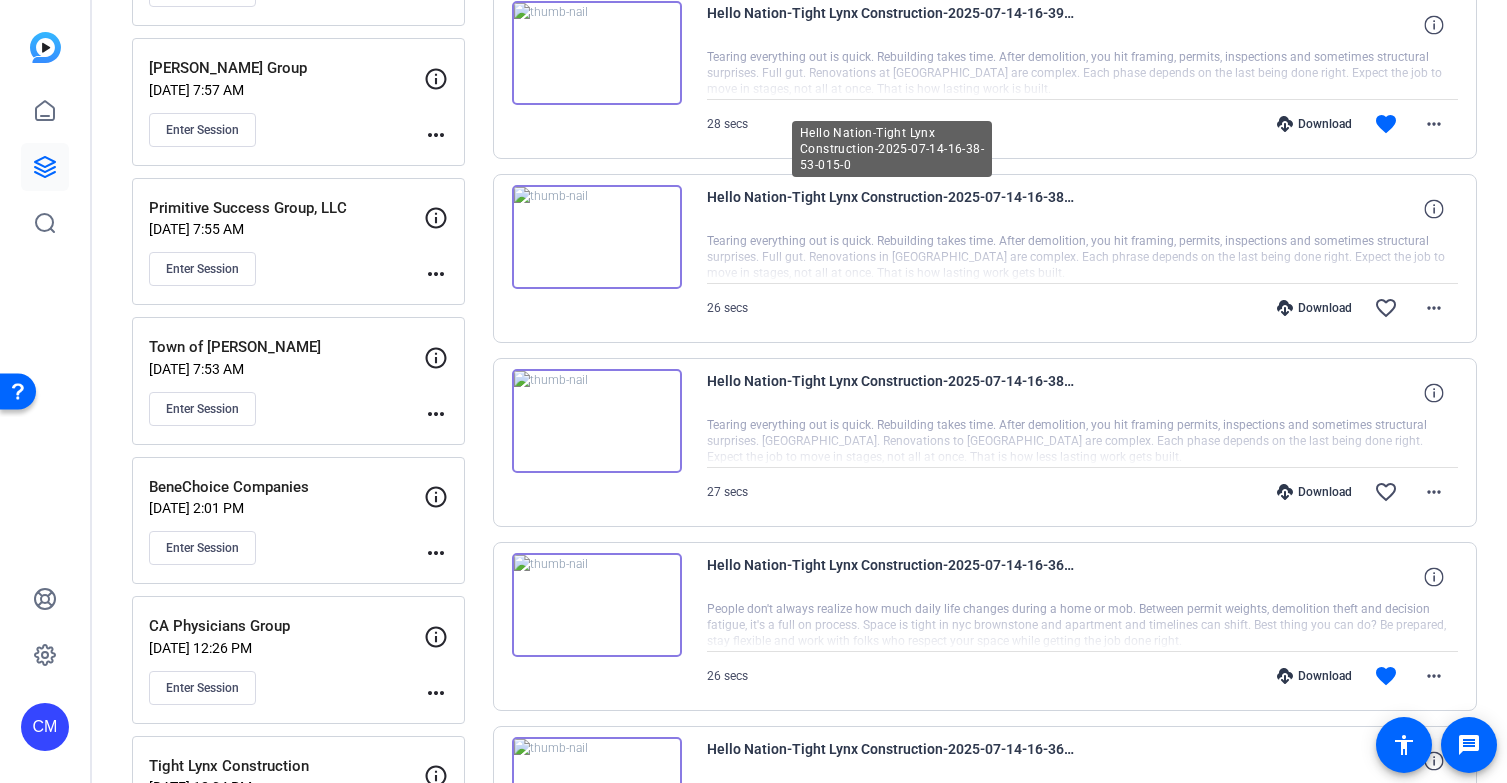 click on "Hello Nation-Tight Lynx Construction-2025-07-14-16-38-53-015-0" at bounding box center [892, 209] 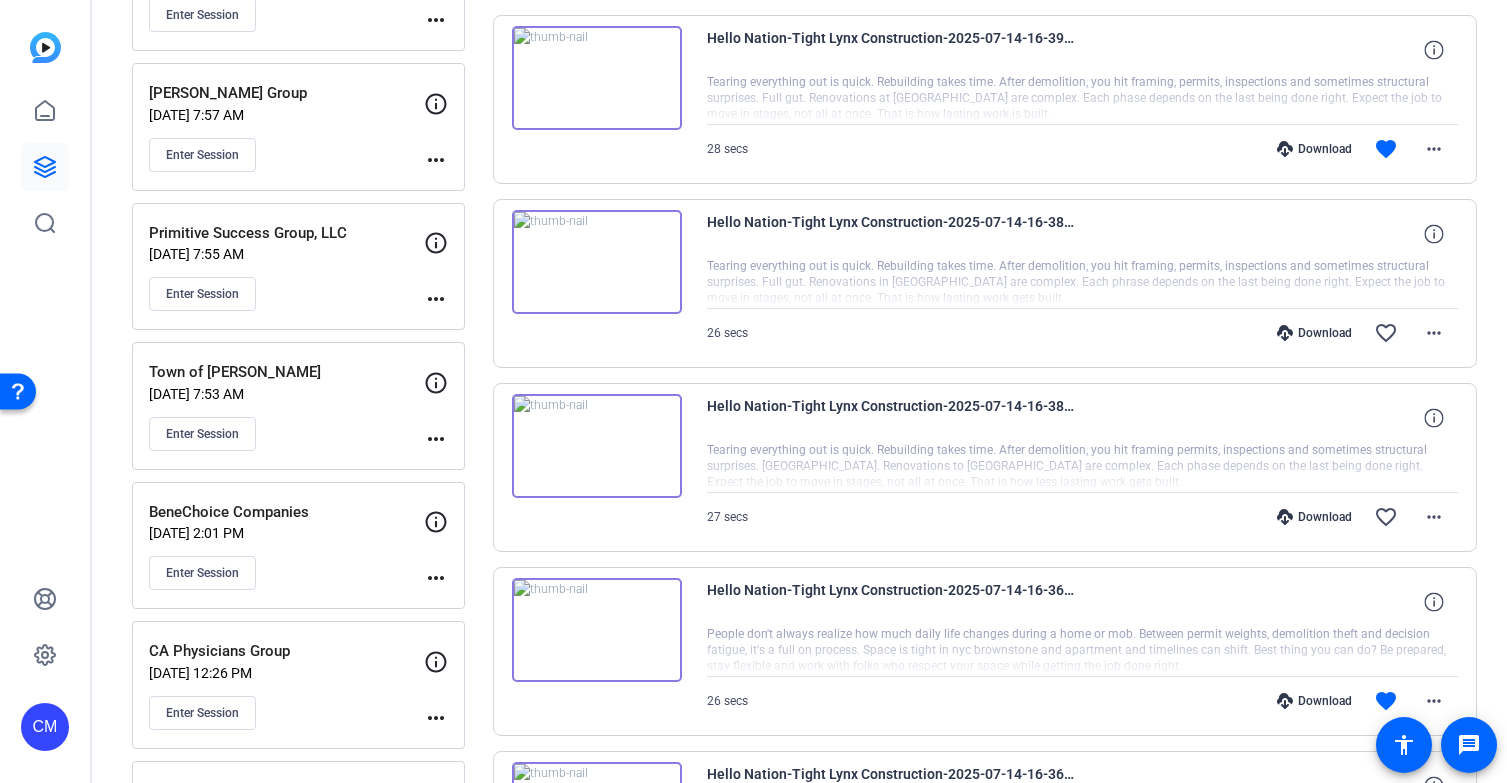 scroll, scrollTop: 795, scrollLeft: 0, axis: vertical 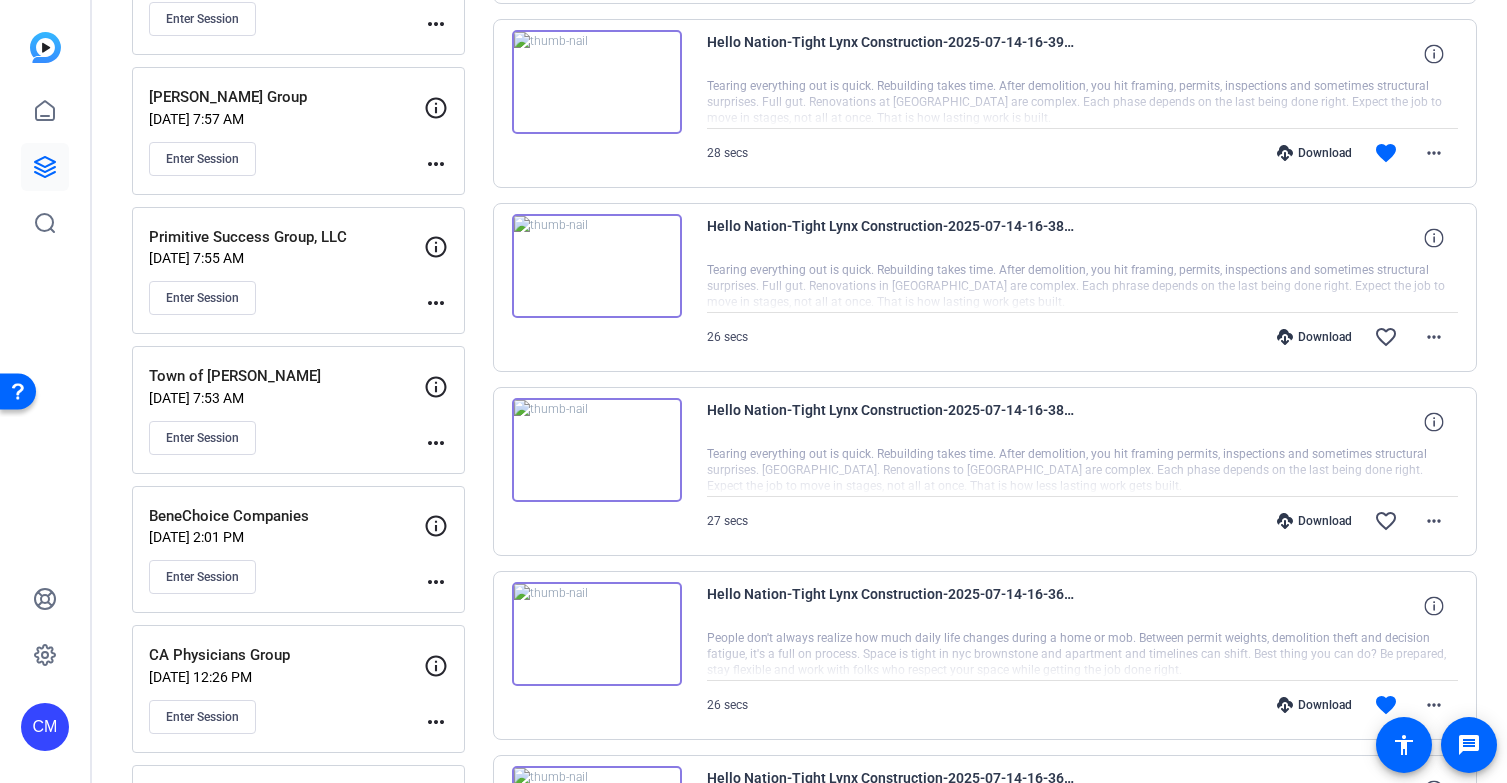 click at bounding box center [597, 266] 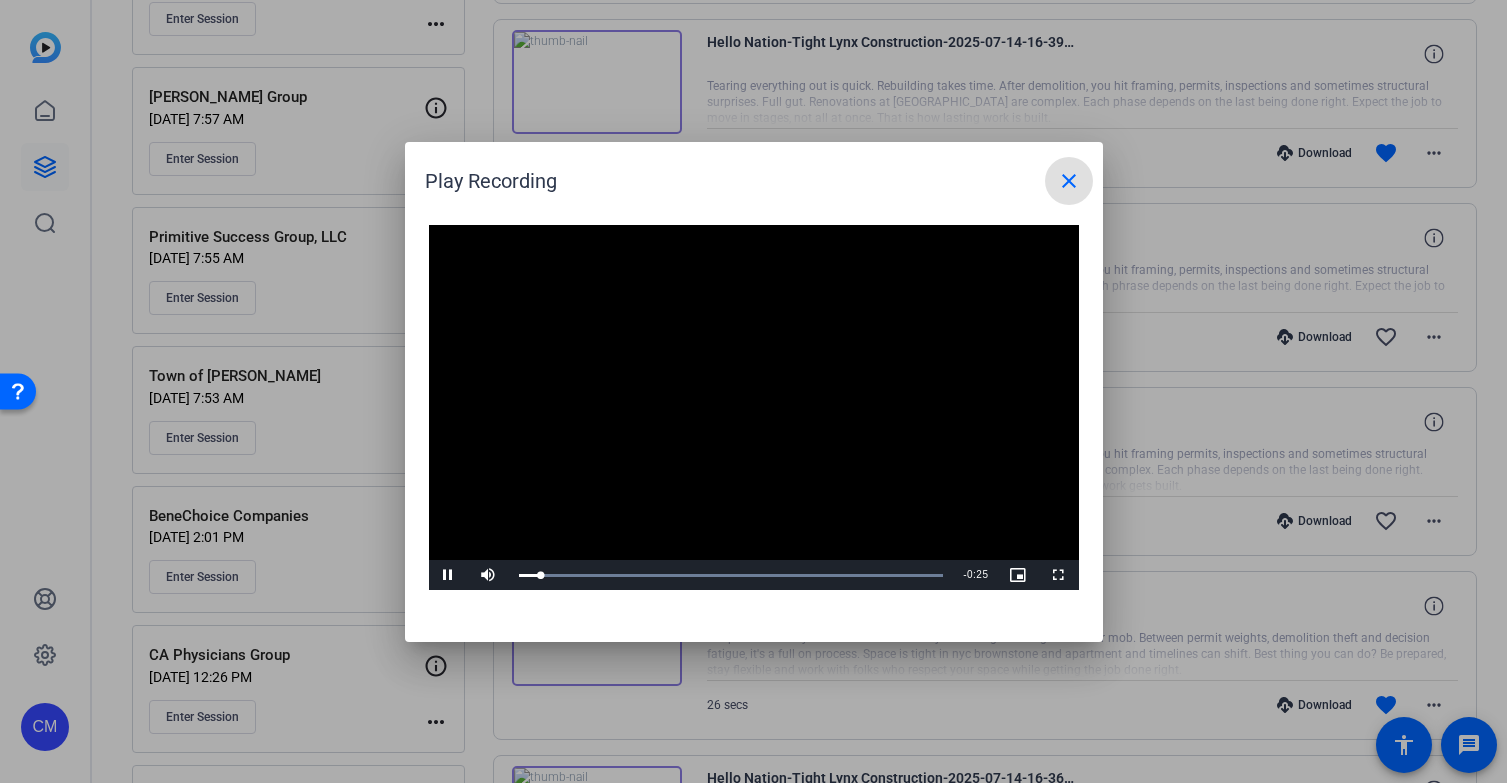 click at bounding box center [1069, 181] 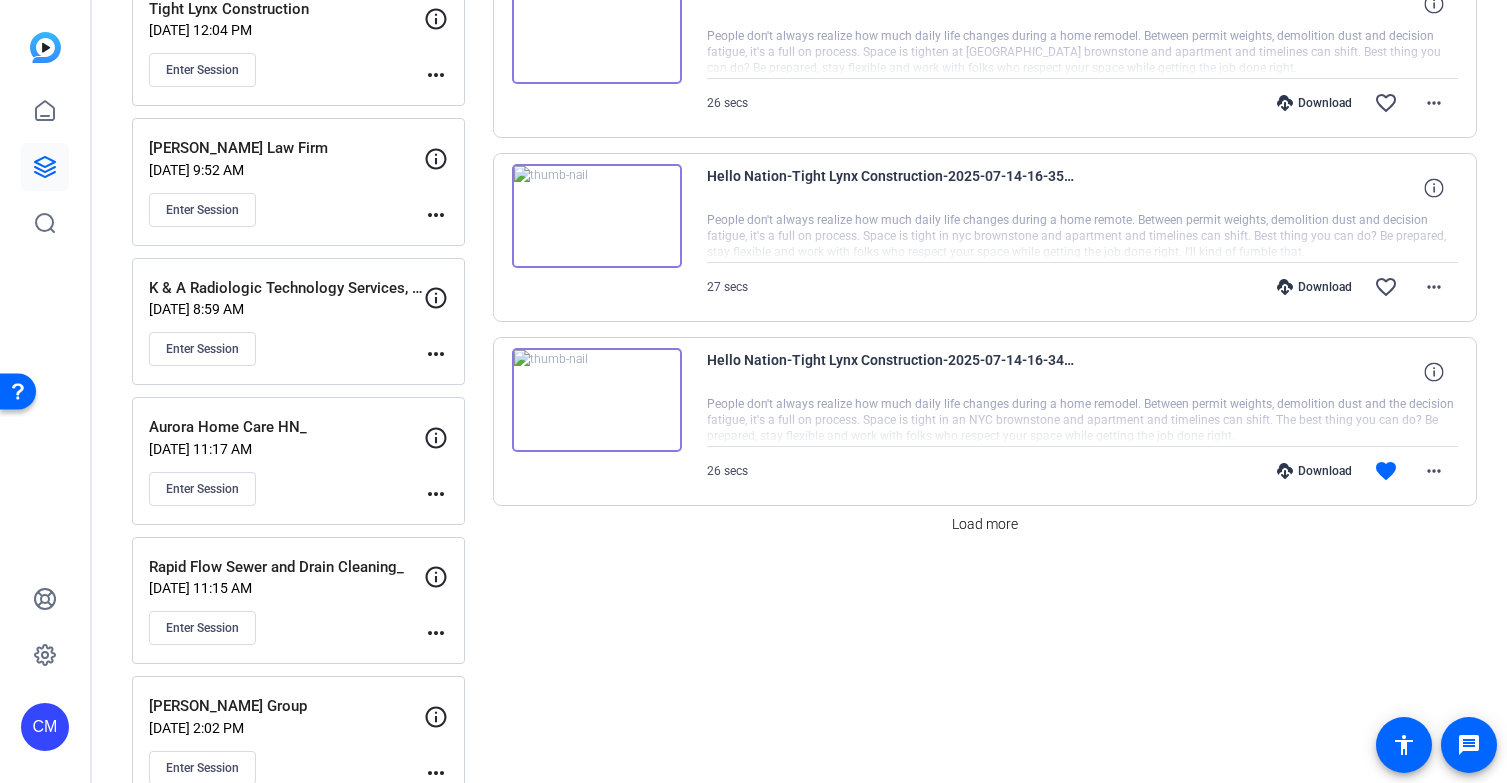 scroll, scrollTop: 873, scrollLeft: 0, axis: vertical 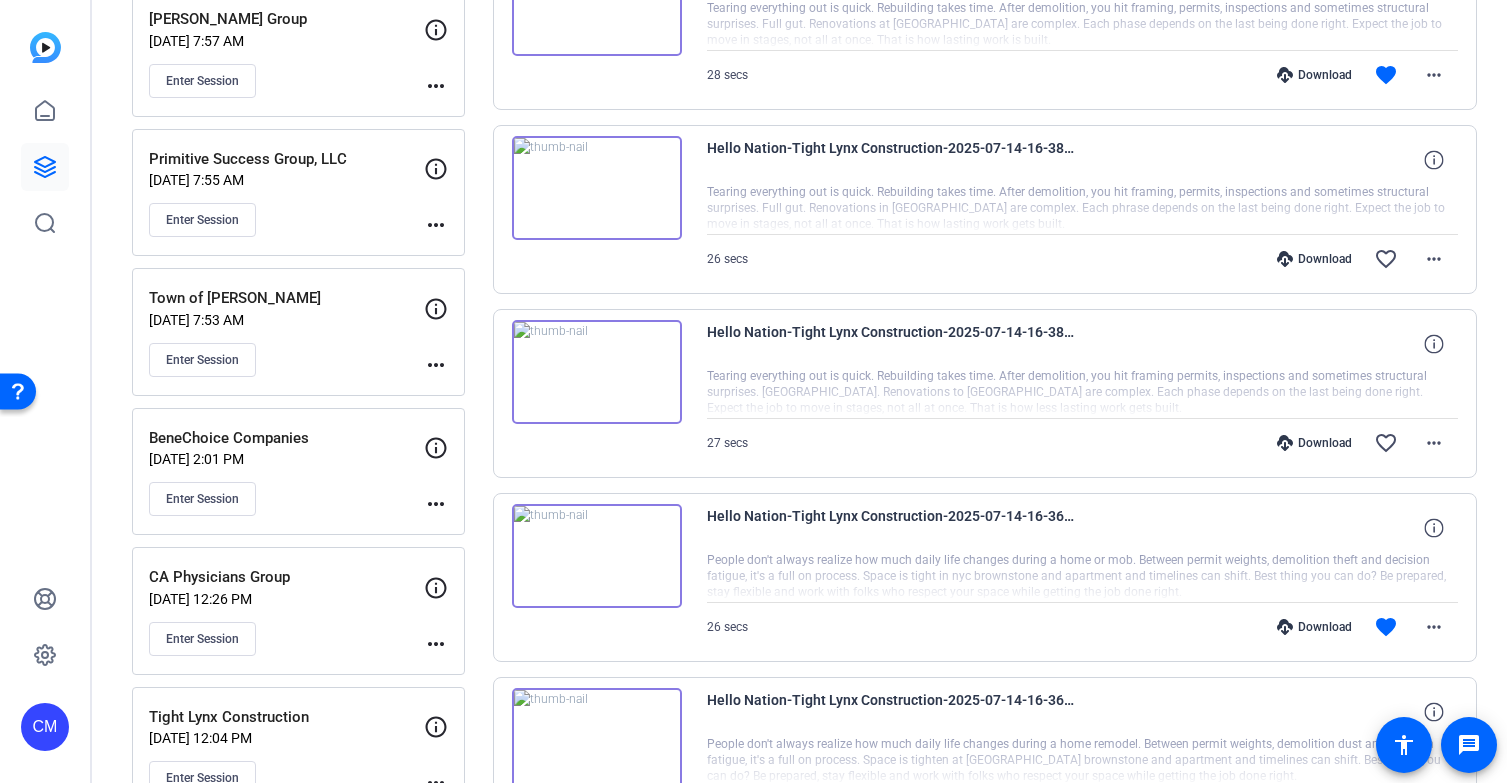 click at bounding box center [597, 372] 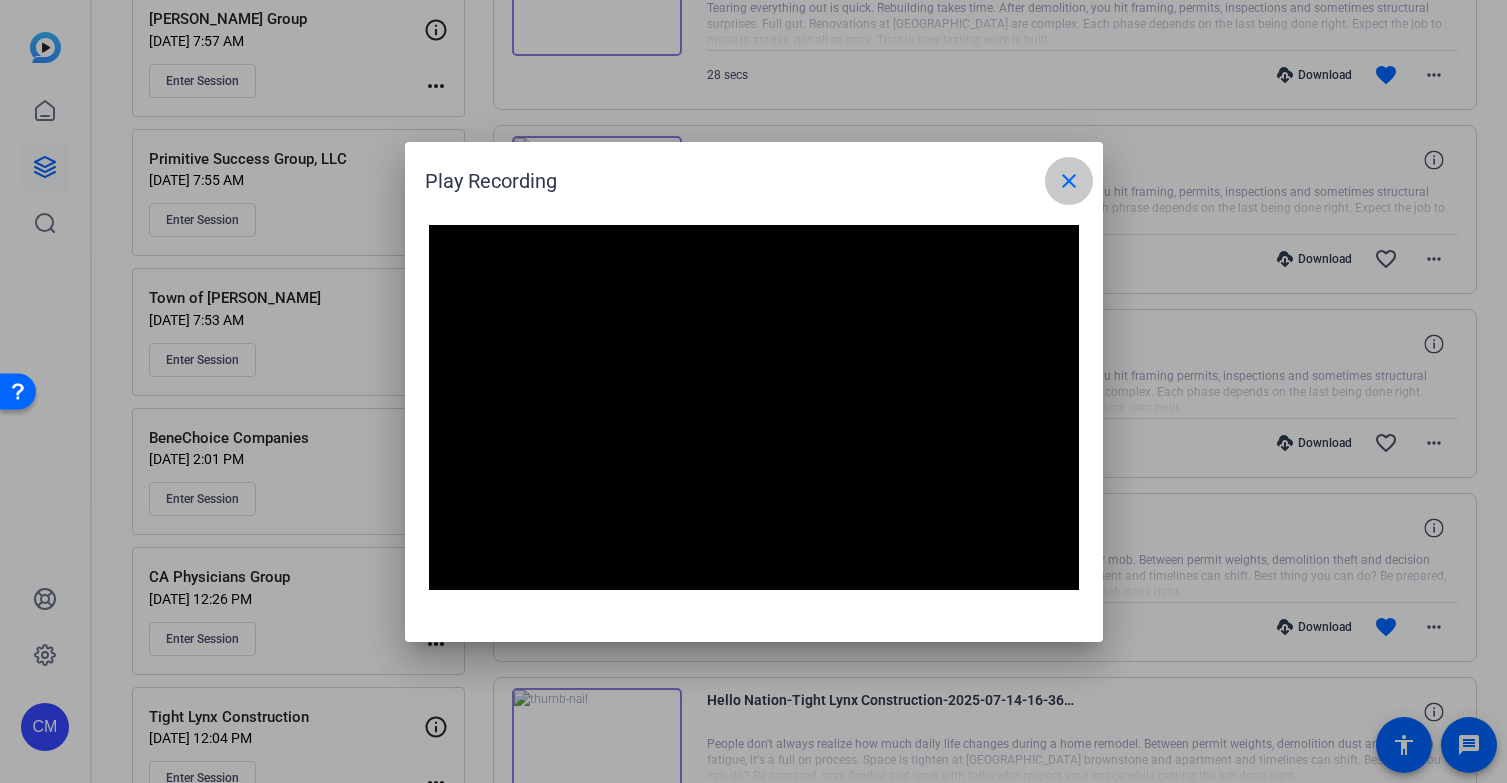 click on "close" at bounding box center (1069, 181) 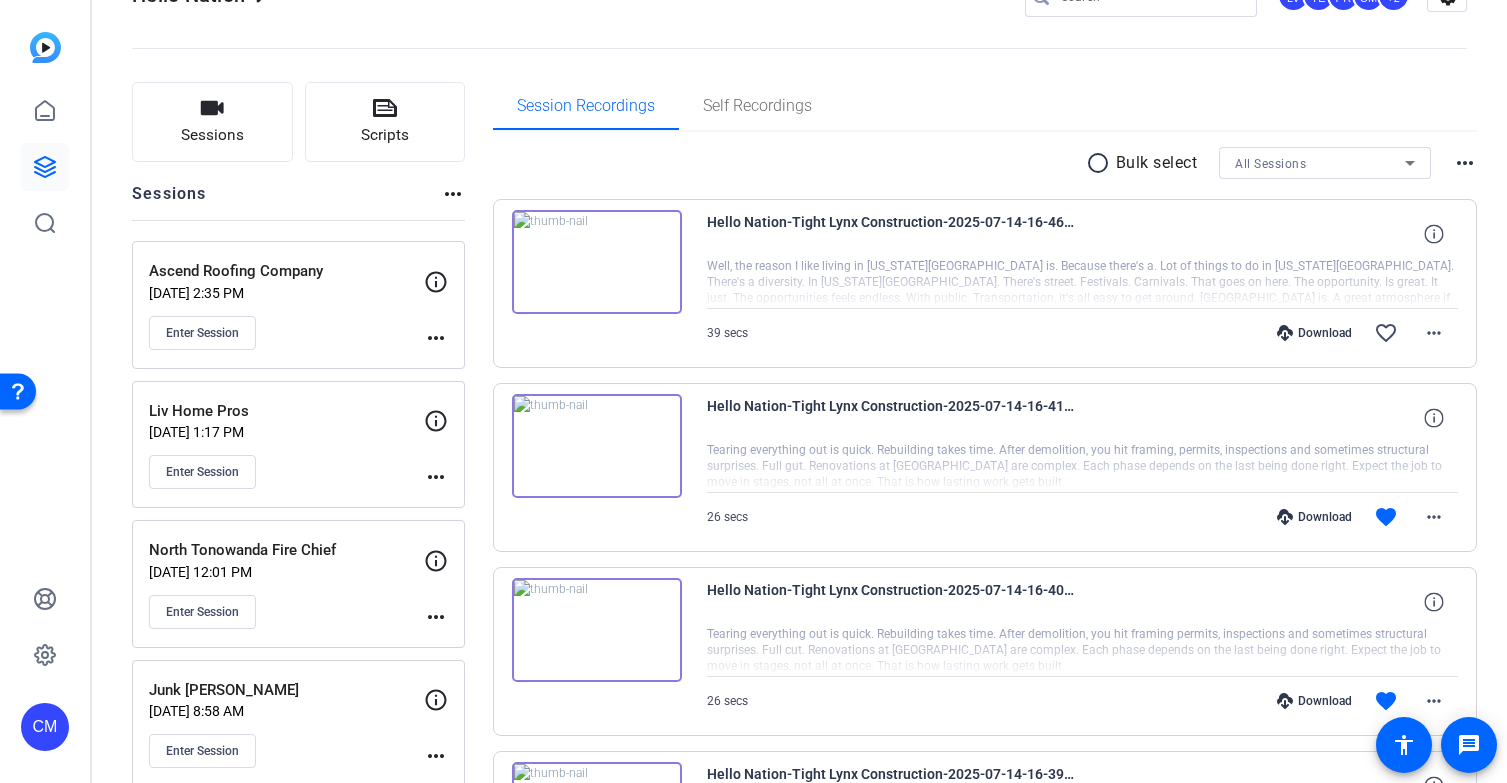 scroll, scrollTop: 0, scrollLeft: 0, axis: both 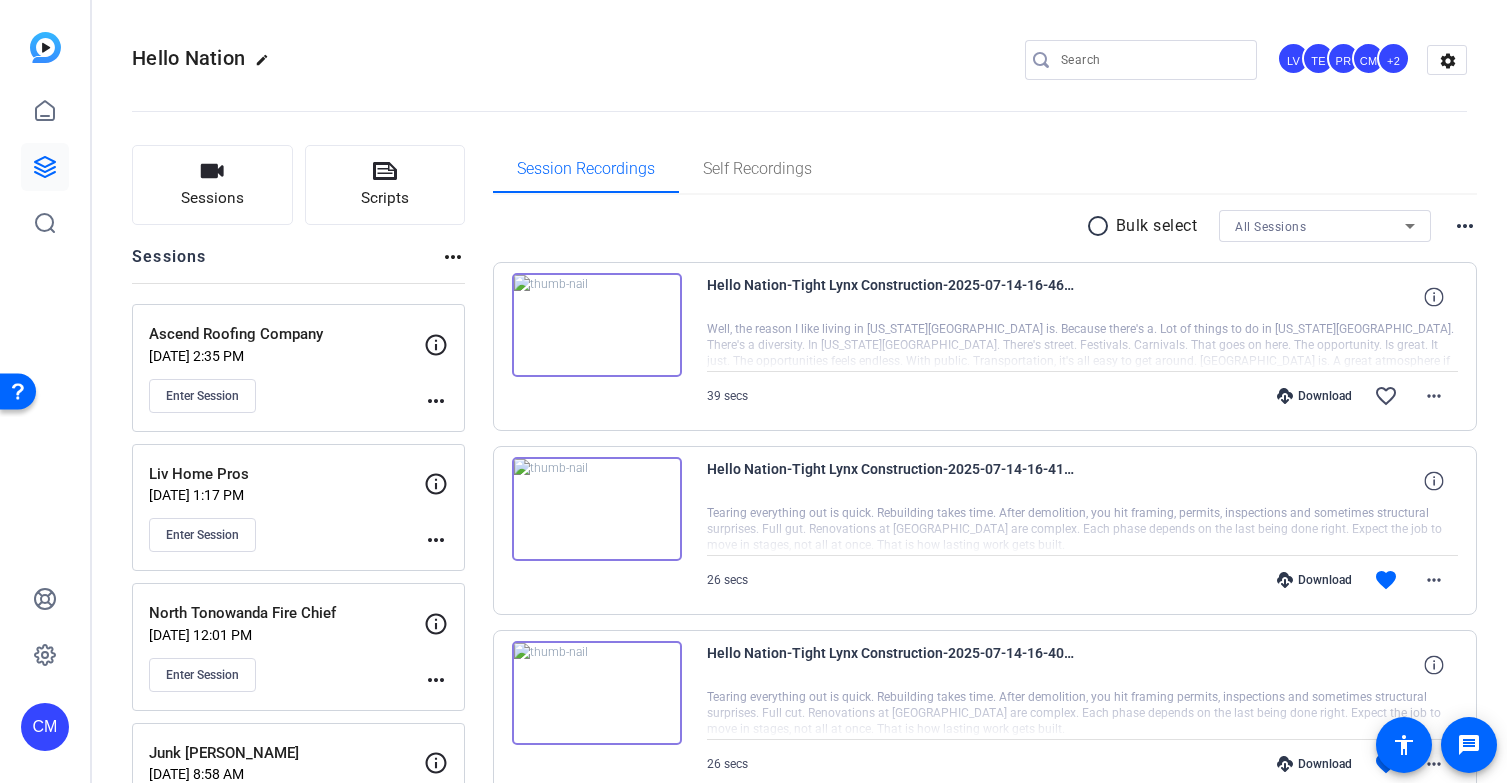 click at bounding box center (597, 325) 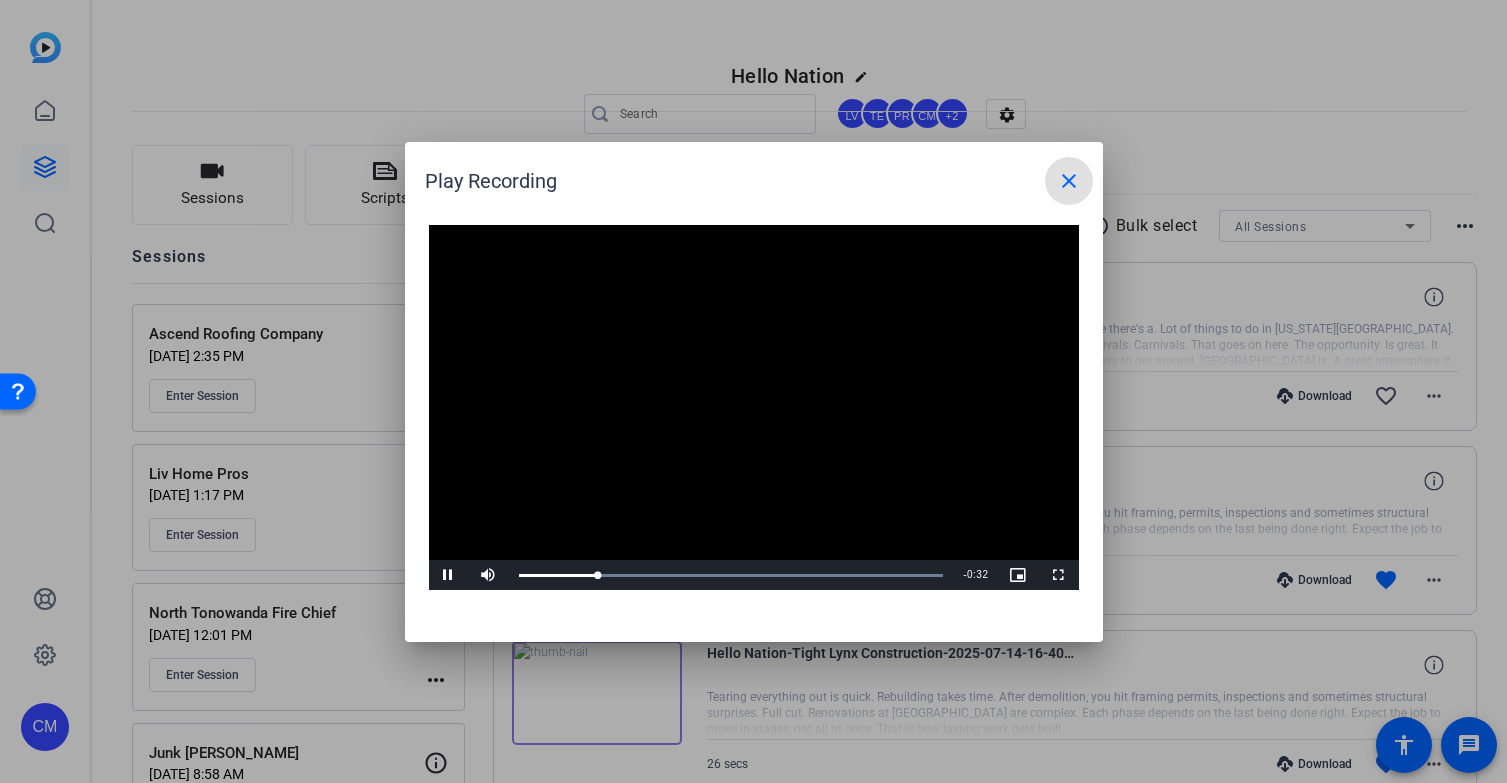 click on "close" at bounding box center [1069, 181] 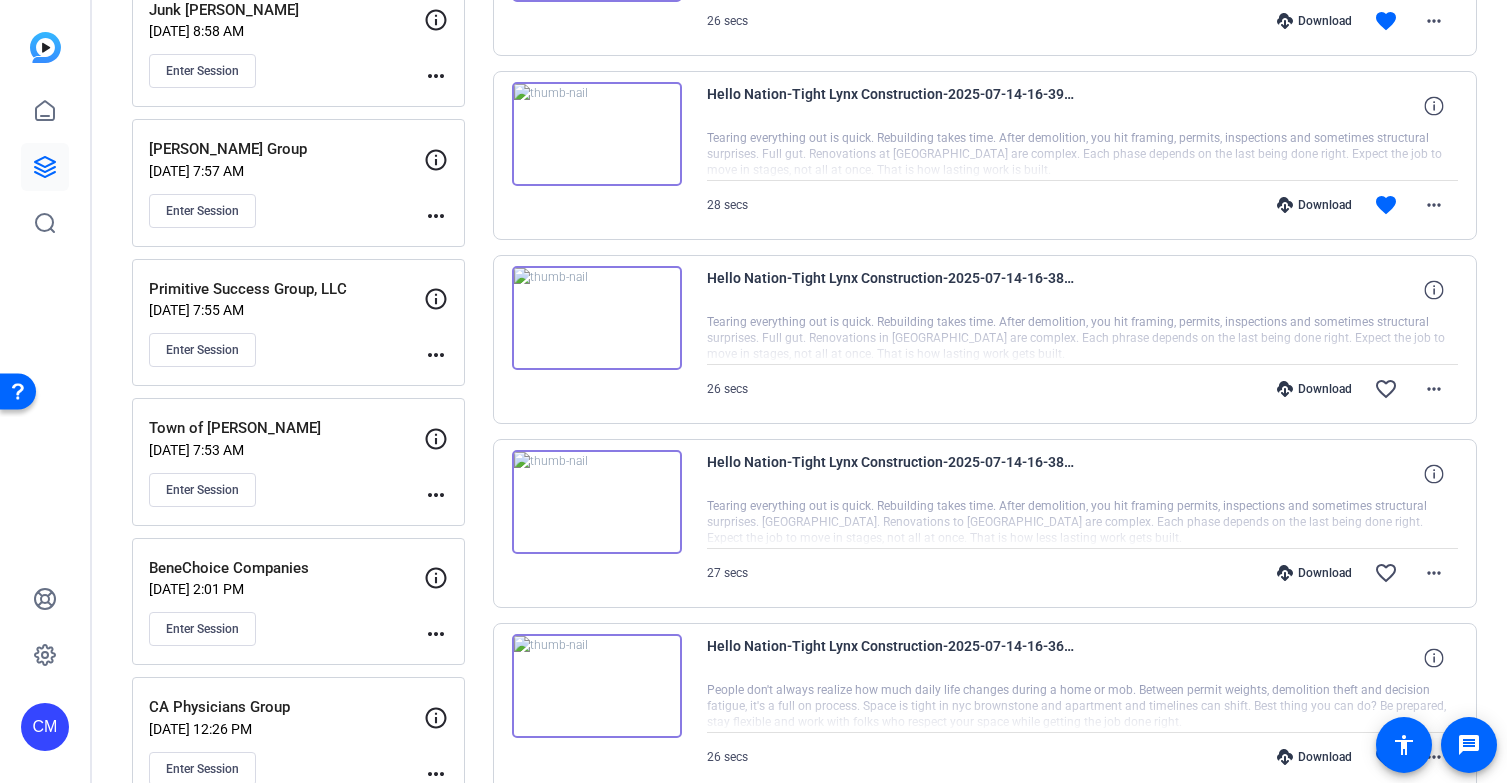 scroll, scrollTop: 0, scrollLeft: 0, axis: both 